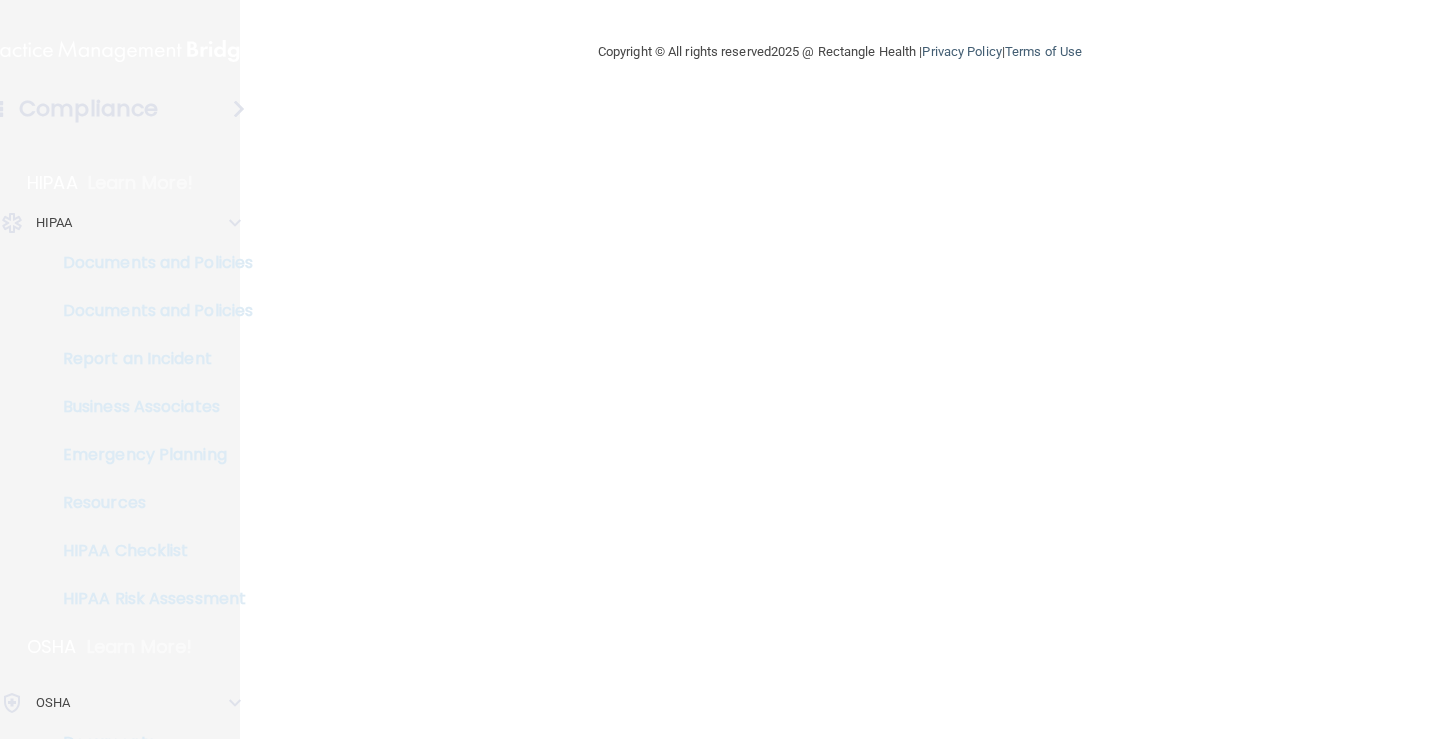 scroll, scrollTop: 0, scrollLeft: 0, axis: both 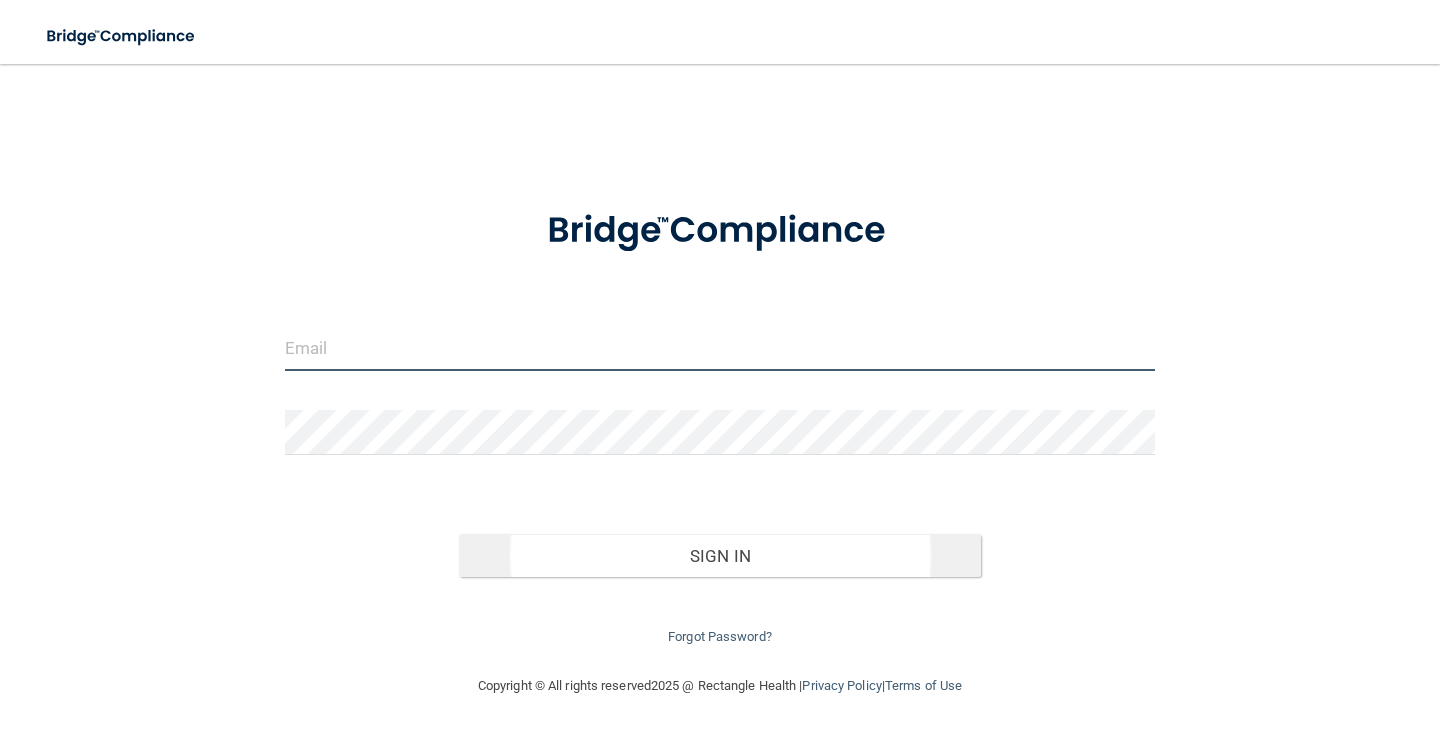 type on "[EMAIL_ADDRESS][DOMAIN_NAME]" 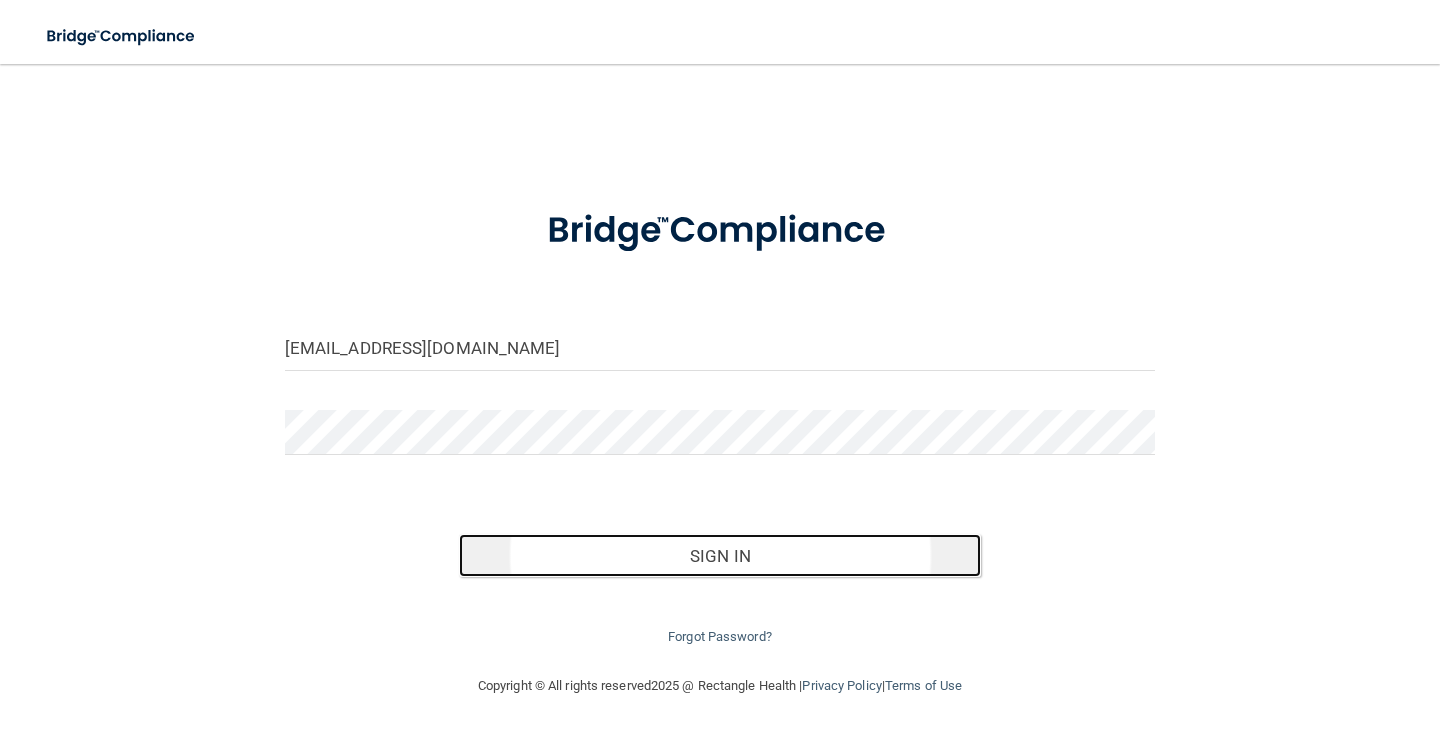 click on "Sign In" at bounding box center (720, 556) 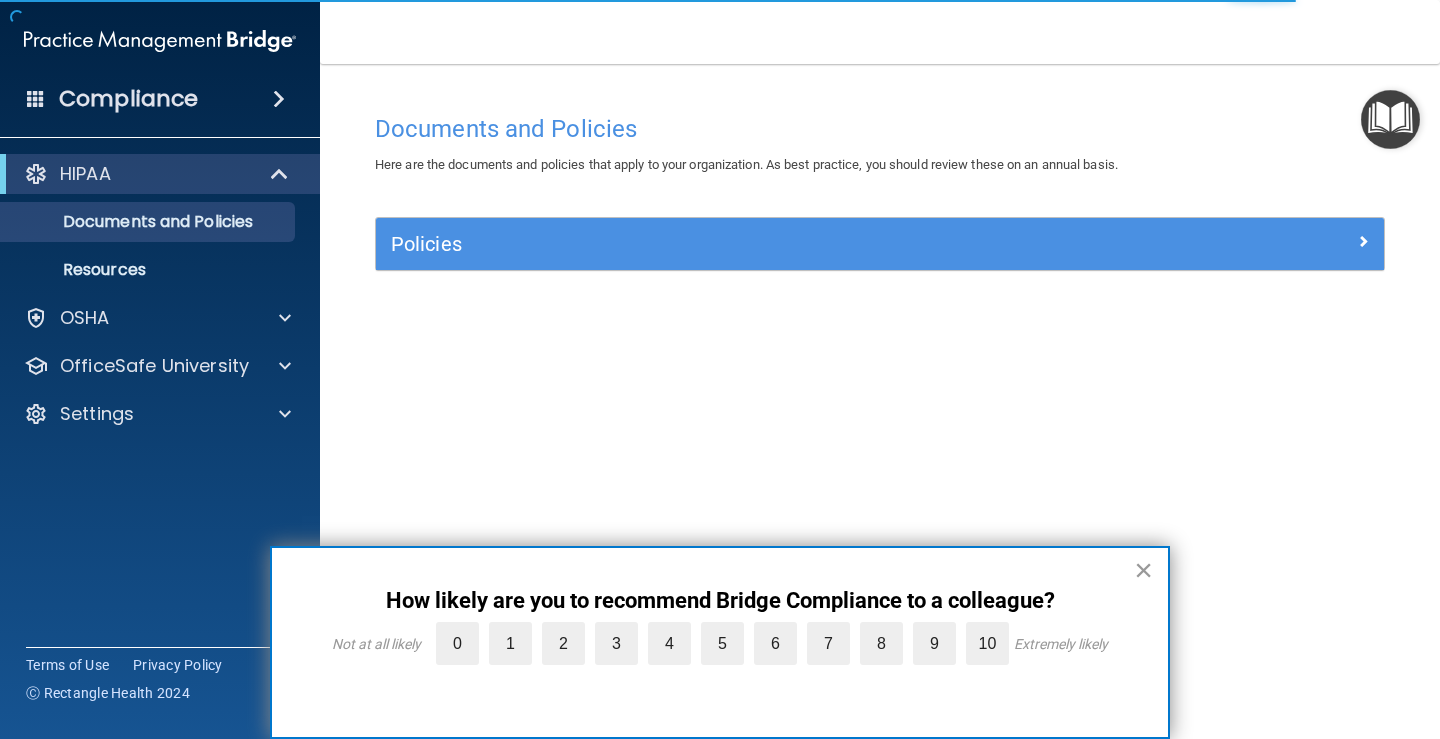 click on "×" at bounding box center (1143, 570) 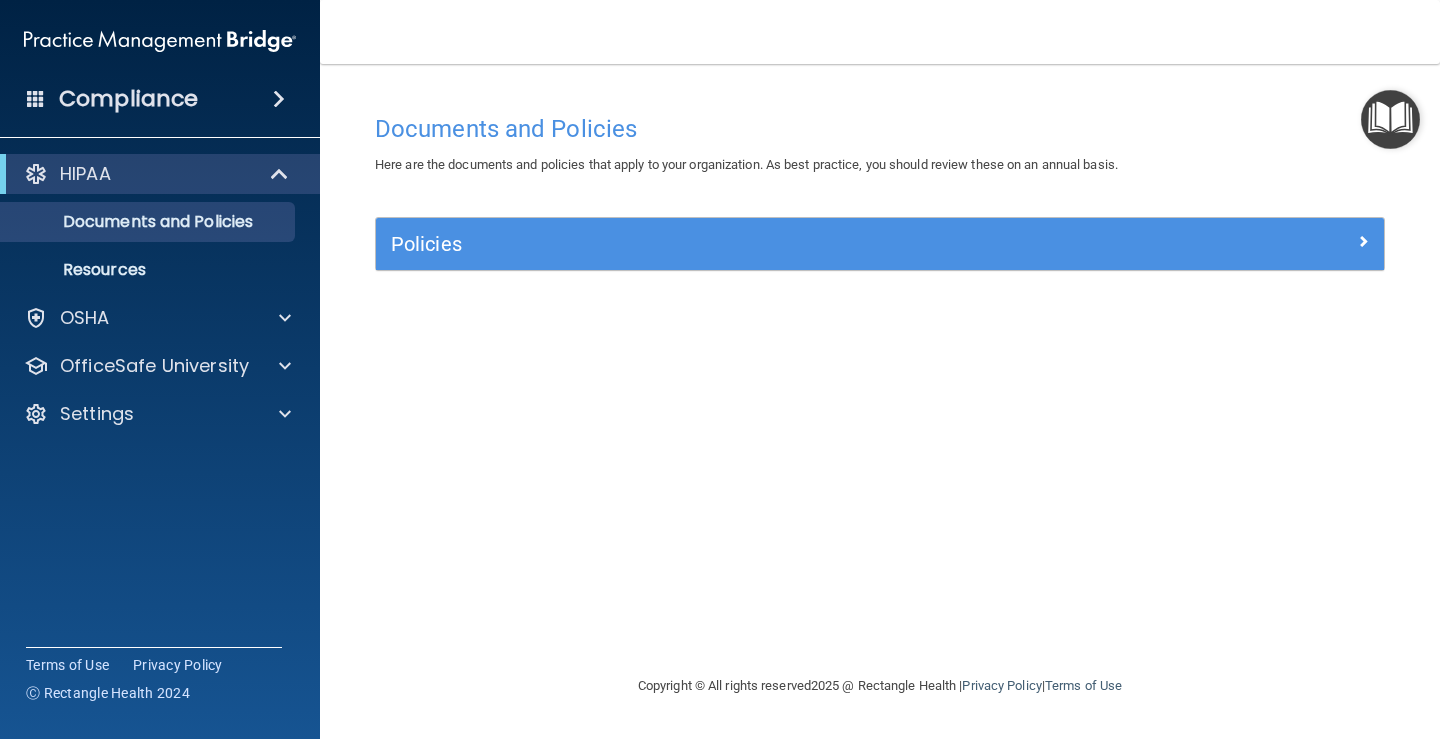 click on "HIPAA" at bounding box center (160, 174) 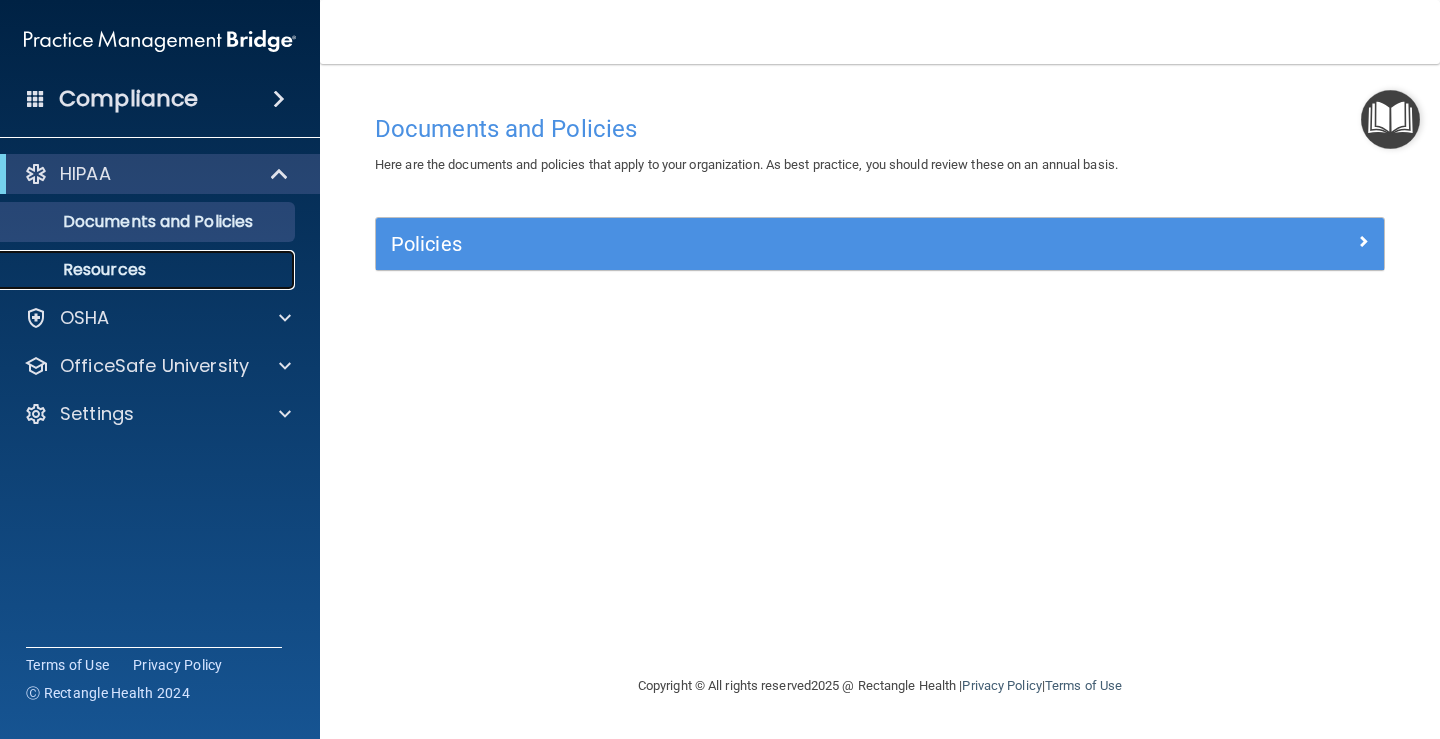 click on "Resources" at bounding box center (149, 270) 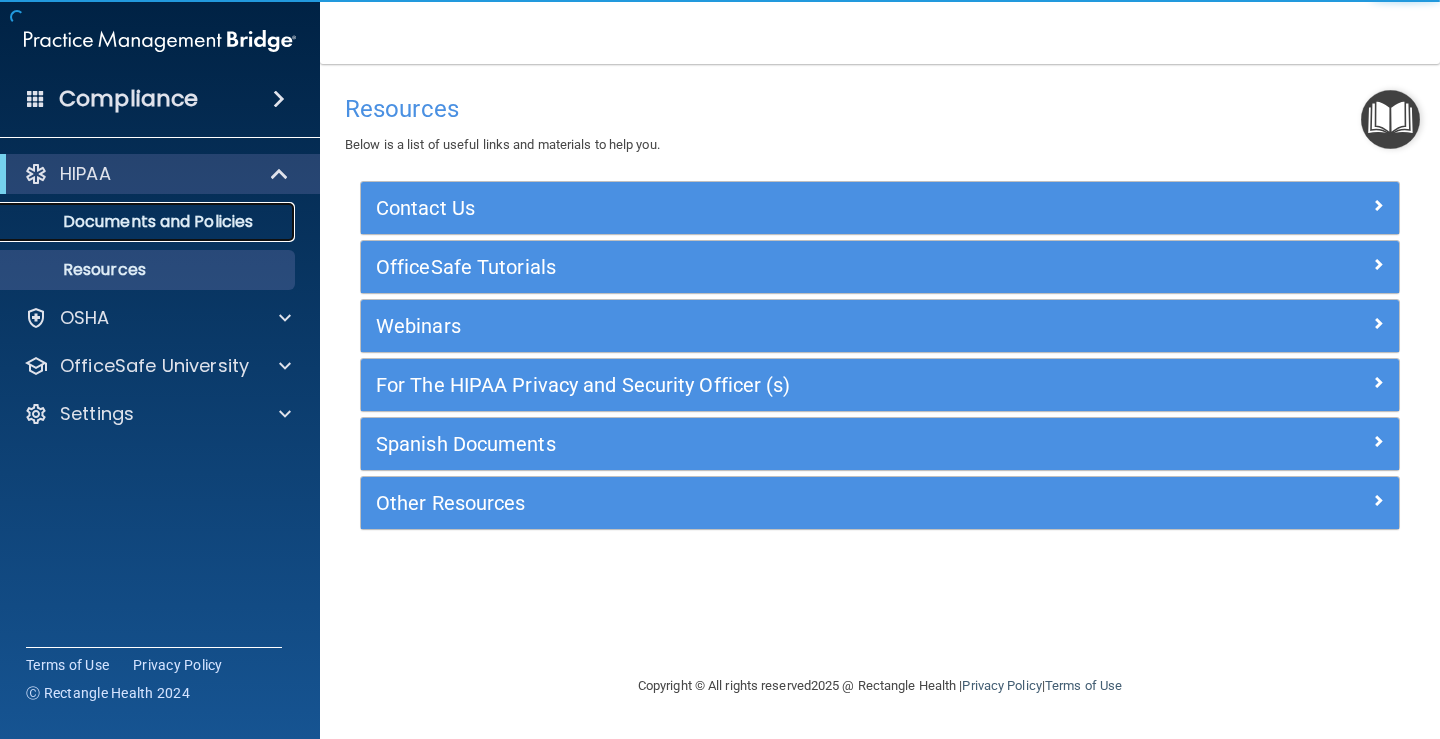 click on "Documents and Policies" at bounding box center [149, 222] 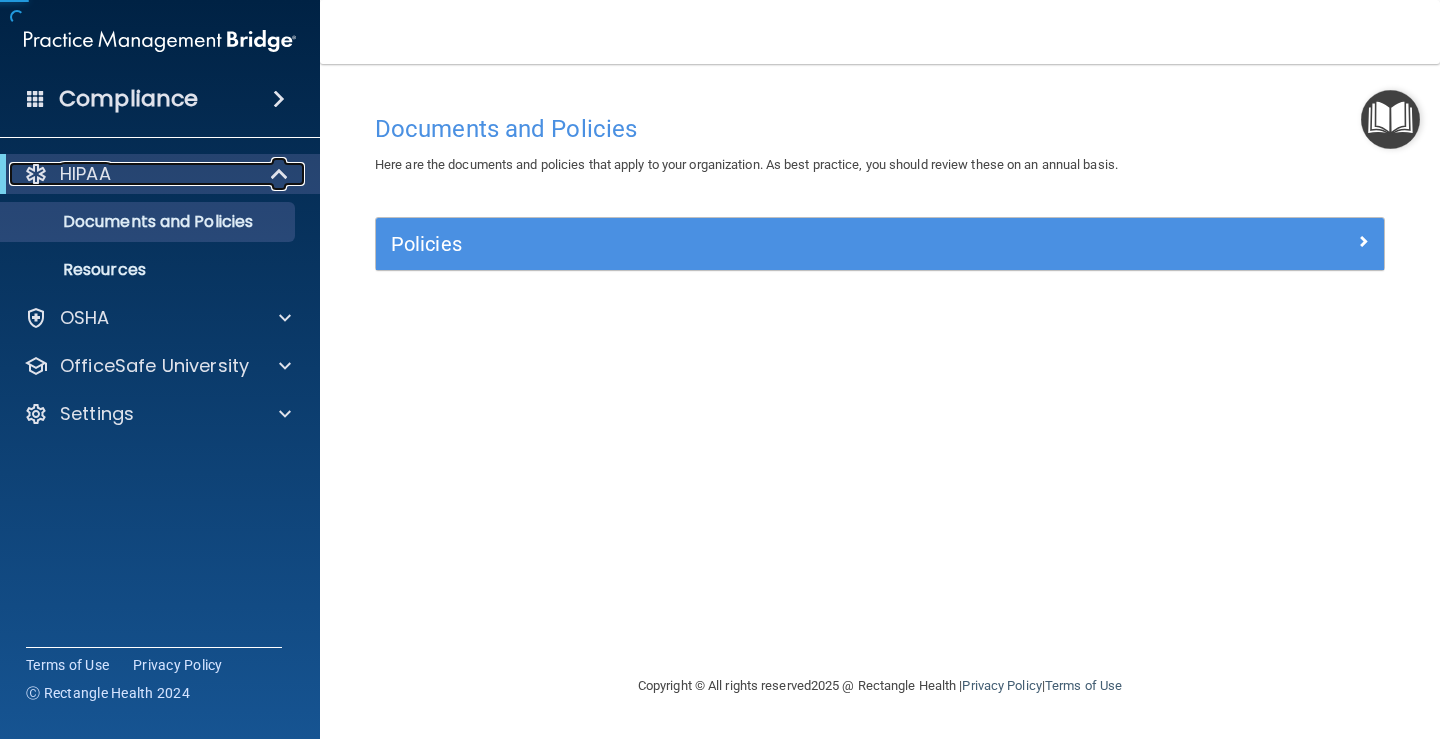 click on "HIPAA" at bounding box center [85, 174] 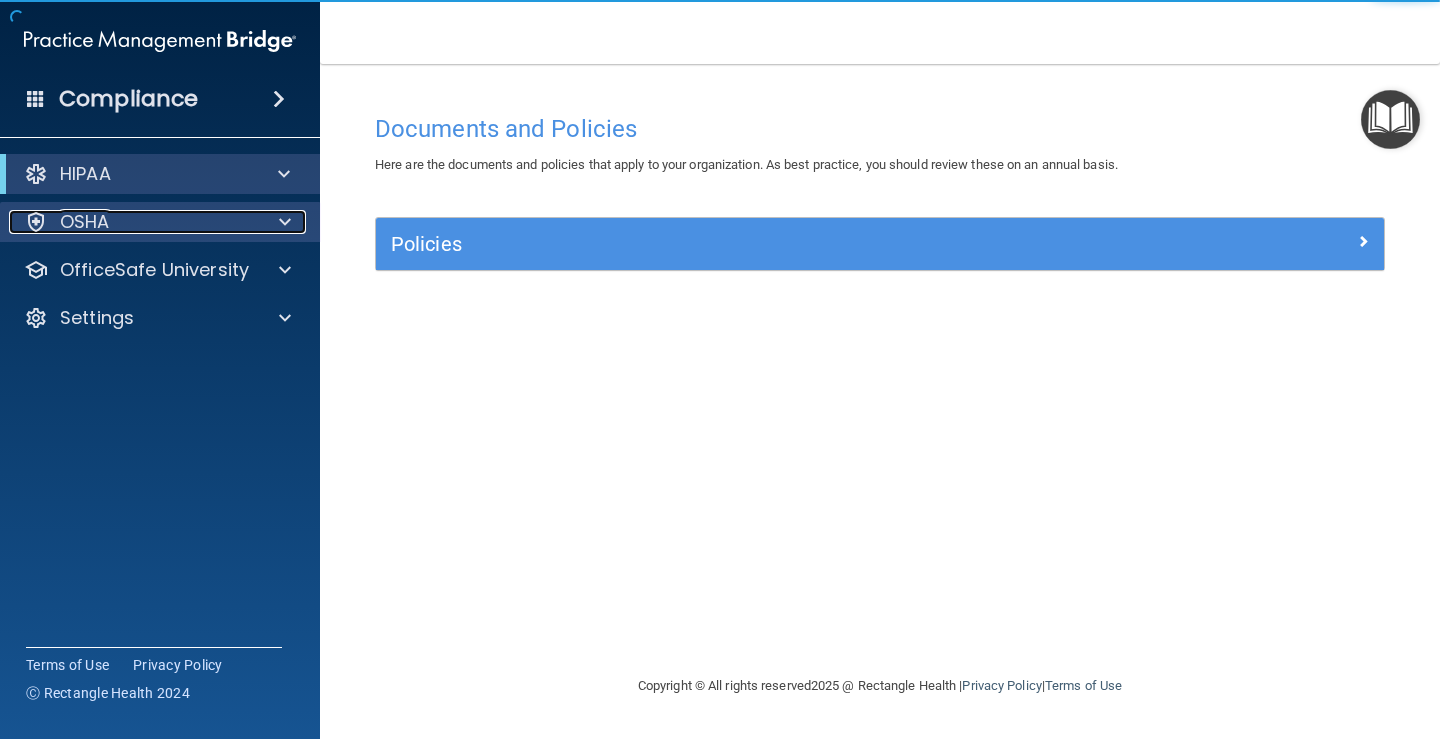 click on "OSHA" at bounding box center [133, 222] 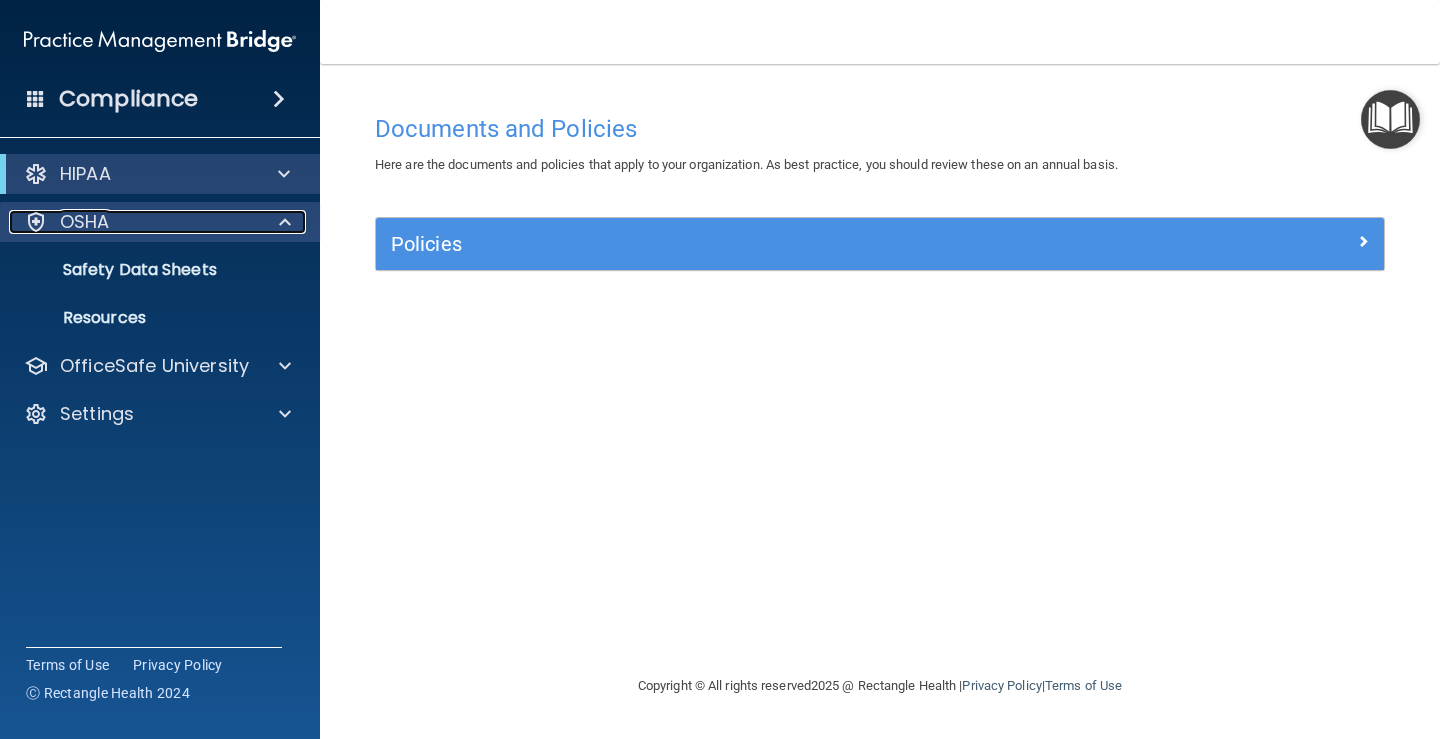 click on "OSHA" at bounding box center [133, 222] 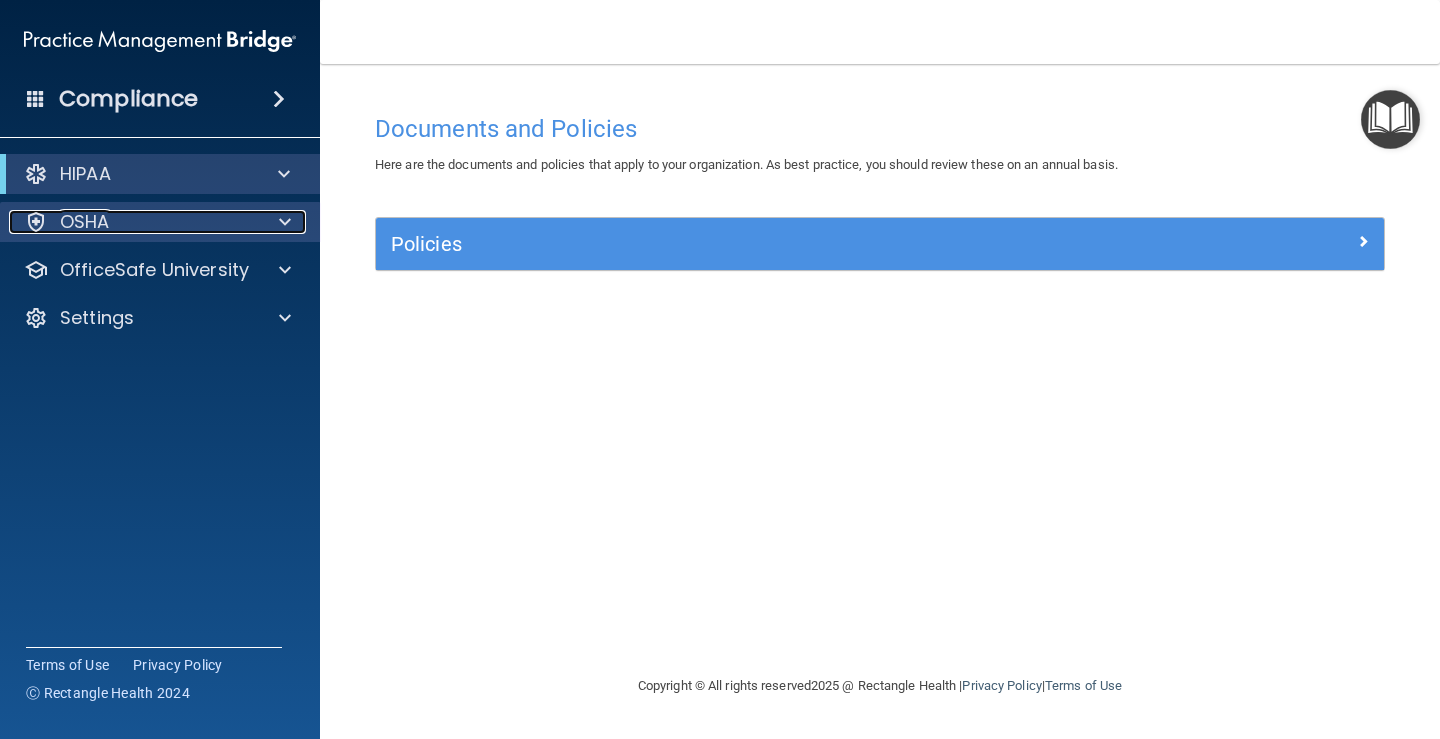 click on "OSHA" at bounding box center (85, 222) 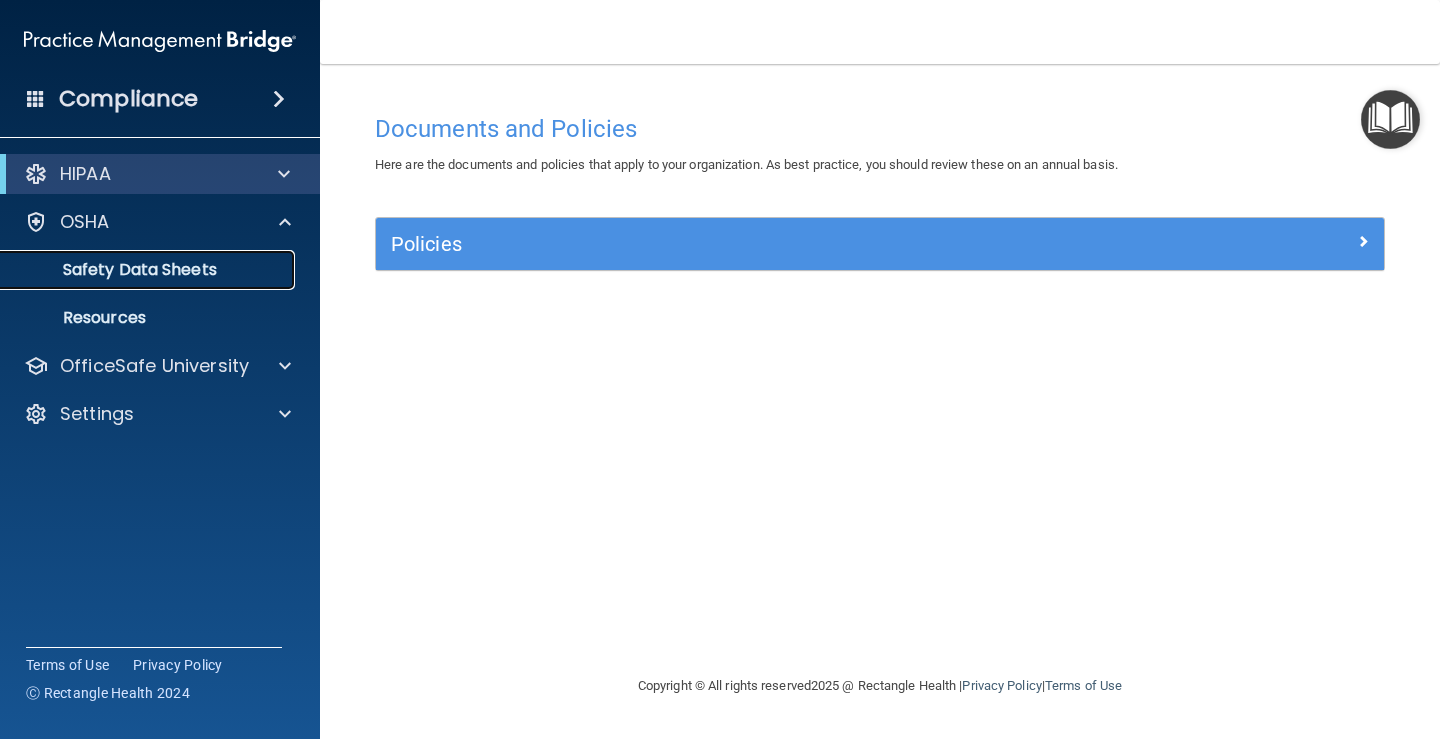 click on "Safety Data Sheets" at bounding box center [149, 270] 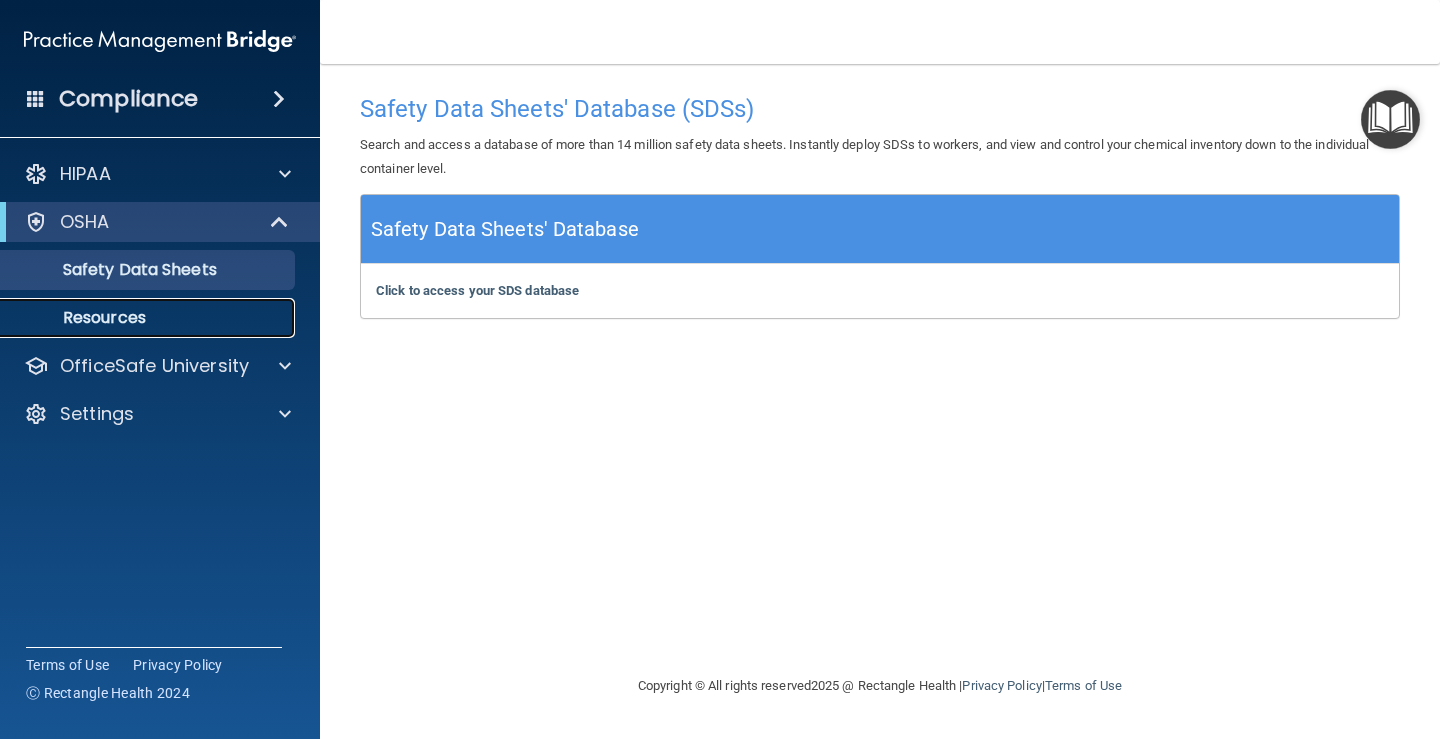 click on "Resources" at bounding box center [149, 318] 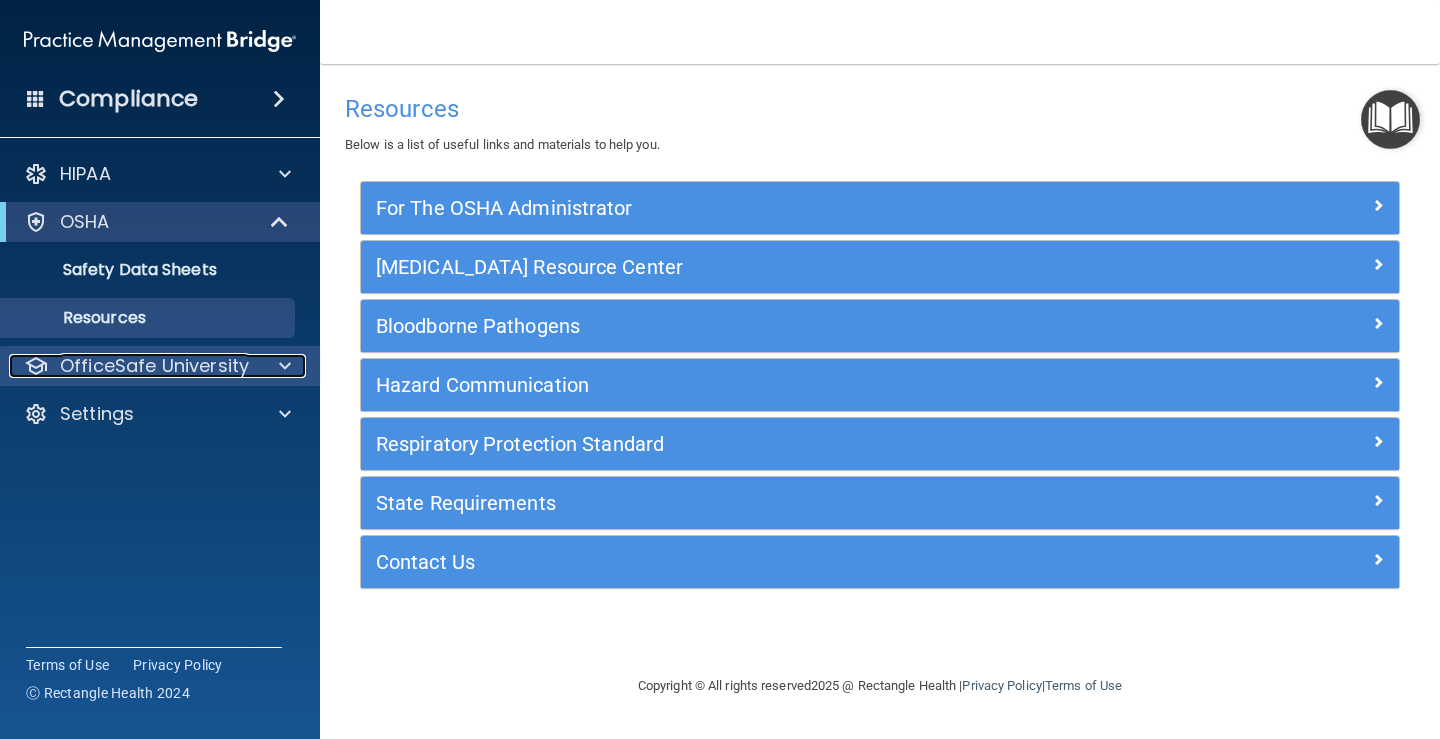 click on "OfficeSafe University" at bounding box center [154, 366] 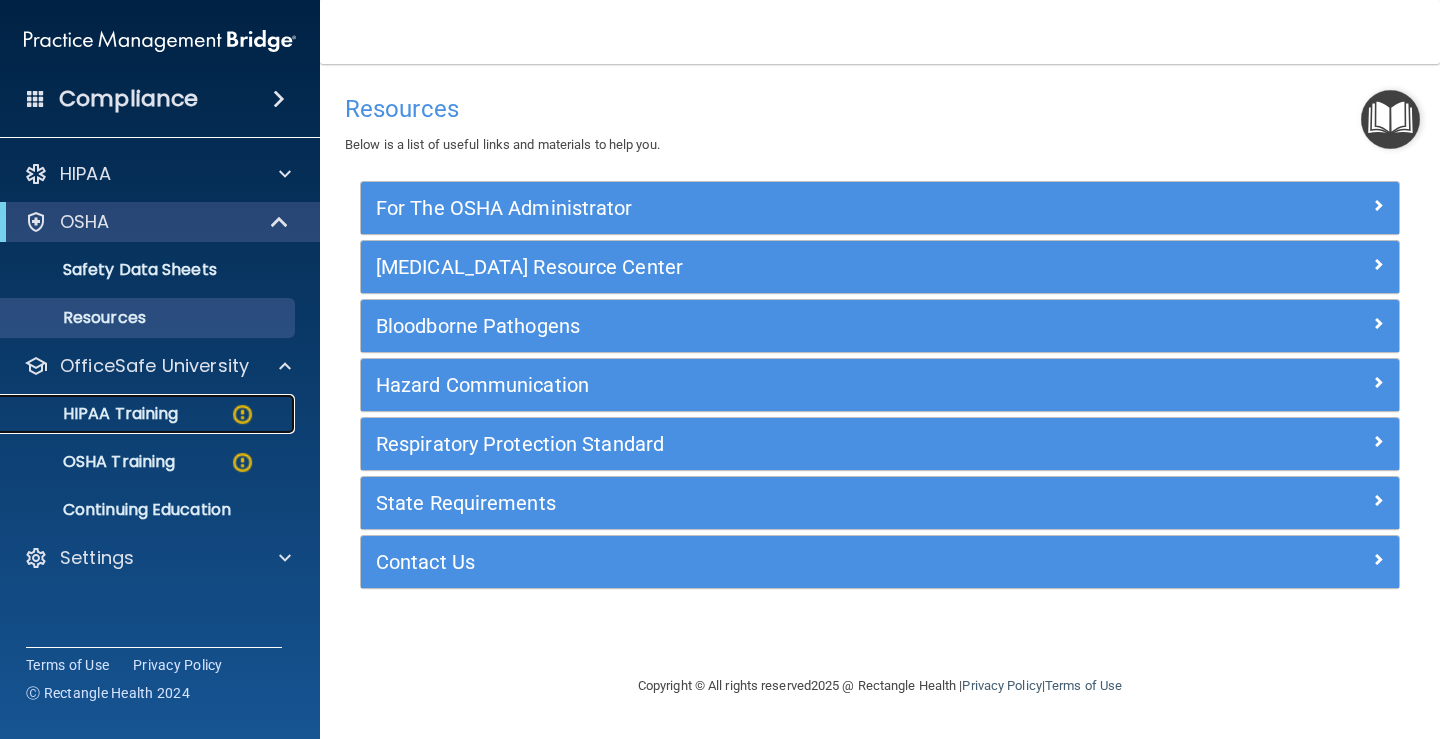 click on "HIPAA Training" at bounding box center [95, 414] 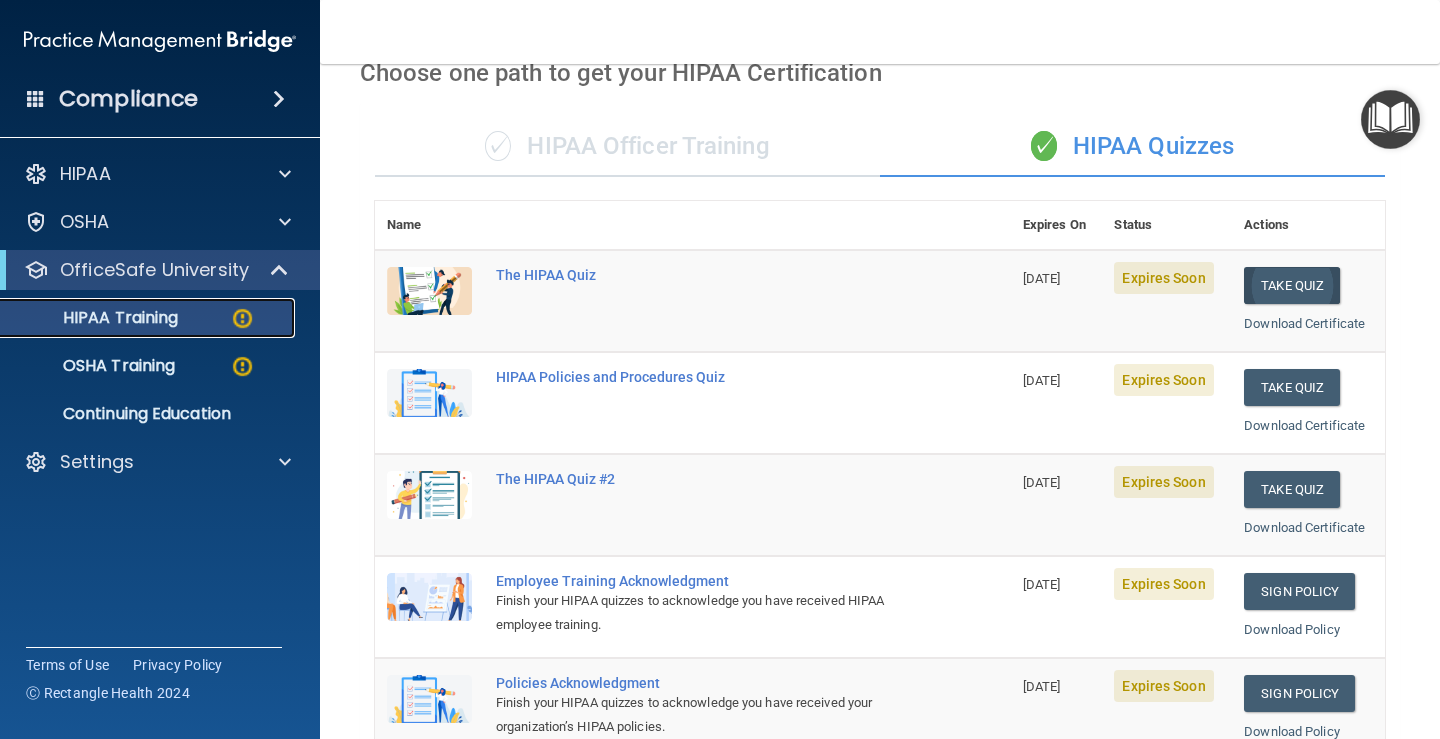 scroll, scrollTop: 0, scrollLeft: 0, axis: both 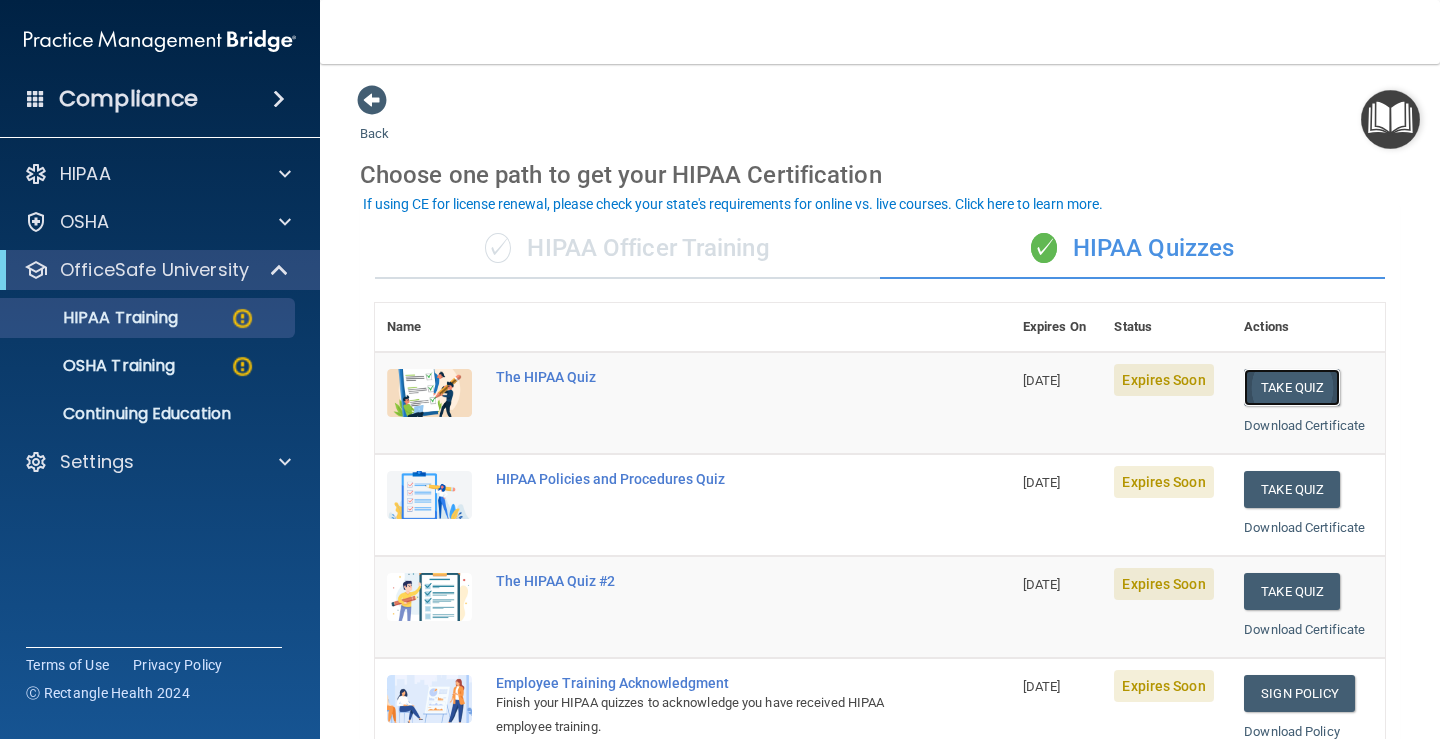 click on "Take Quiz" at bounding box center [1292, 387] 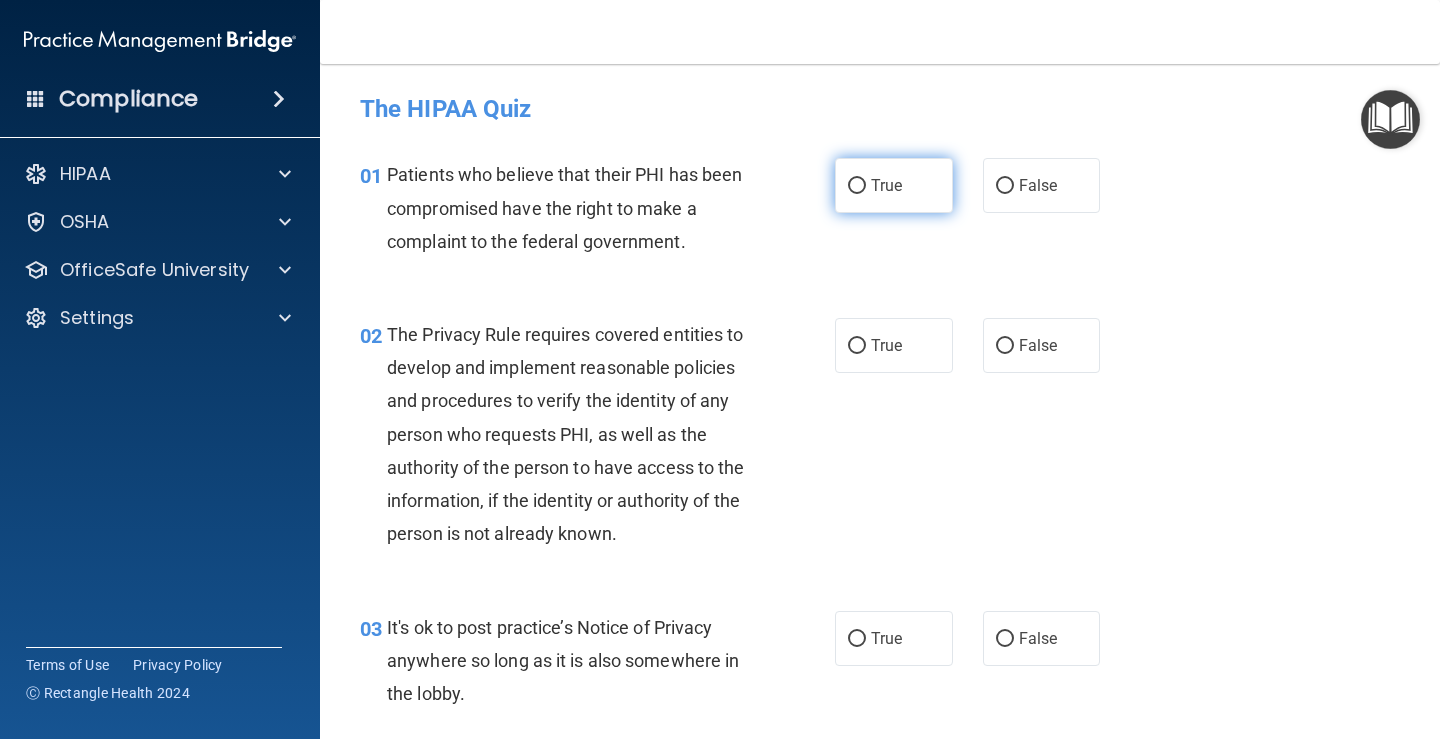 click on "True" at bounding box center [857, 186] 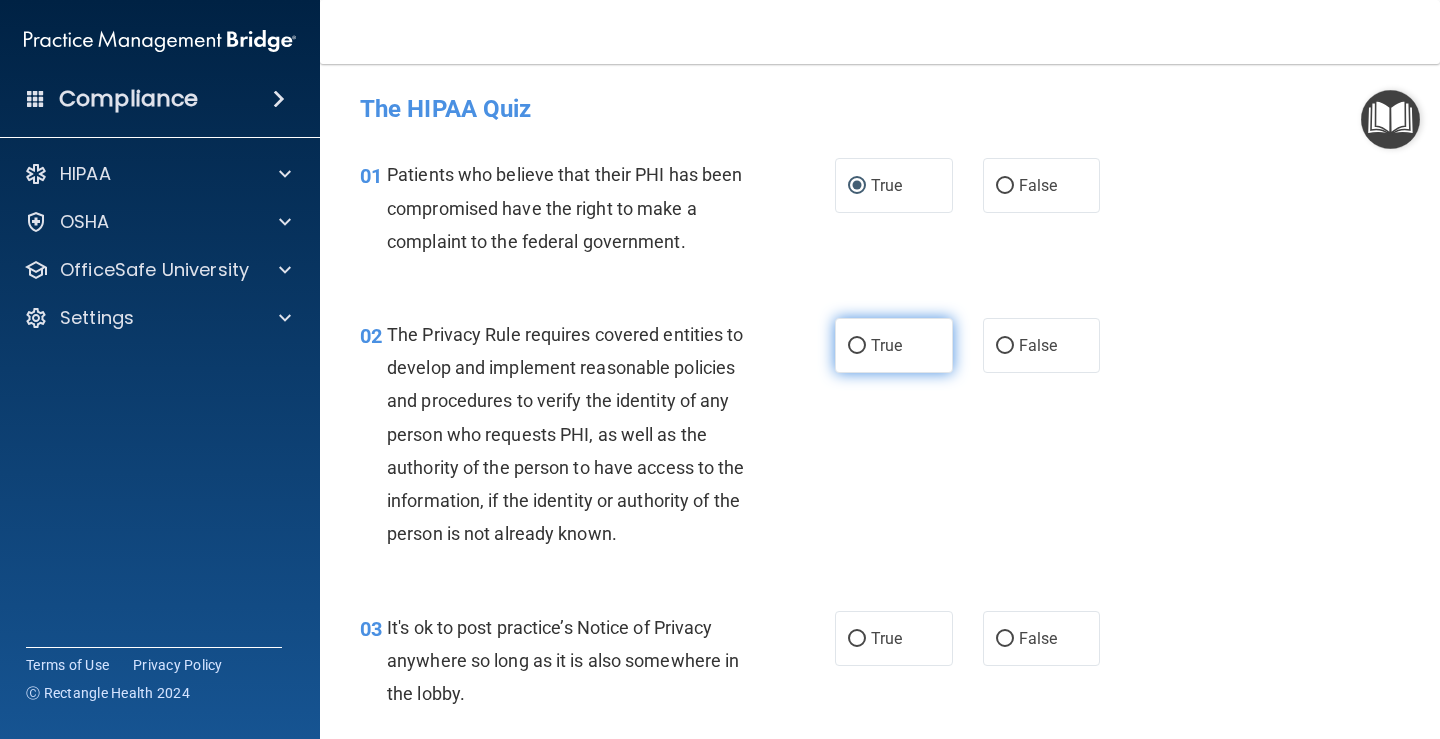 click on "True" at bounding box center (857, 346) 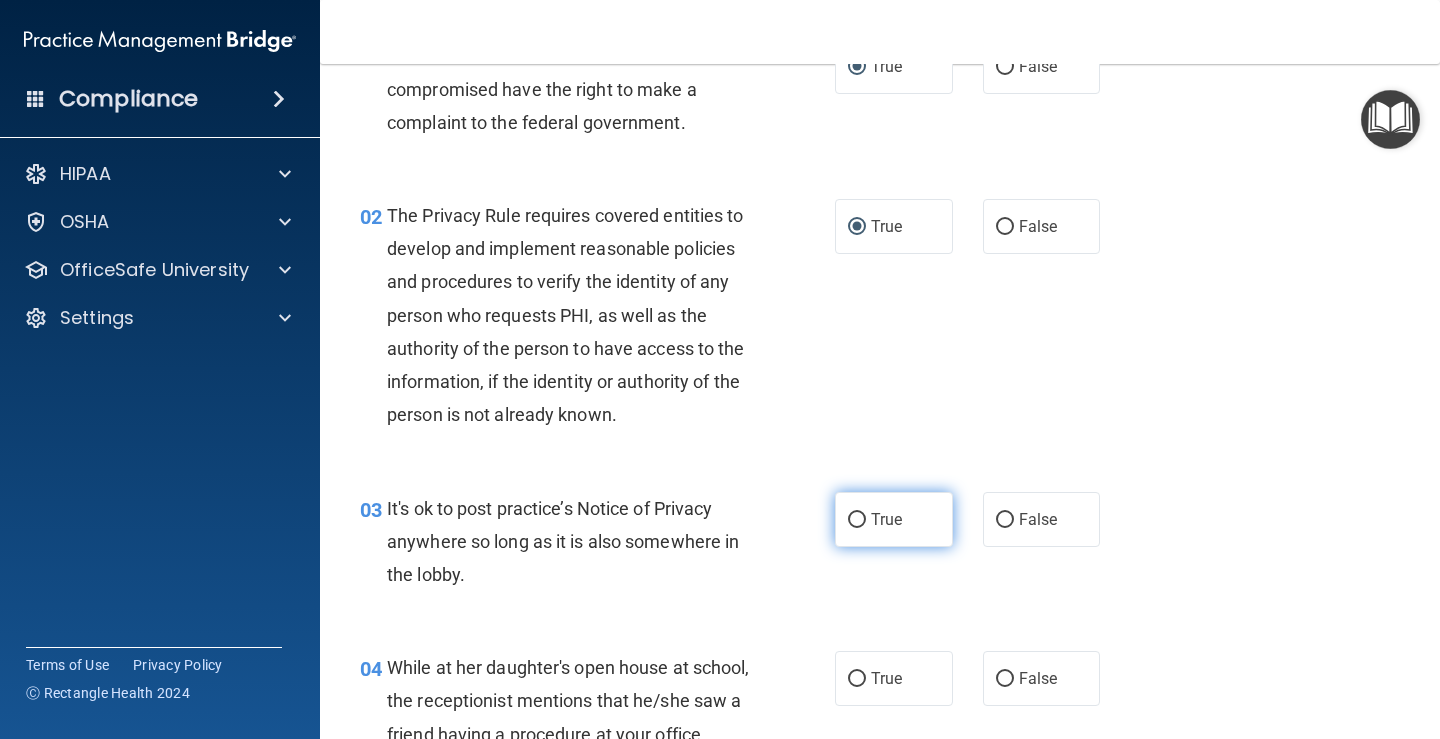 scroll, scrollTop: 0, scrollLeft: 0, axis: both 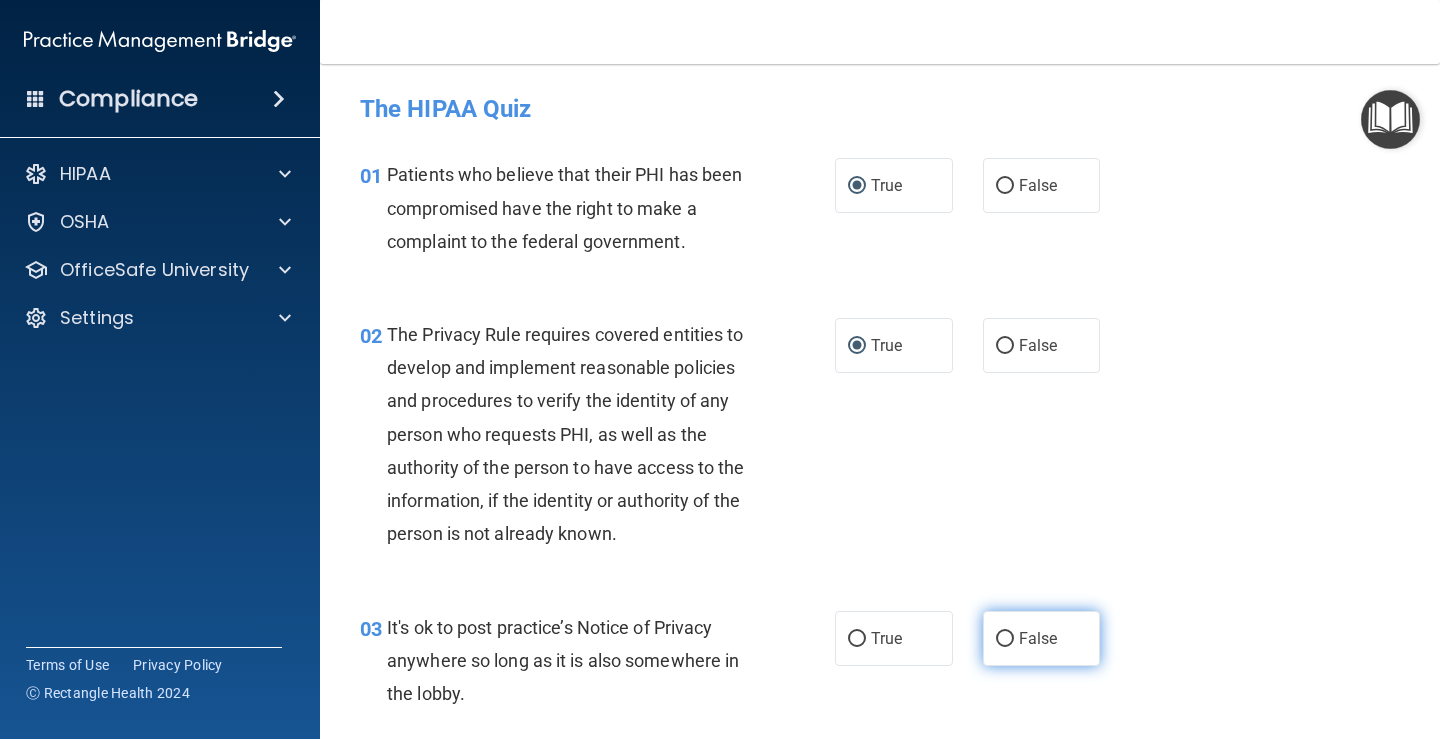 click on "False" at bounding box center [1005, 639] 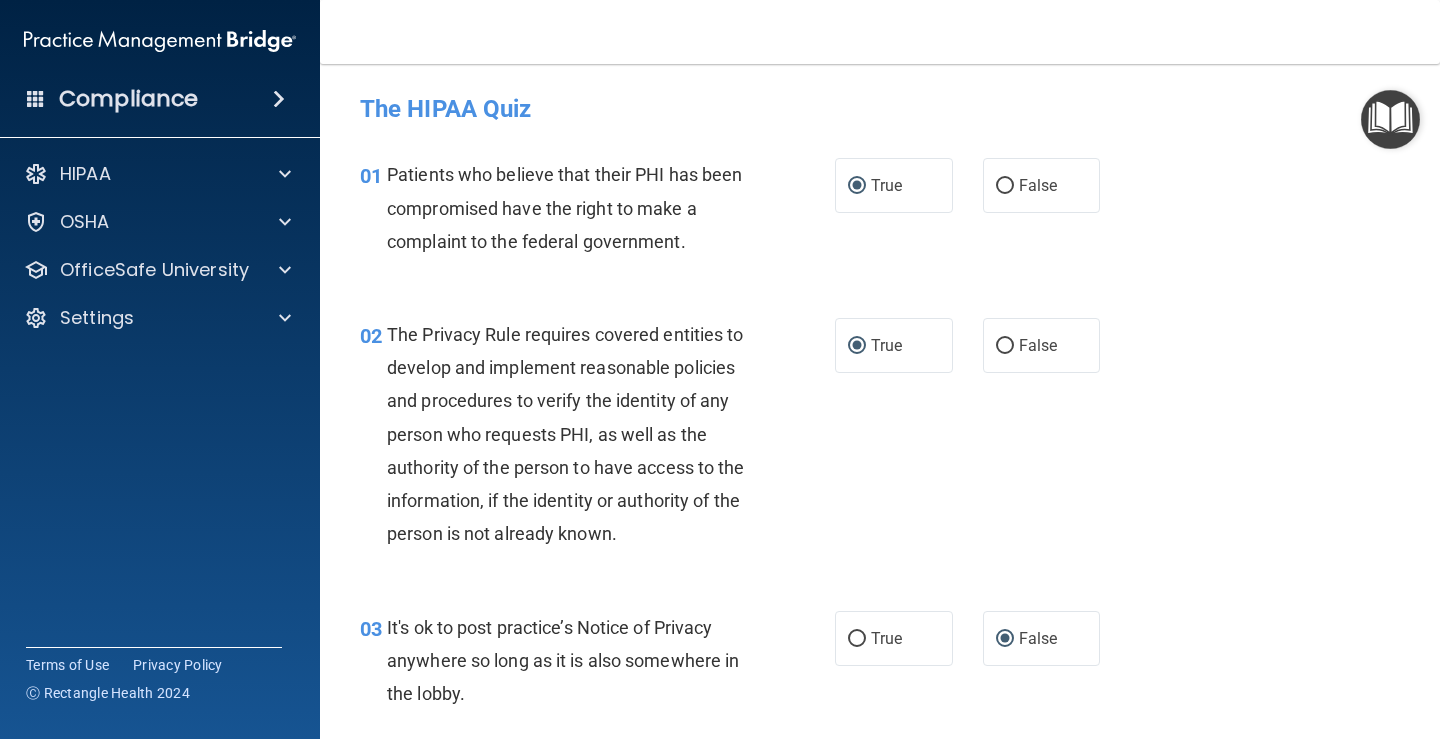scroll, scrollTop: 167, scrollLeft: 0, axis: vertical 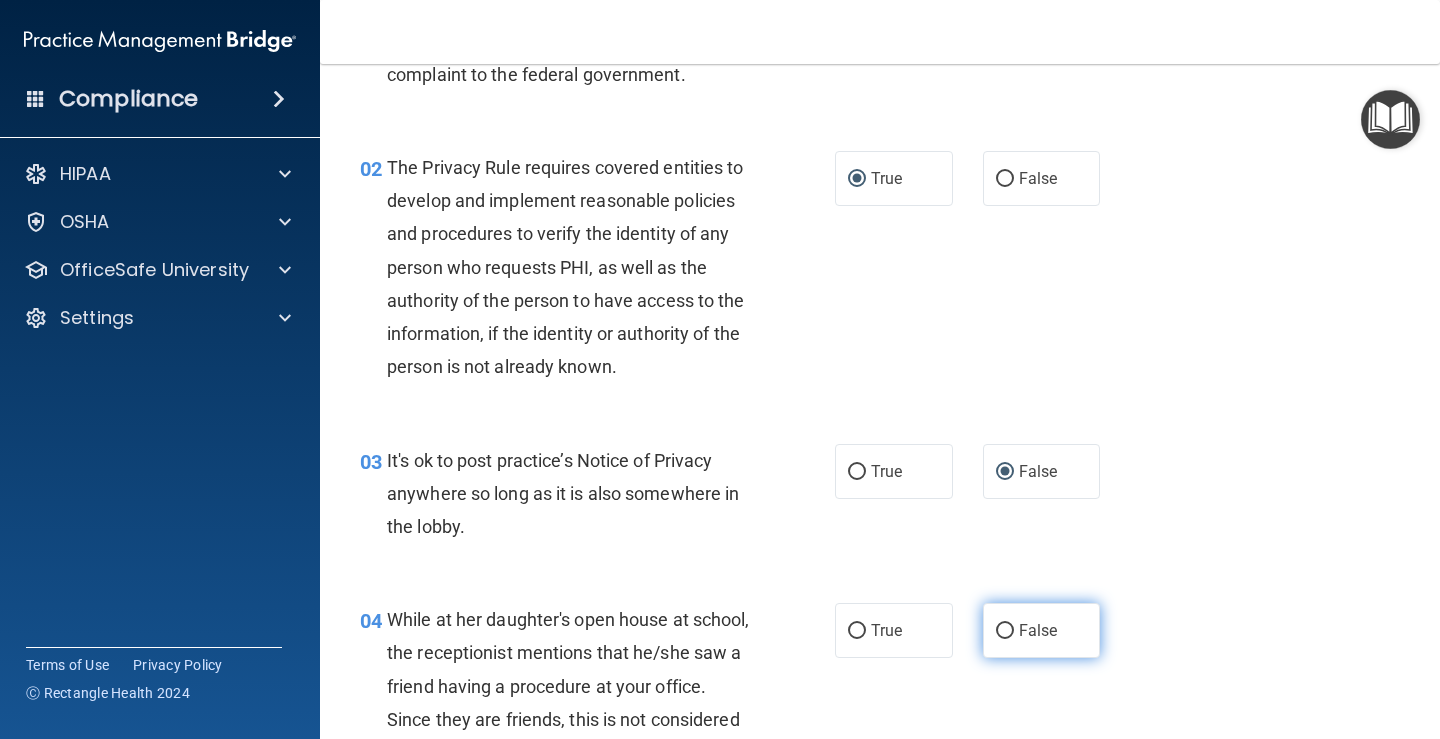 click on "False" at bounding box center (1005, 631) 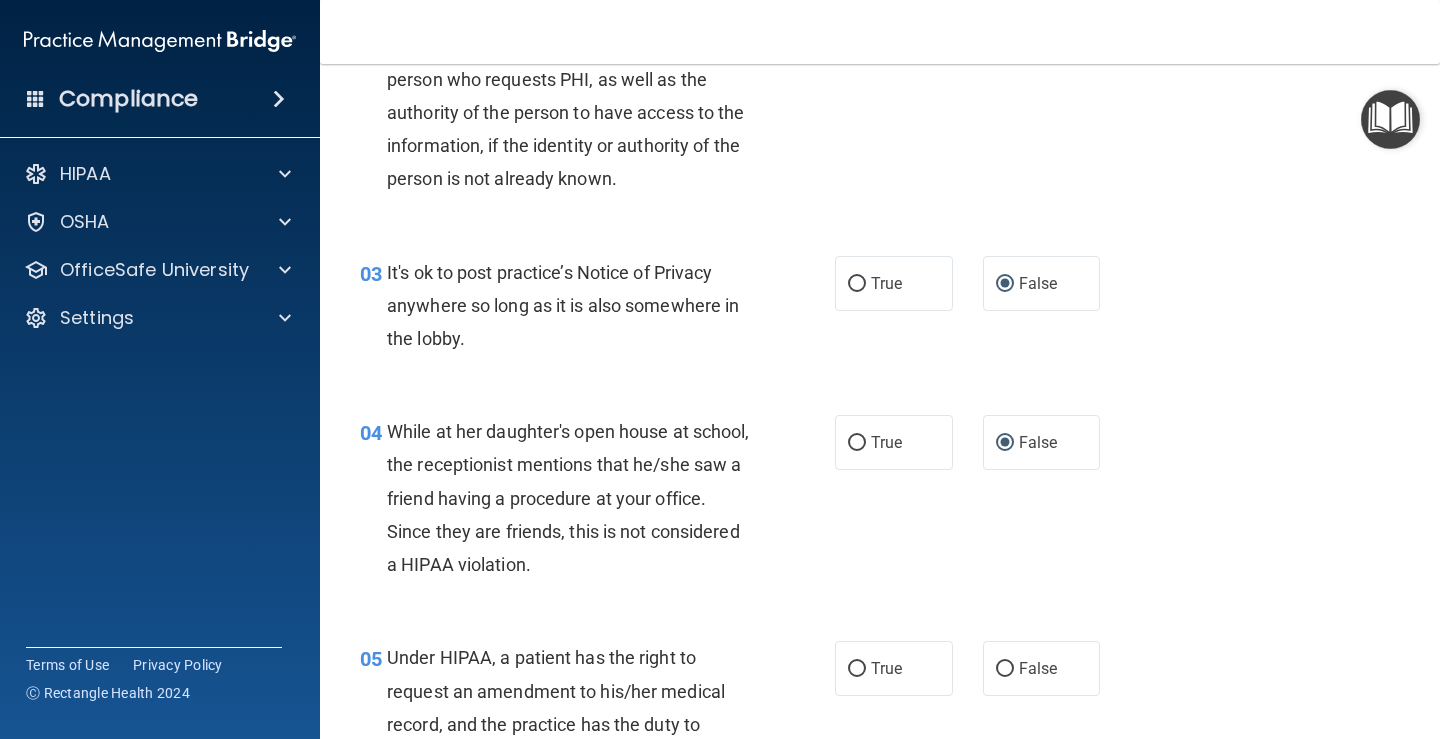 scroll, scrollTop: 500, scrollLeft: 0, axis: vertical 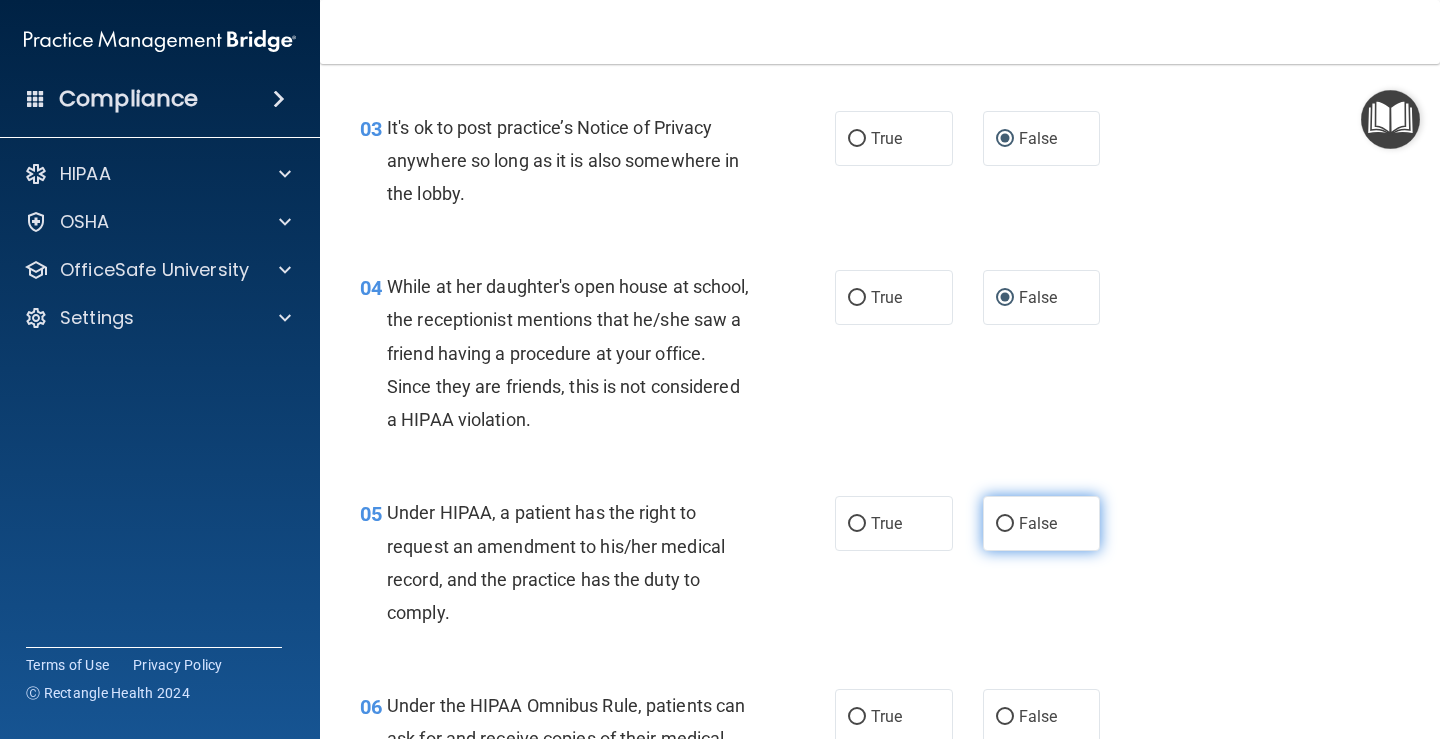 click on "False" at bounding box center (1005, 524) 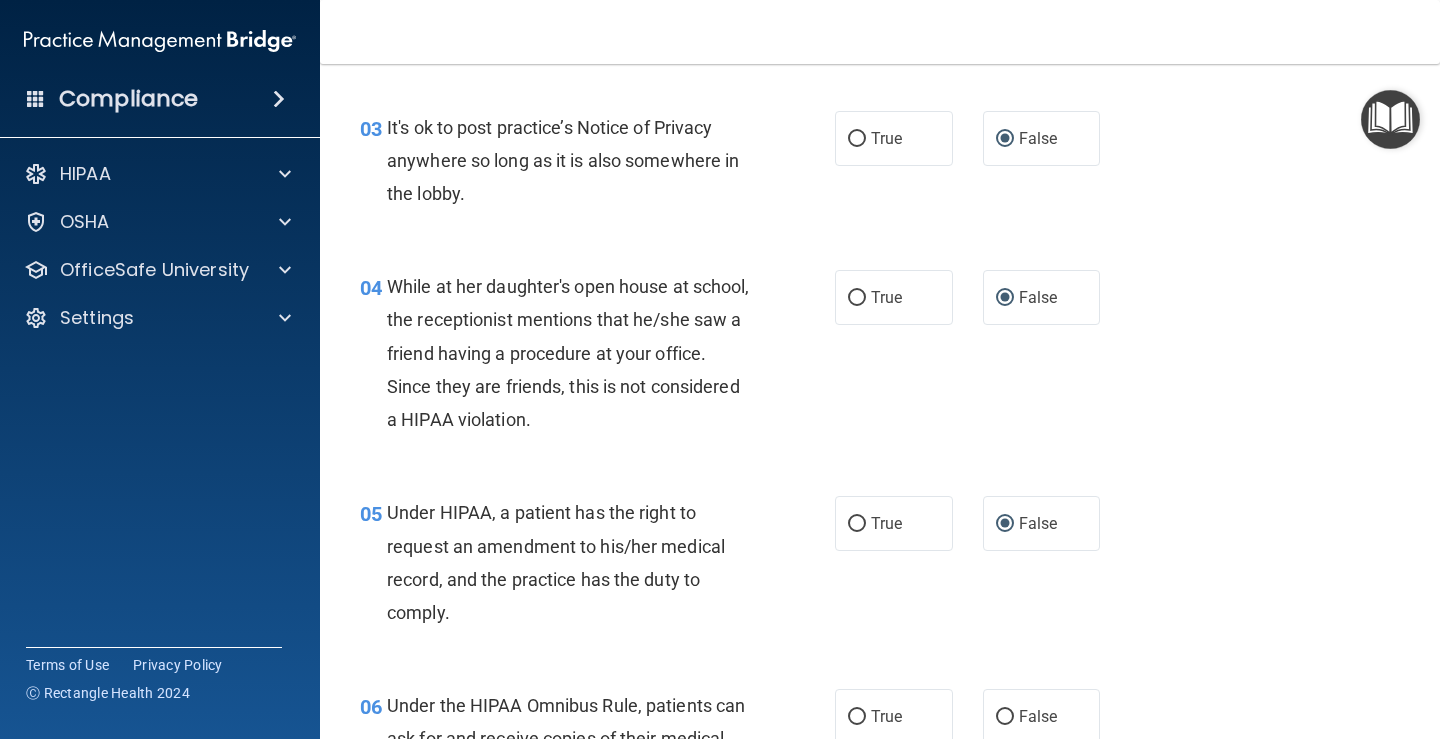 scroll, scrollTop: 667, scrollLeft: 0, axis: vertical 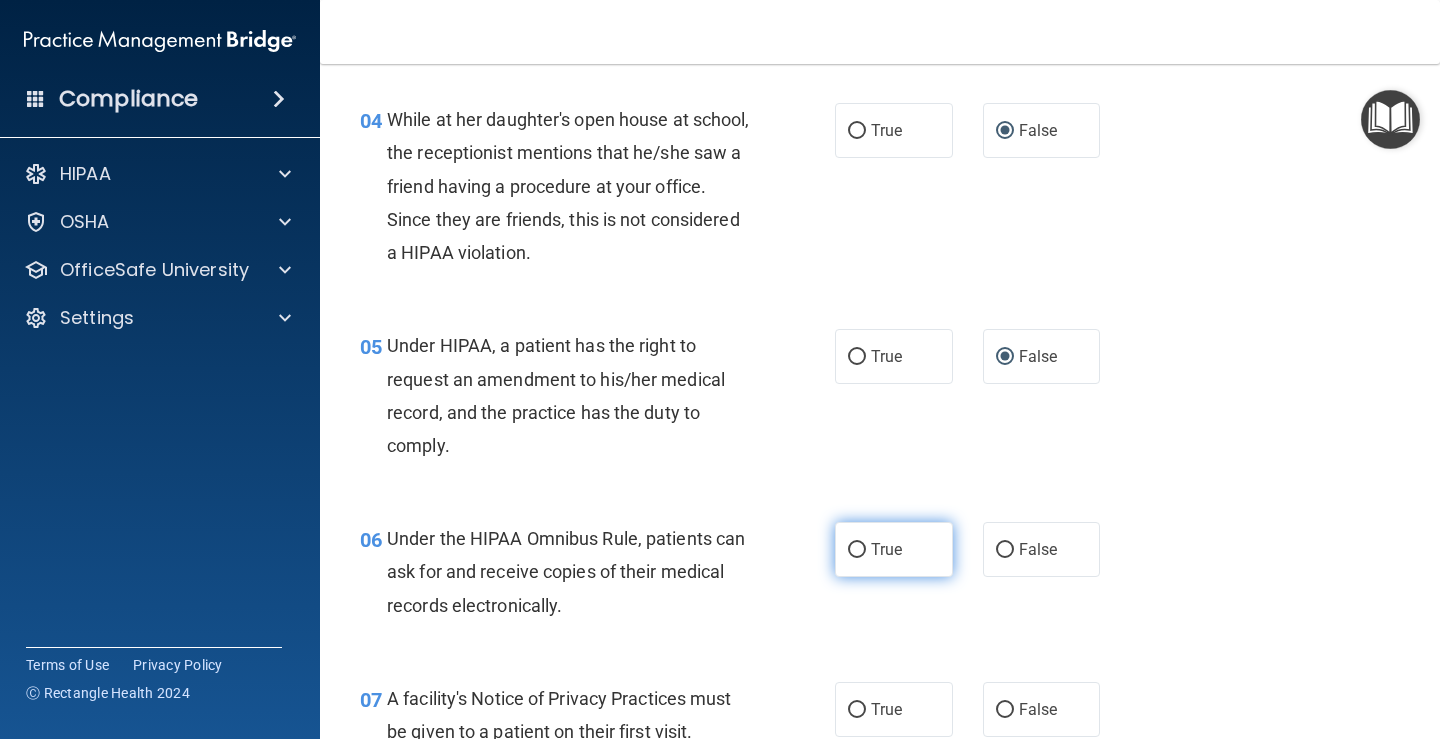 click on "True" at bounding box center [857, 550] 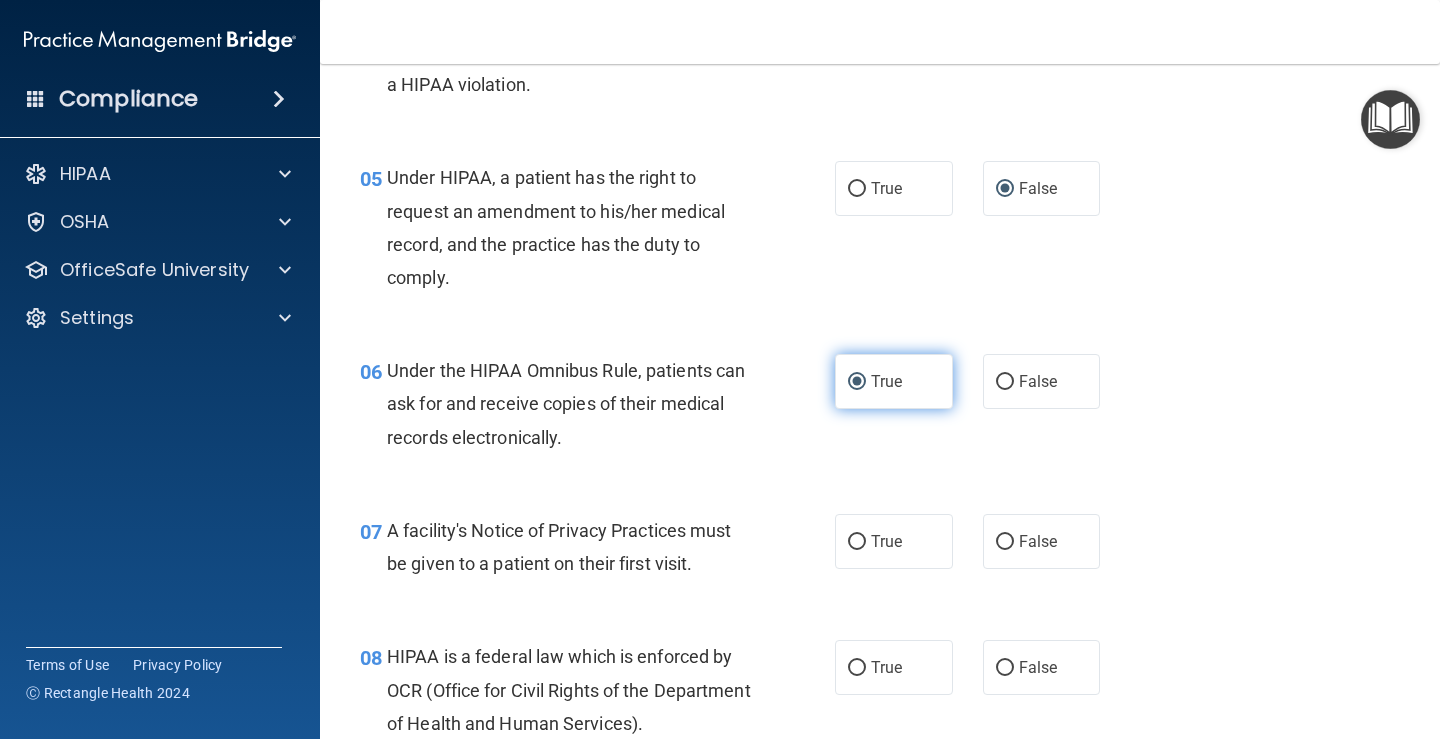 scroll, scrollTop: 1000, scrollLeft: 0, axis: vertical 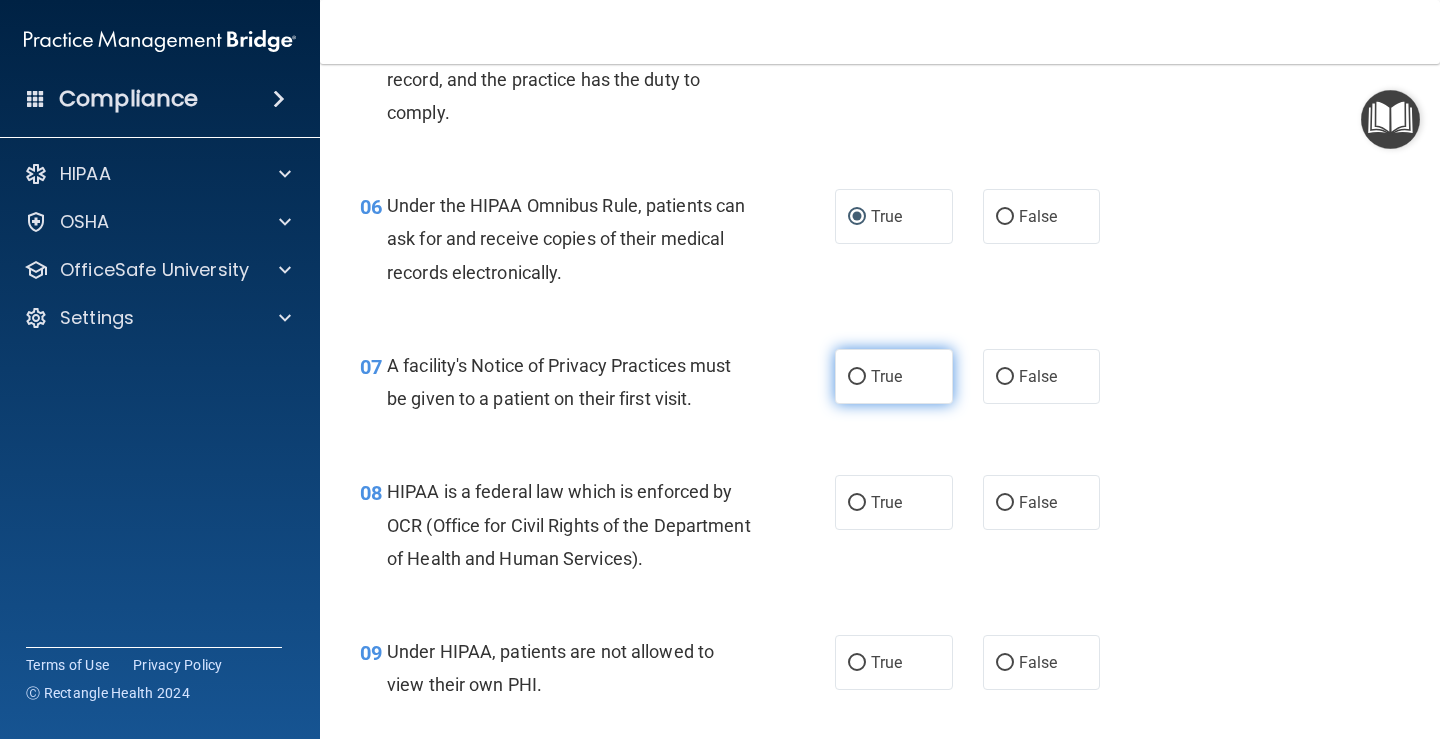 click on "True" at bounding box center [857, 377] 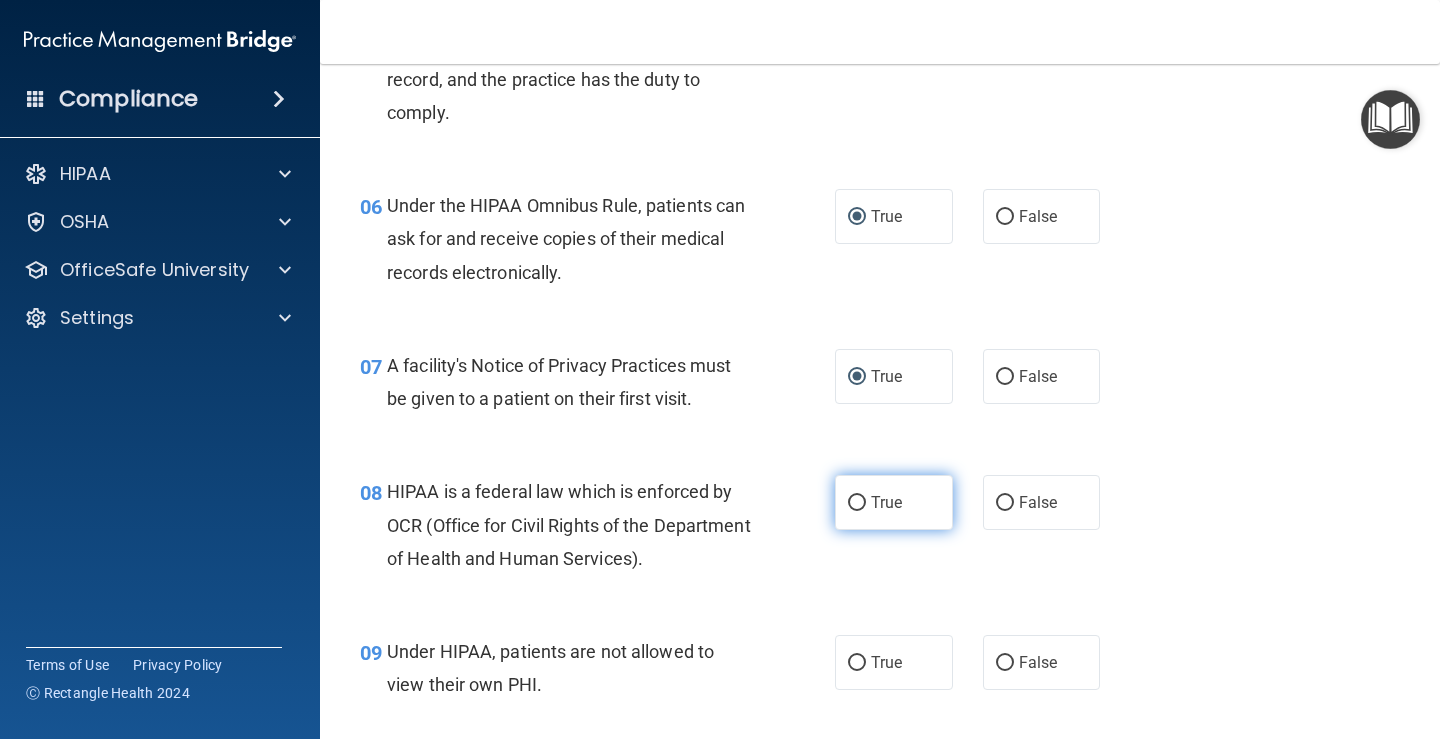 click on "True" at bounding box center (857, 503) 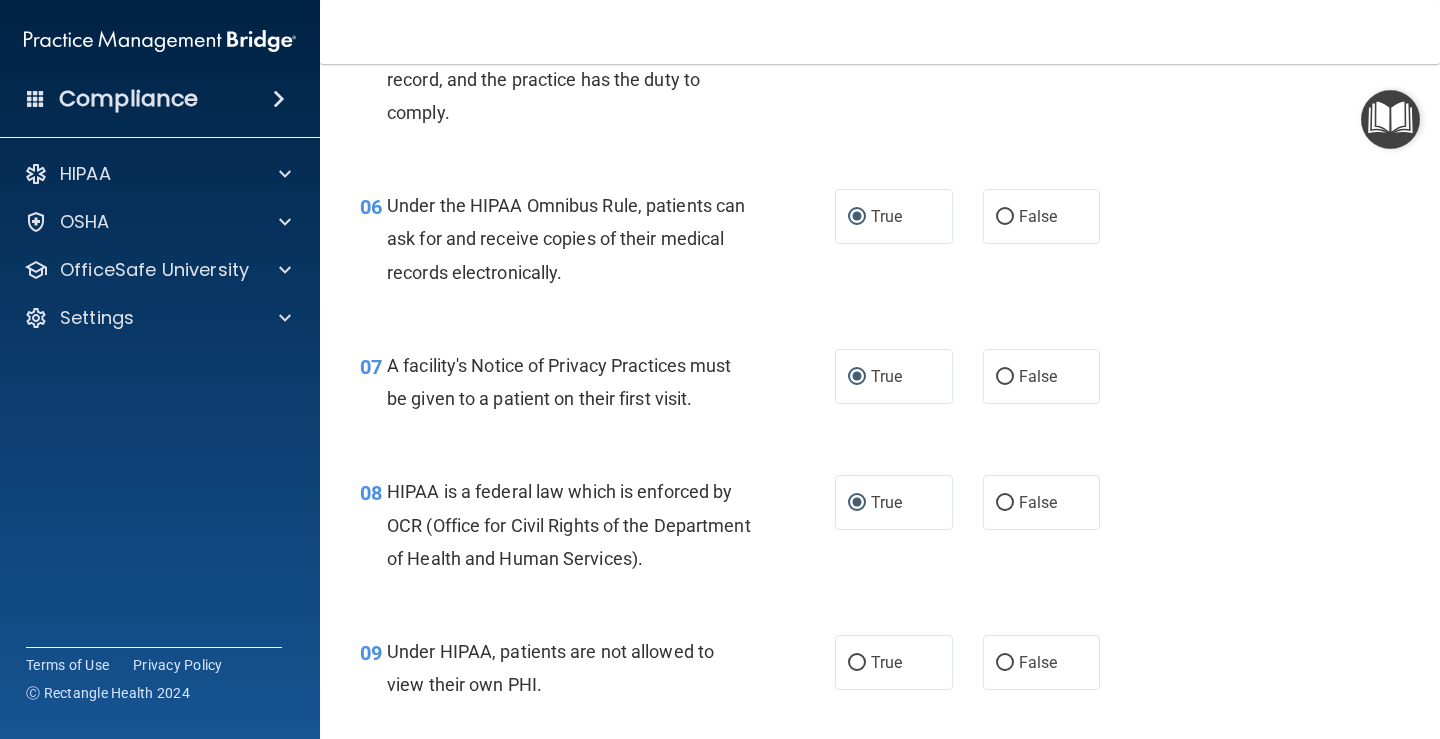 scroll, scrollTop: 1167, scrollLeft: 0, axis: vertical 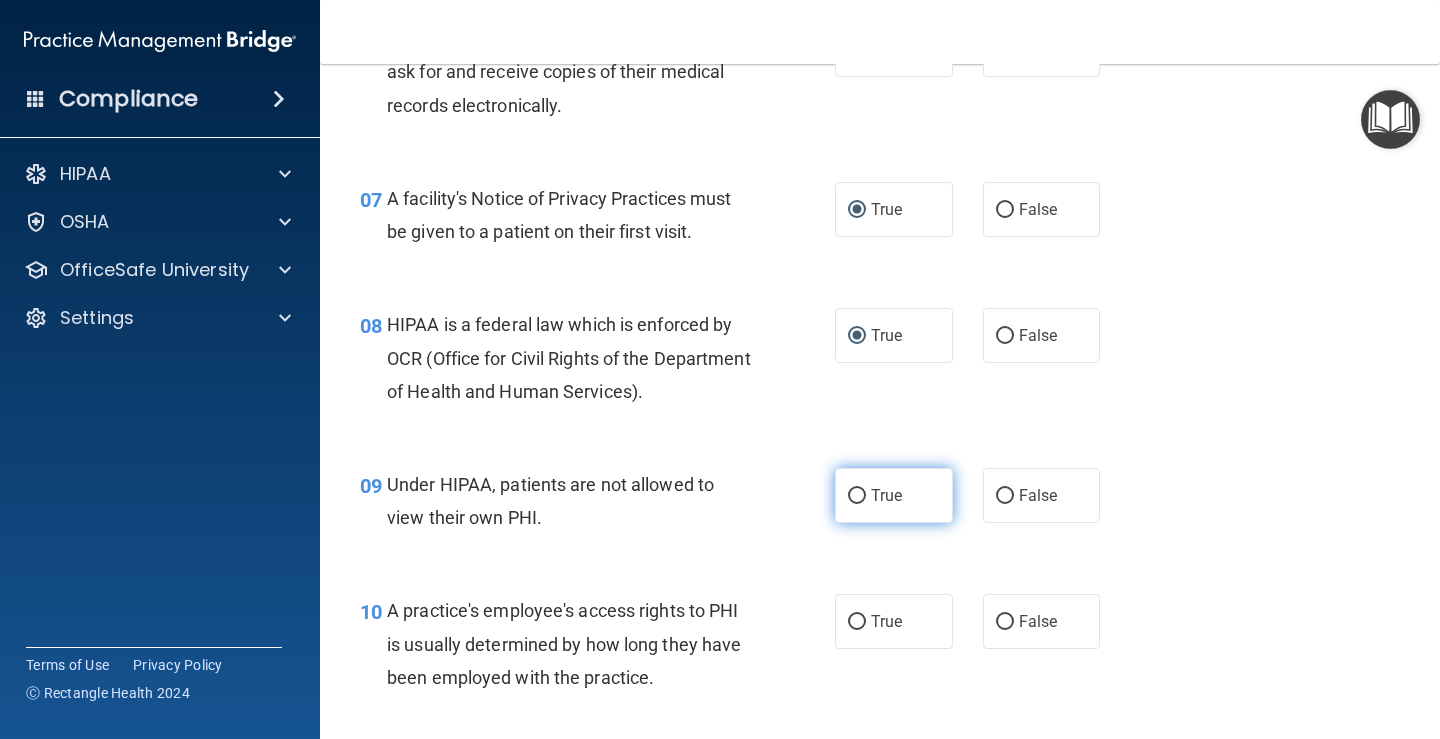 click on "True" at bounding box center (857, 496) 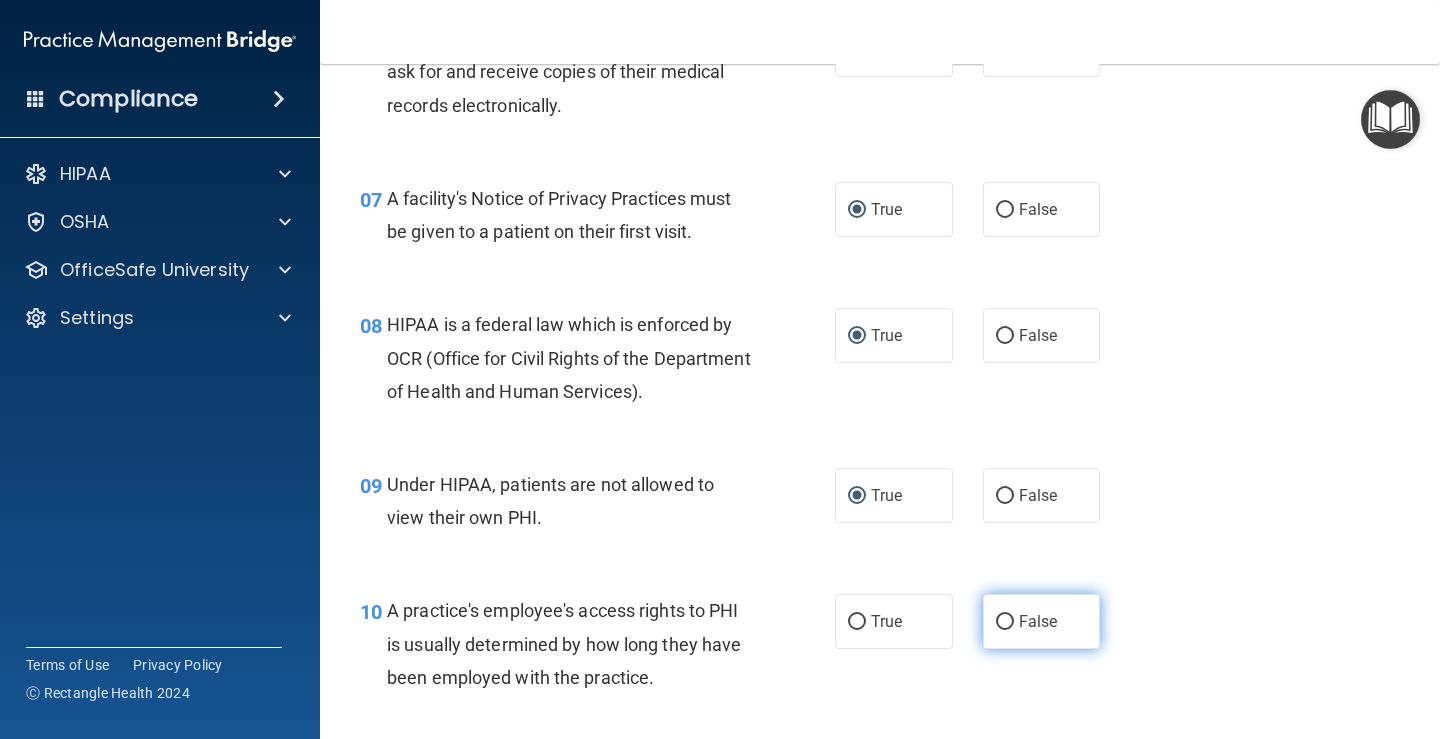 click on "False" at bounding box center (1005, 622) 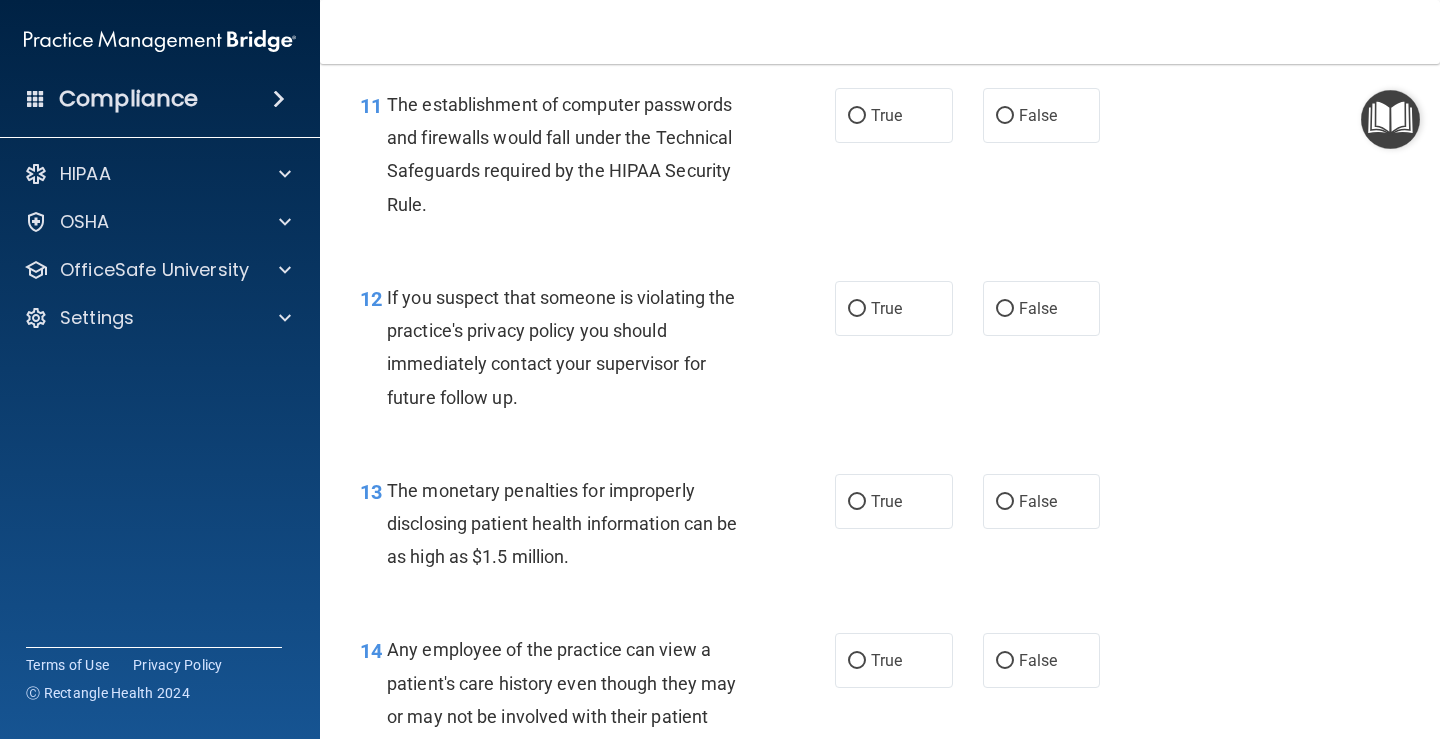 scroll, scrollTop: 1667, scrollLeft: 0, axis: vertical 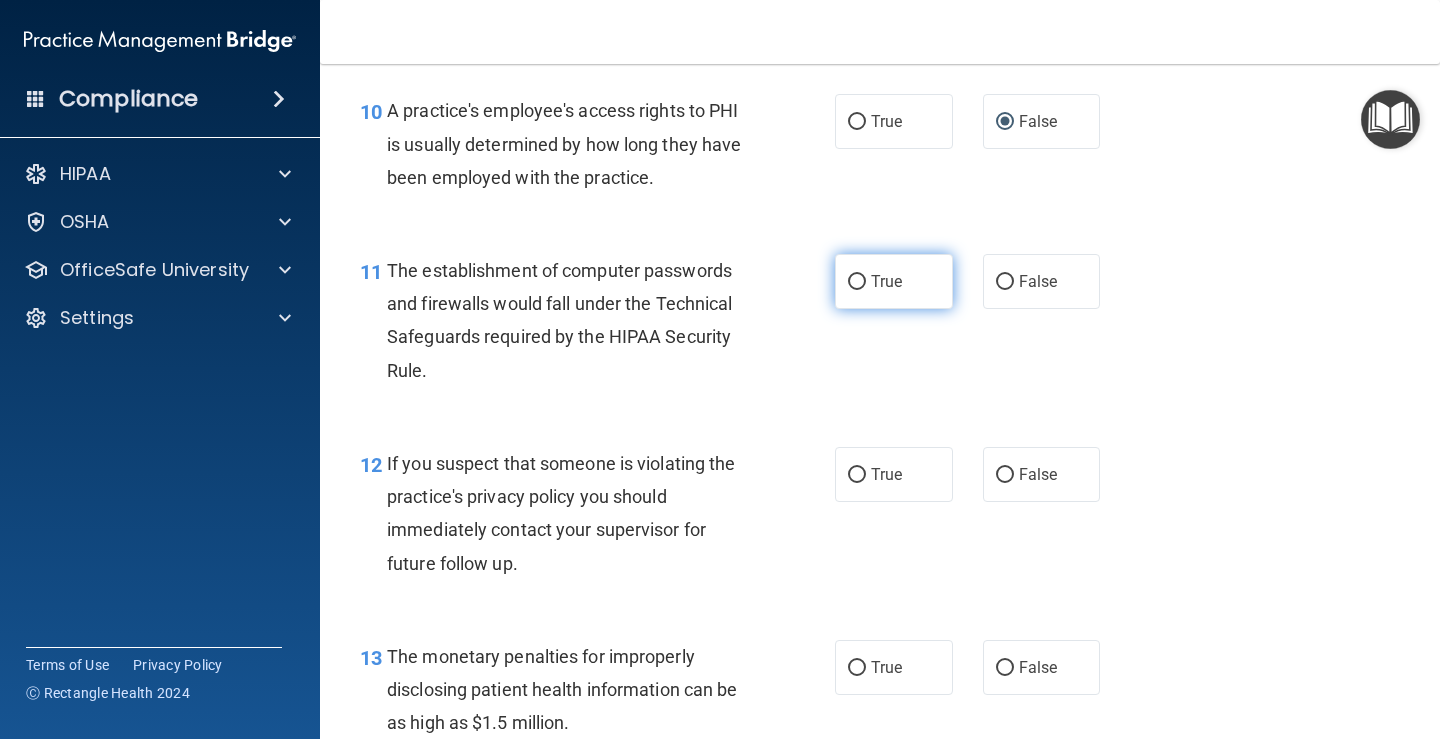click on "True" at bounding box center [857, 282] 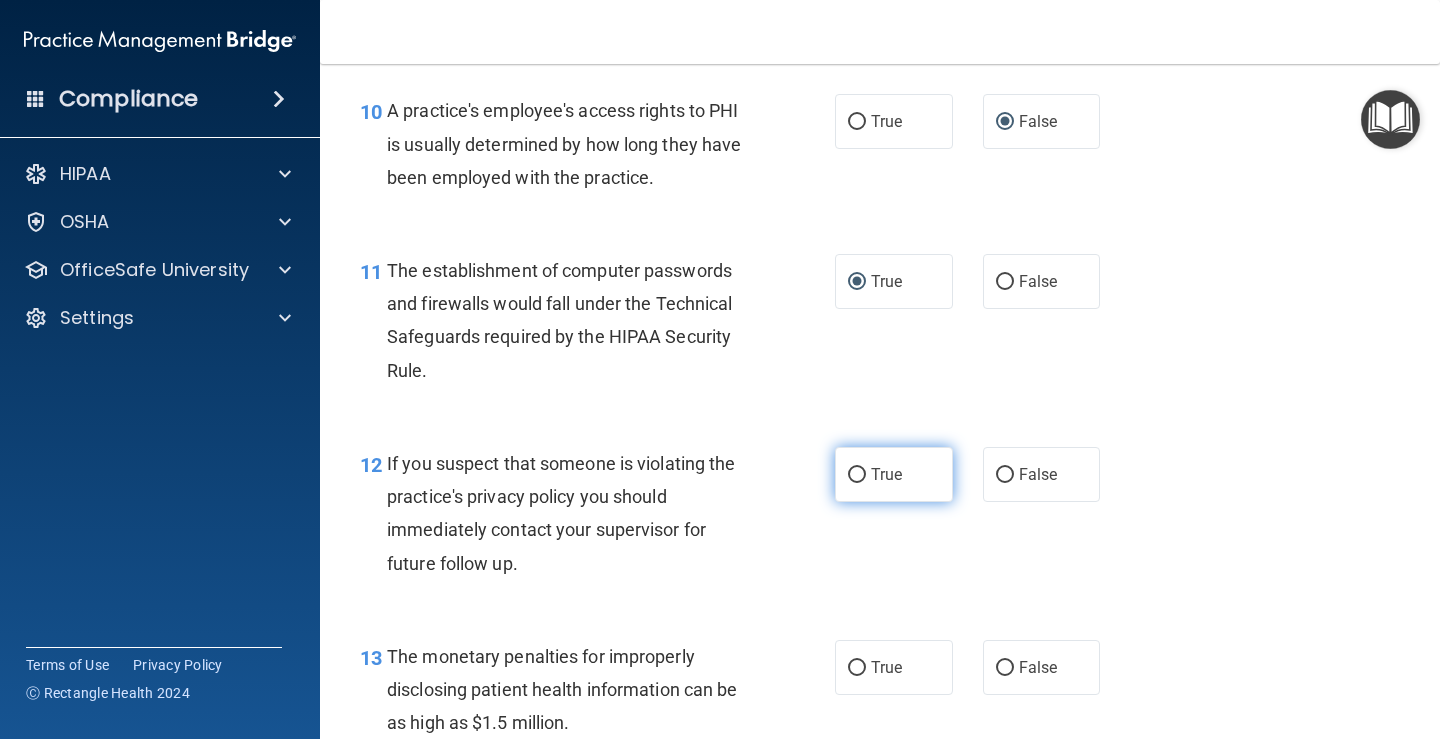 click on "True" at bounding box center (857, 475) 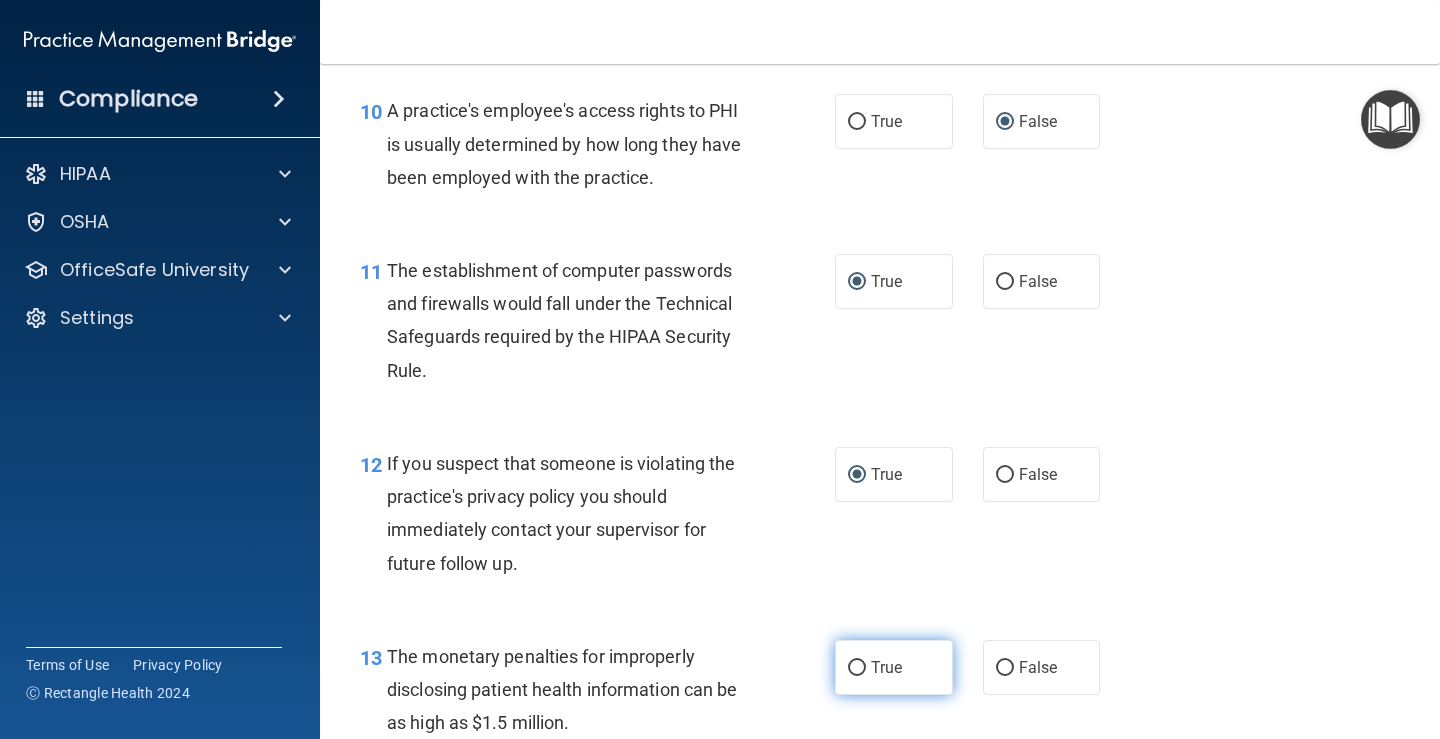 click on "True" at bounding box center (857, 668) 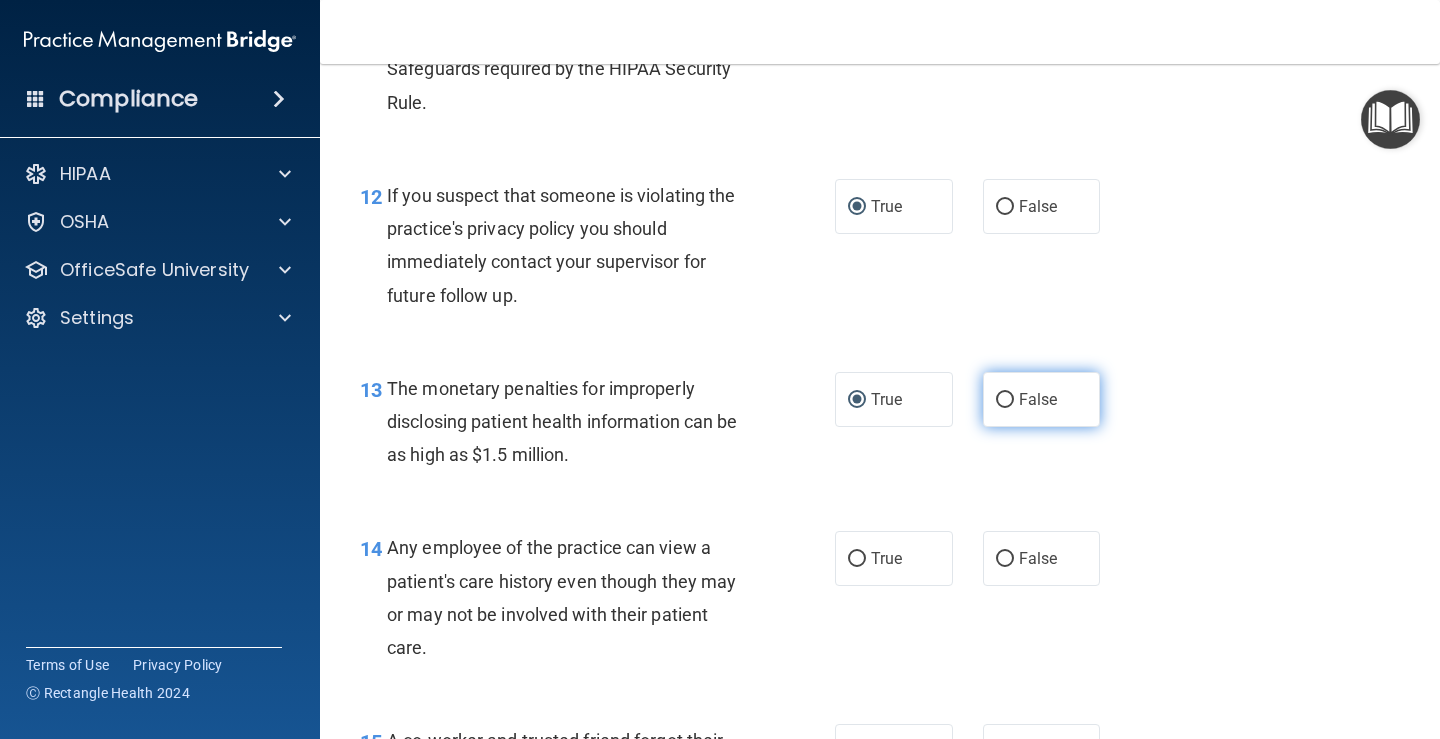 scroll, scrollTop: 2000, scrollLeft: 0, axis: vertical 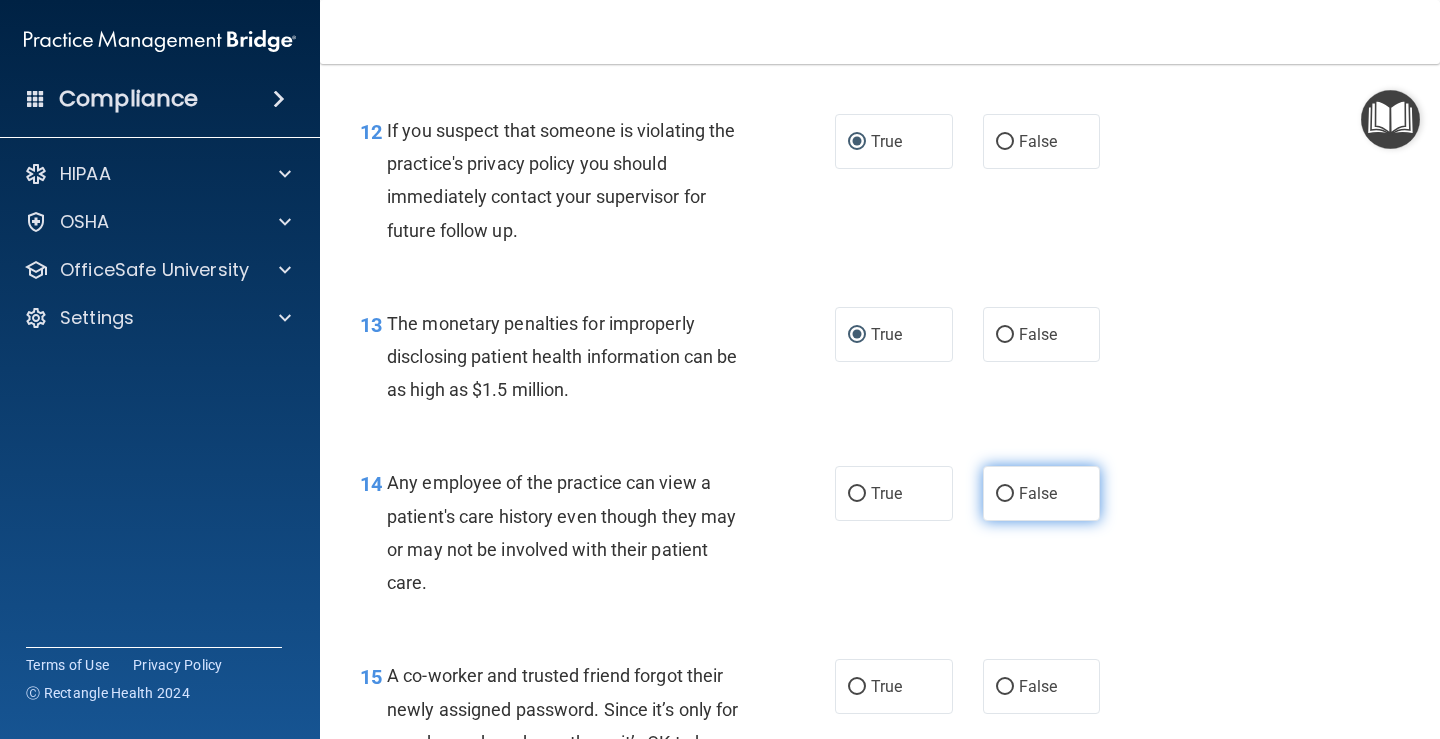 click on "False" at bounding box center [1005, 494] 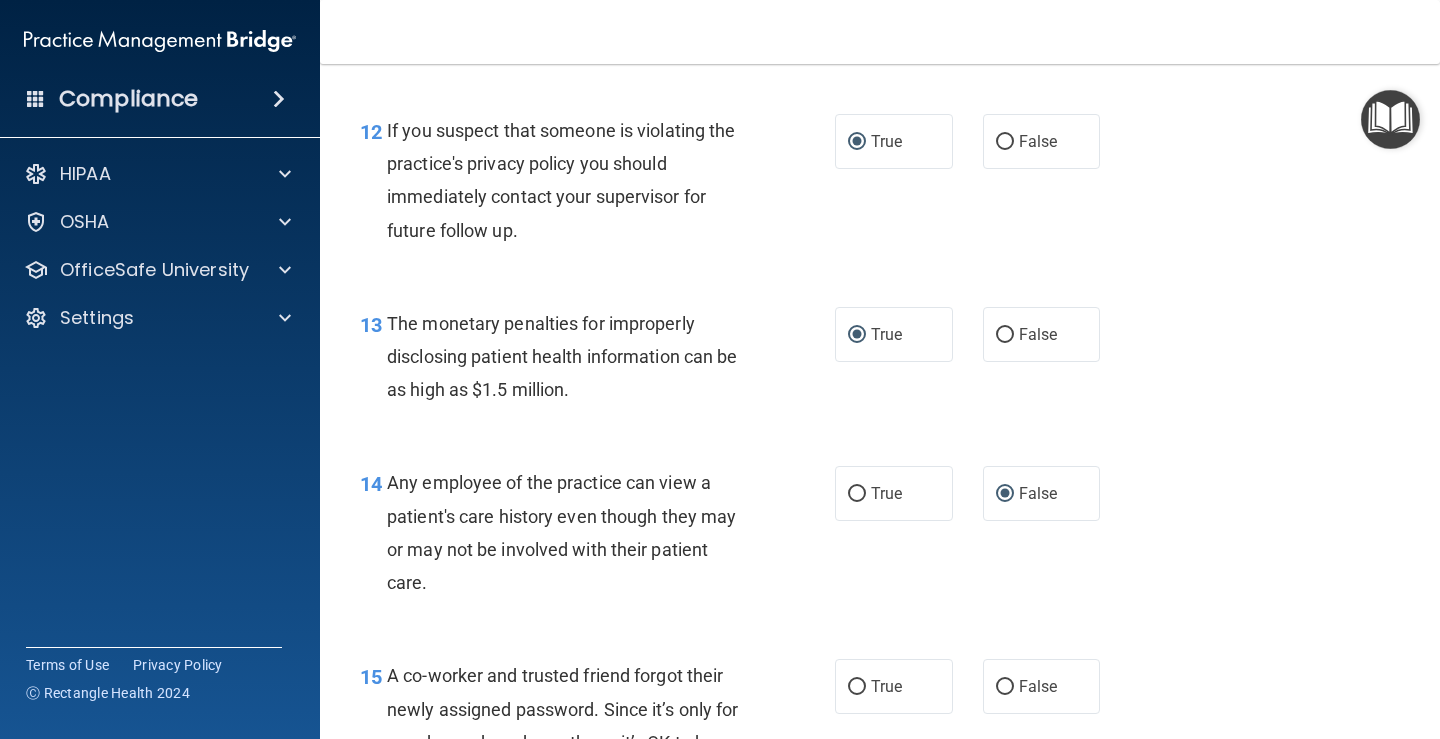 scroll, scrollTop: 2167, scrollLeft: 0, axis: vertical 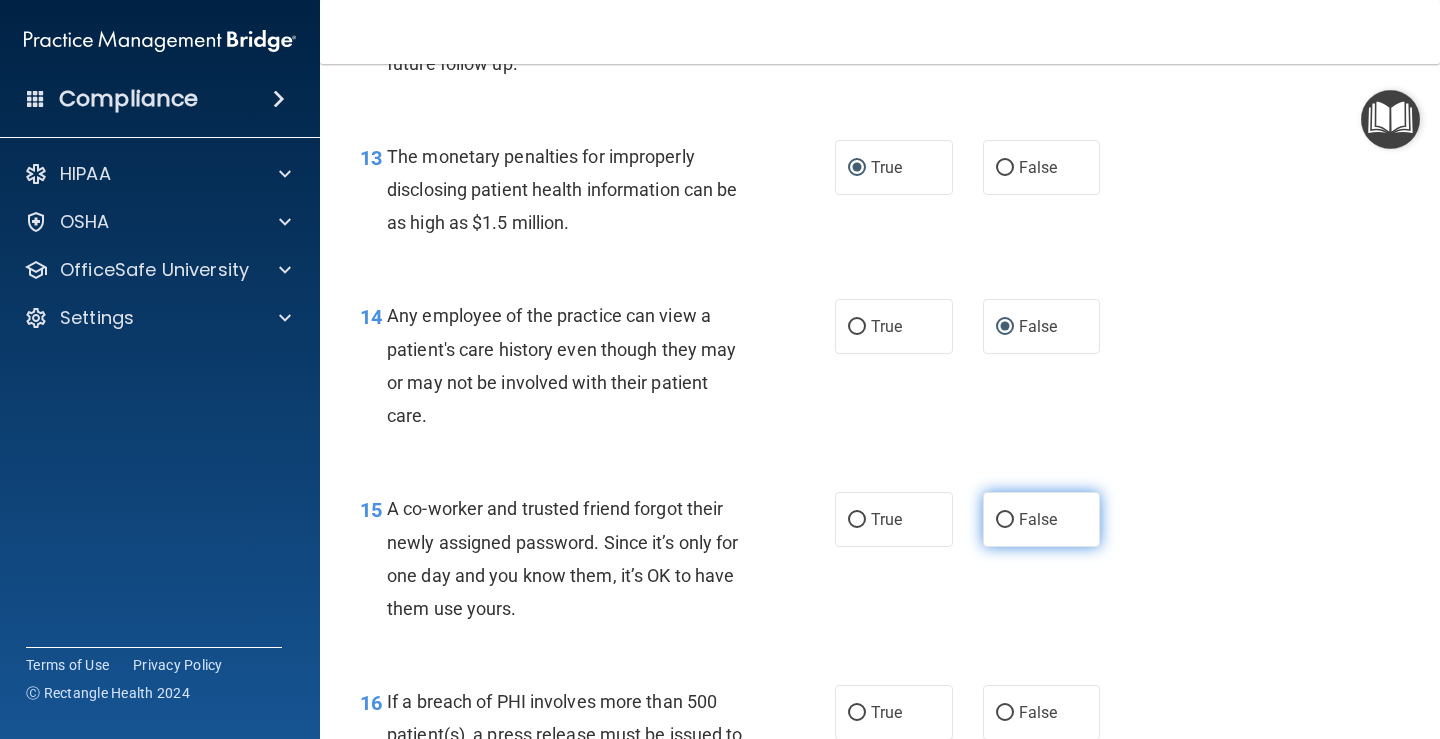 click on "False" at bounding box center [1005, 520] 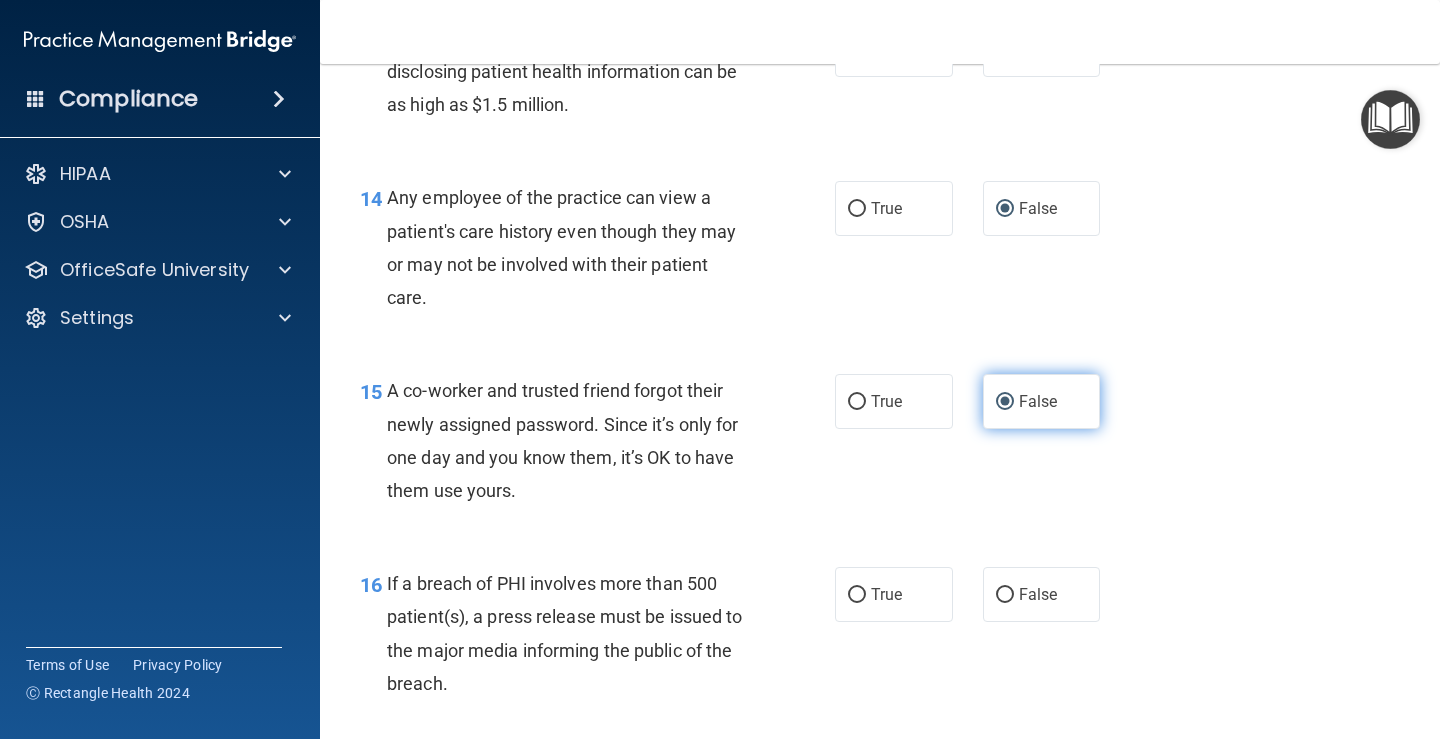 scroll, scrollTop: 2333, scrollLeft: 0, axis: vertical 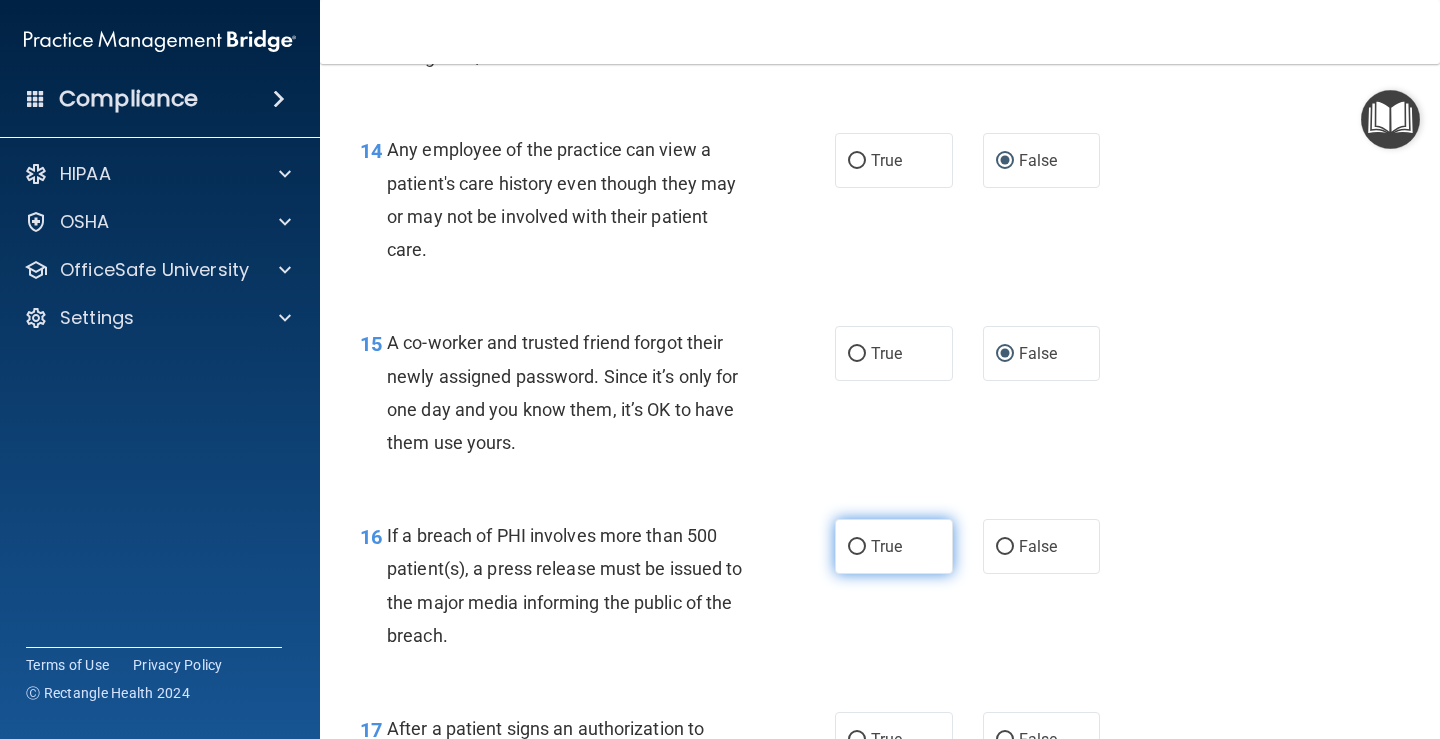 click on "True" at bounding box center [857, 547] 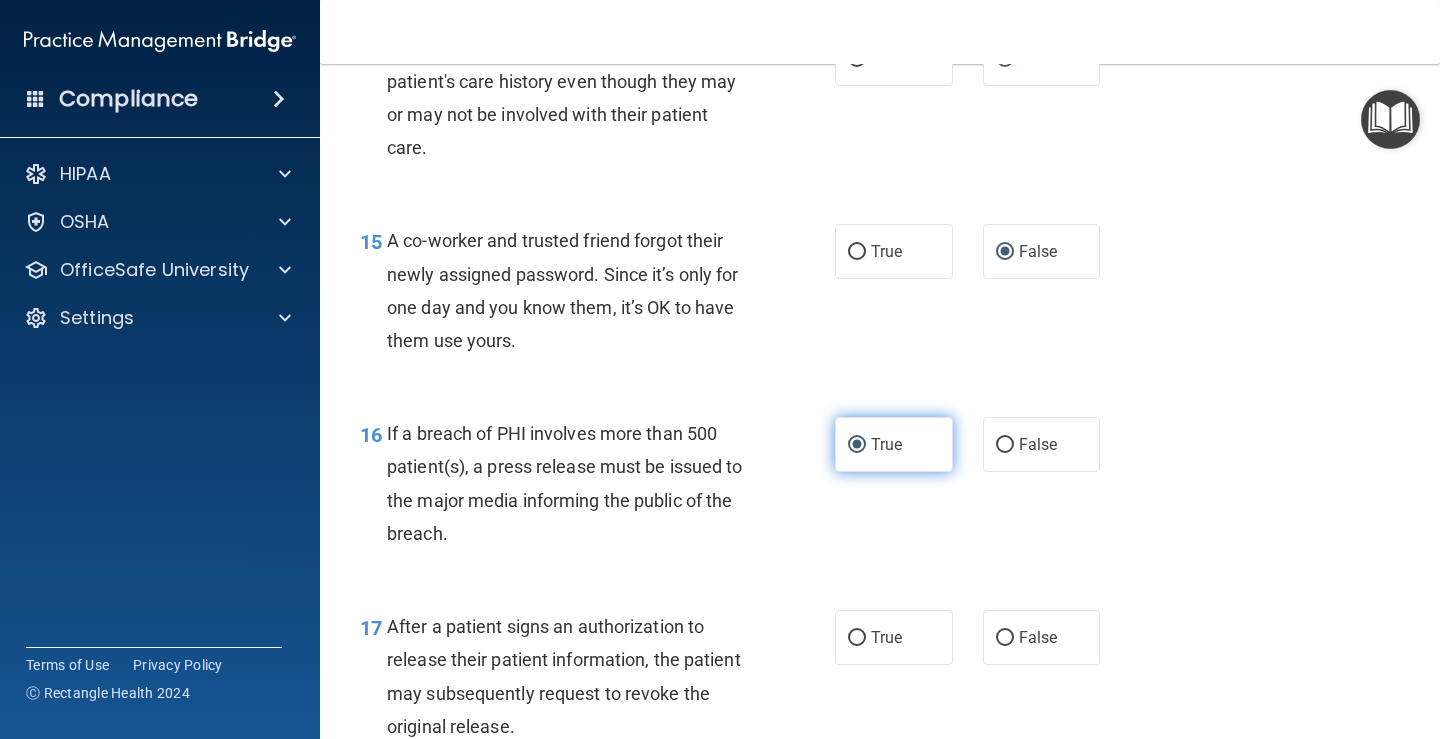 scroll, scrollTop: 2500, scrollLeft: 0, axis: vertical 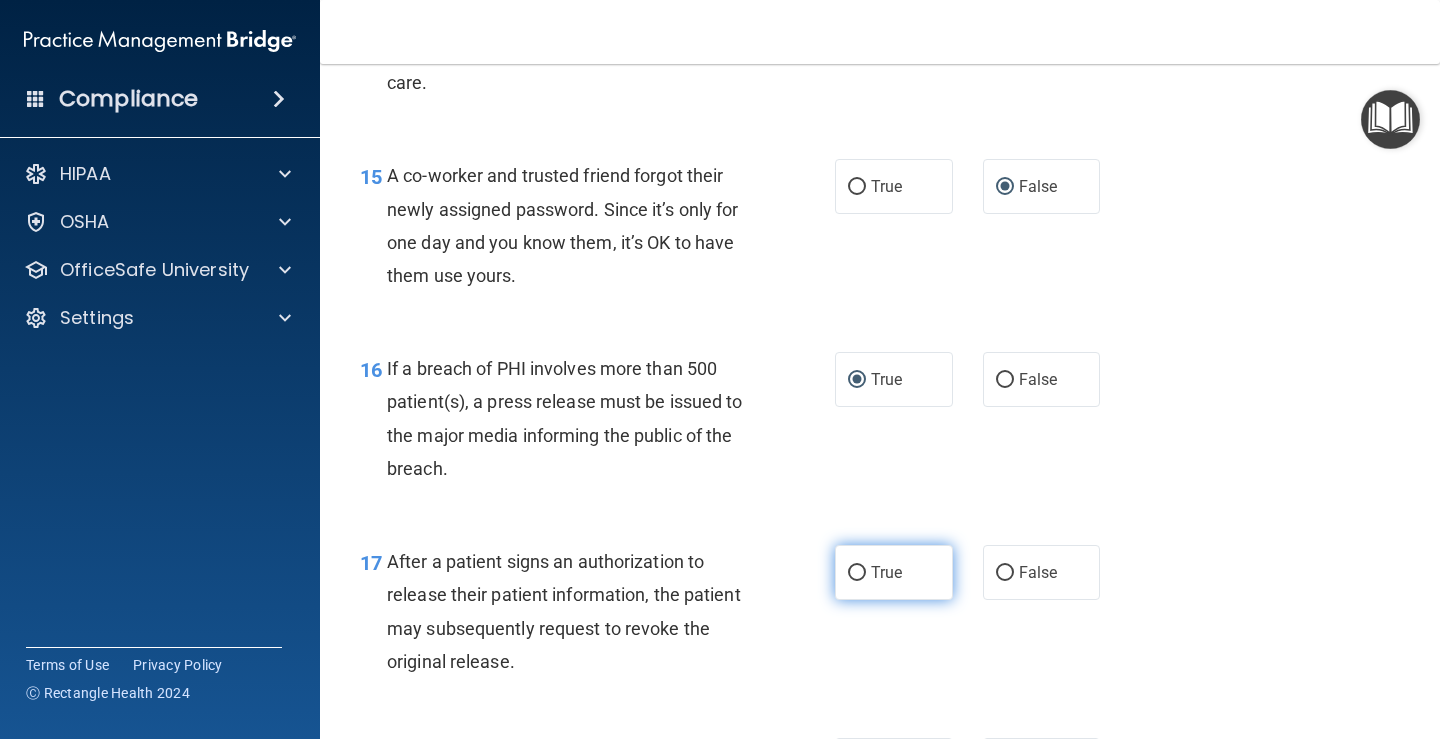 drag, startPoint x: 852, startPoint y: 569, endPoint x: 916, endPoint y: 584, distance: 65.734314 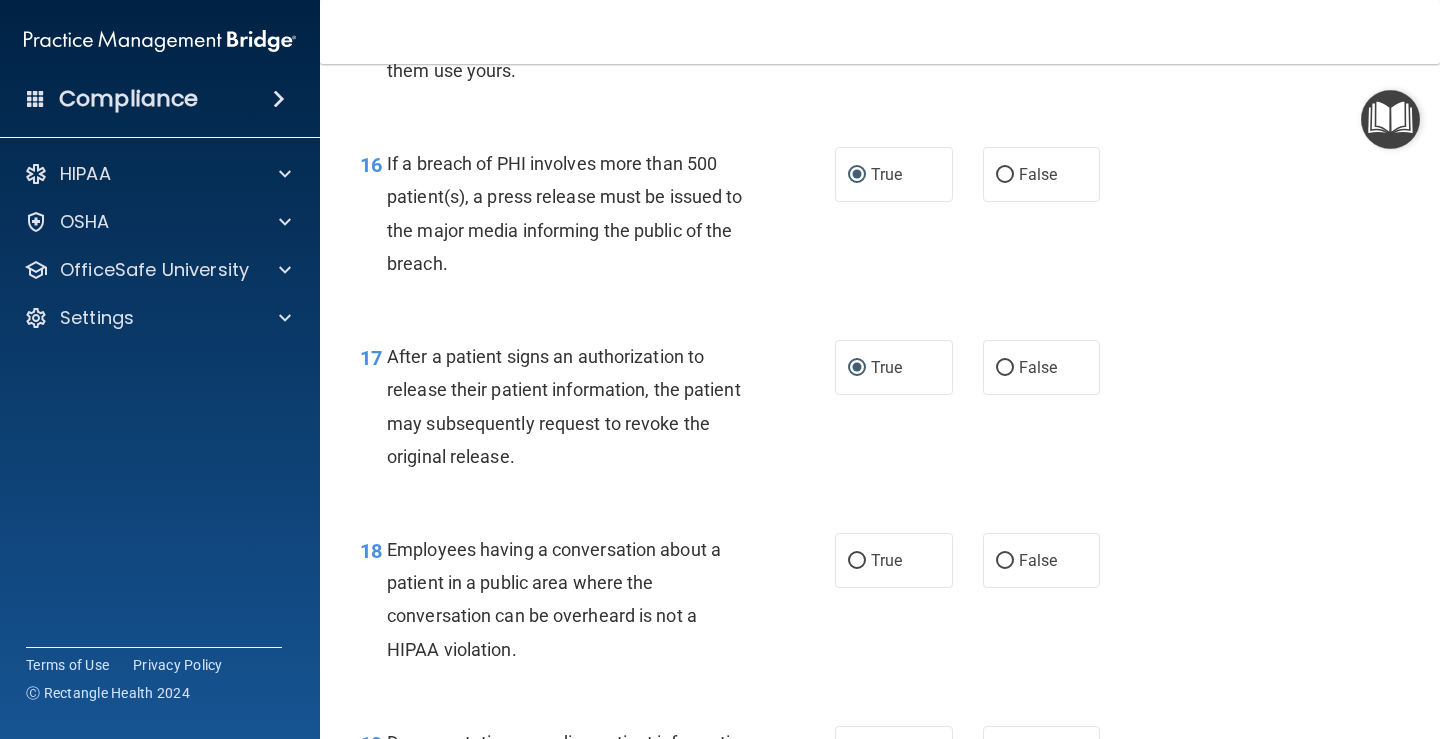 scroll, scrollTop: 2833, scrollLeft: 0, axis: vertical 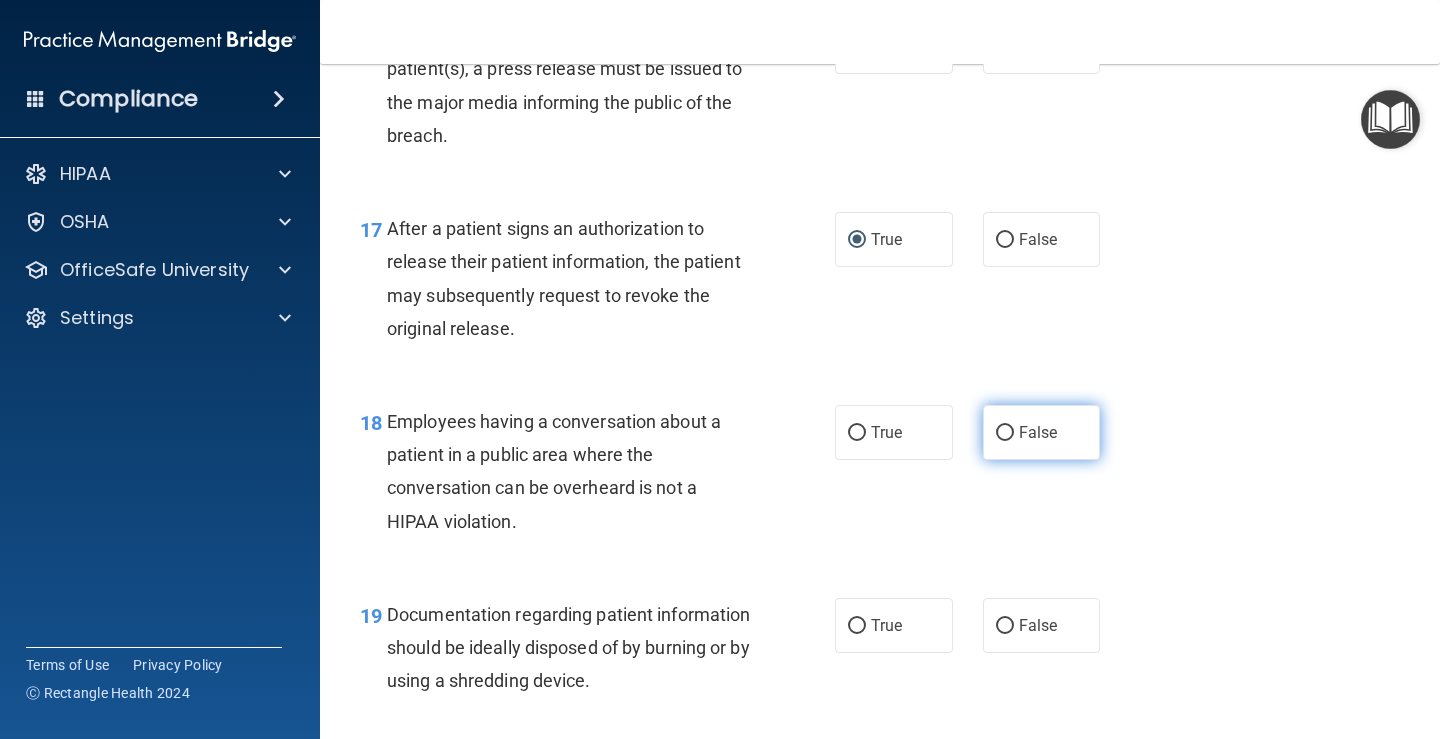 click on "False" at bounding box center [1005, 433] 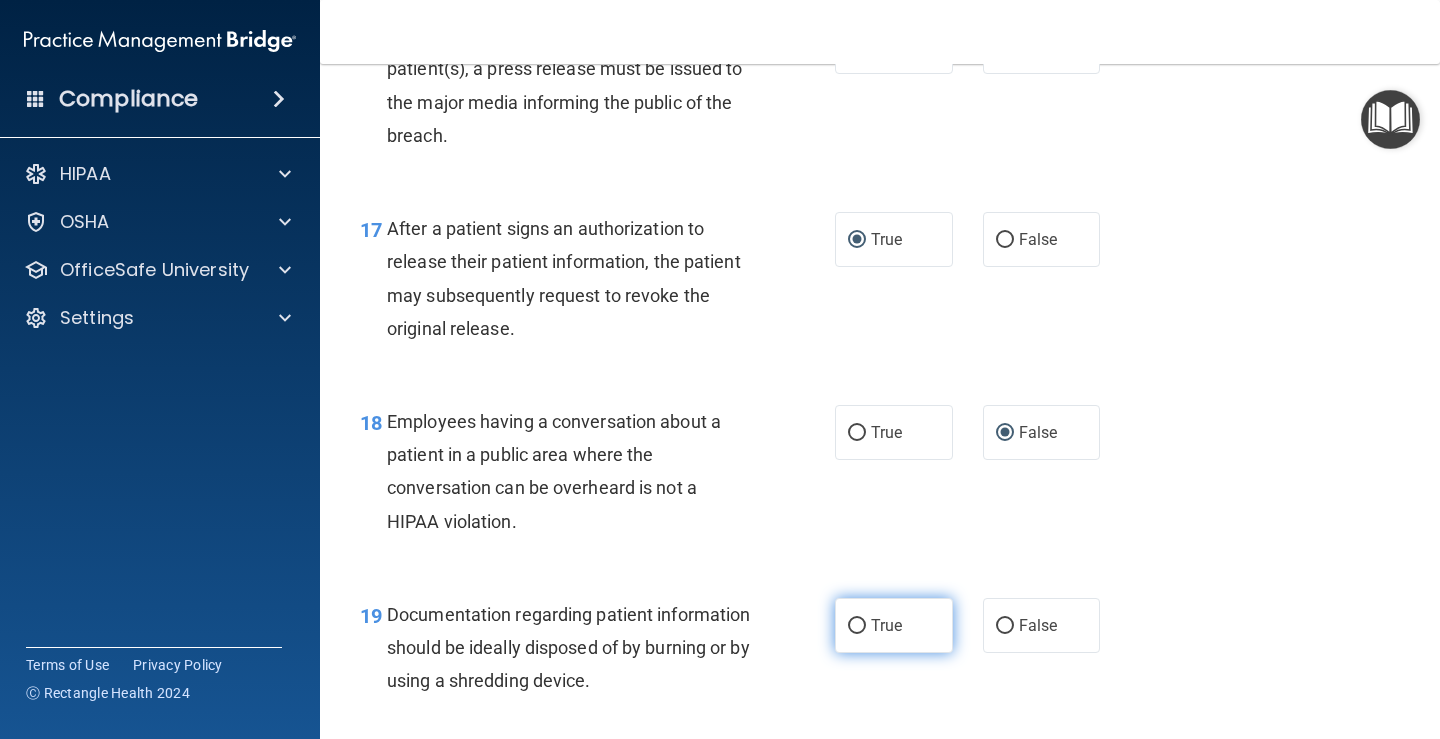 click on "True" at bounding box center [857, 626] 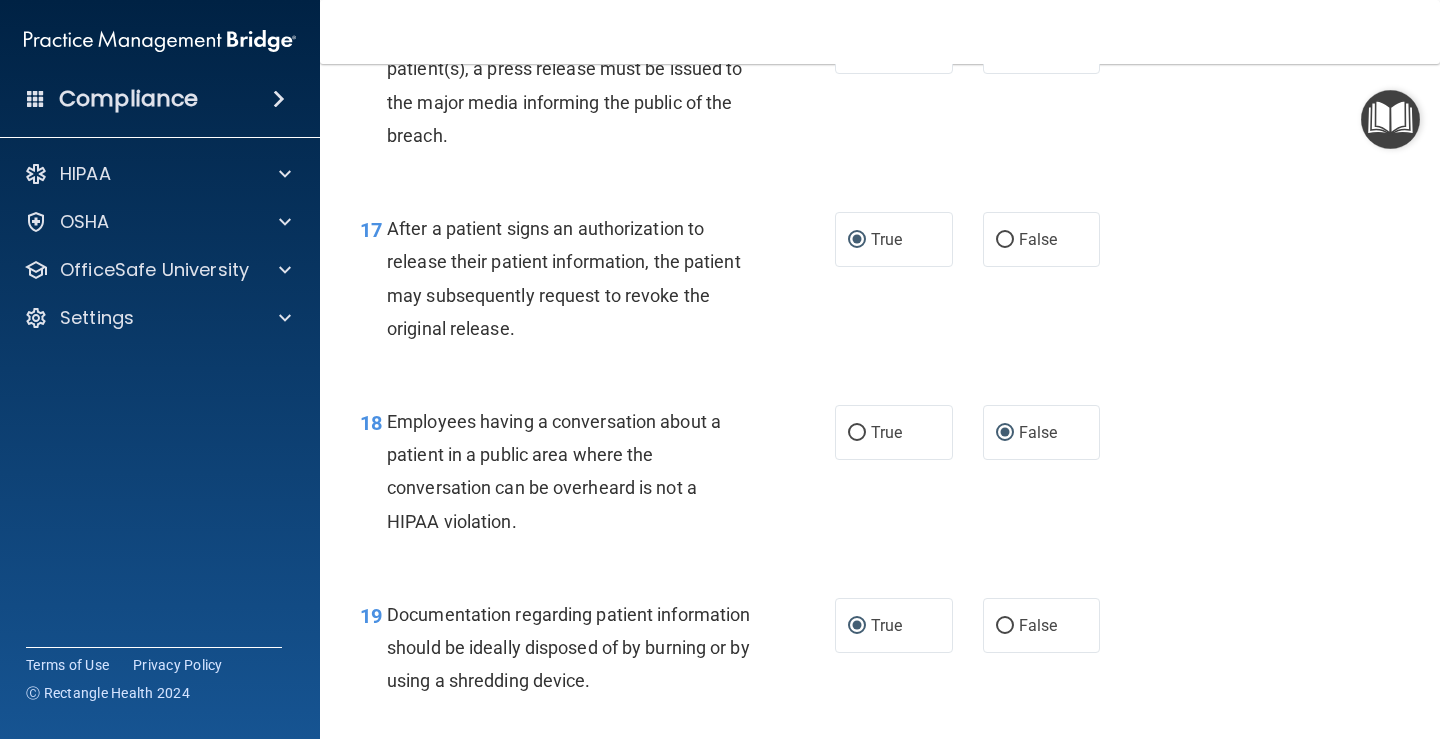 scroll, scrollTop: 3167, scrollLeft: 0, axis: vertical 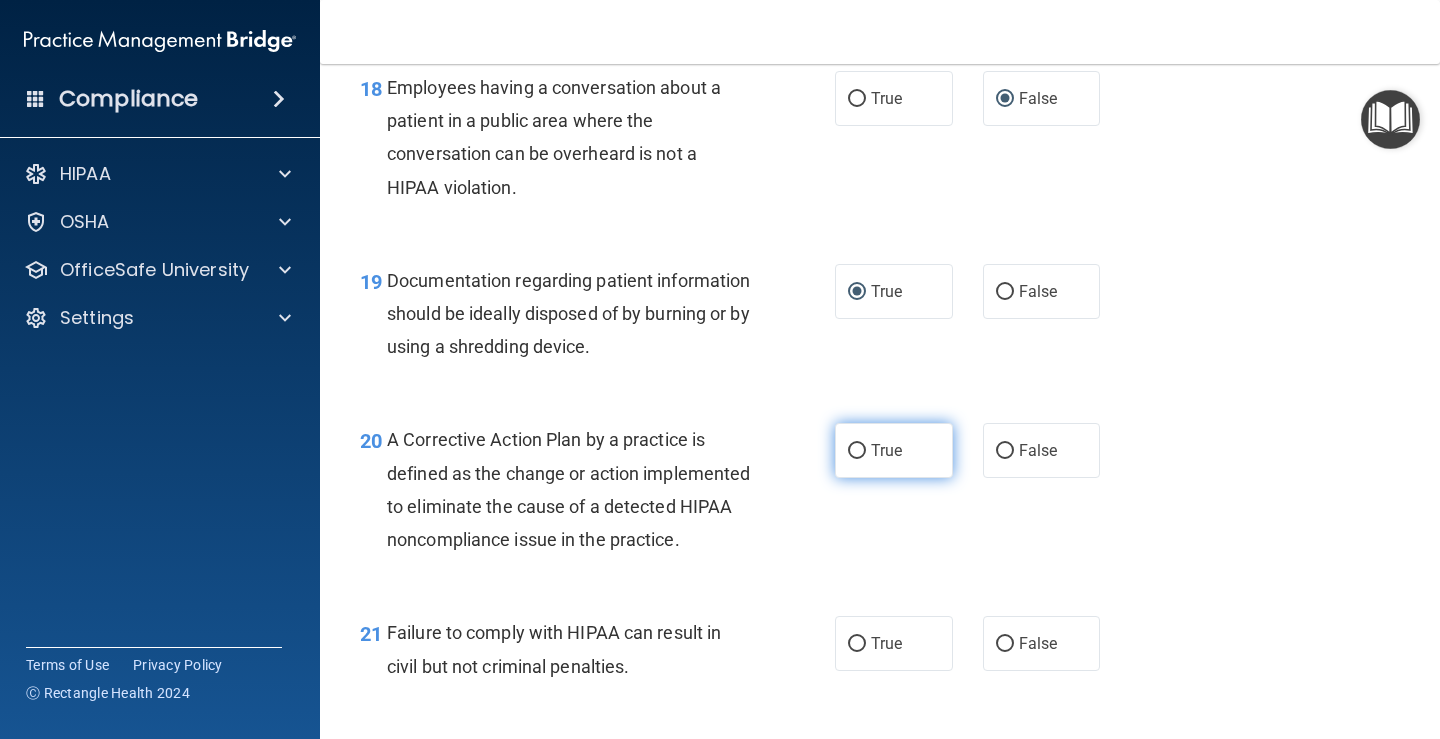 click on "True" at bounding box center (857, 451) 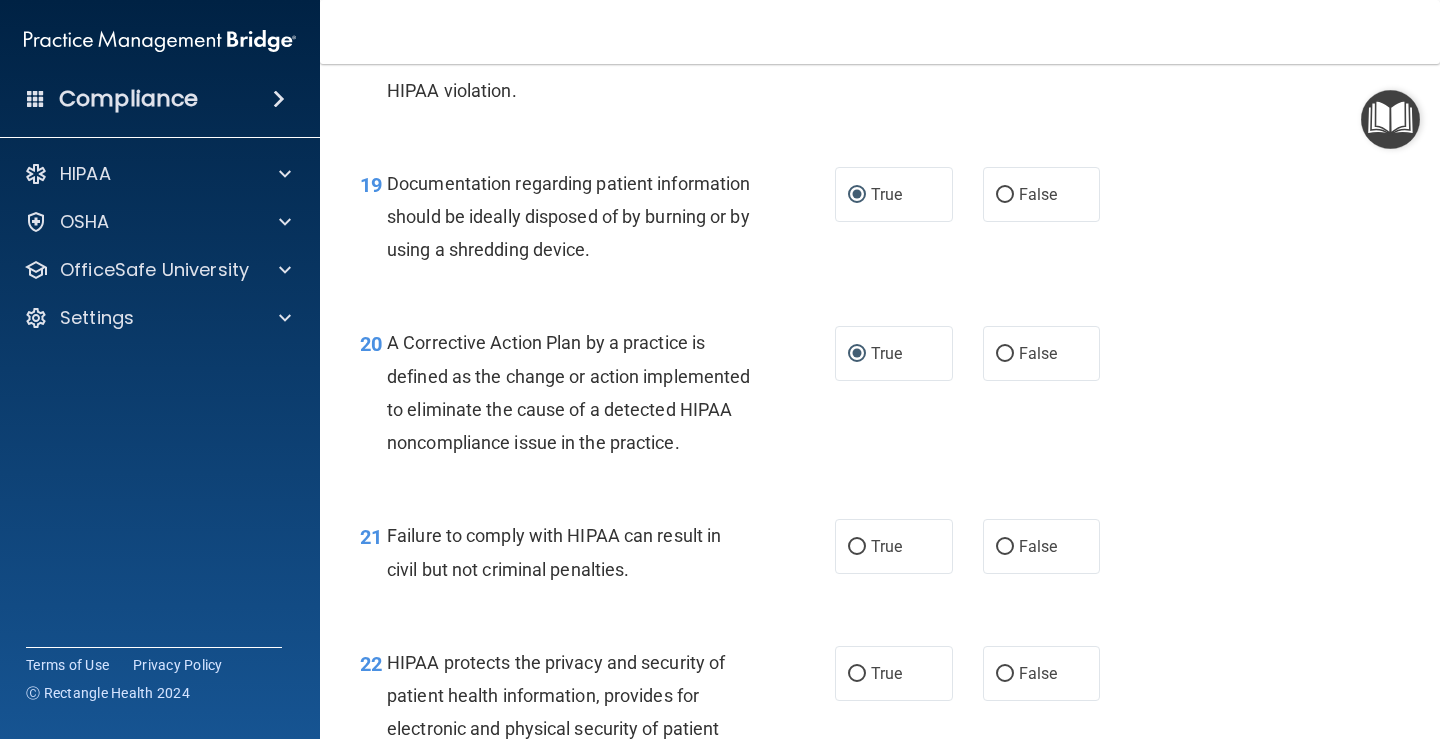 scroll, scrollTop: 3333, scrollLeft: 0, axis: vertical 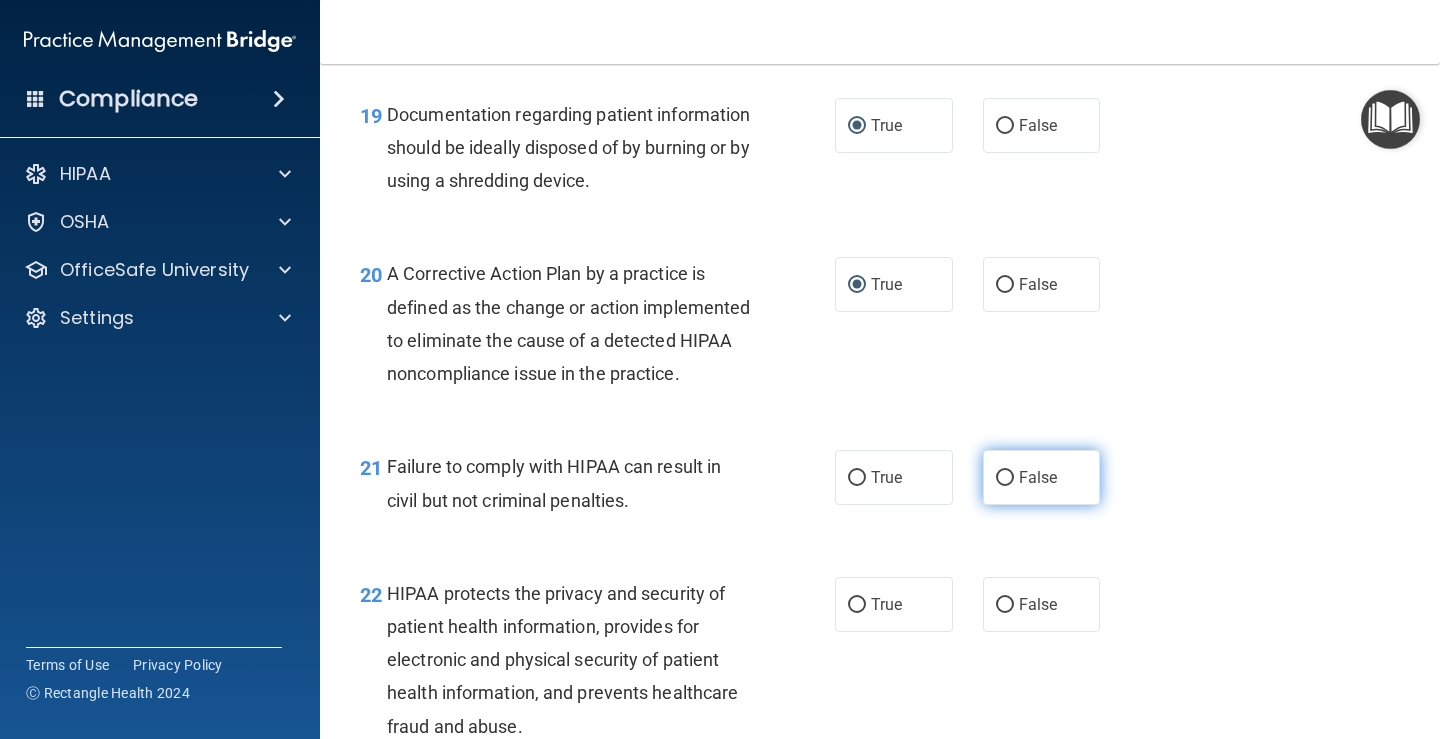 click on "False" at bounding box center [1005, 478] 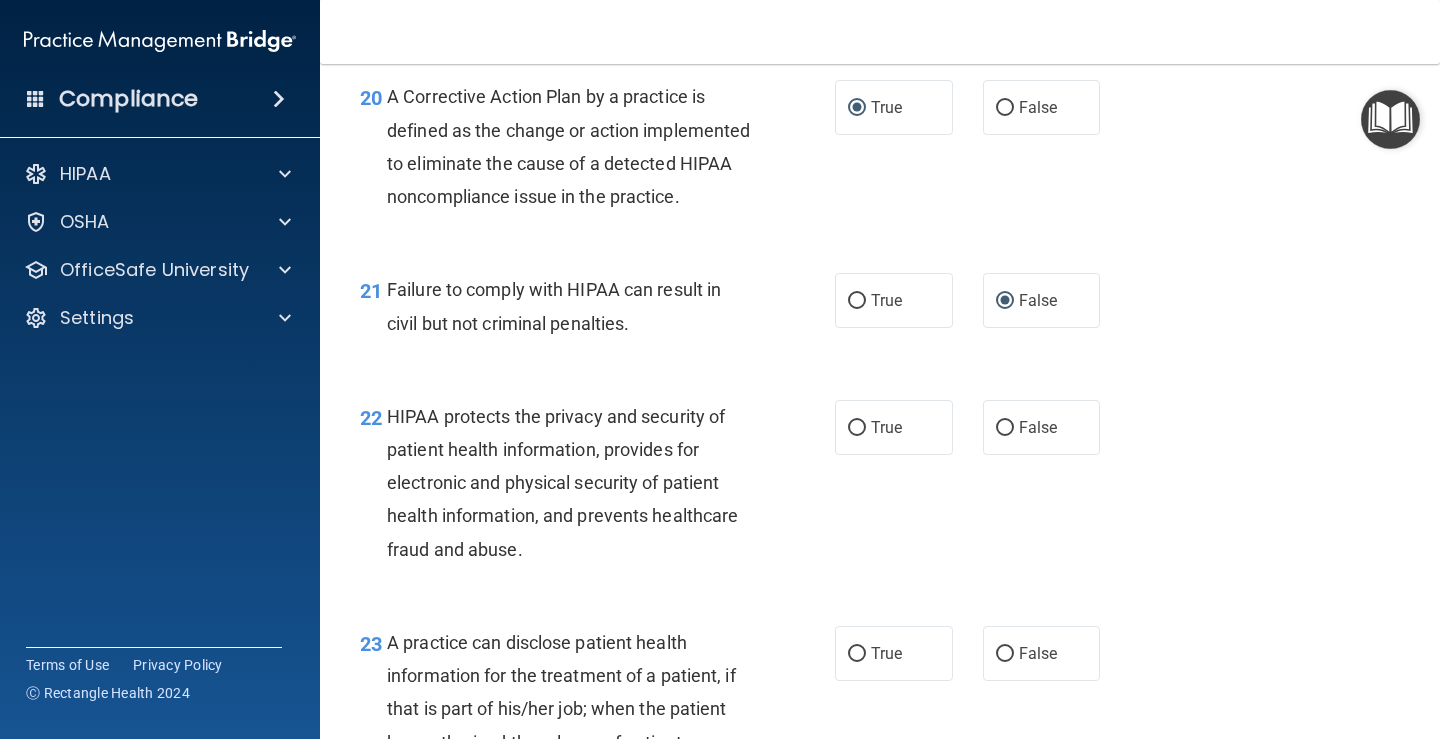 scroll, scrollTop: 3667, scrollLeft: 0, axis: vertical 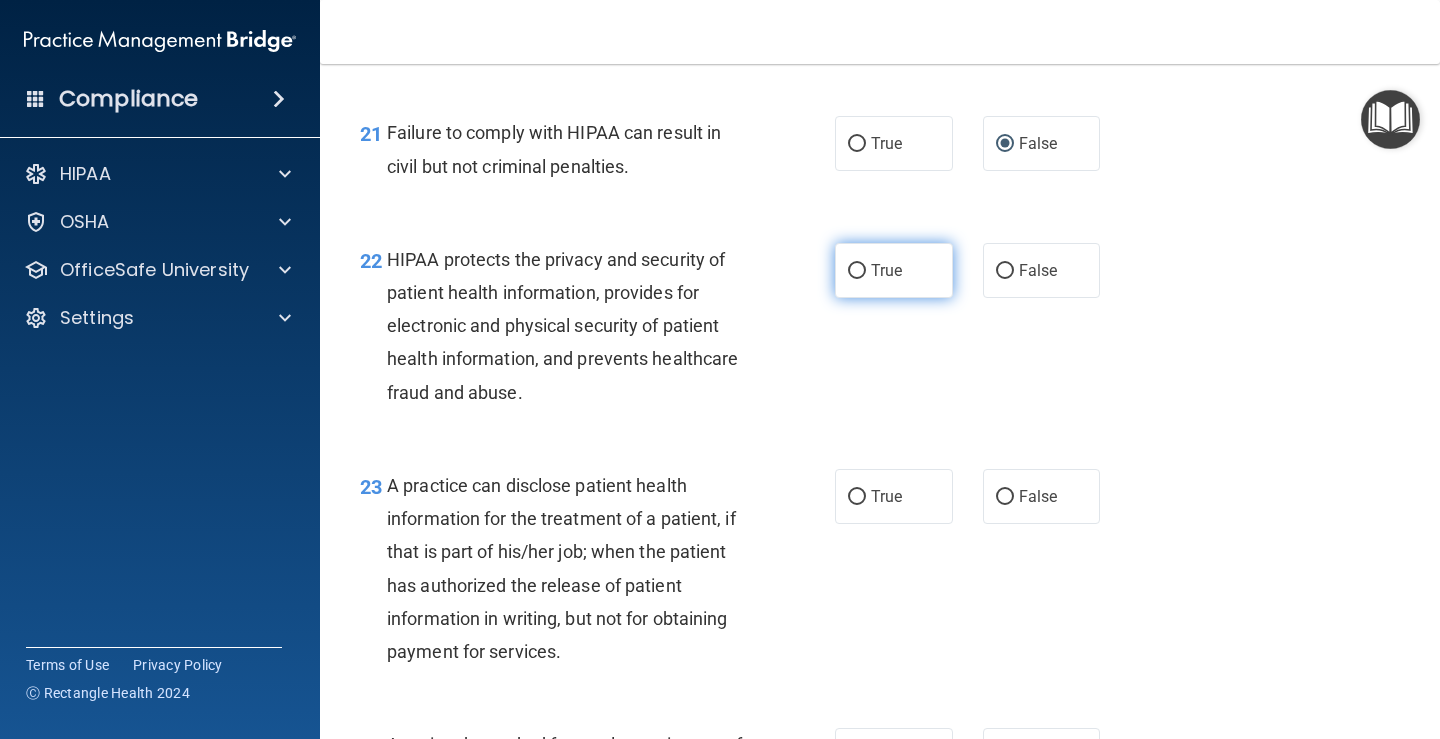 click on "True" at bounding box center (857, 271) 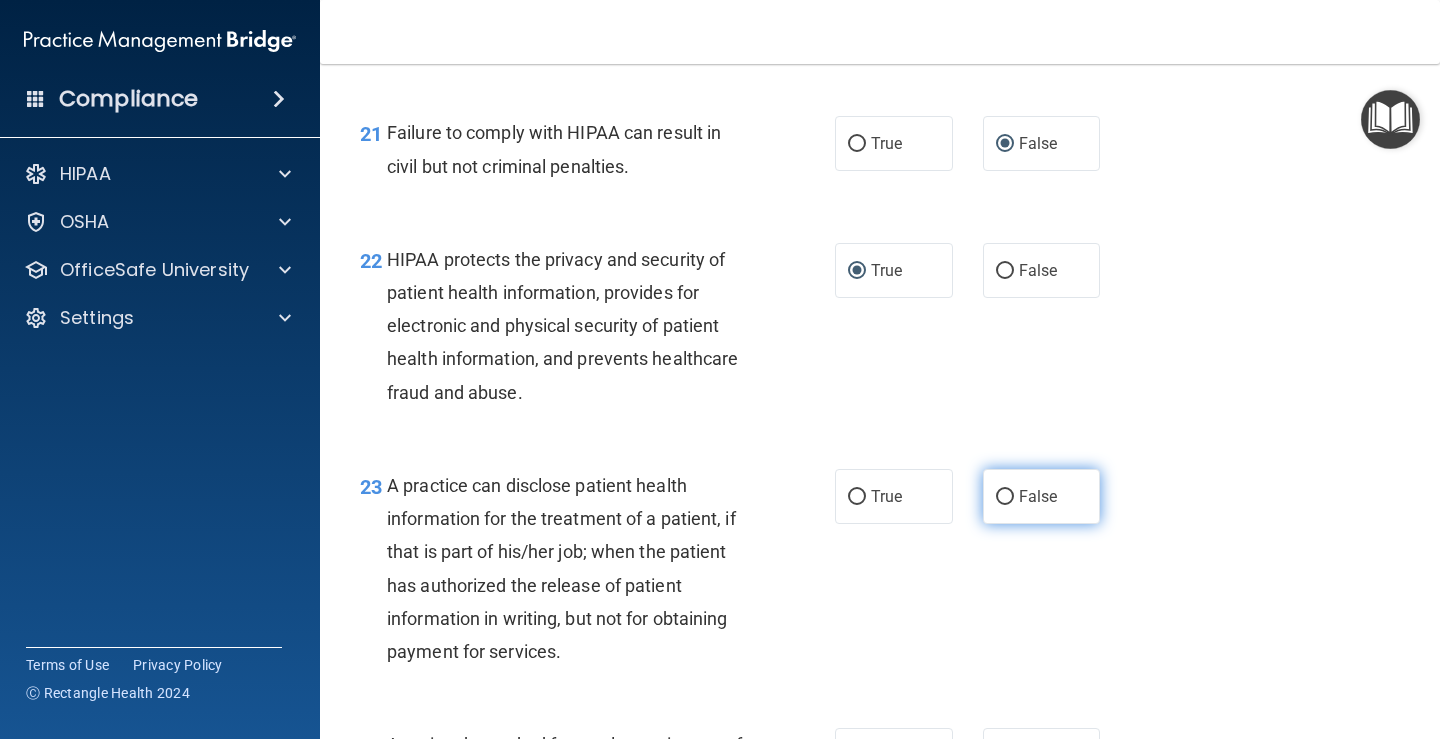 click on "False" at bounding box center (1005, 497) 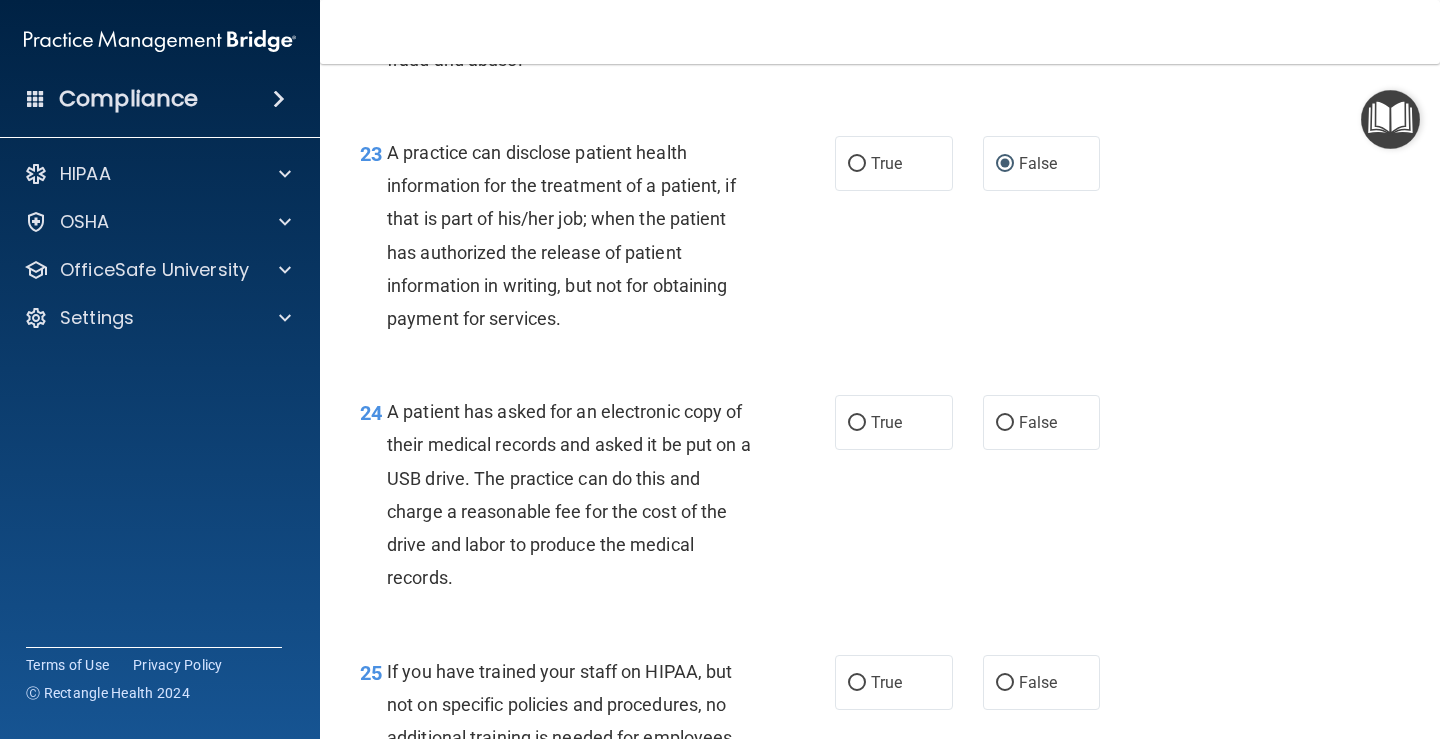scroll, scrollTop: 4167, scrollLeft: 0, axis: vertical 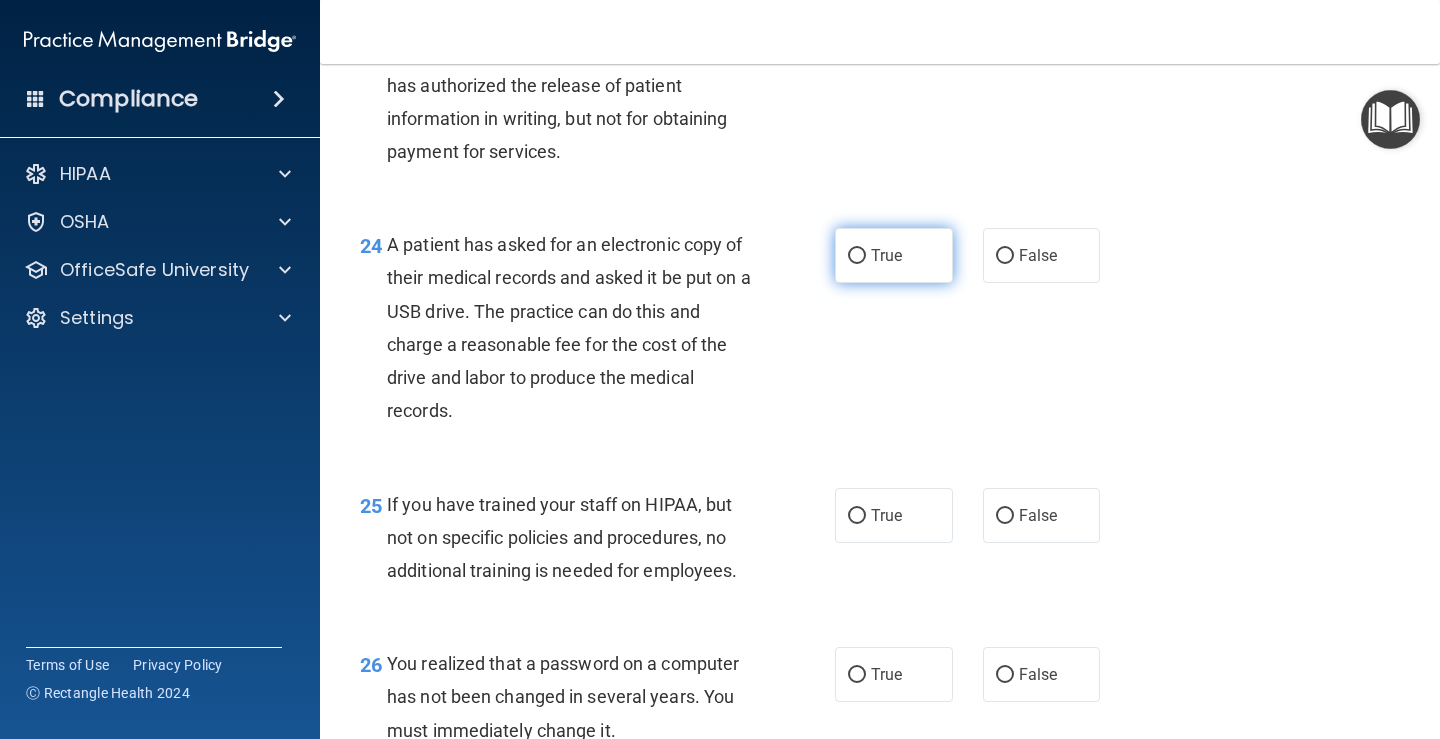 click on "True" at bounding box center (857, 256) 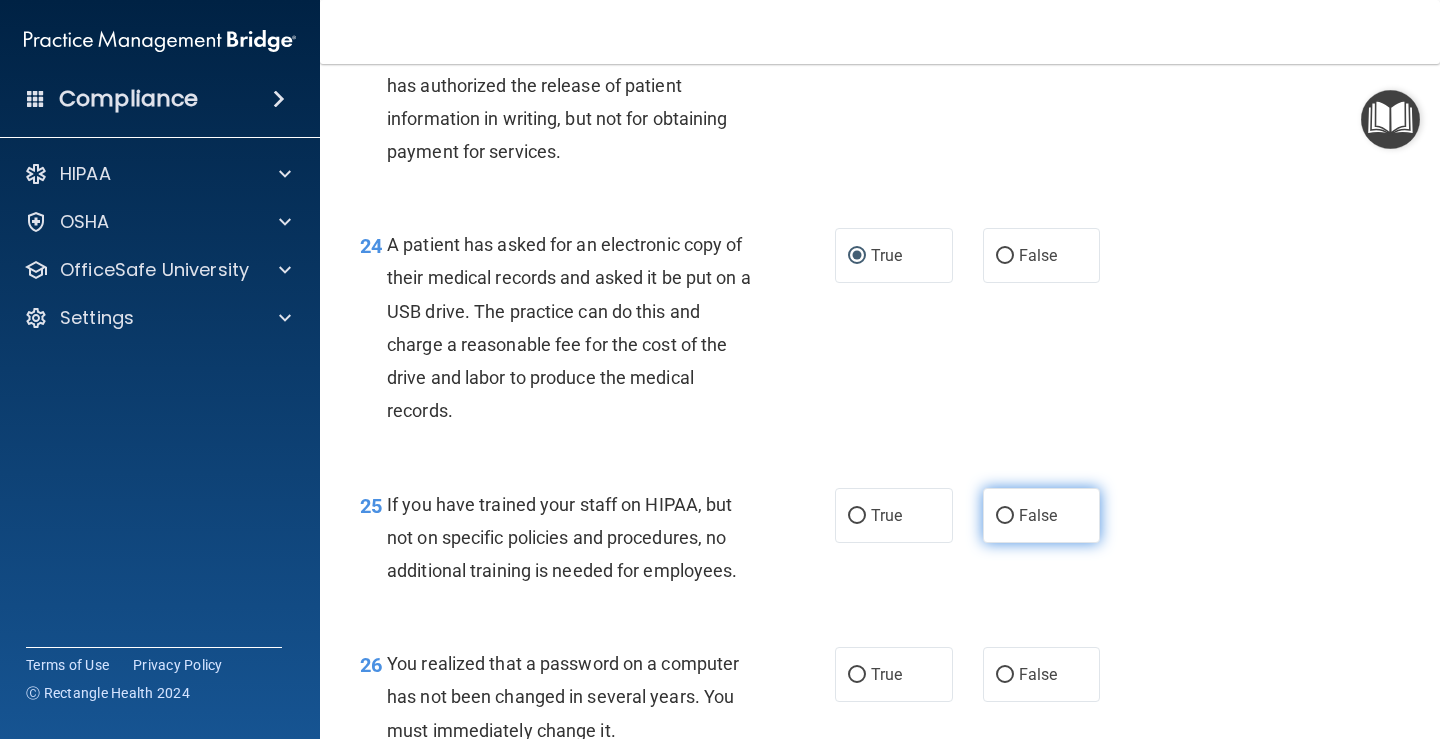 click on "False" at bounding box center (1005, 516) 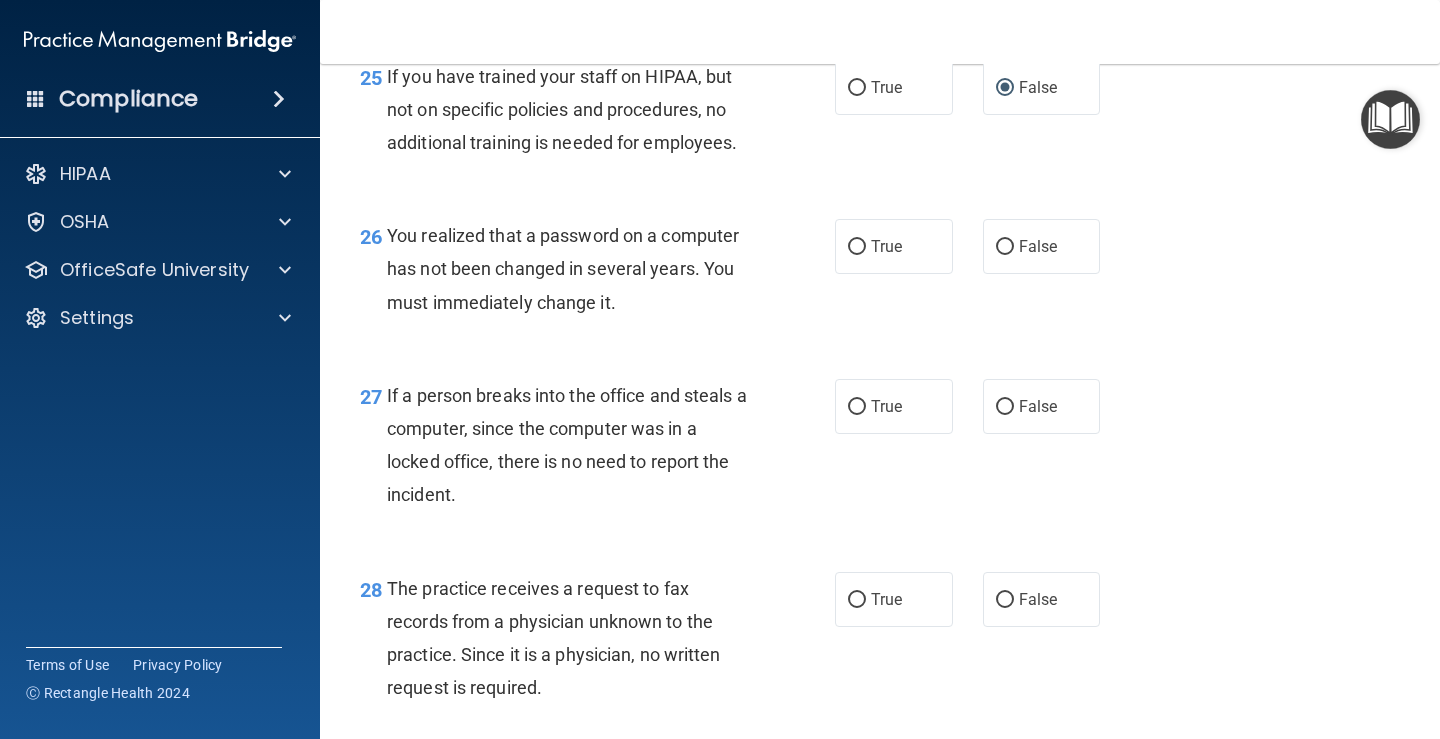 scroll, scrollTop: 4667, scrollLeft: 0, axis: vertical 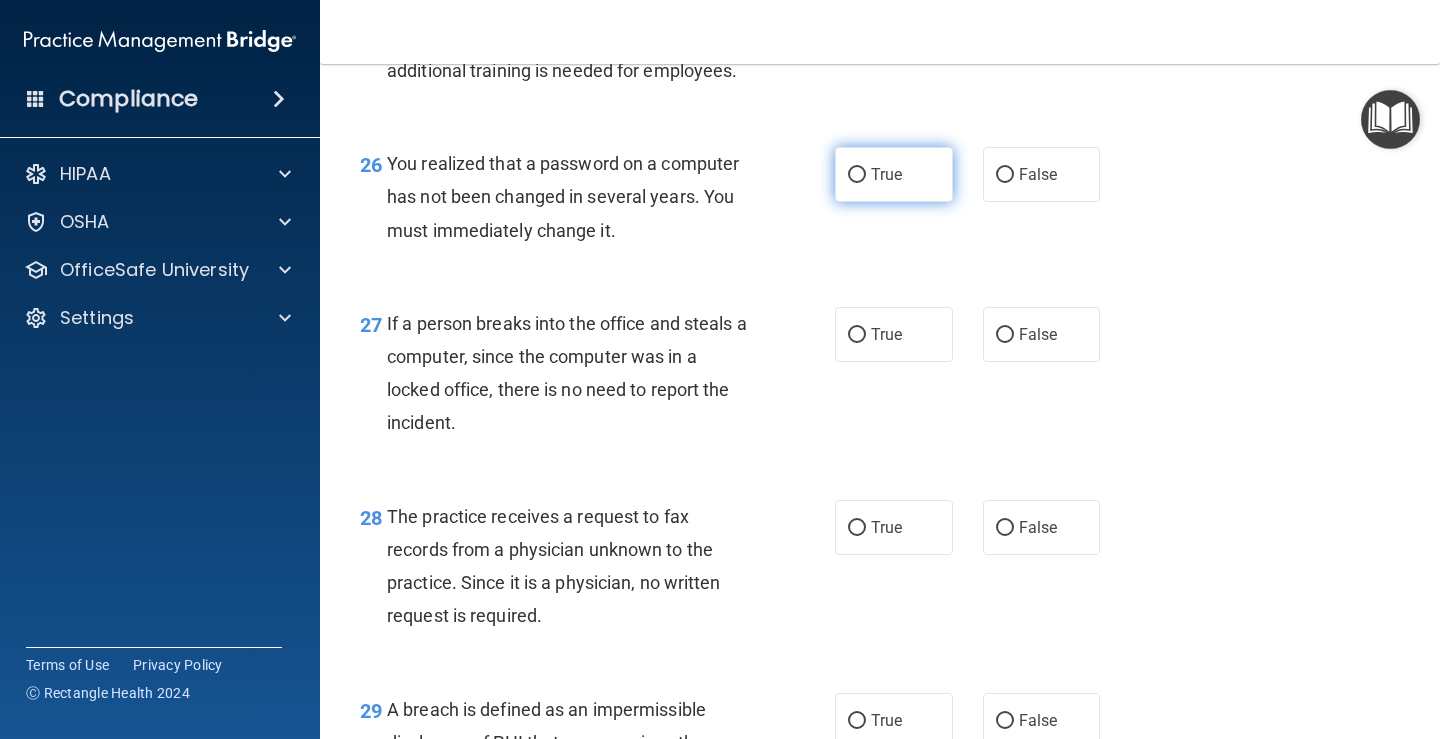 click on "True" at bounding box center (857, 175) 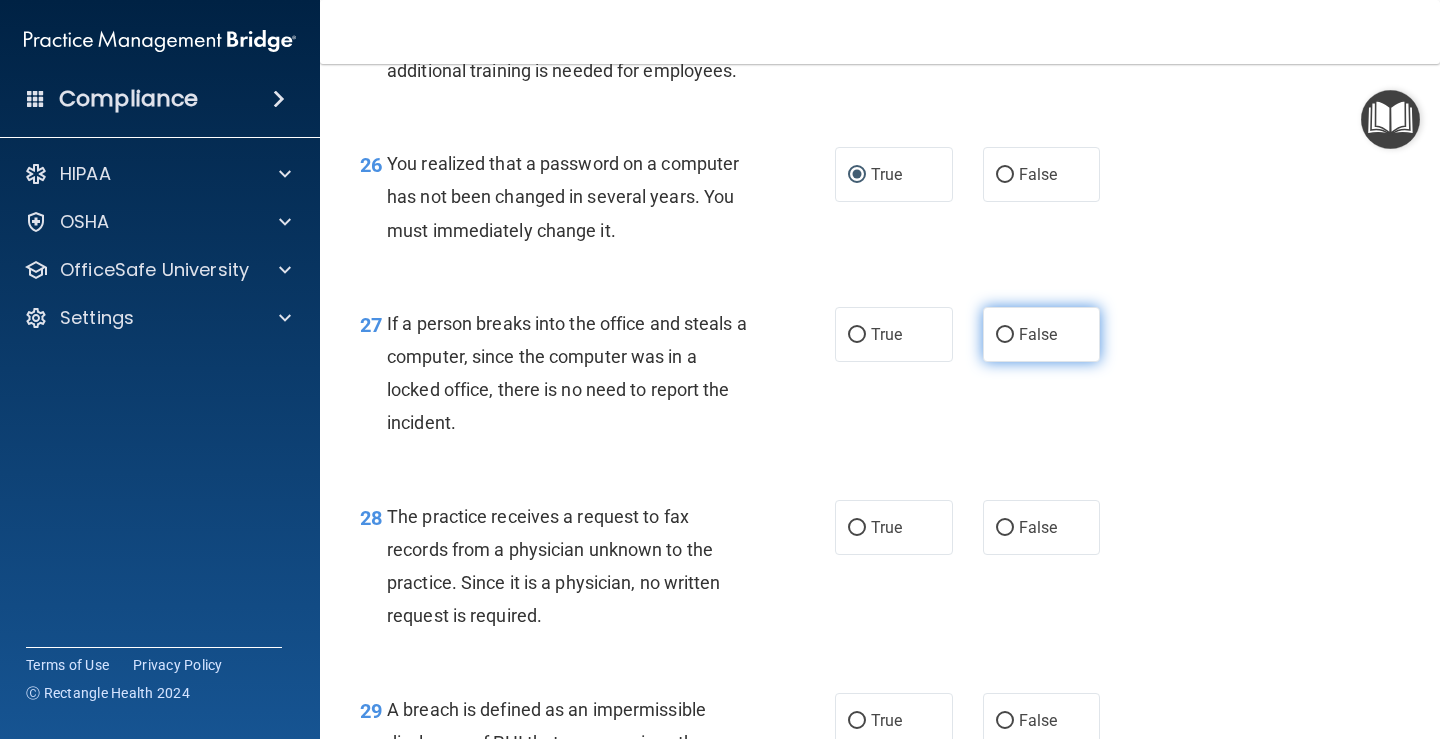 click on "False" at bounding box center (1005, 335) 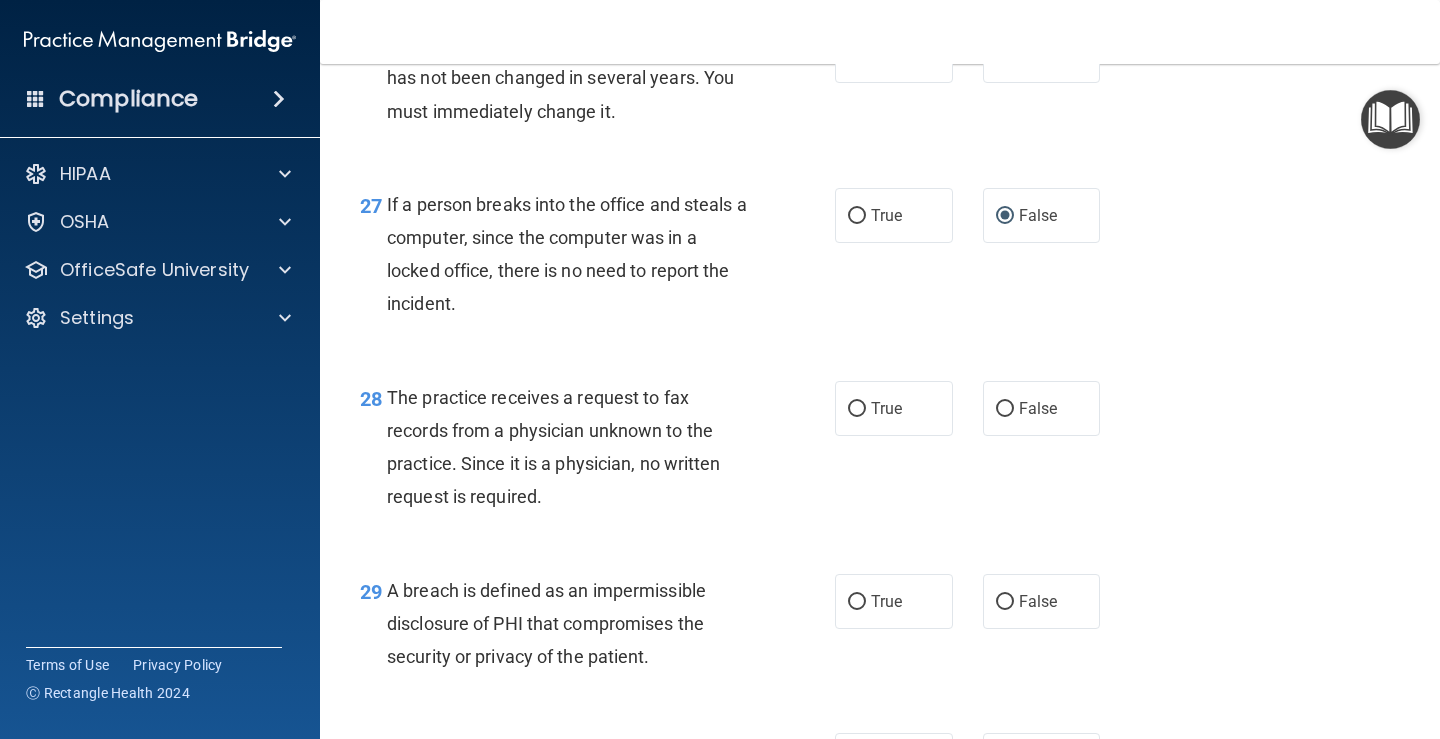 scroll, scrollTop: 4833, scrollLeft: 0, axis: vertical 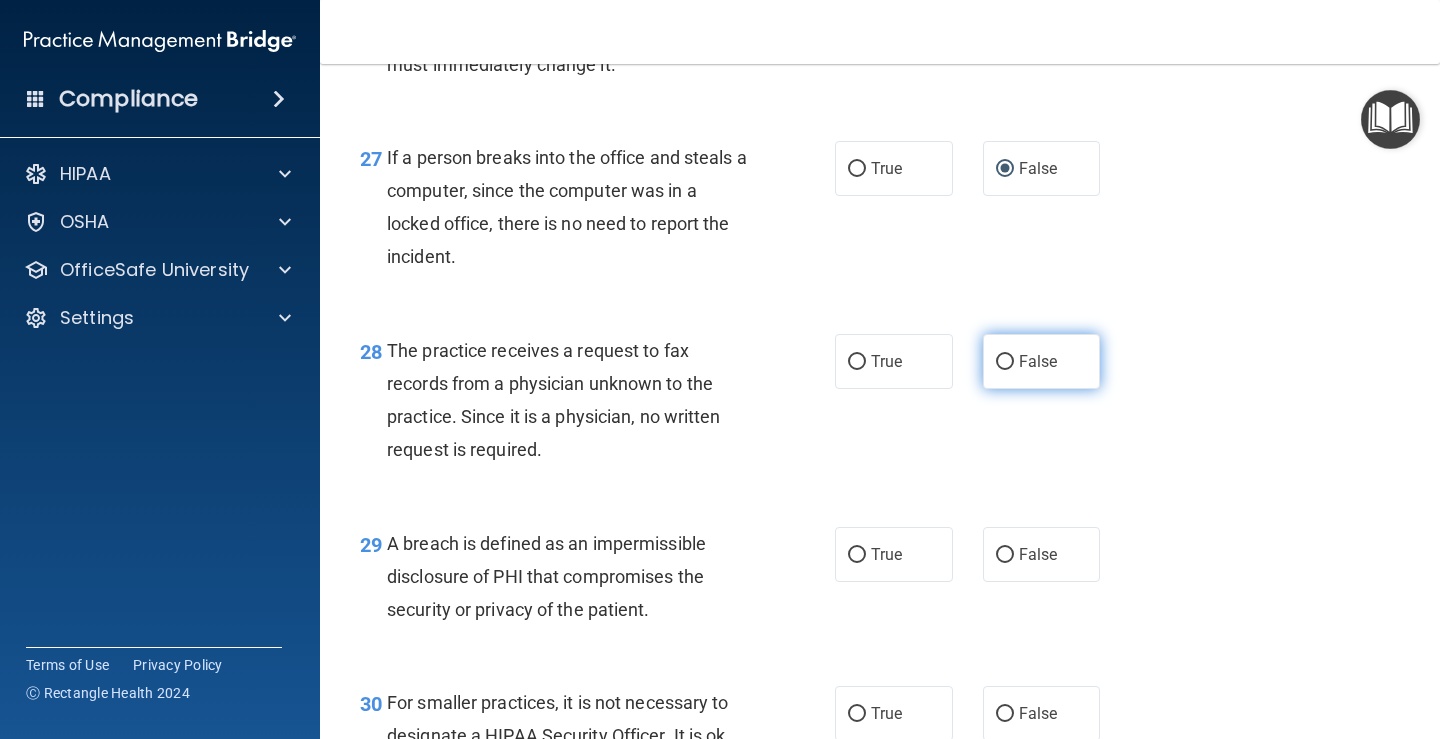 click on "False" at bounding box center (1005, 362) 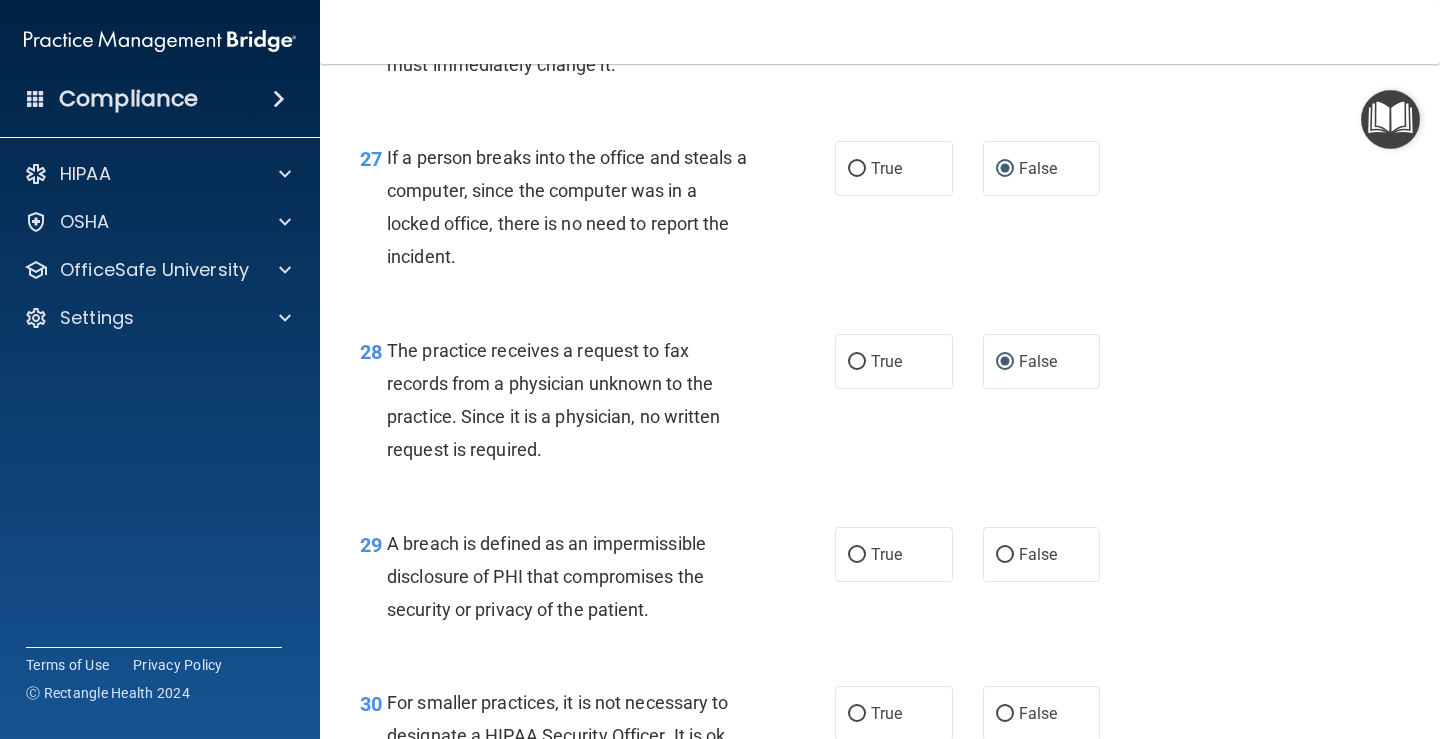 scroll, scrollTop: 5000, scrollLeft: 0, axis: vertical 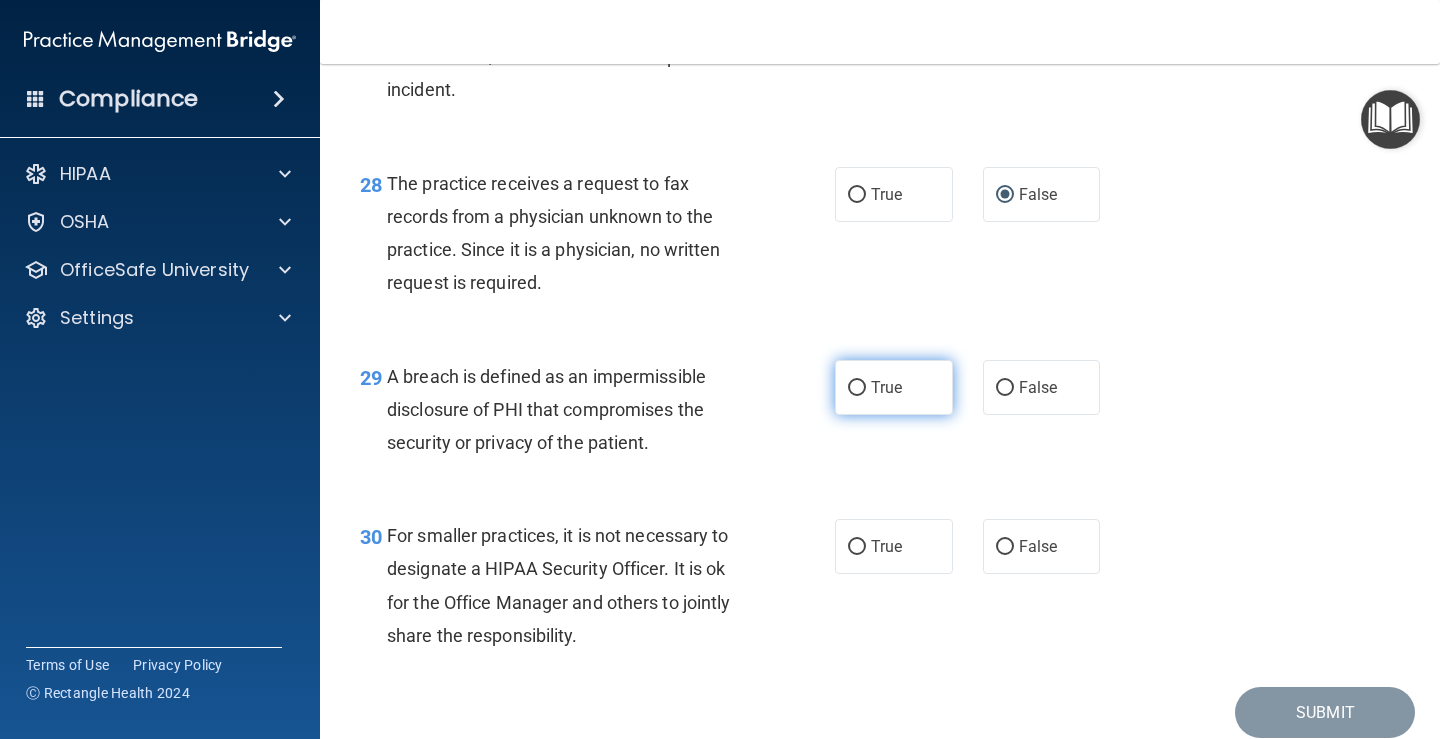 click on "True" at bounding box center [857, 388] 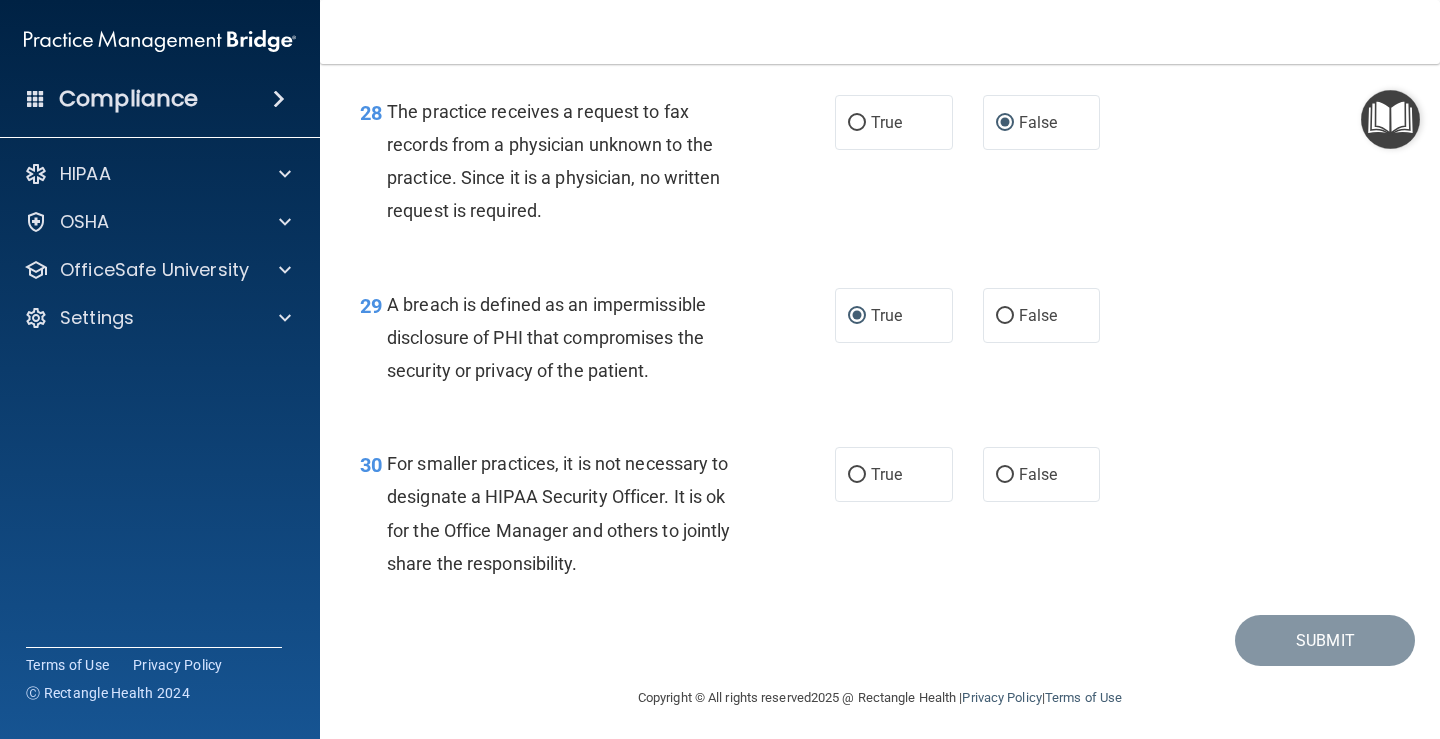 scroll, scrollTop: 5112, scrollLeft: 0, axis: vertical 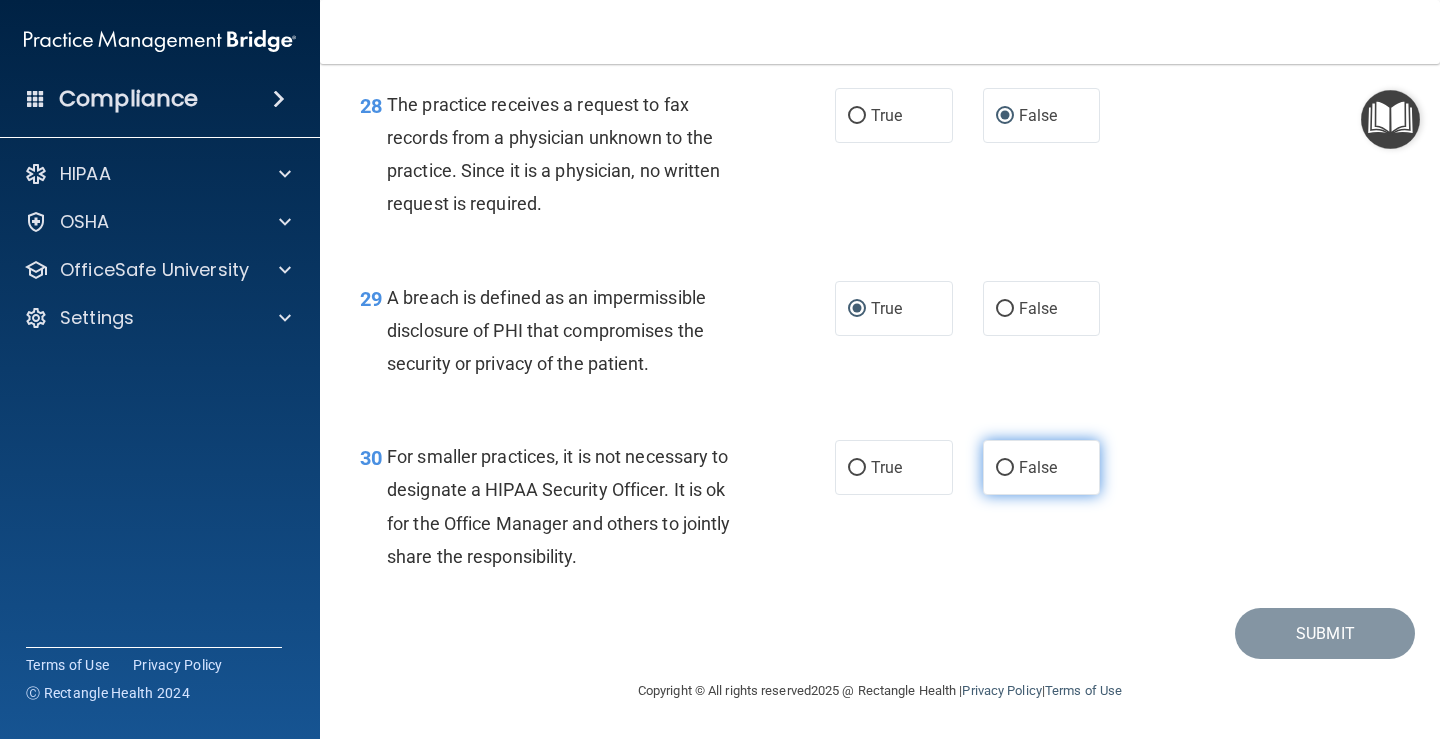 click on "False" at bounding box center (1038, 467) 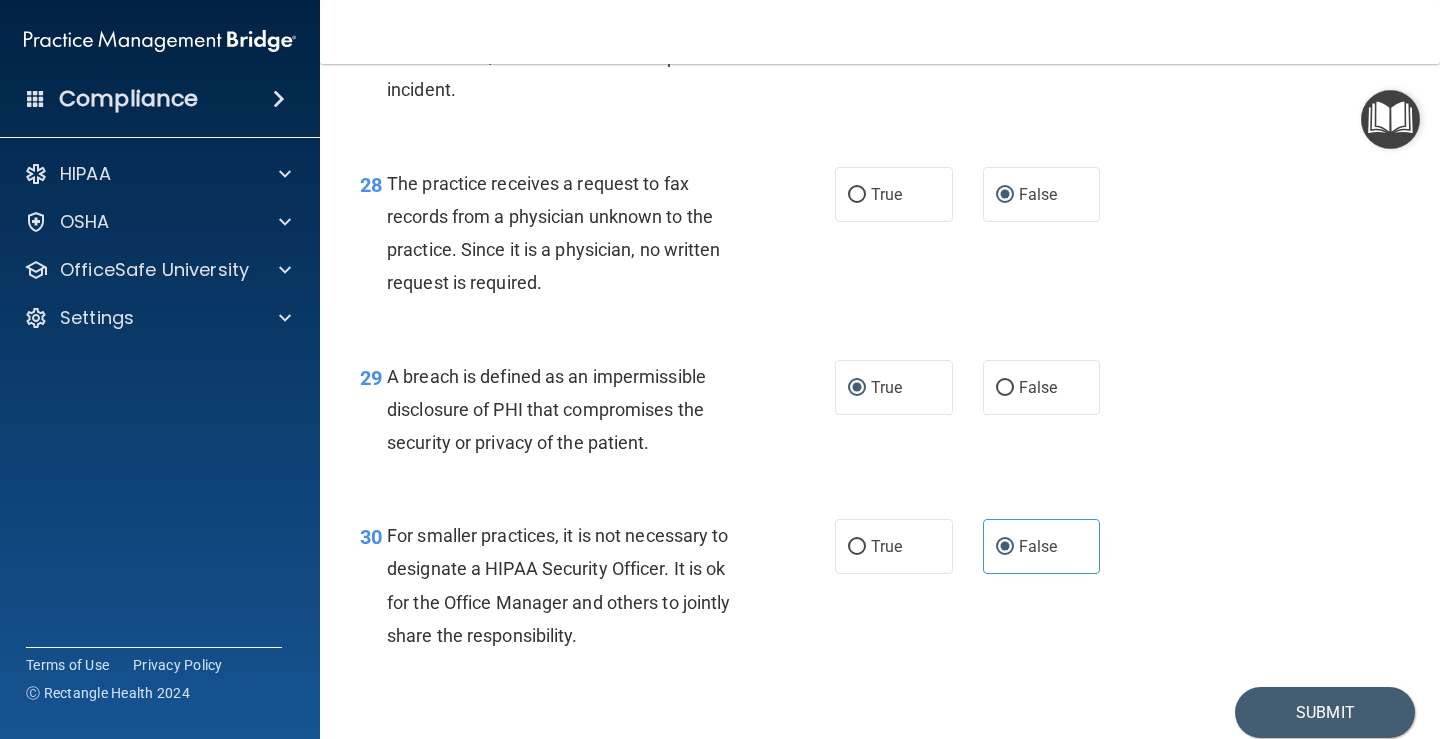 scroll, scrollTop: 5112, scrollLeft: 0, axis: vertical 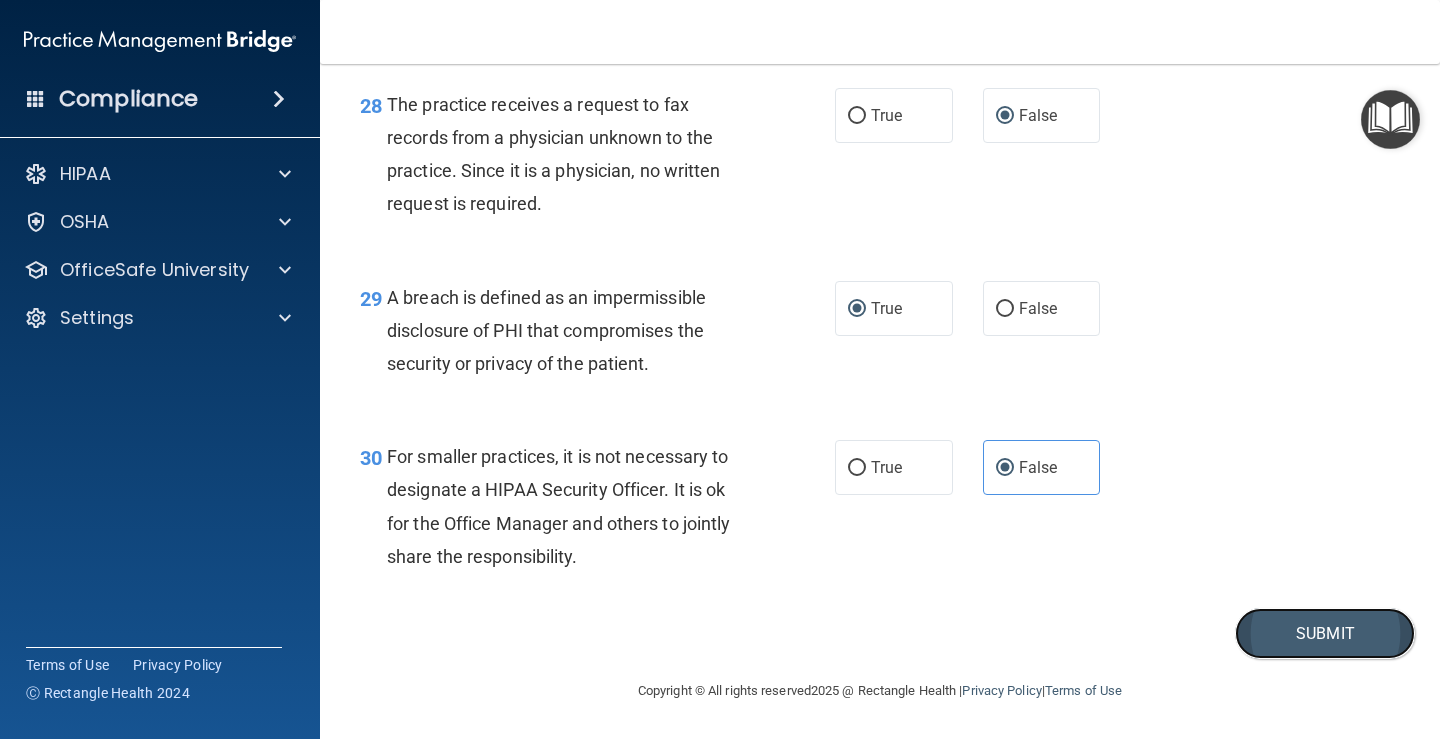 click on "Submit" at bounding box center [1325, 633] 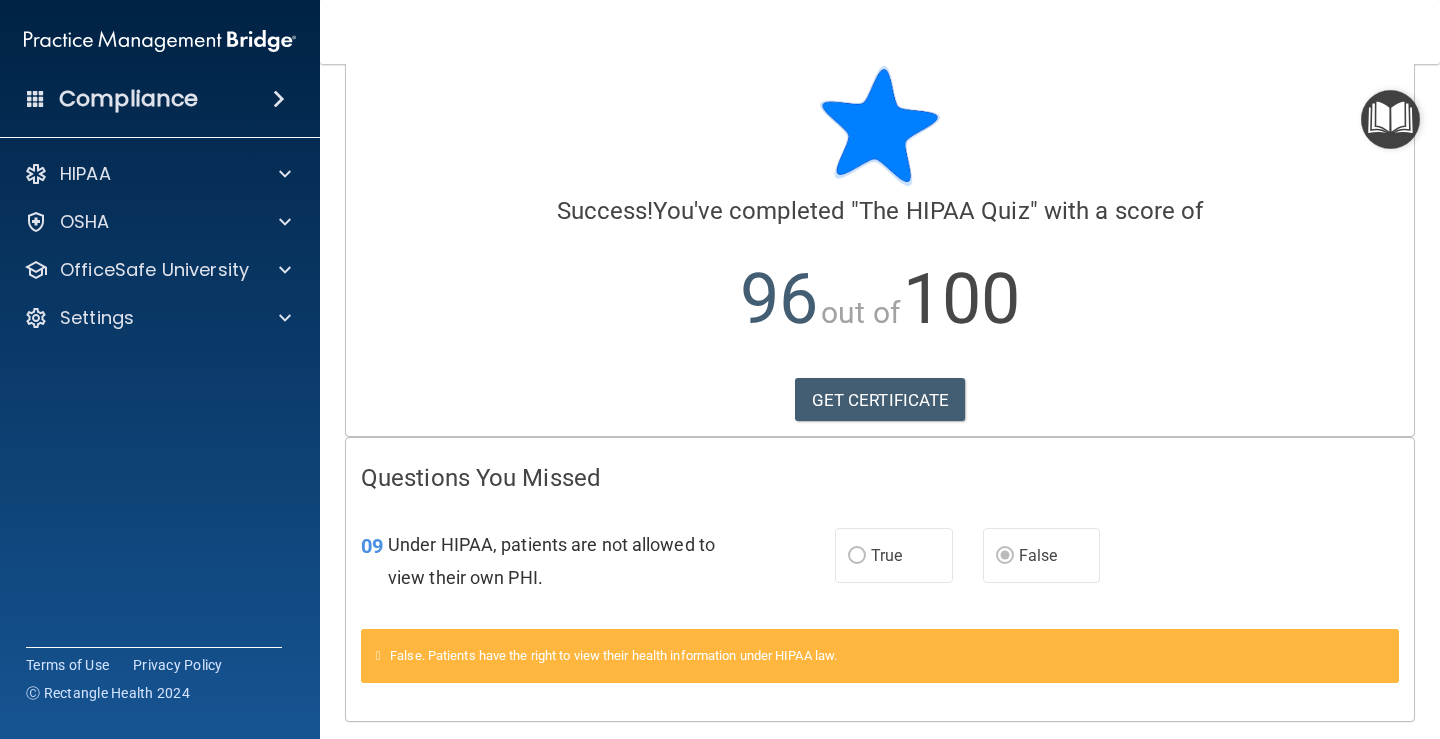 scroll, scrollTop: 0, scrollLeft: 0, axis: both 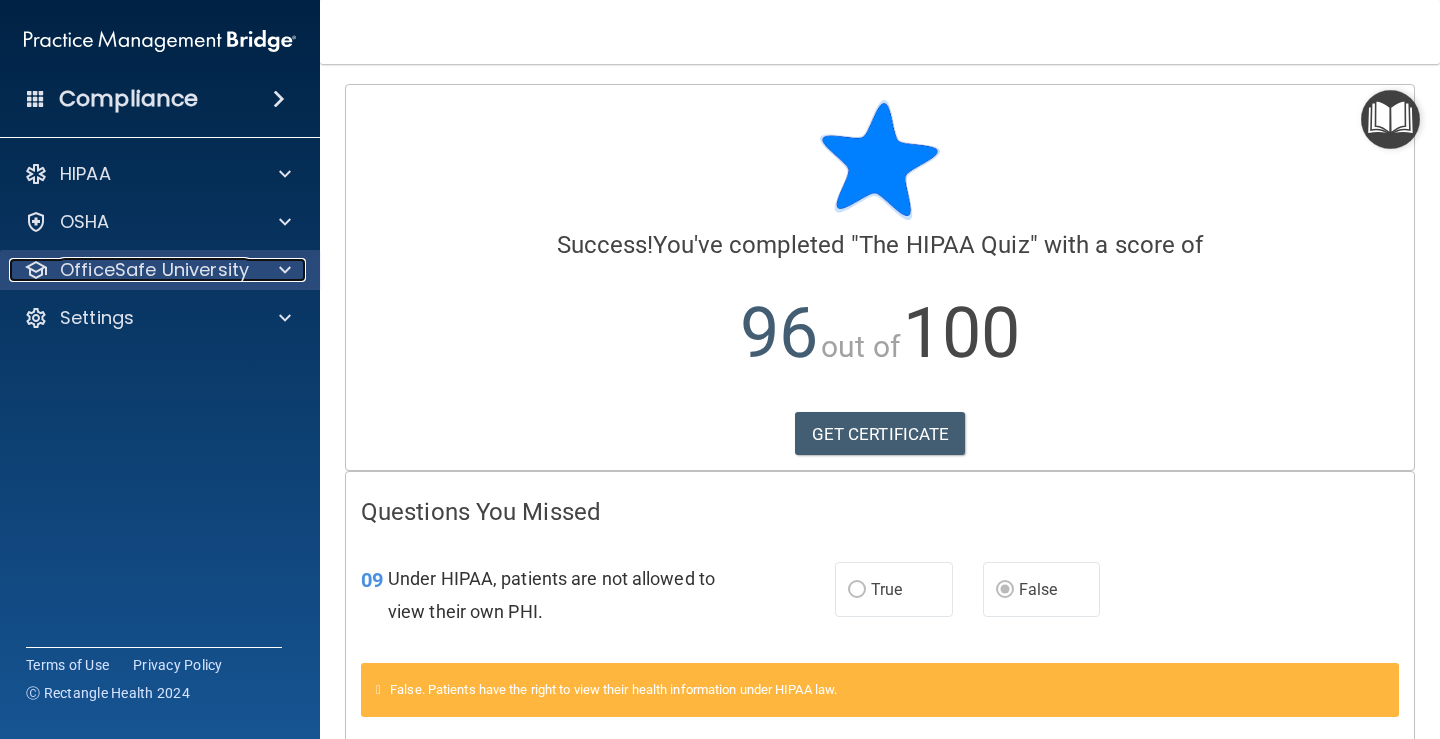 click on "OfficeSafe University" at bounding box center [154, 270] 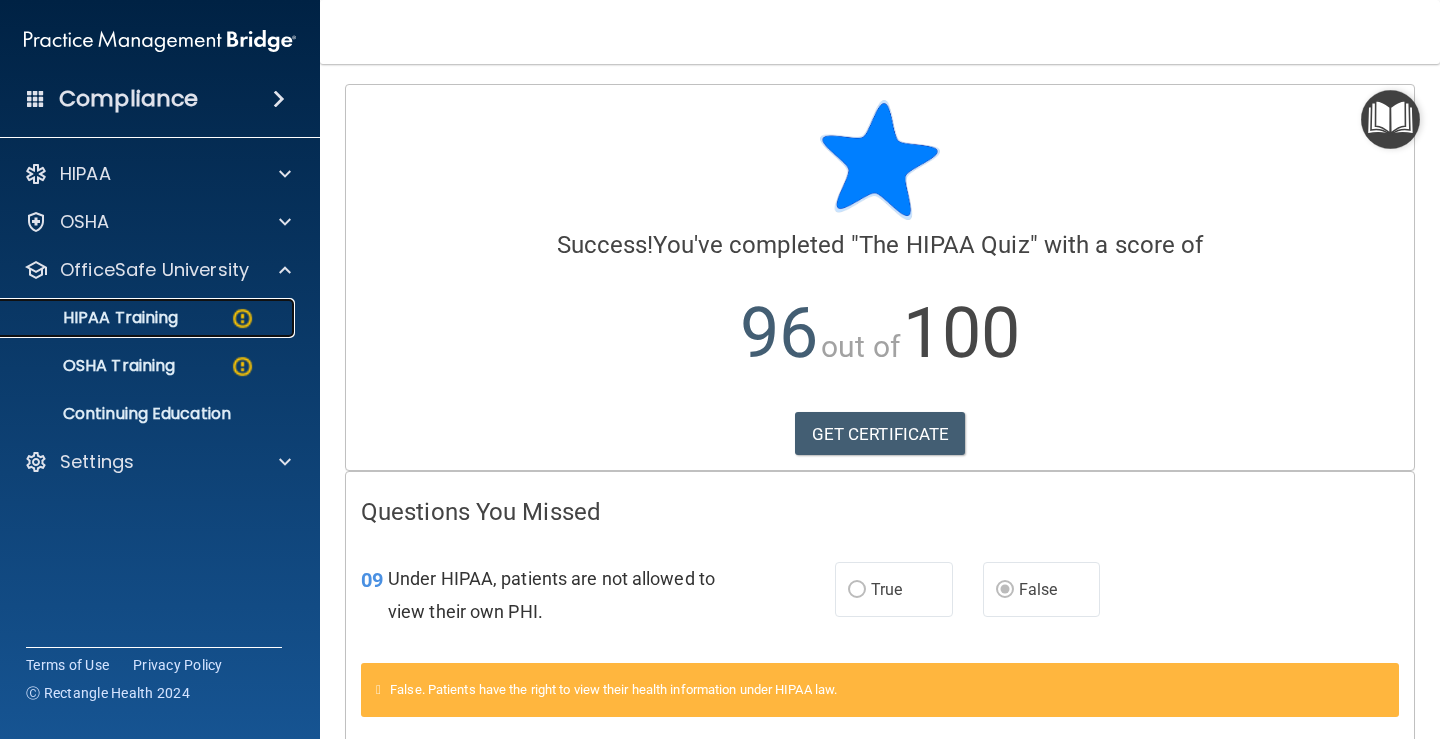 click on "HIPAA Training" at bounding box center (95, 318) 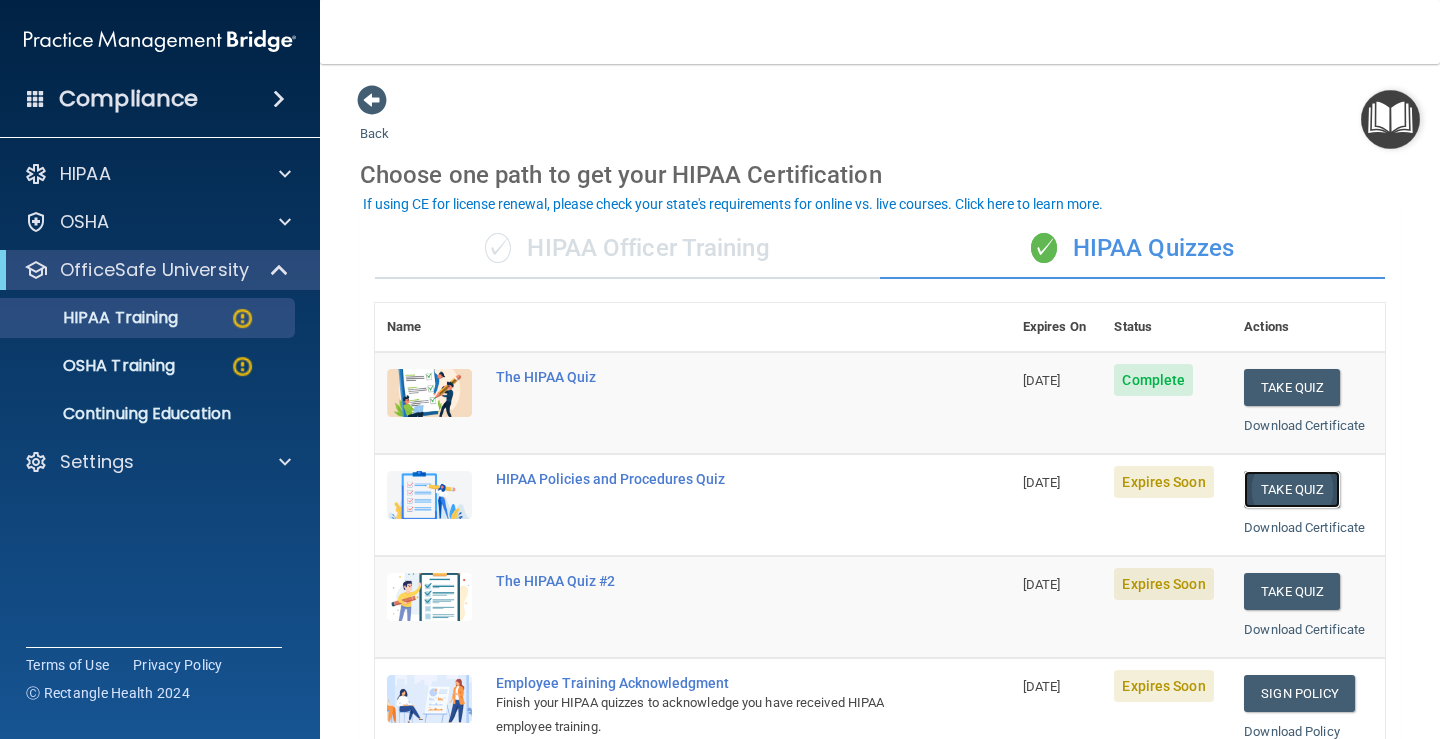 click on "Take Quiz" at bounding box center [1292, 489] 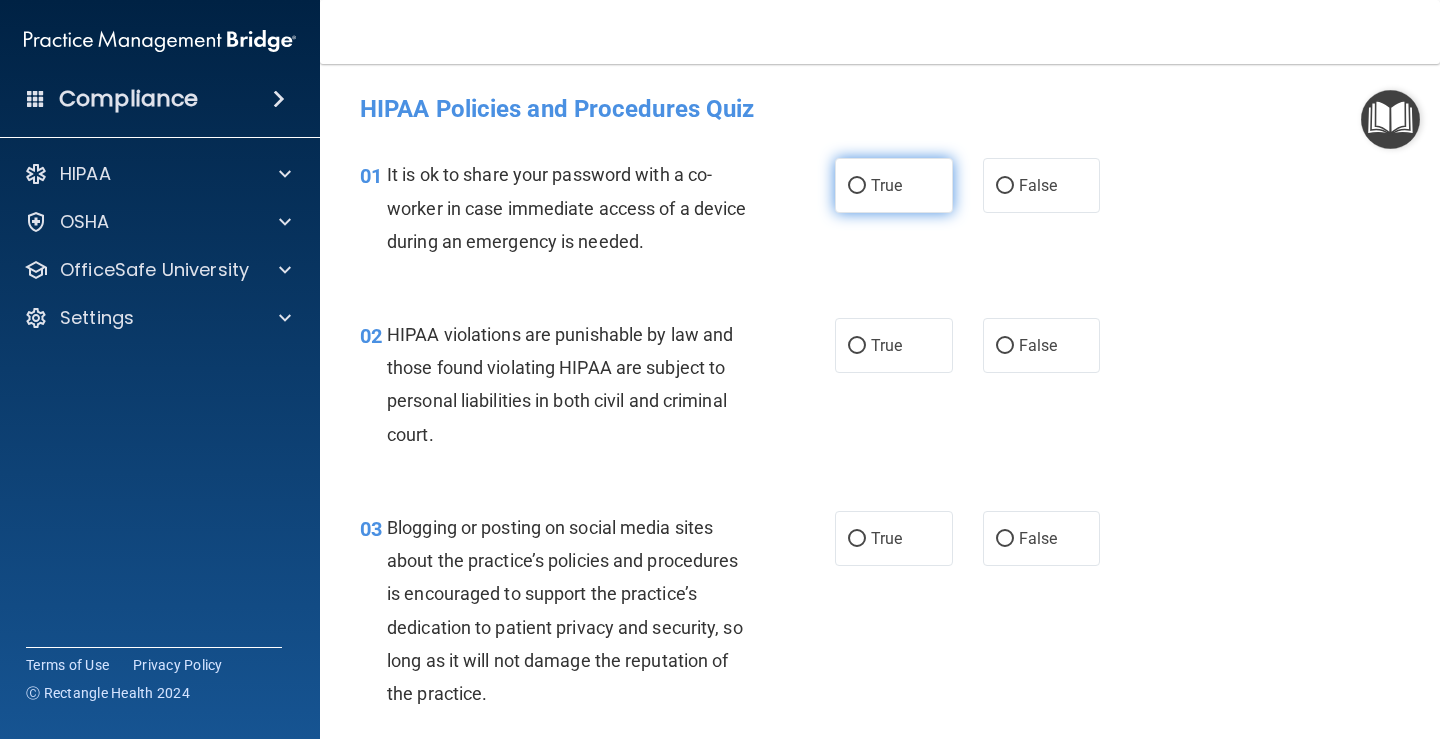 click on "True" at bounding box center (894, 185) 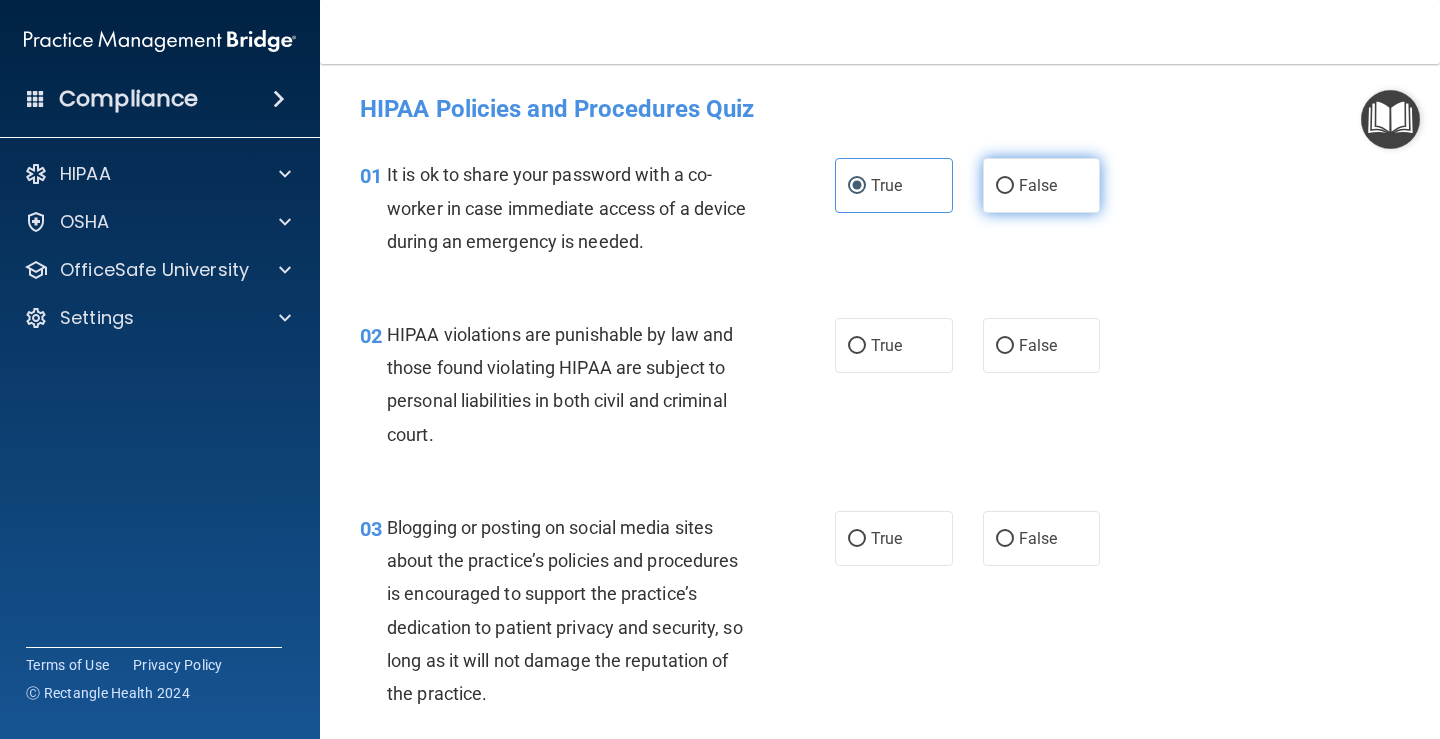 click on "False" at bounding box center [1005, 186] 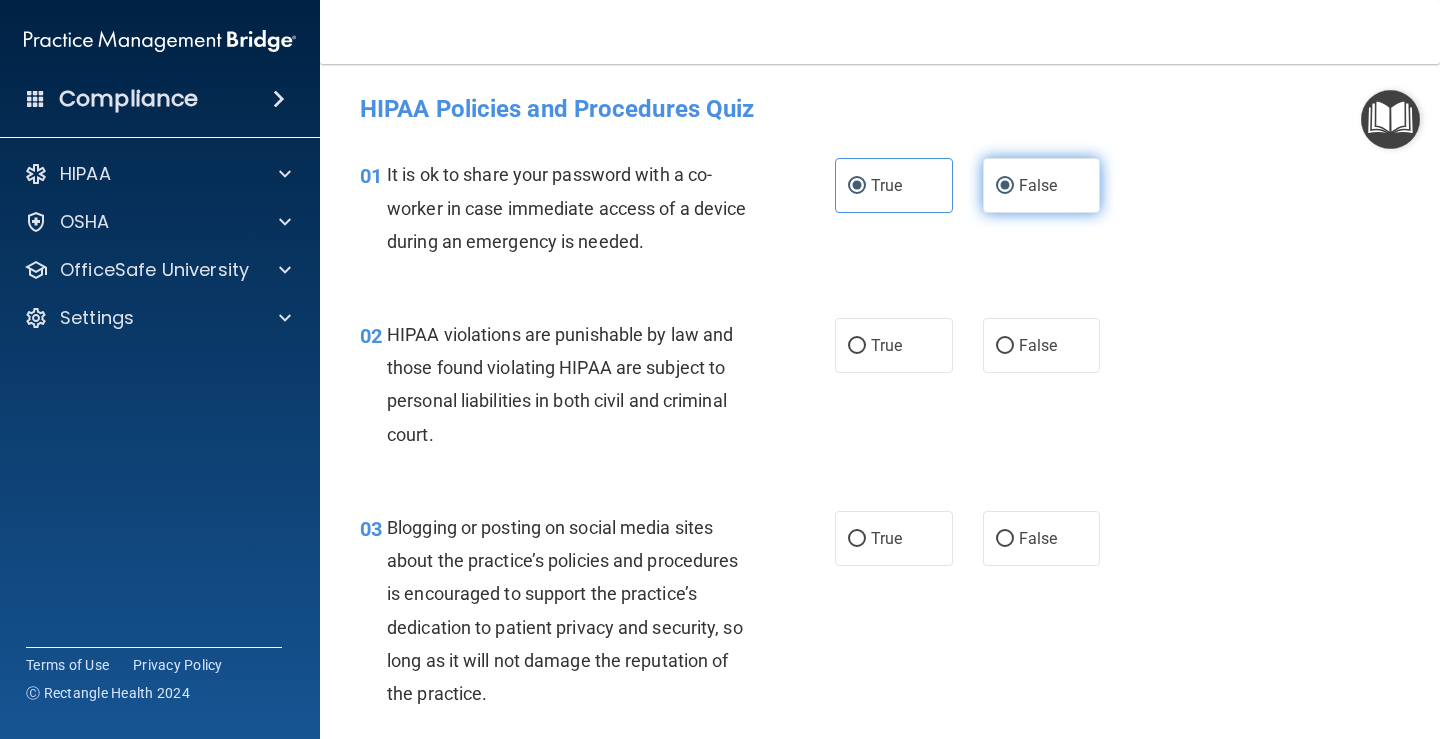 radio on "false" 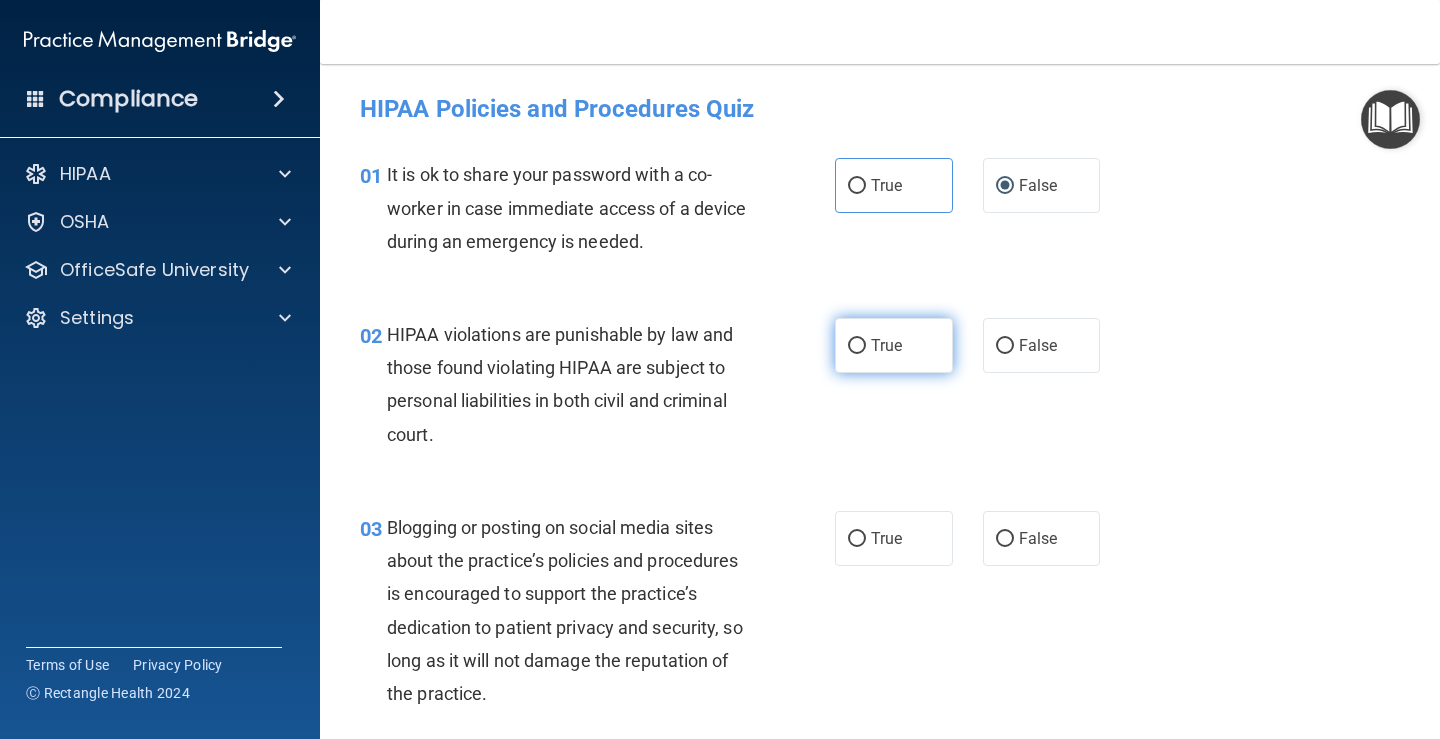 click on "True" at bounding box center [857, 346] 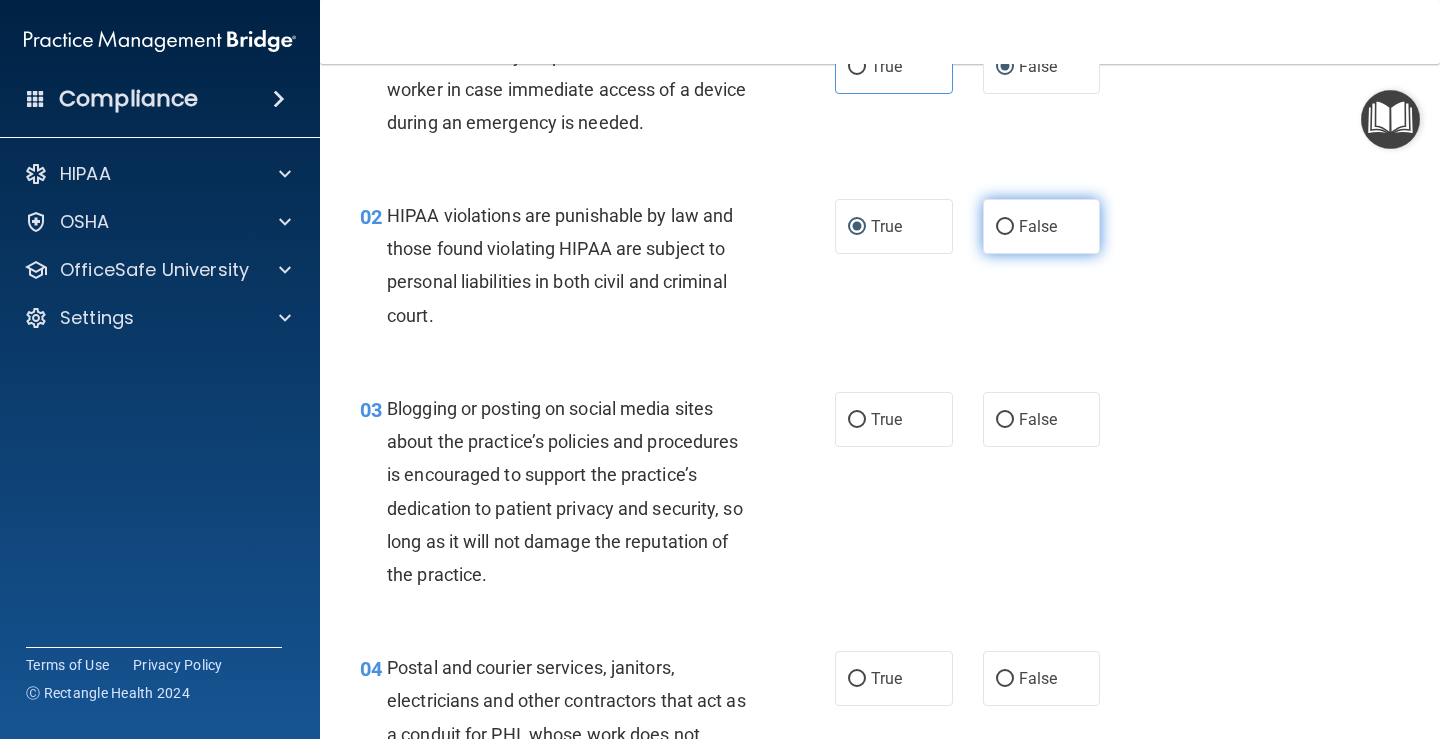 scroll, scrollTop: 167, scrollLeft: 0, axis: vertical 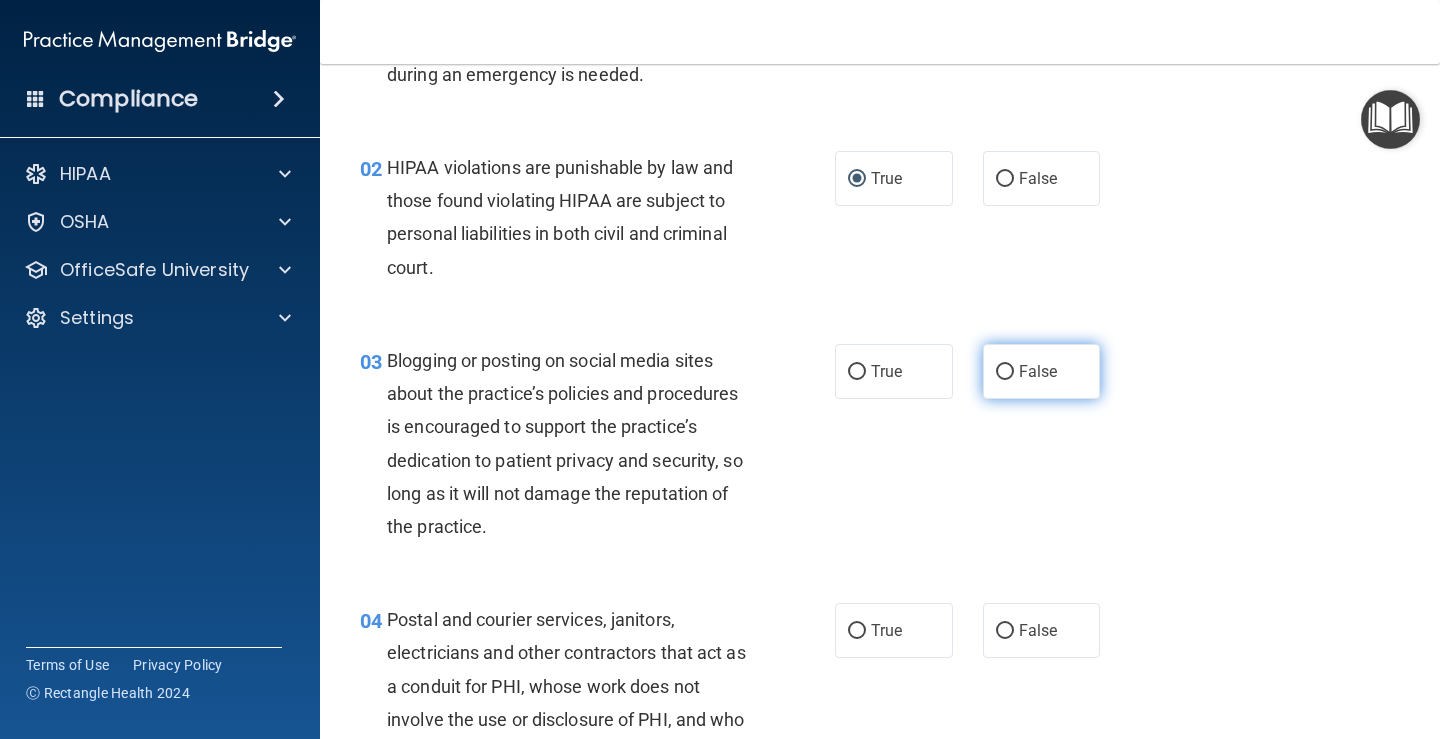 click on "False" at bounding box center [1005, 372] 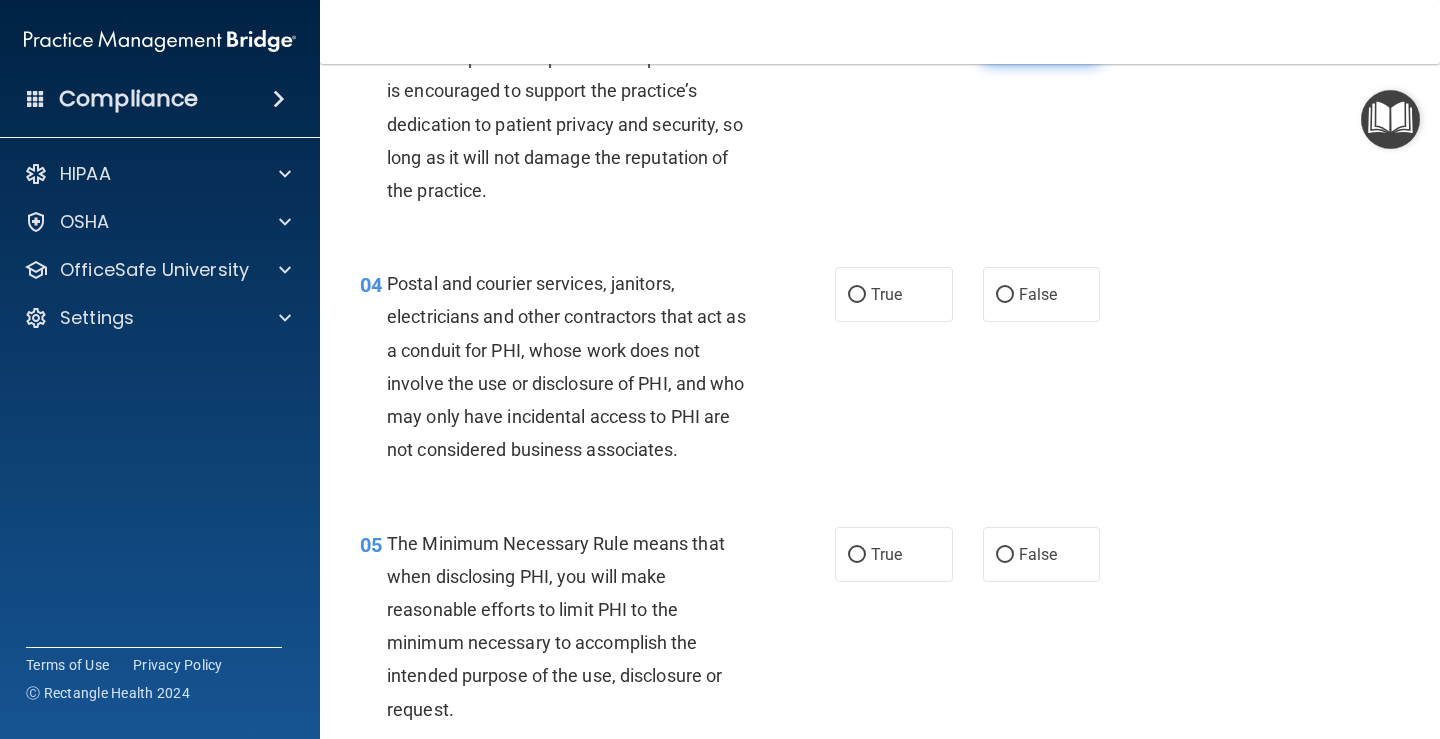 scroll, scrollTop: 667, scrollLeft: 0, axis: vertical 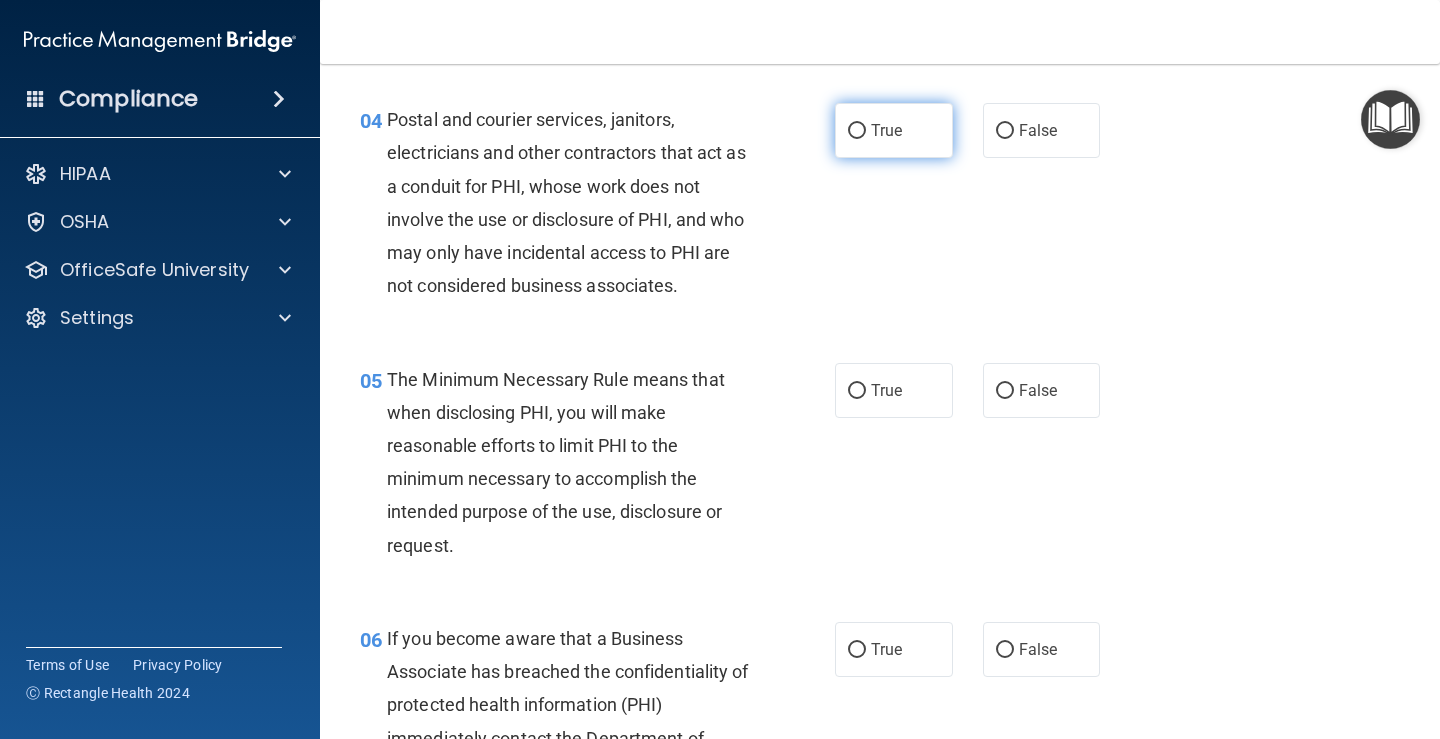 click on "True" at bounding box center [857, 131] 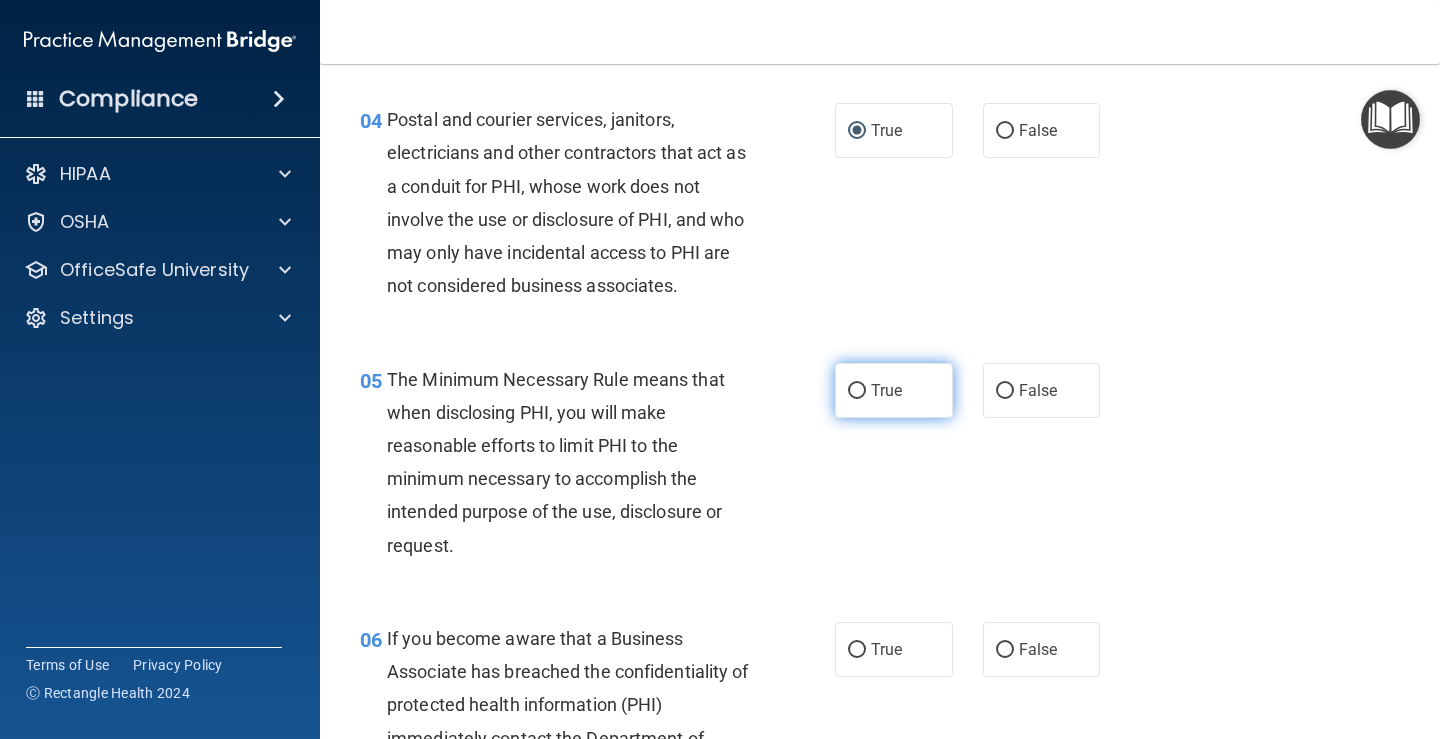 click on "True" at bounding box center [857, 391] 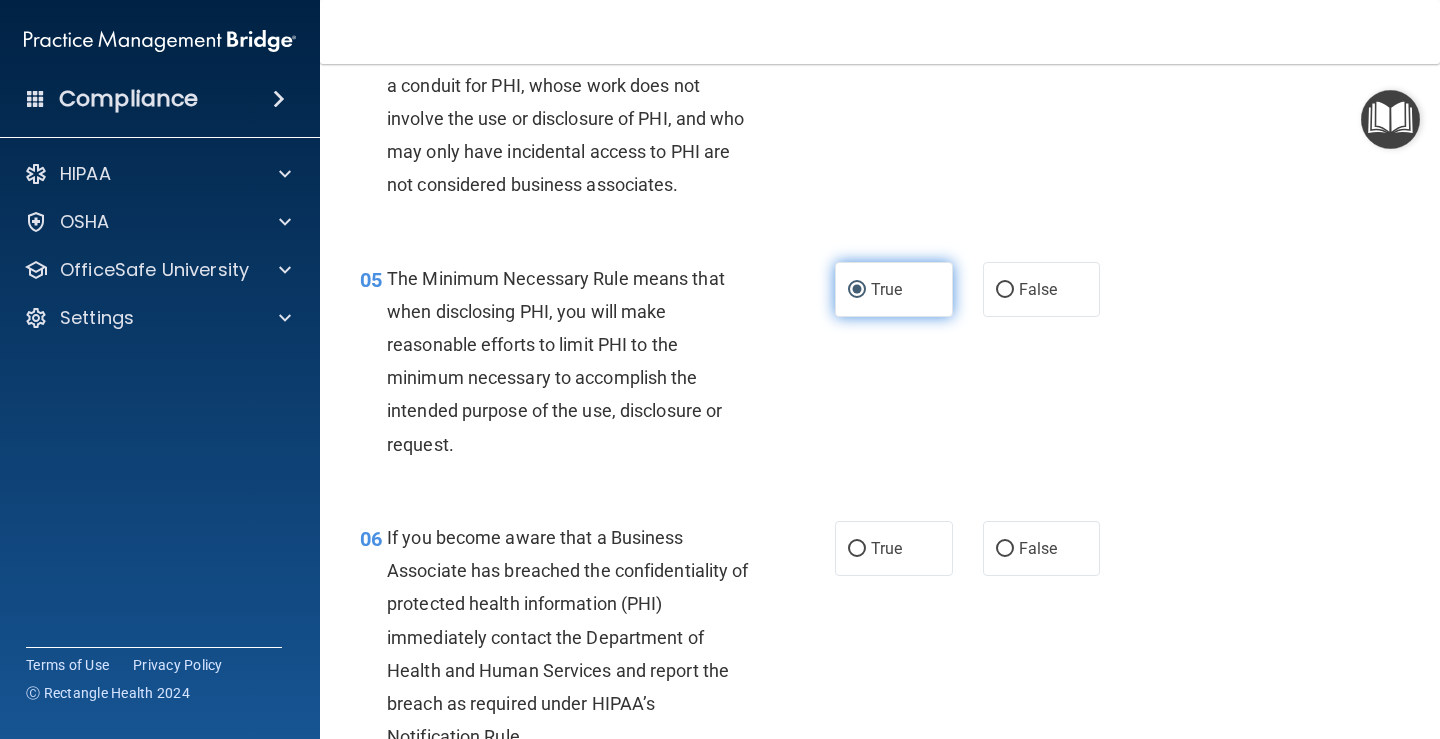 scroll, scrollTop: 833, scrollLeft: 0, axis: vertical 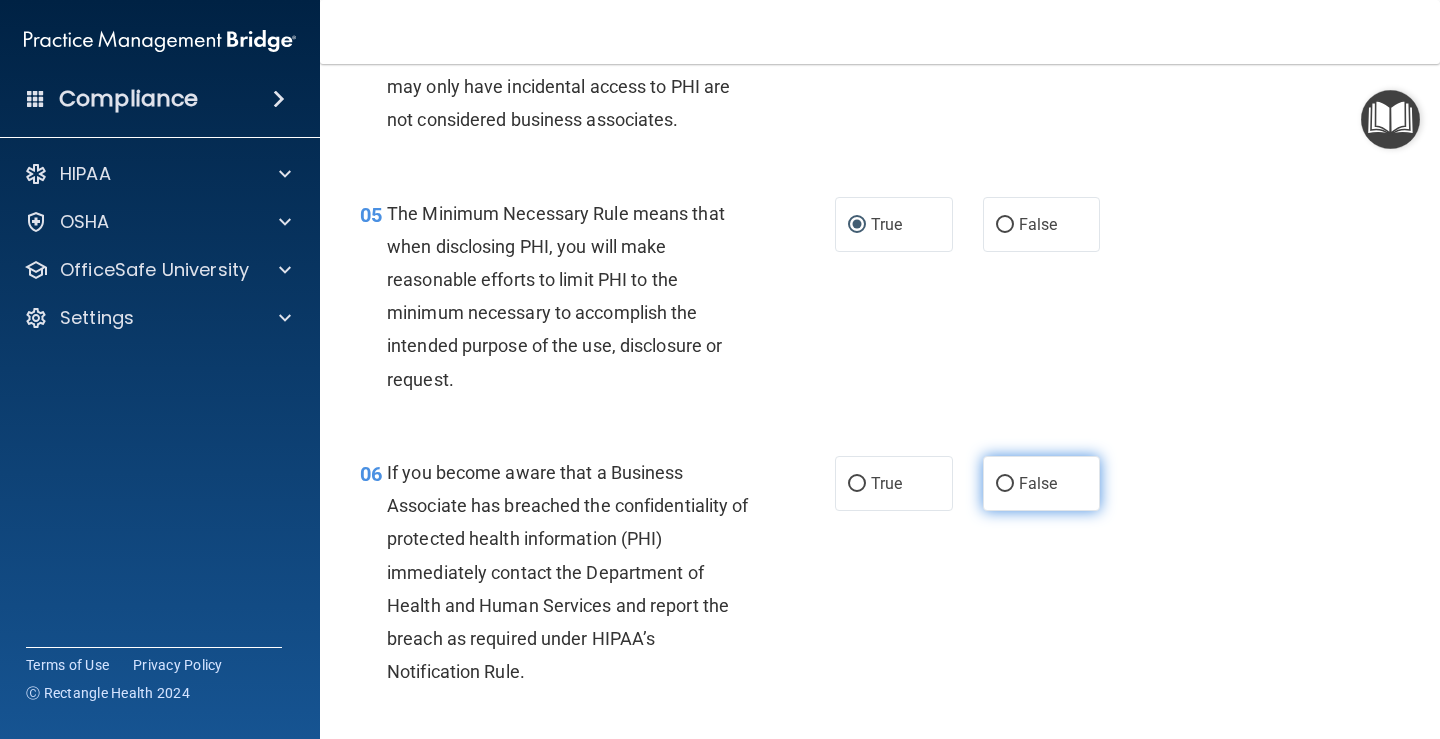 click on "False" at bounding box center [1038, 483] 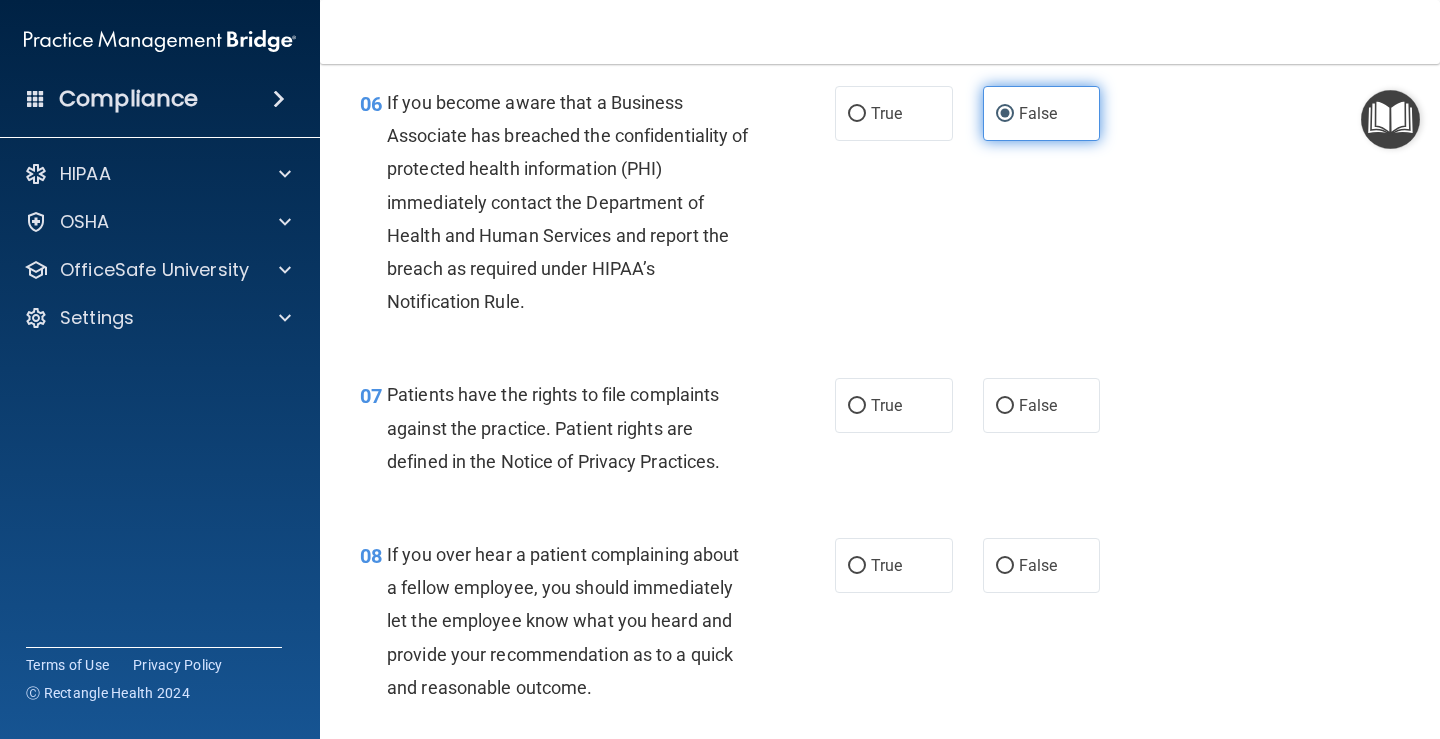 scroll, scrollTop: 1333, scrollLeft: 0, axis: vertical 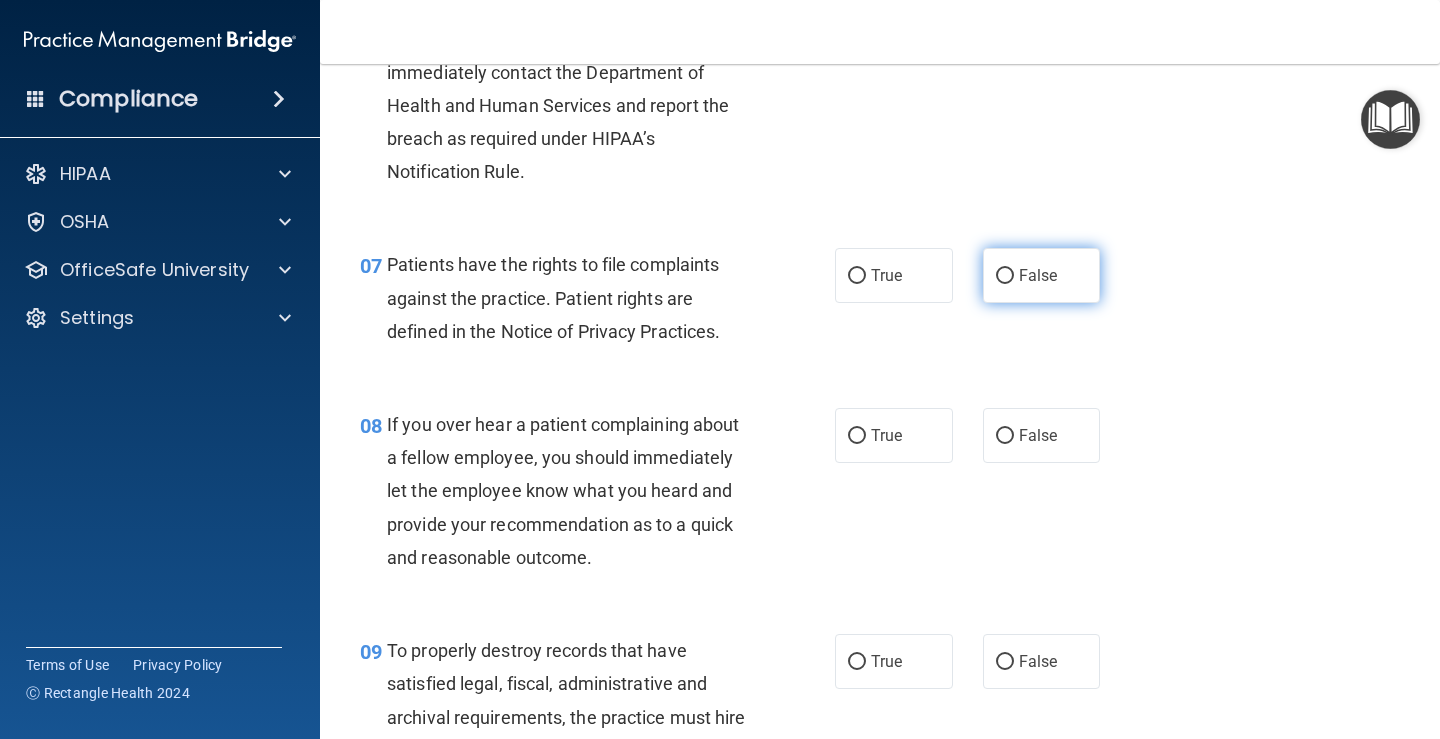 click on "False" at bounding box center [1005, 276] 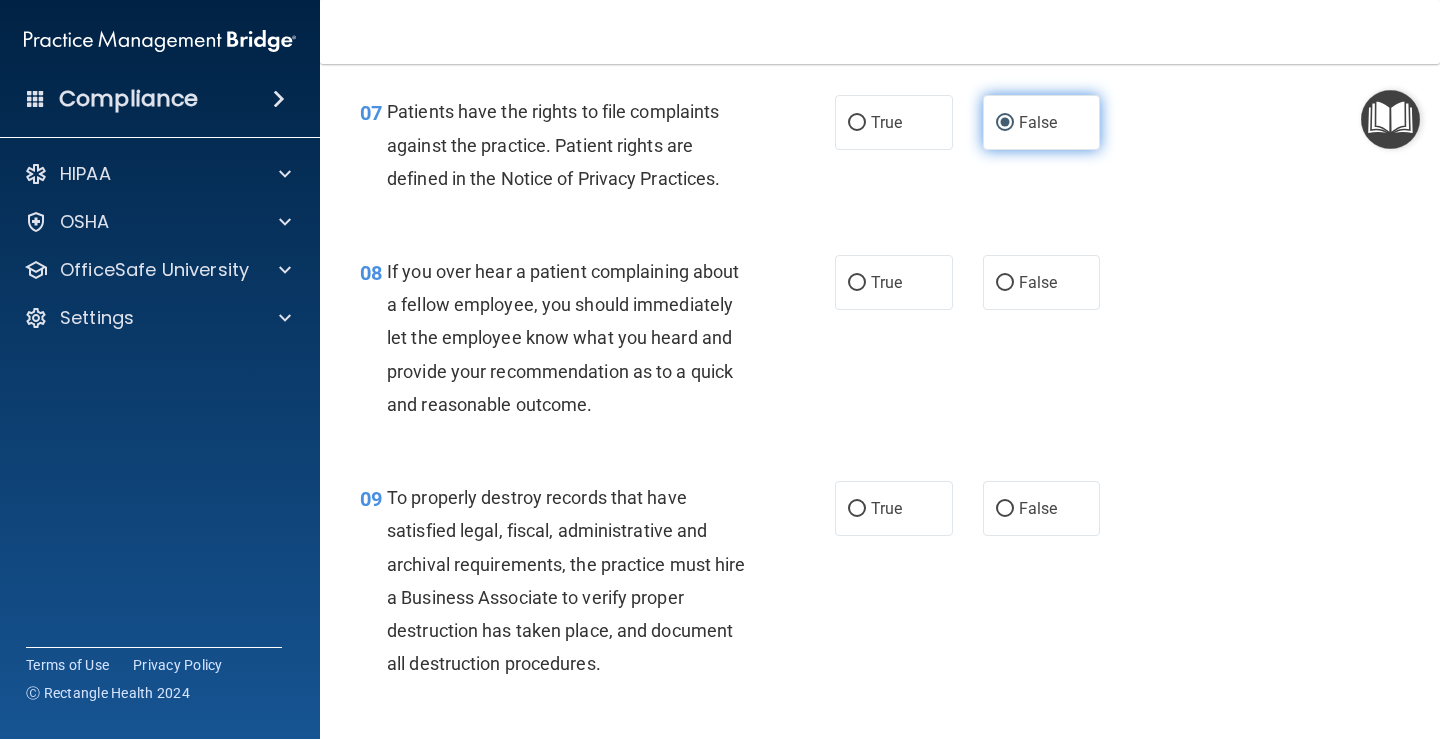 scroll, scrollTop: 1667, scrollLeft: 0, axis: vertical 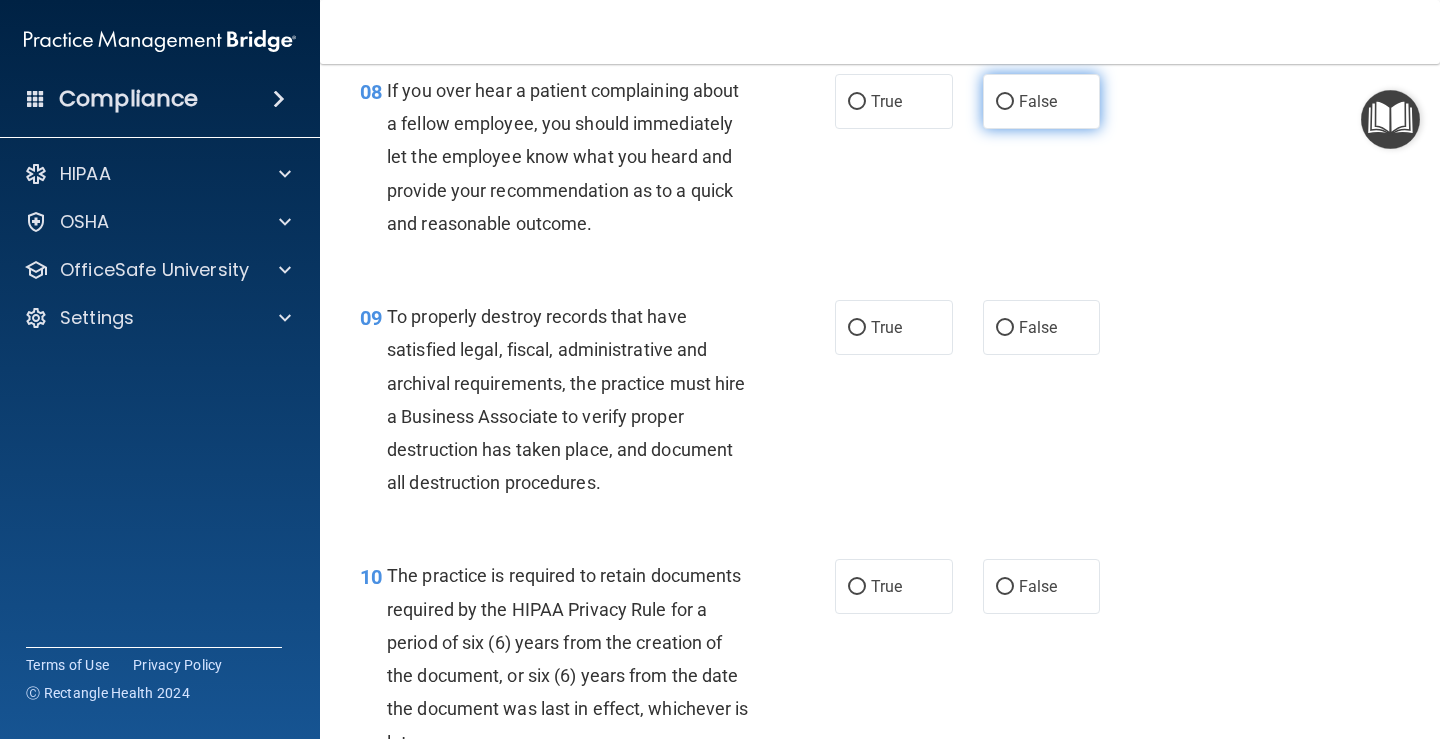 click on "False" at bounding box center [1005, 102] 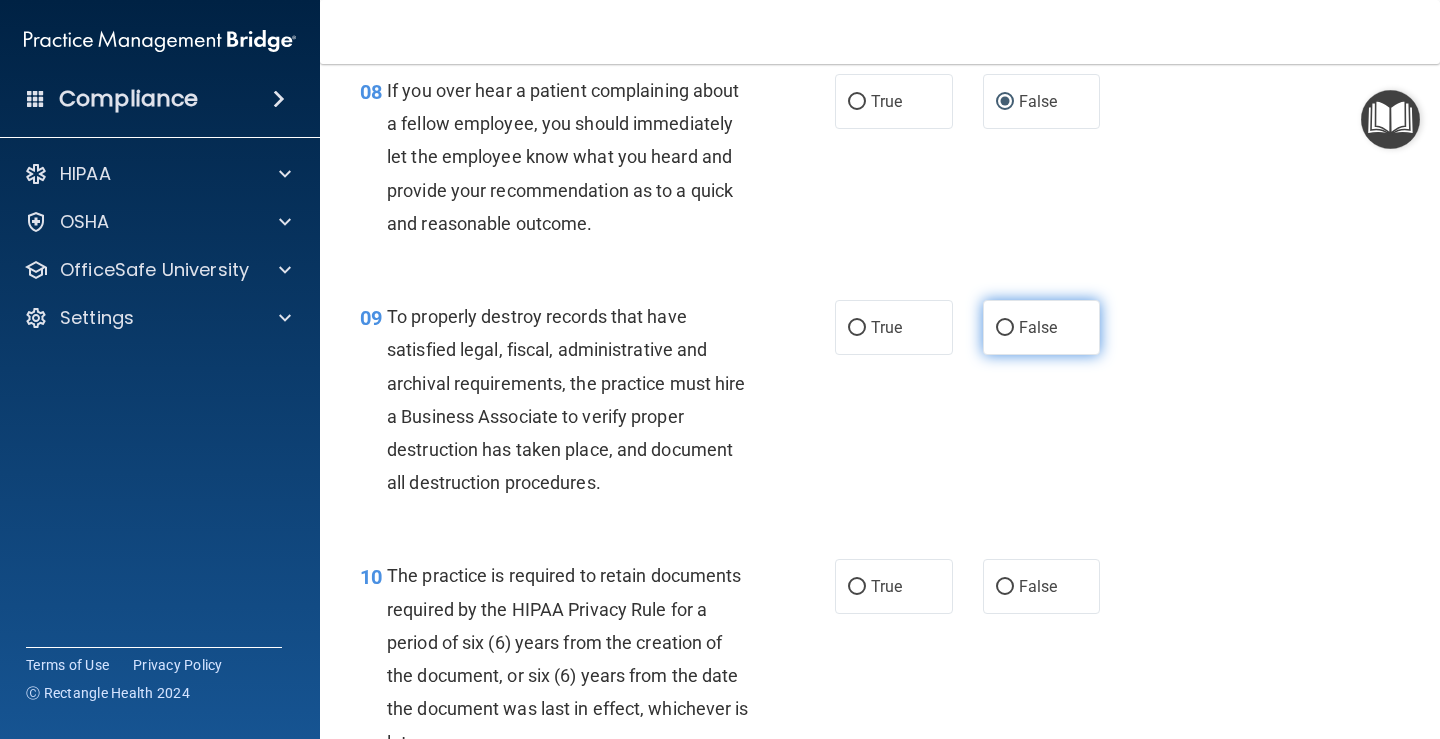 click on "False" at bounding box center [1038, 327] 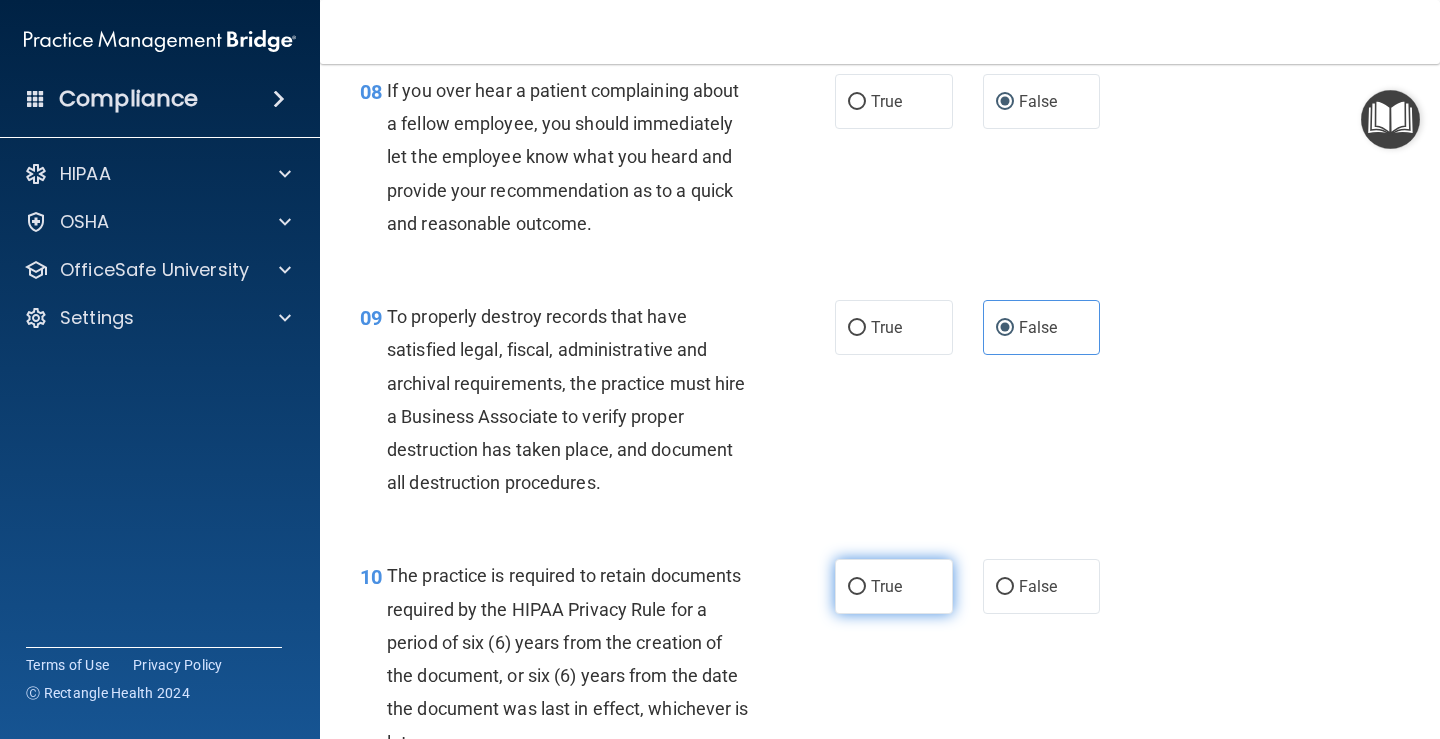 click on "True" at bounding box center (857, 587) 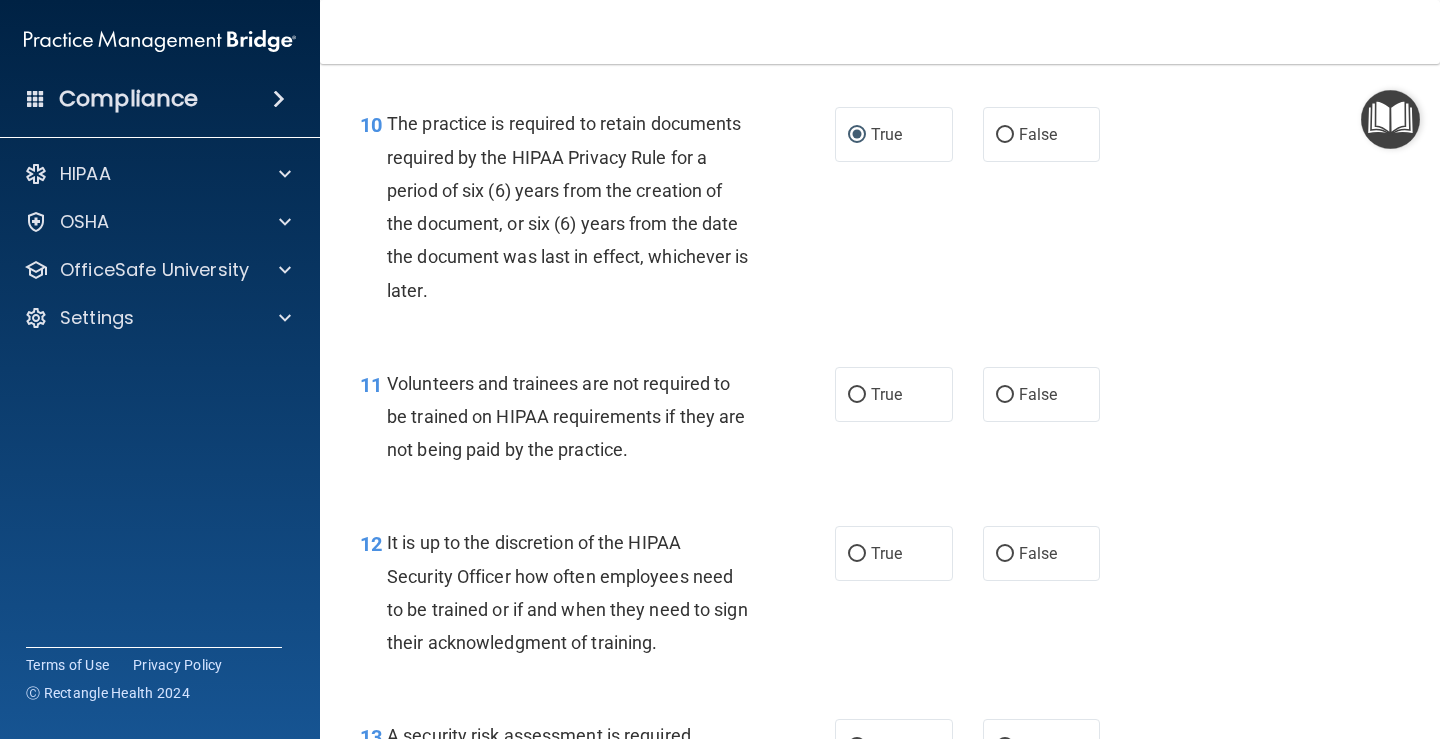 scroll, scrollTop: 2167, scrollLeft: 0, axis: vertical 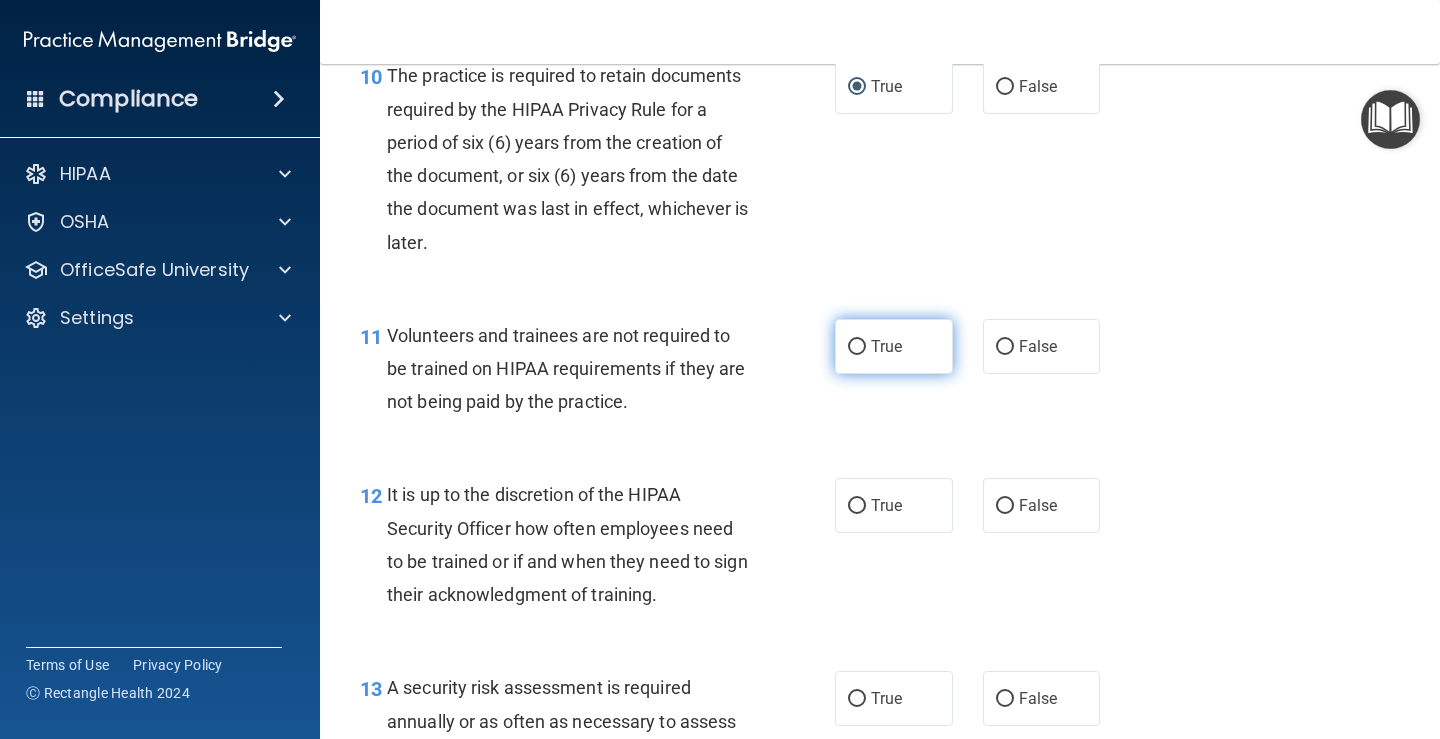 click on "True" at bounding box center [857, 347] 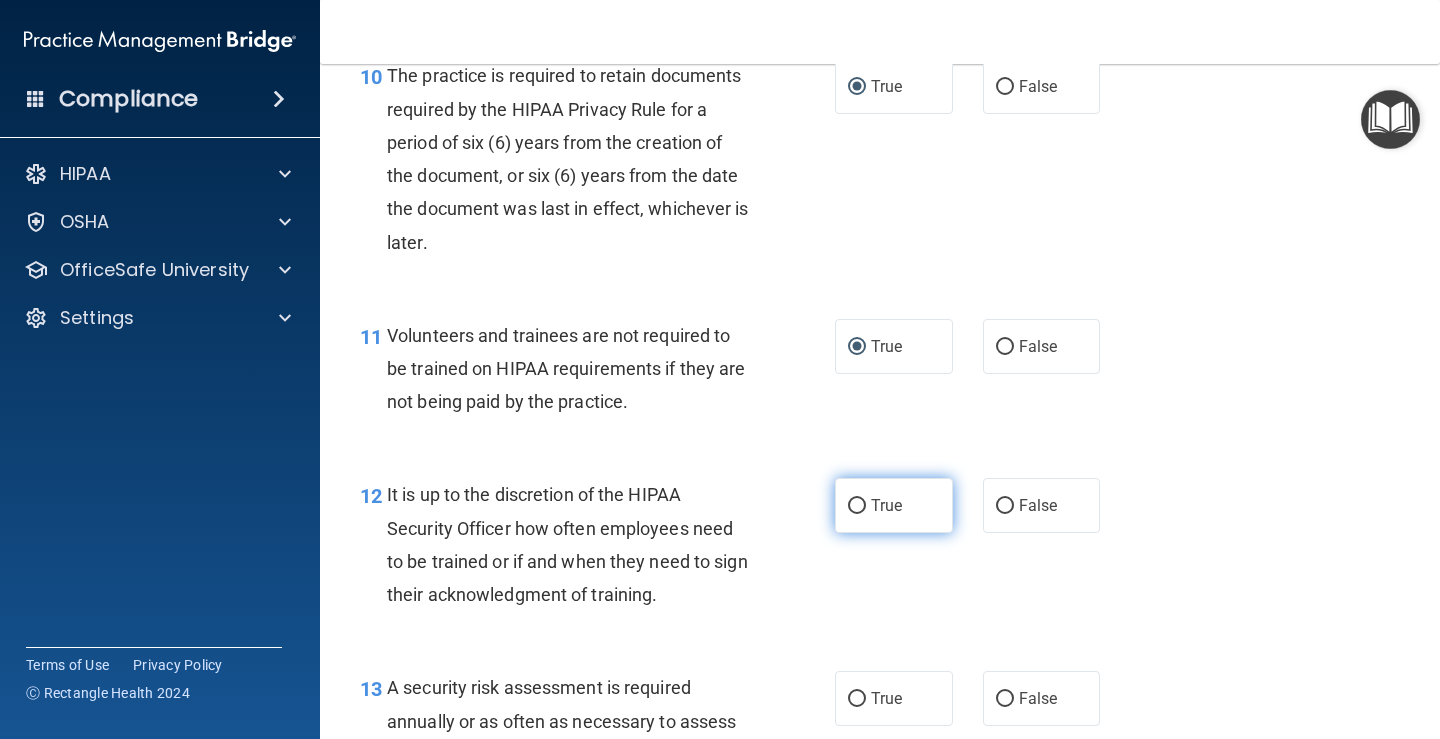 click on "True" at bounding box center [886, 505] 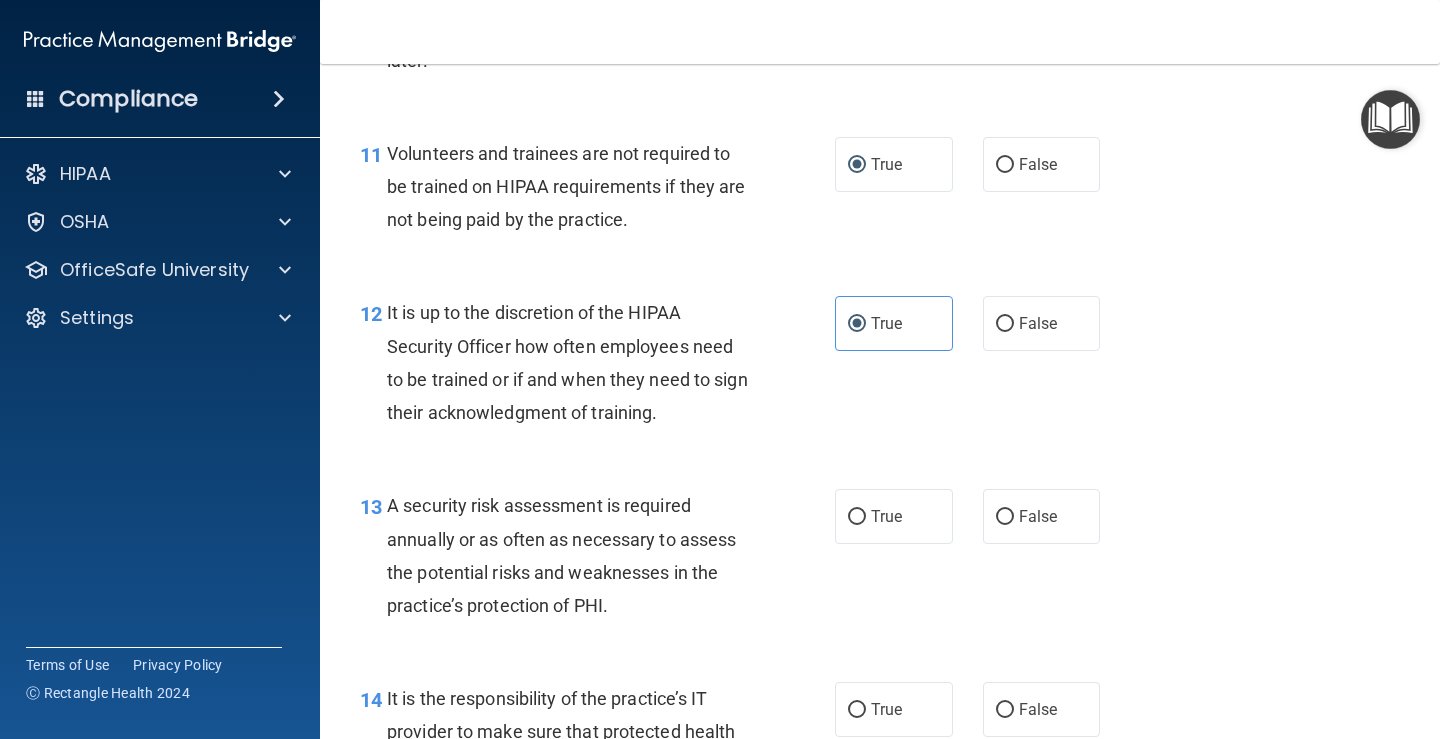scroll, scrollTop: 2500, scrollLeft: 0, axis: vertical 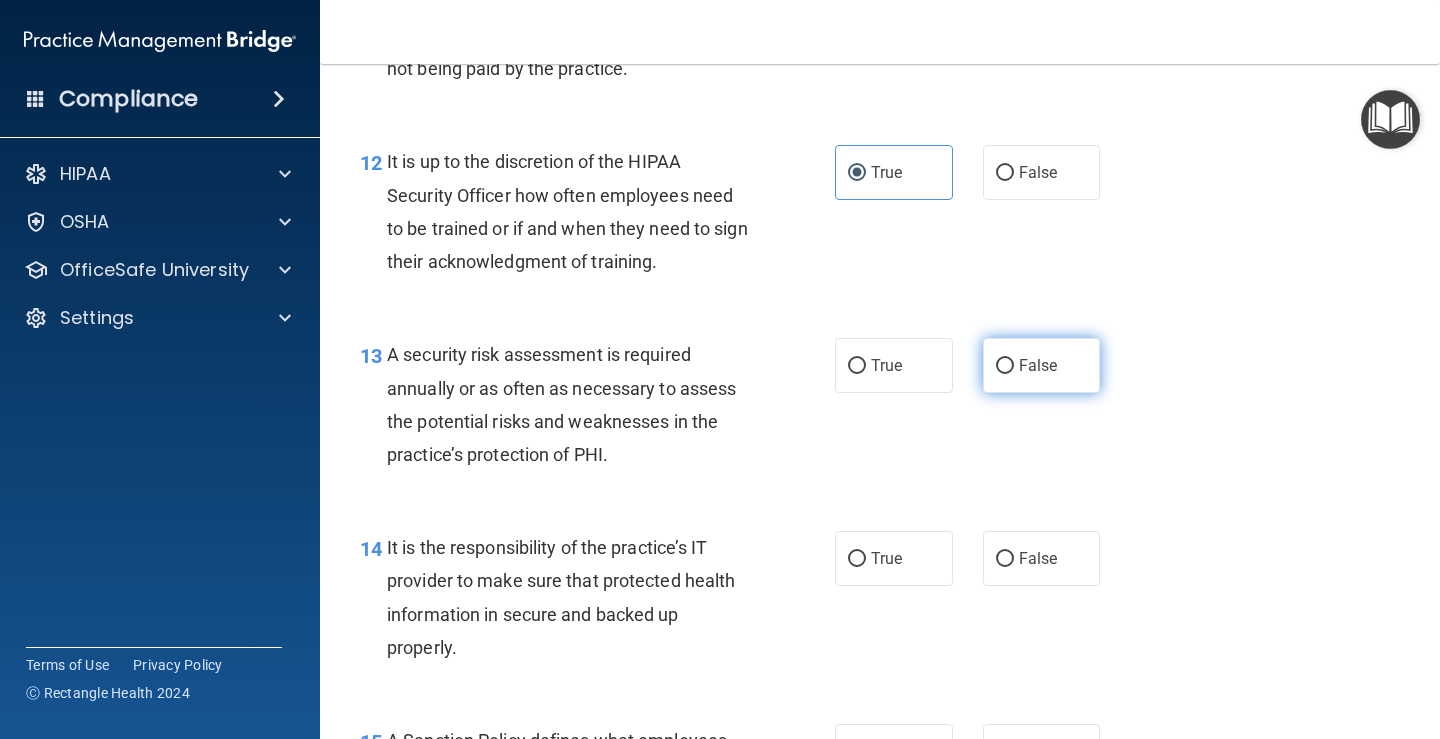 click on "False" at bounding box center [1038, 365] 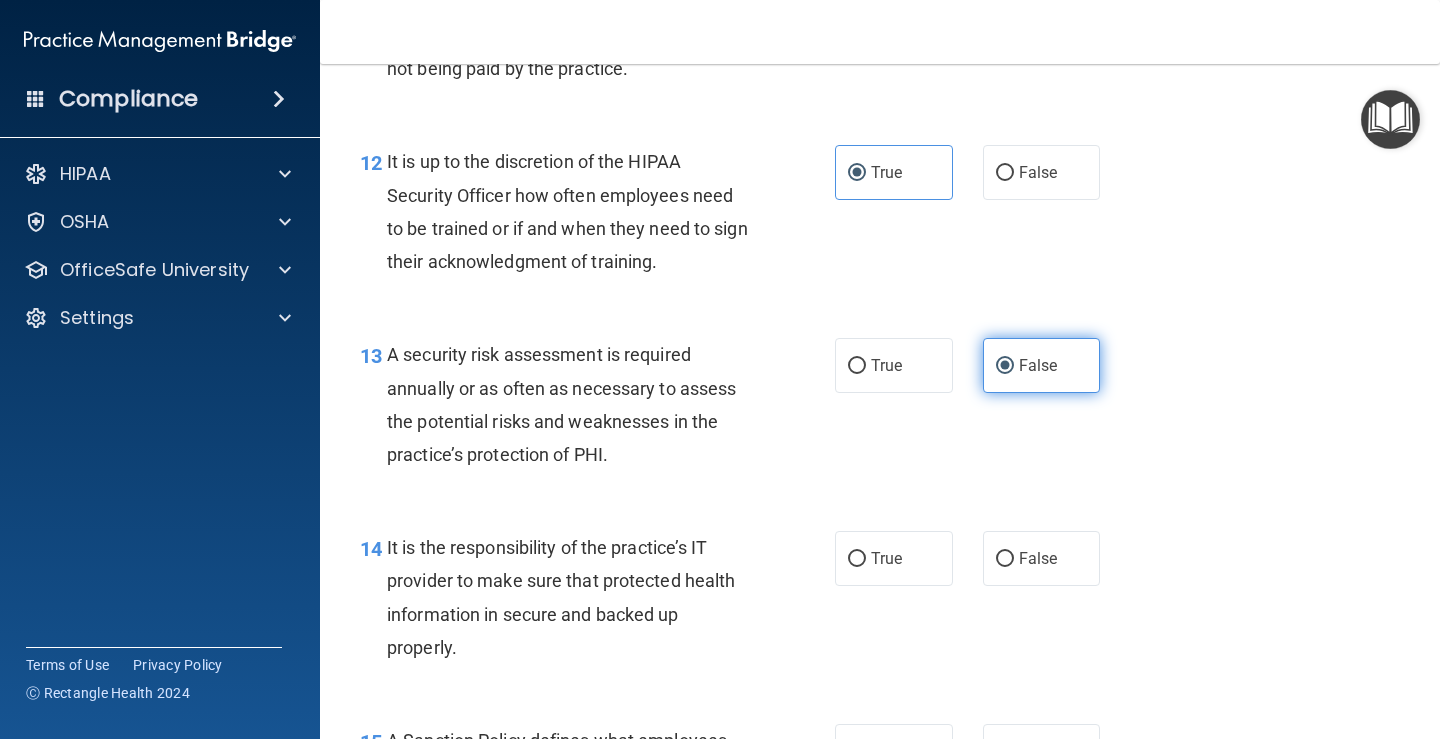 scroll, scrollTop: 2667, scrollLeft: 0, axis: vertical 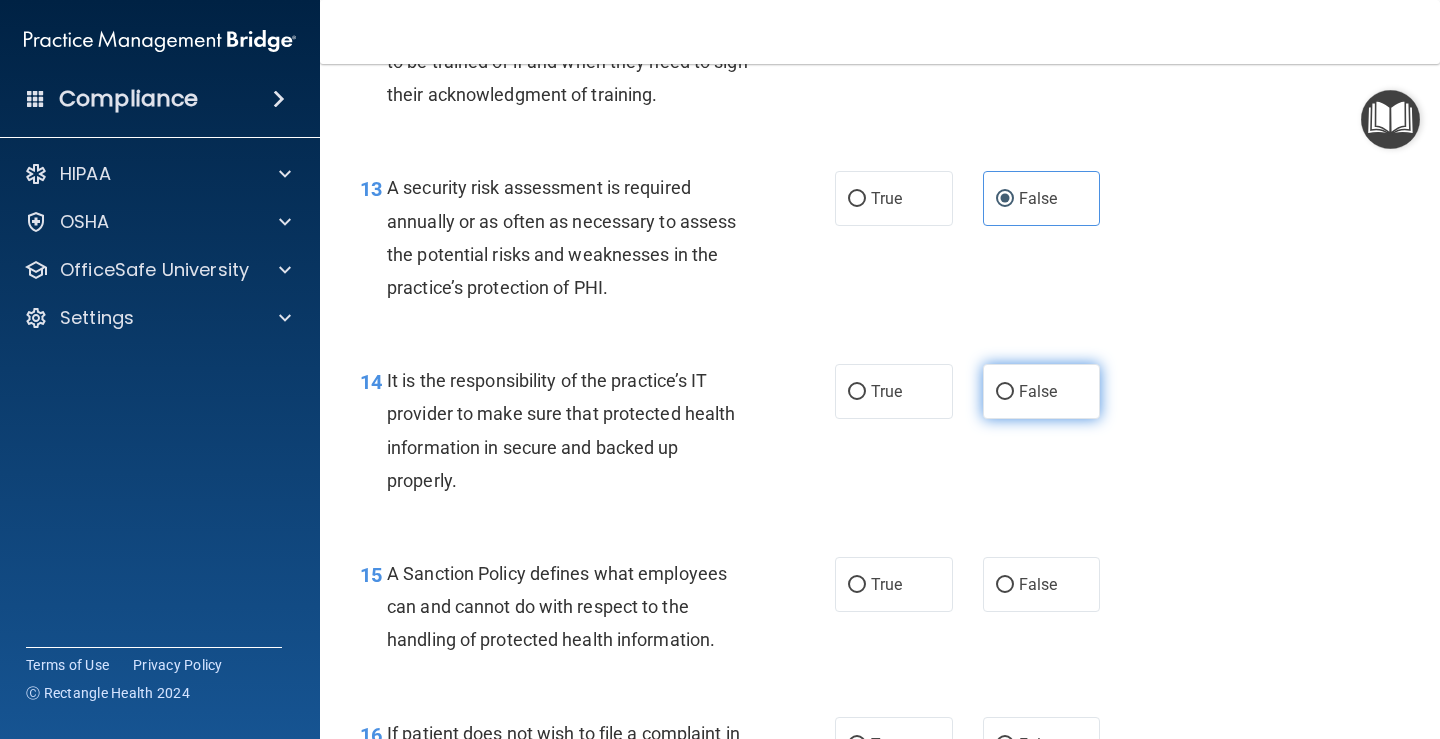 click on "False" at bounding box center [1005, 392] 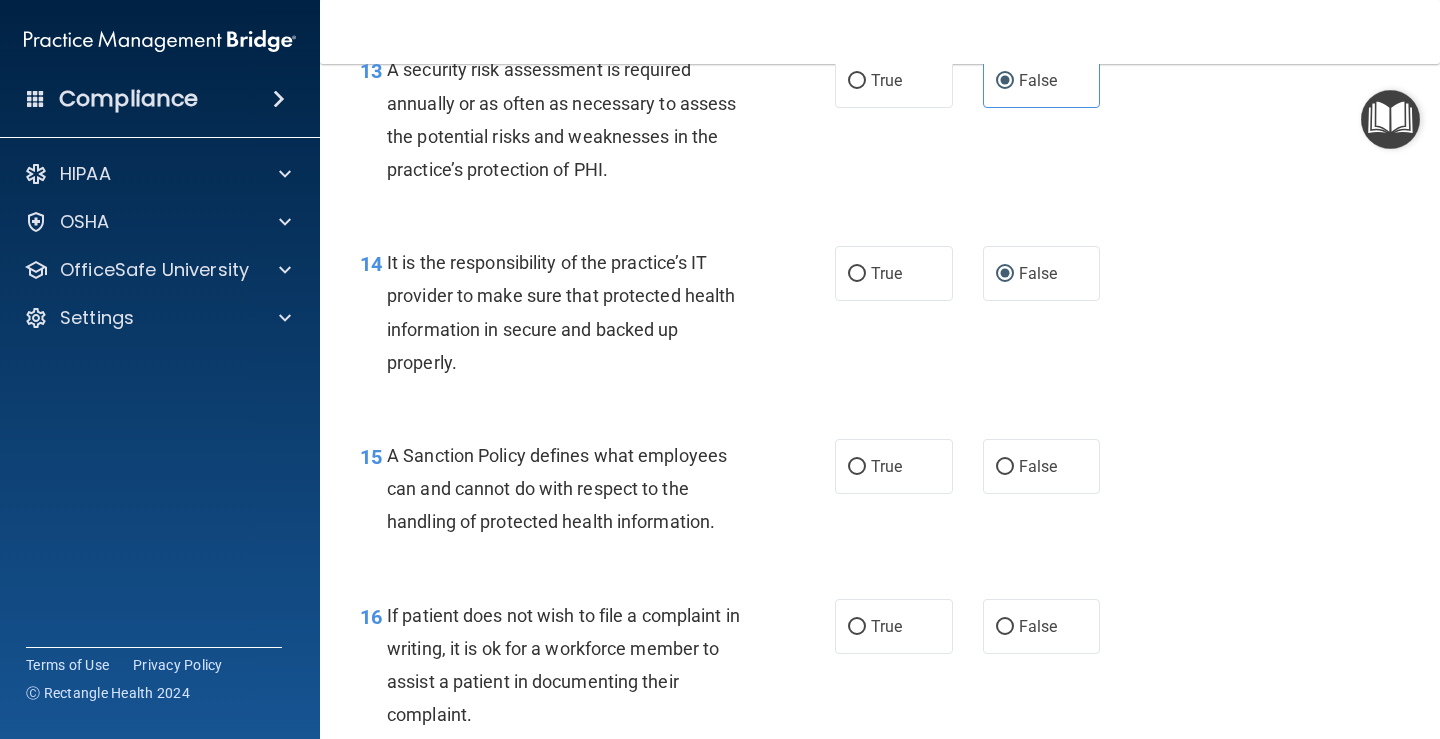 scroll, scrollTop: 2833, scrollLeft: 0, axis: vertical 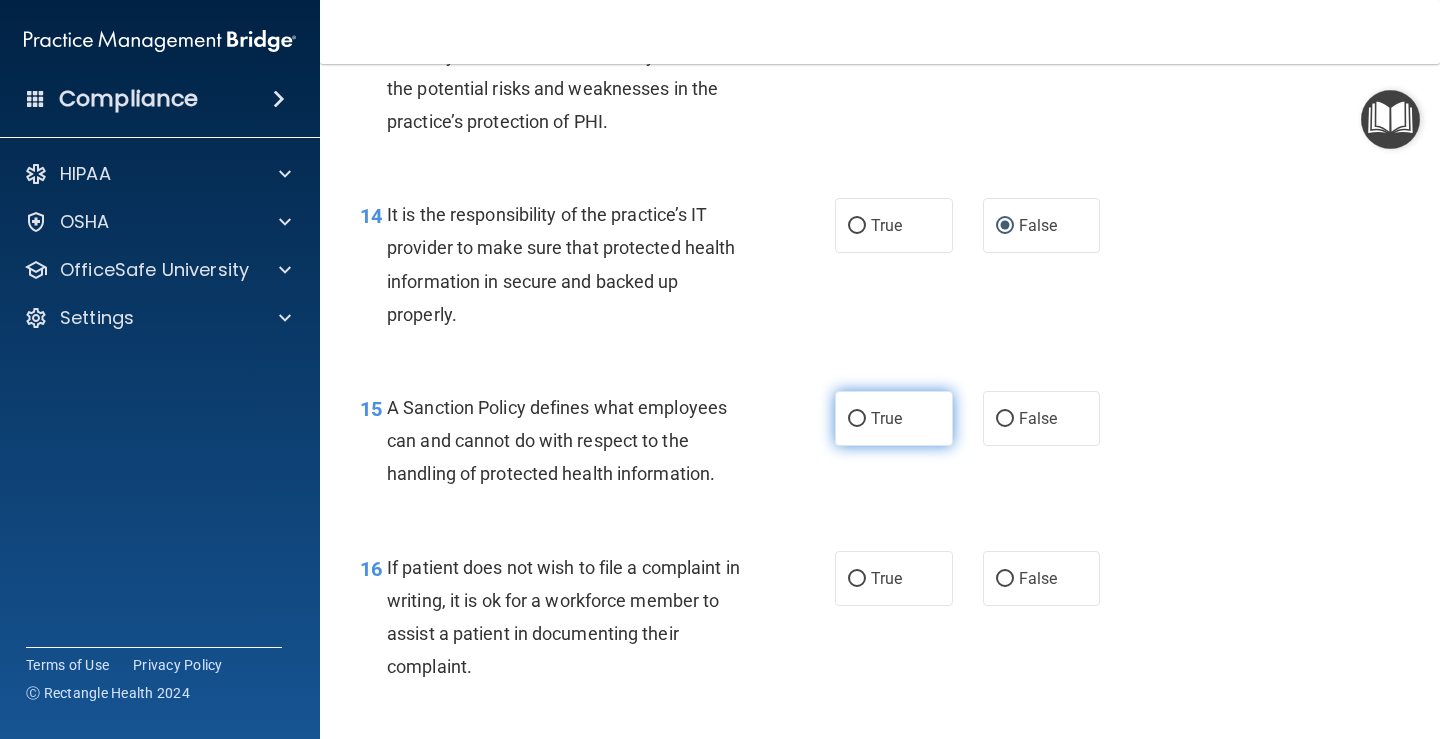 click on "True" at bounding box center (894, 418) 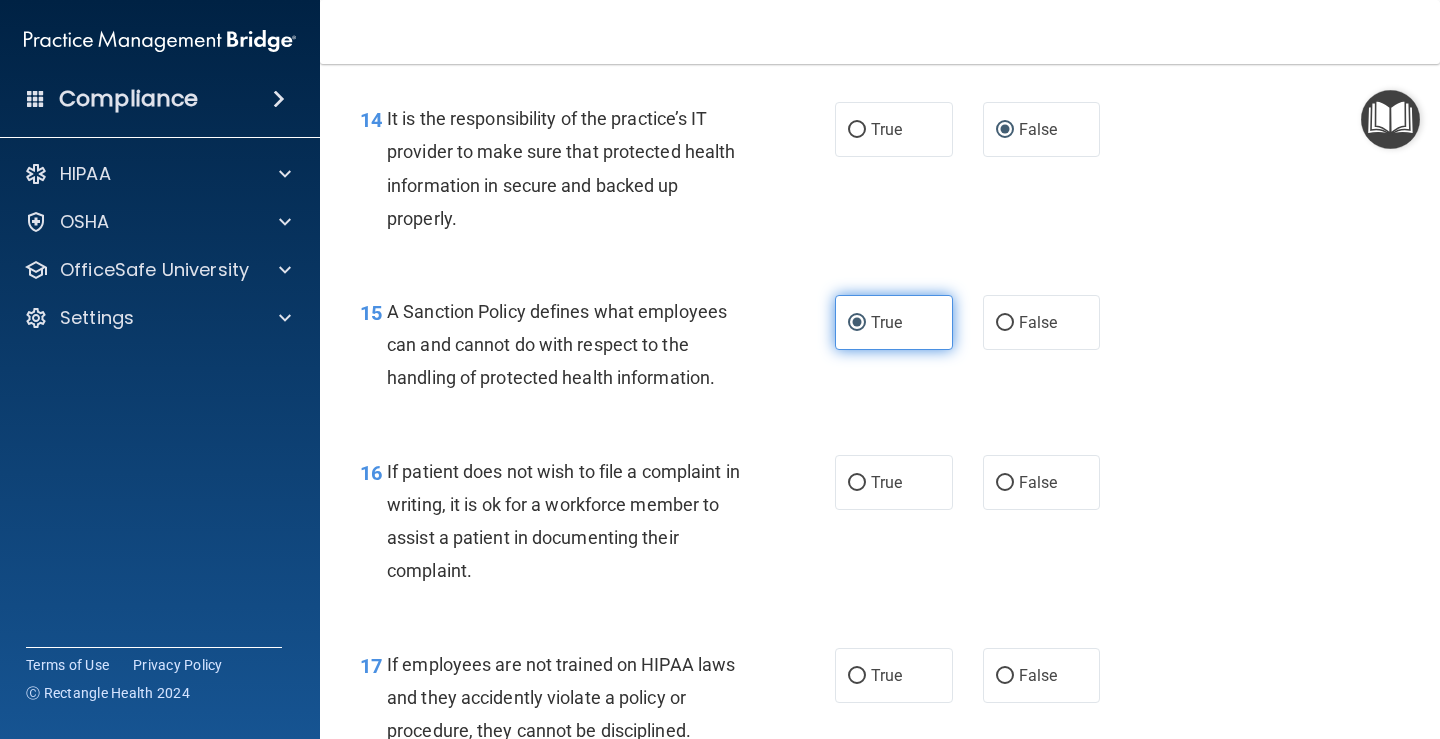 scroll, scrollTop: 3000, scrollLeft: 0, axis: vertical 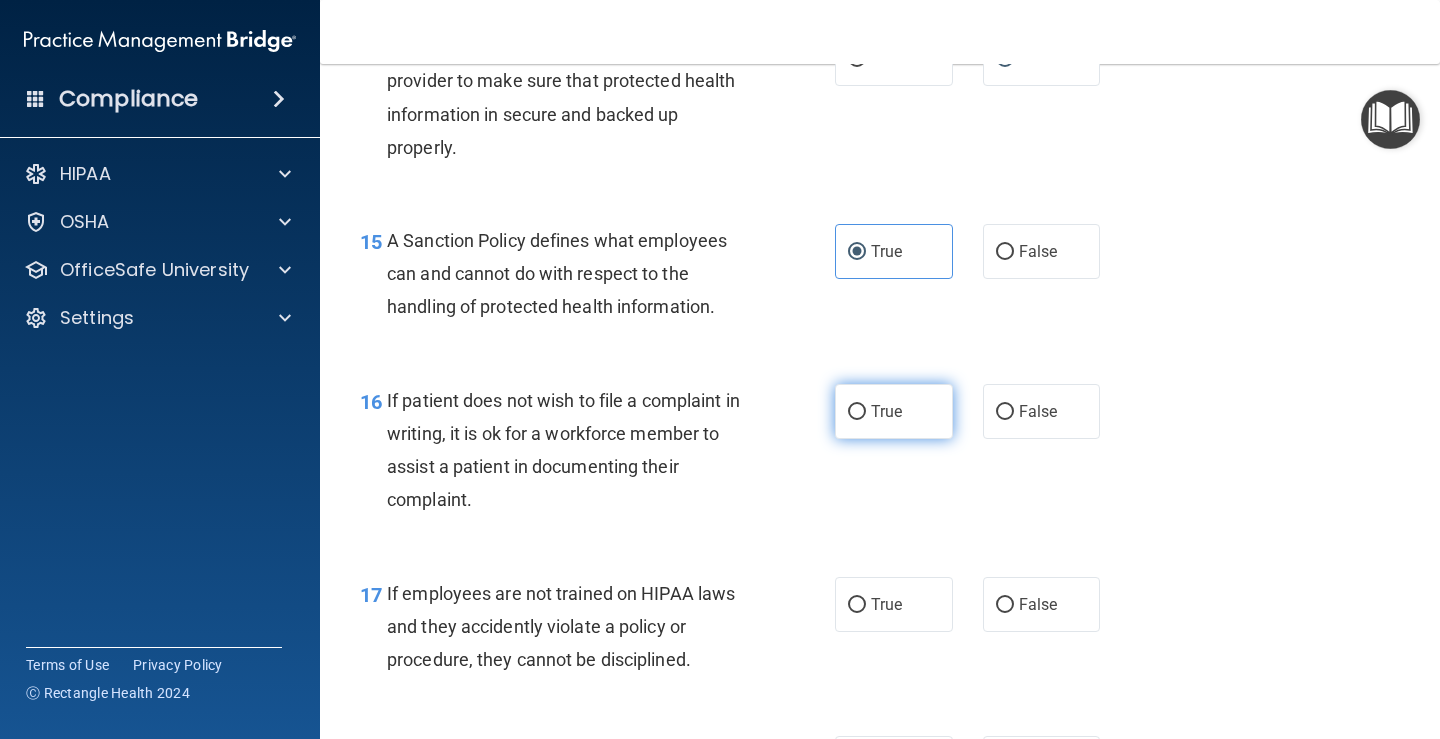 click on "True" at bounding box center (857, 412) 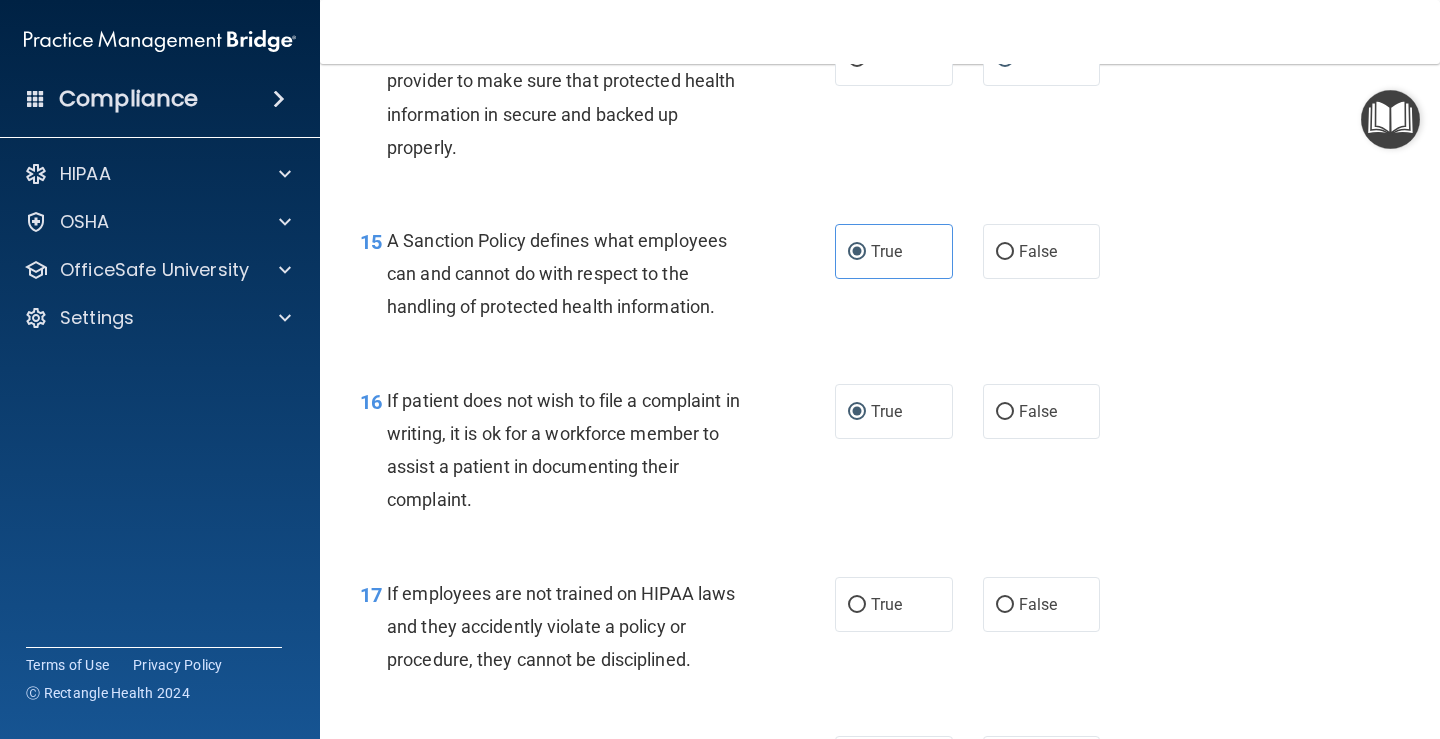scroll, scrollTop: 3167, scrollLeft: 0, axis: vertical 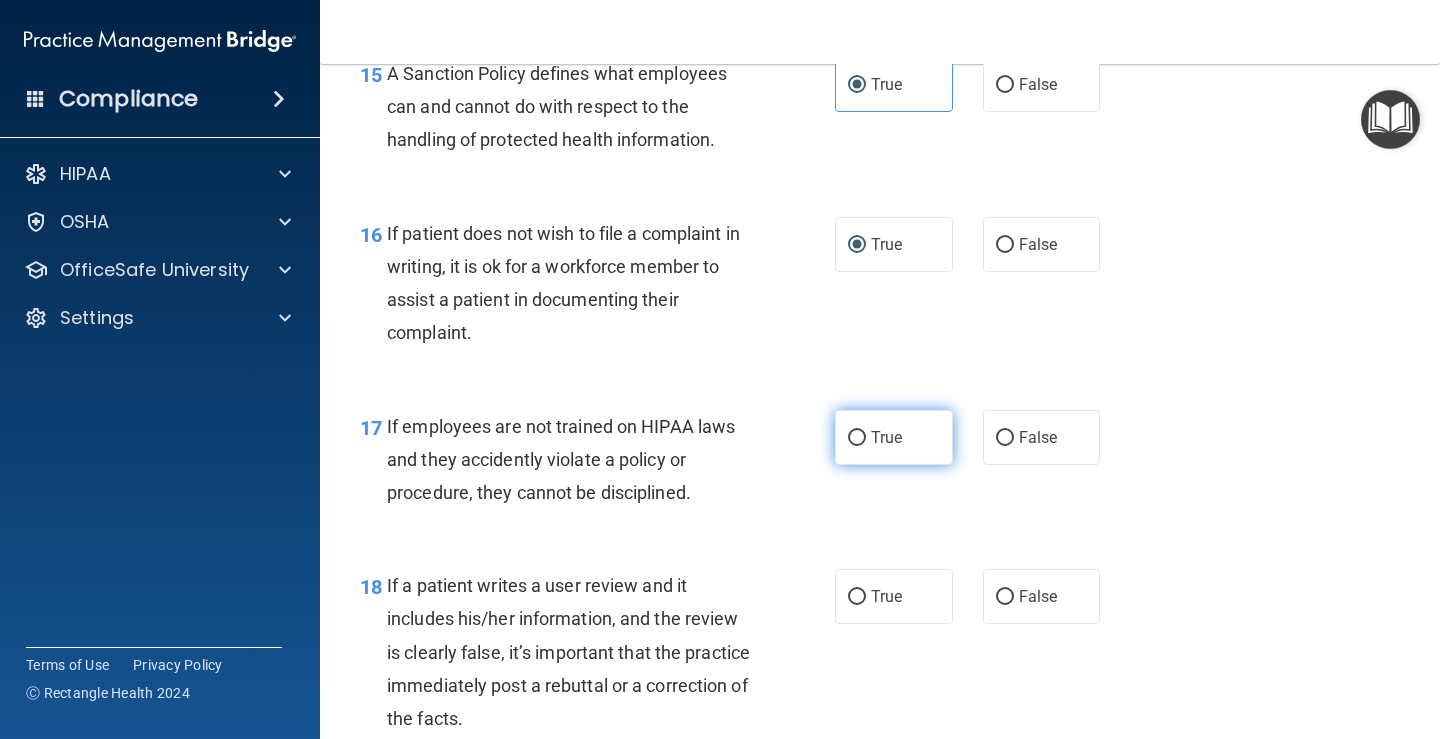click on "True" at bounding box center [886, 437] 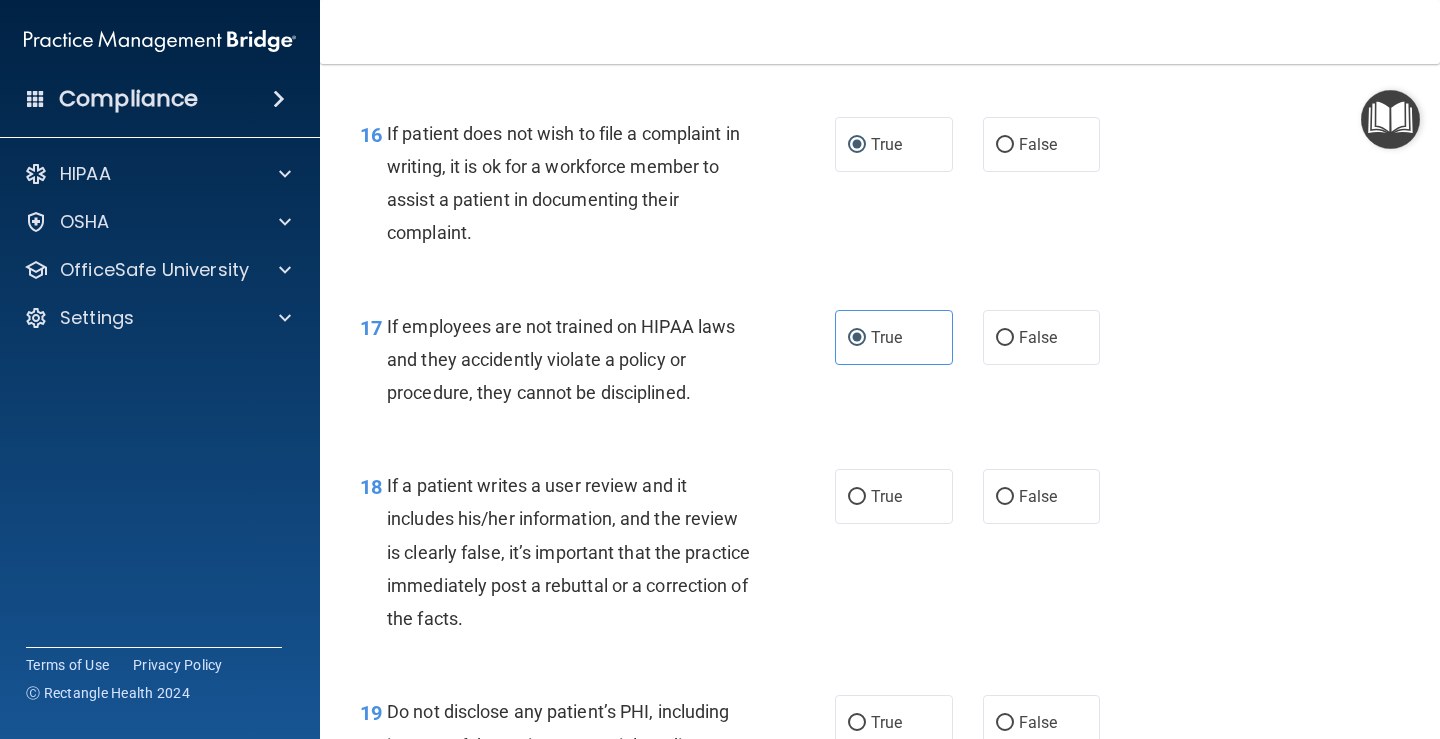 scroll, scrollTop: 3333, scrollLeft: 0, axis: vertical 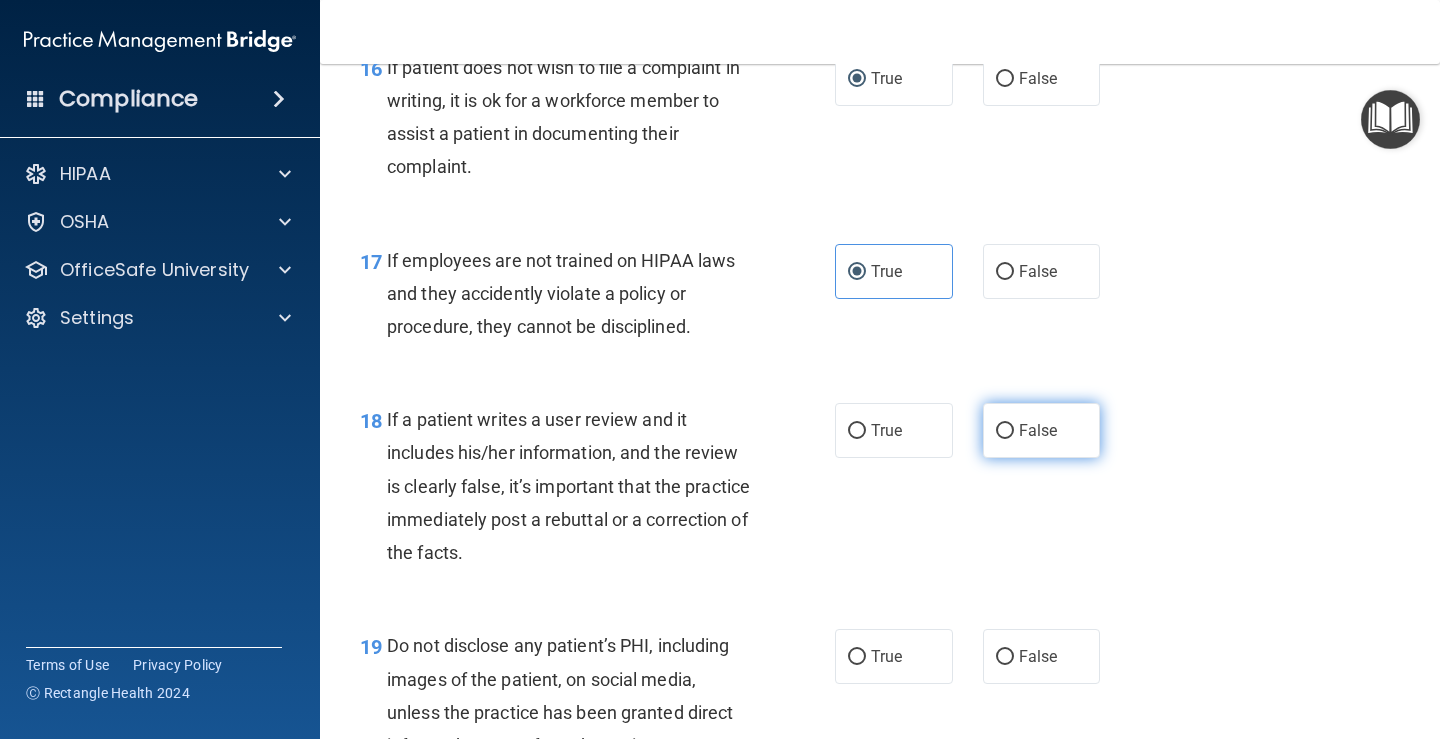 click on "False" at bounding box center (1005, 431) 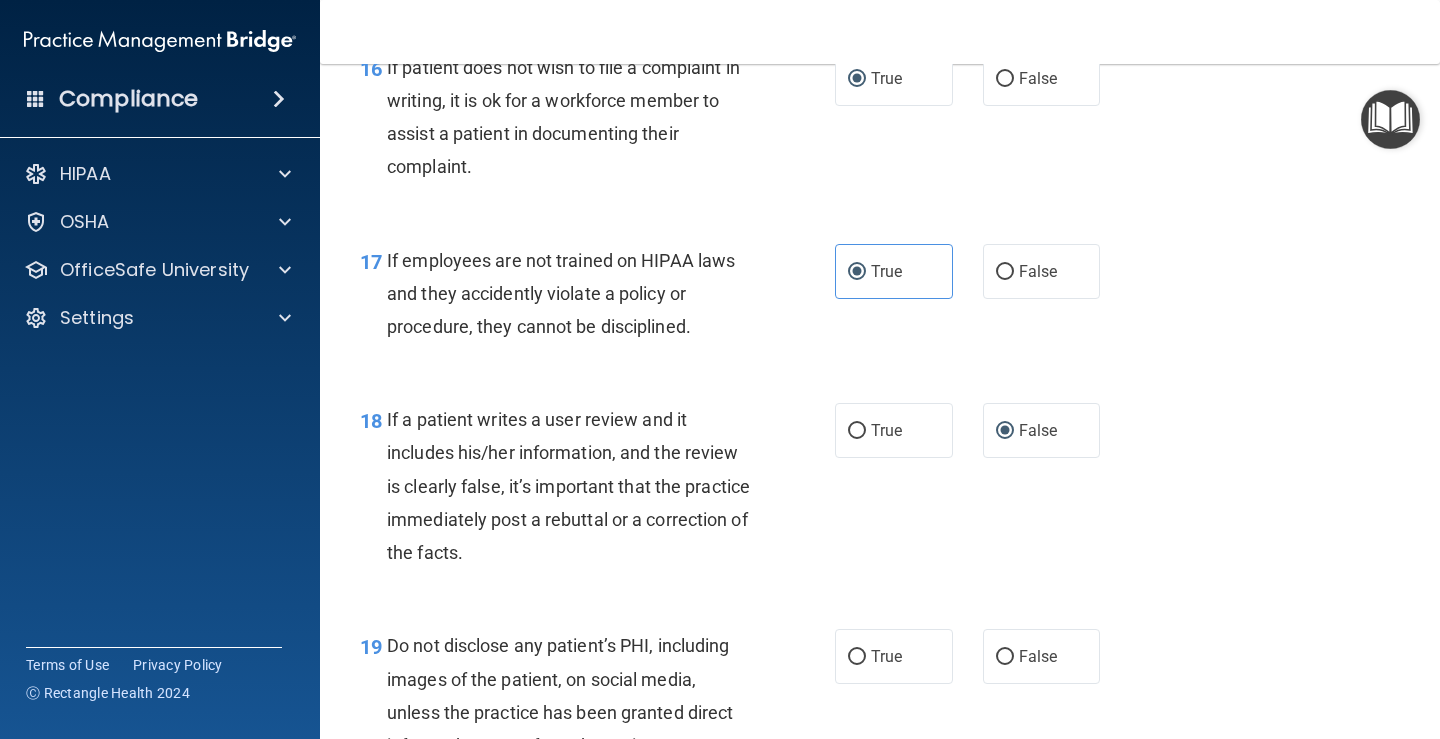 scroll, scrollTop: 3500, scrollLeft: 0, axis: vertical 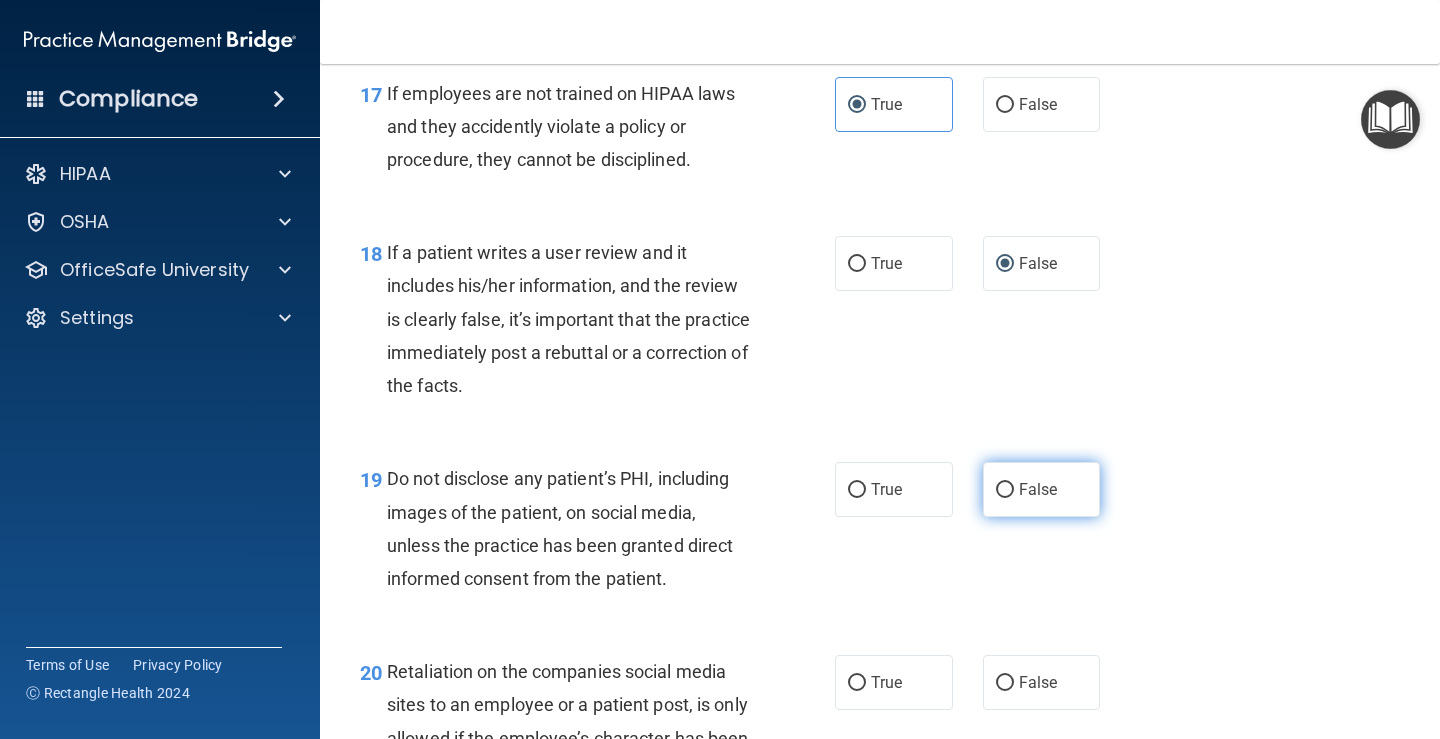 click on "False" at bounding box center [1038, 489] 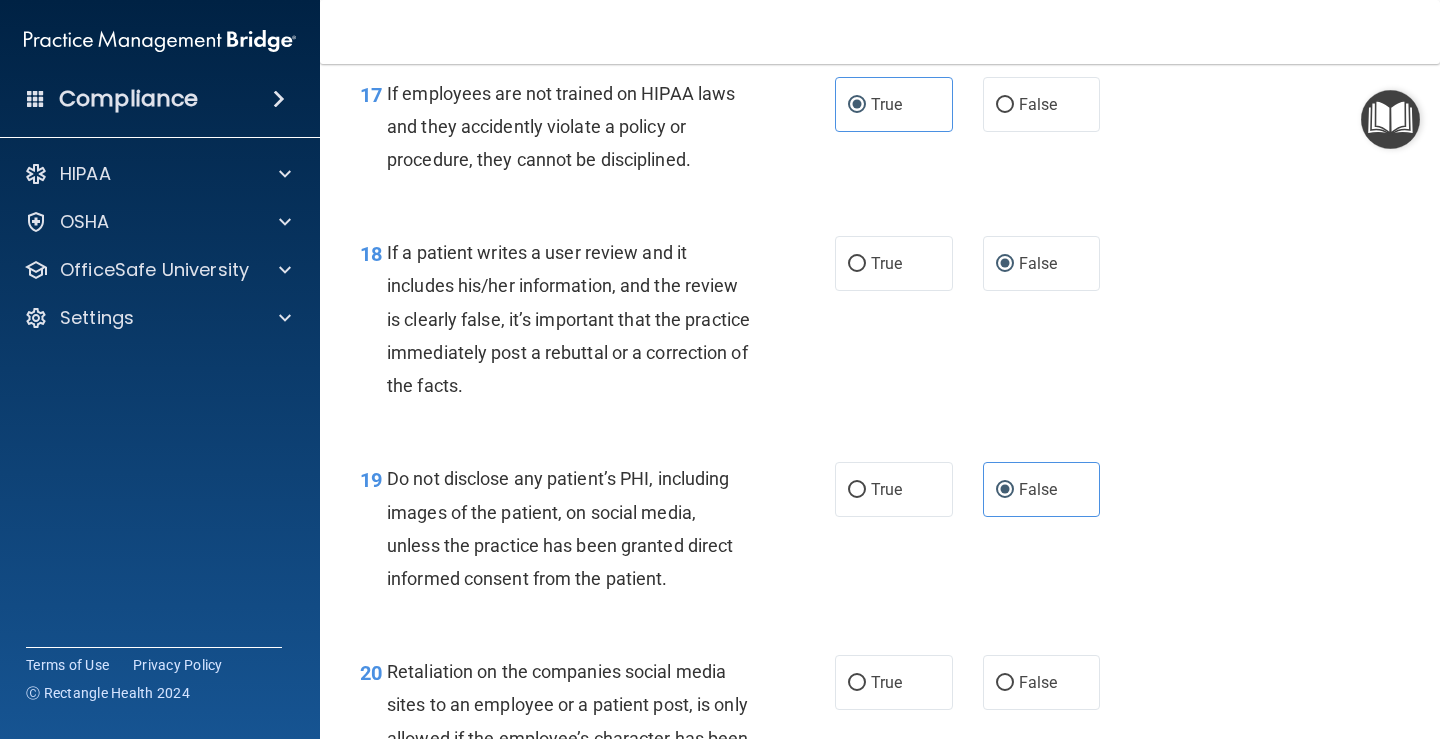scroll, scrollTop: 3667, scrollLeft: 0, axis: vertical 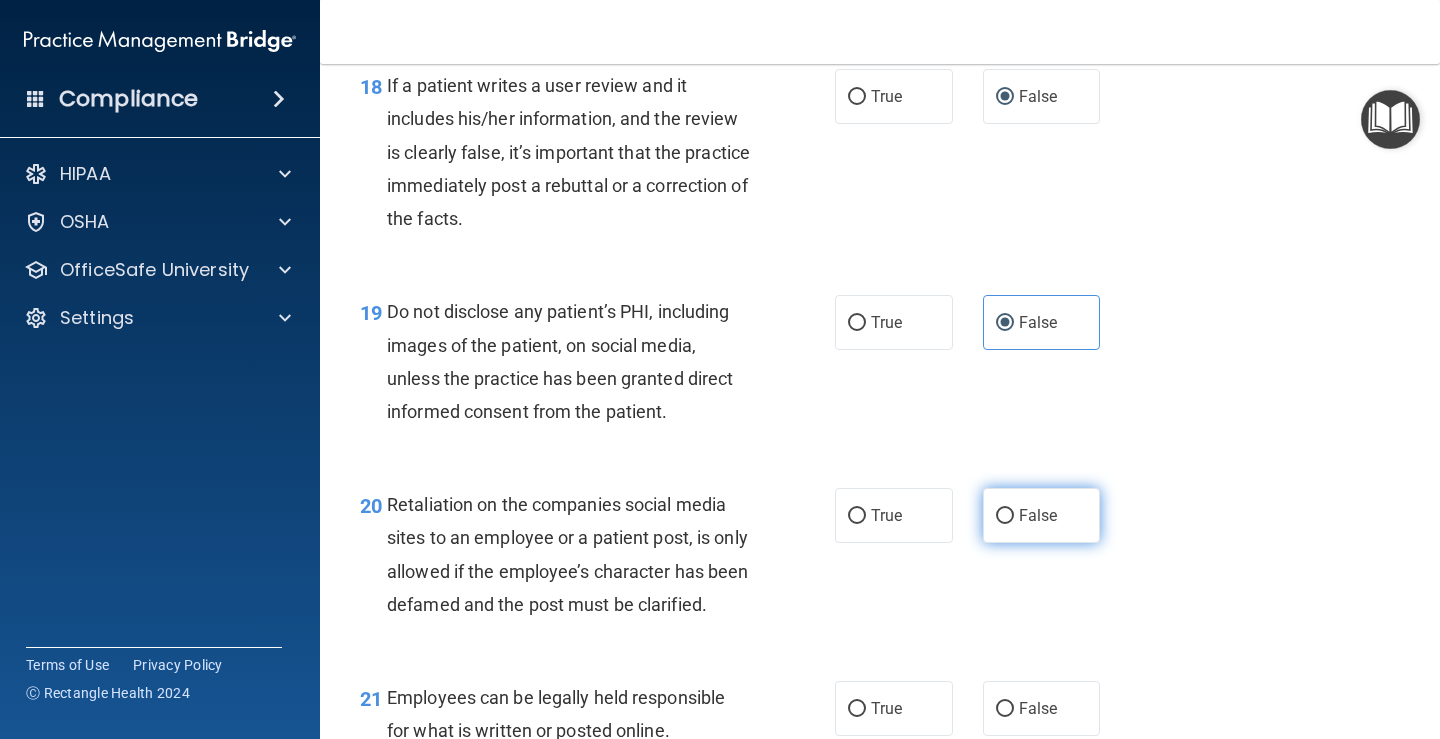 click on "False" at bounding box center (1042, 515) 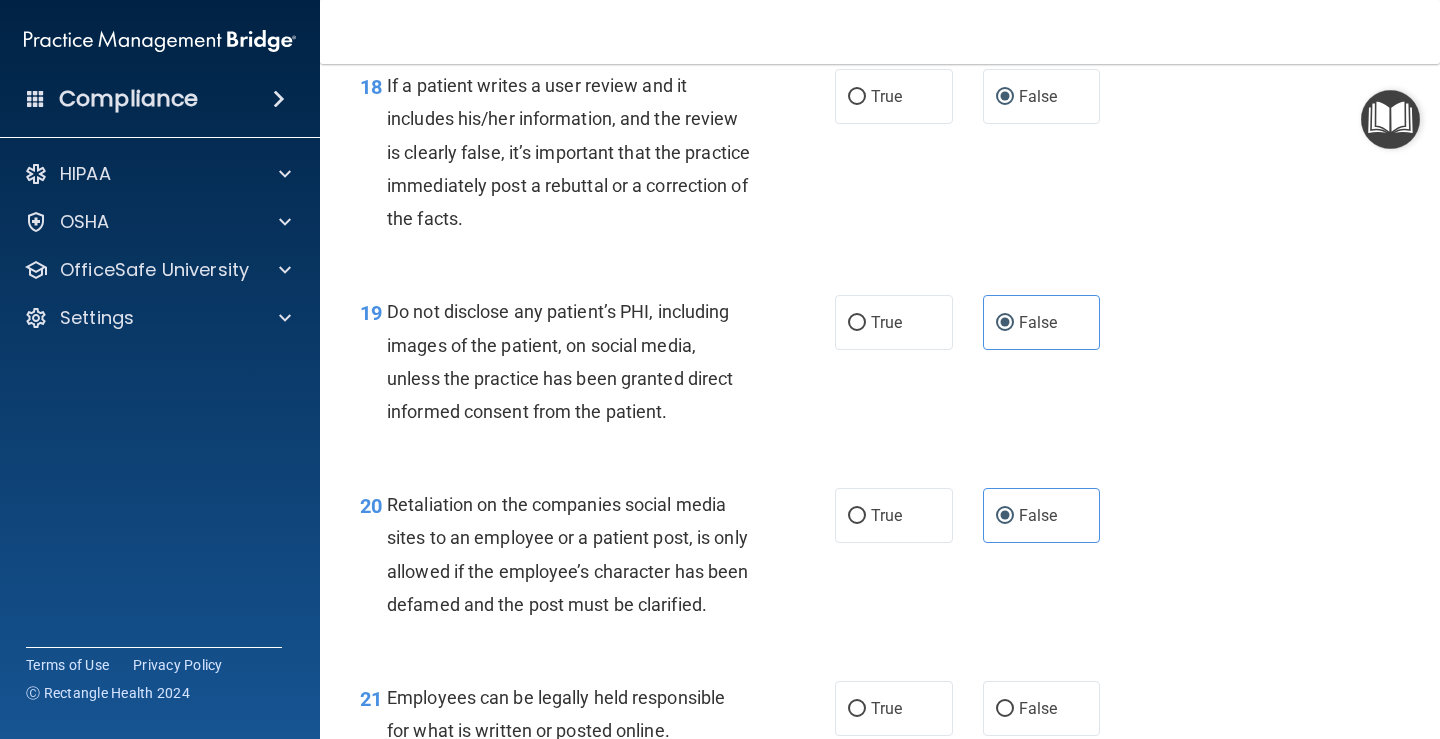 scroll, scrollTop: 3833, scrollLeft: 0, axis: vertical 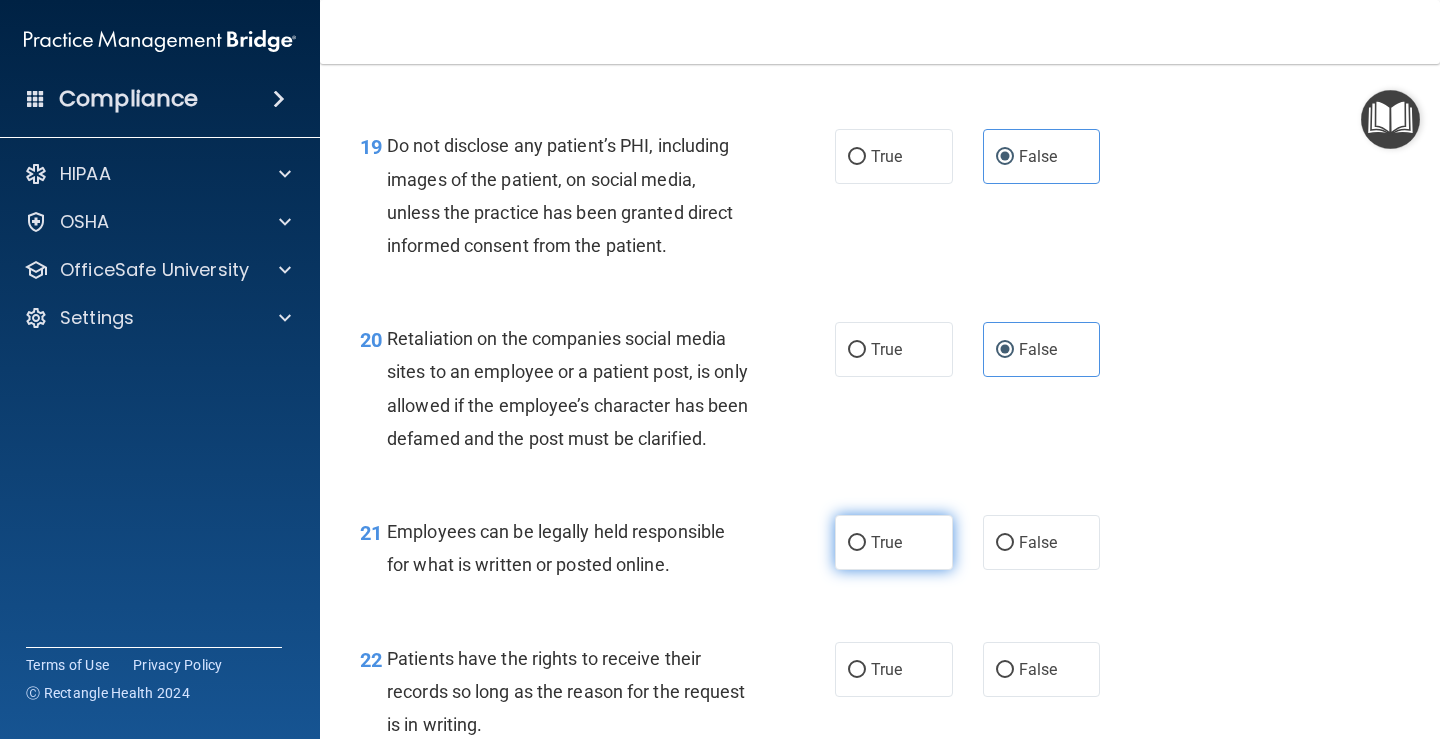 click on "True" at bounding box center [857, 543] 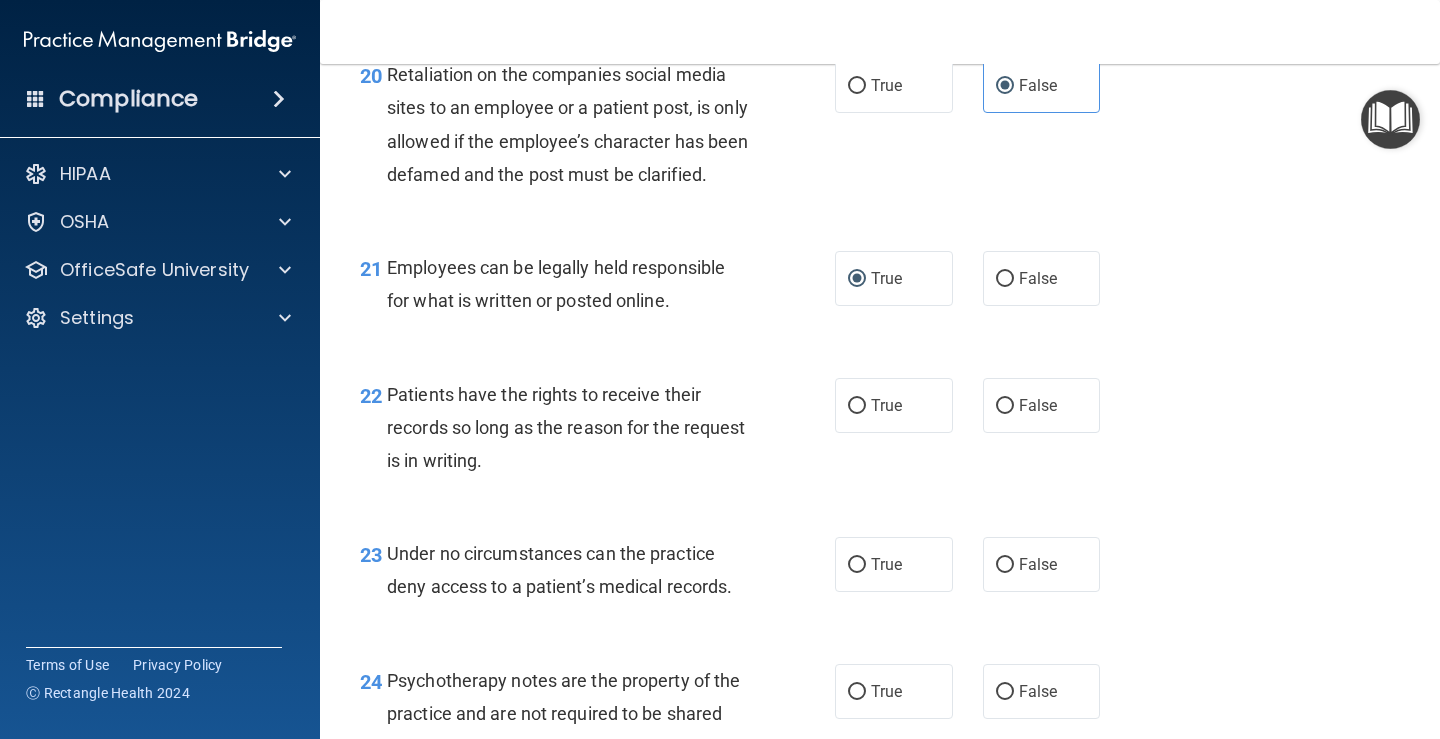 scroll, scrollTop: 4167, scrollLeft: 0, axis: vertical 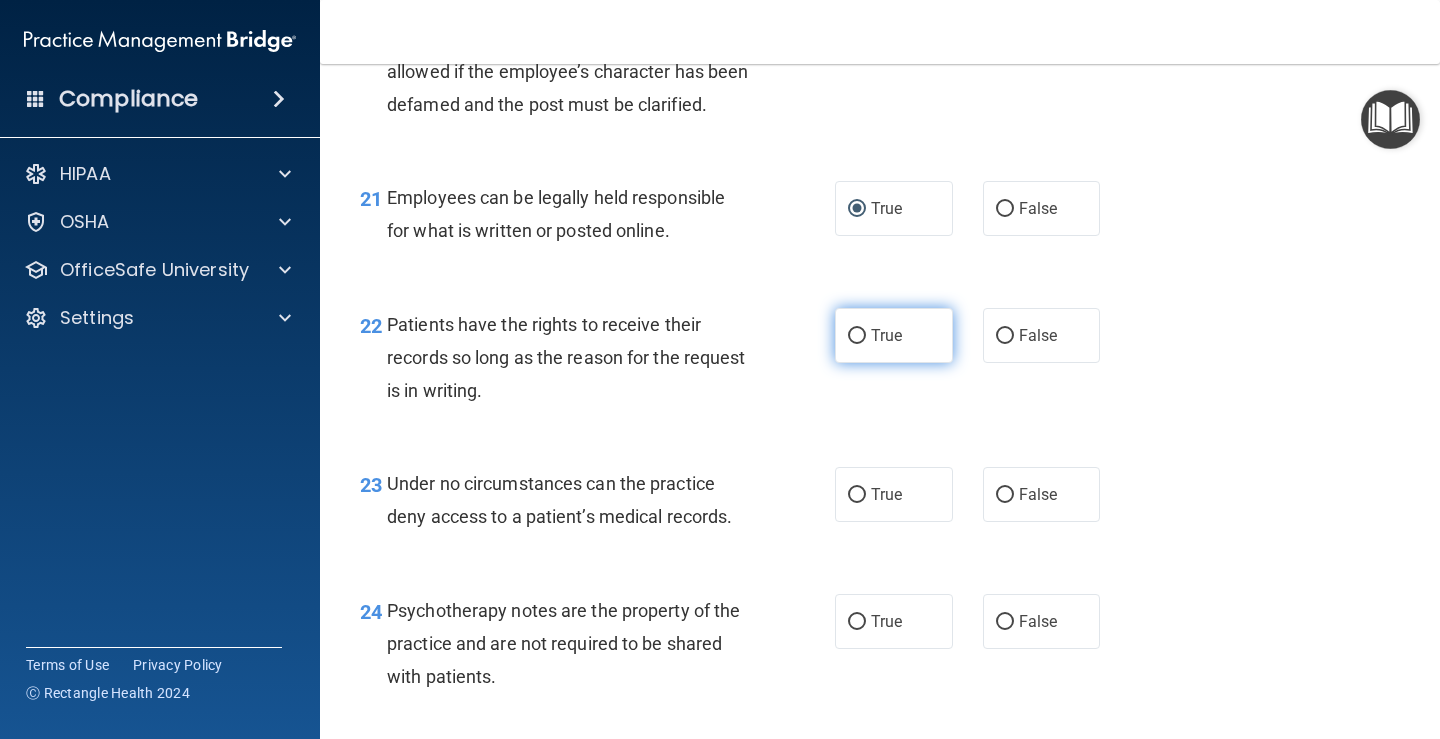 click on "True" at bounding box center [894, 335] 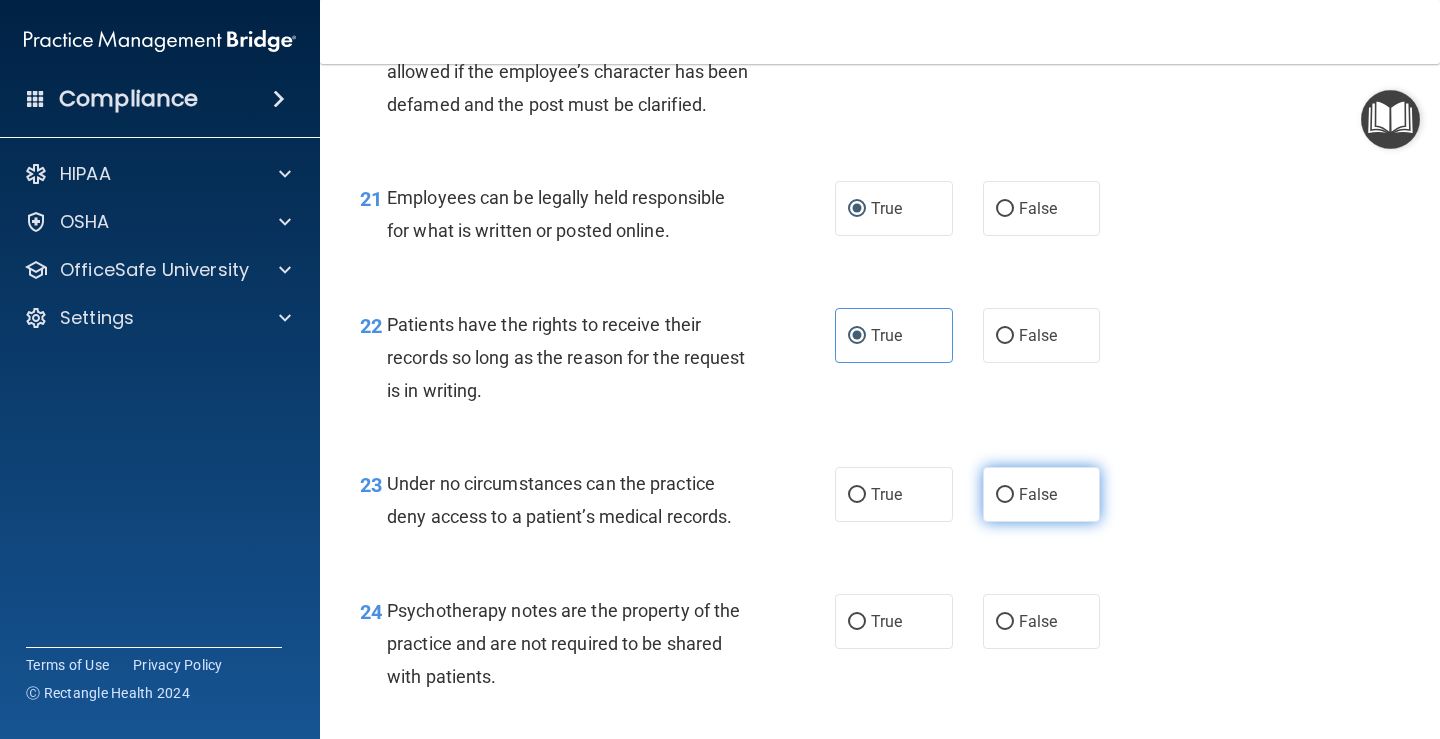click on "False" at bounding box center [1038, 494] 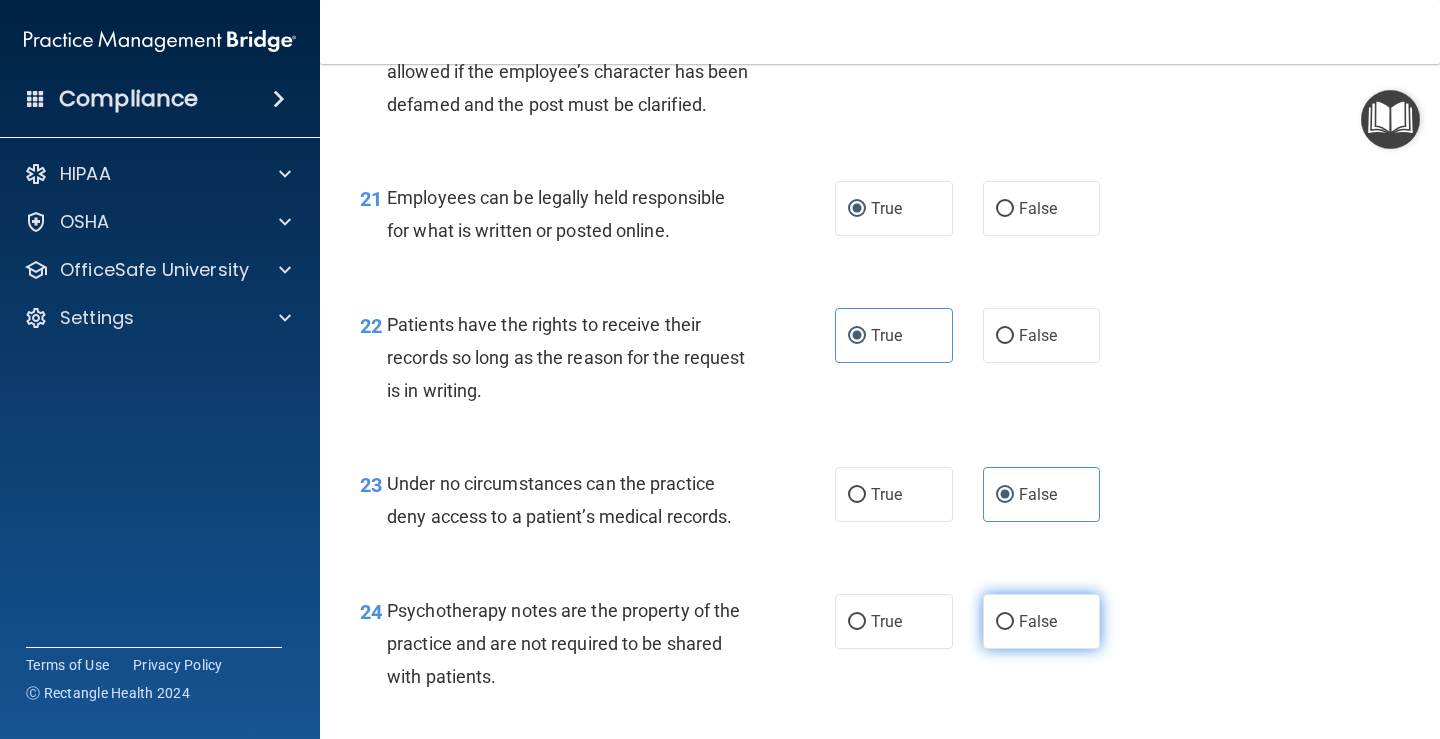 click on "False" at bounding box center (1005, 622) 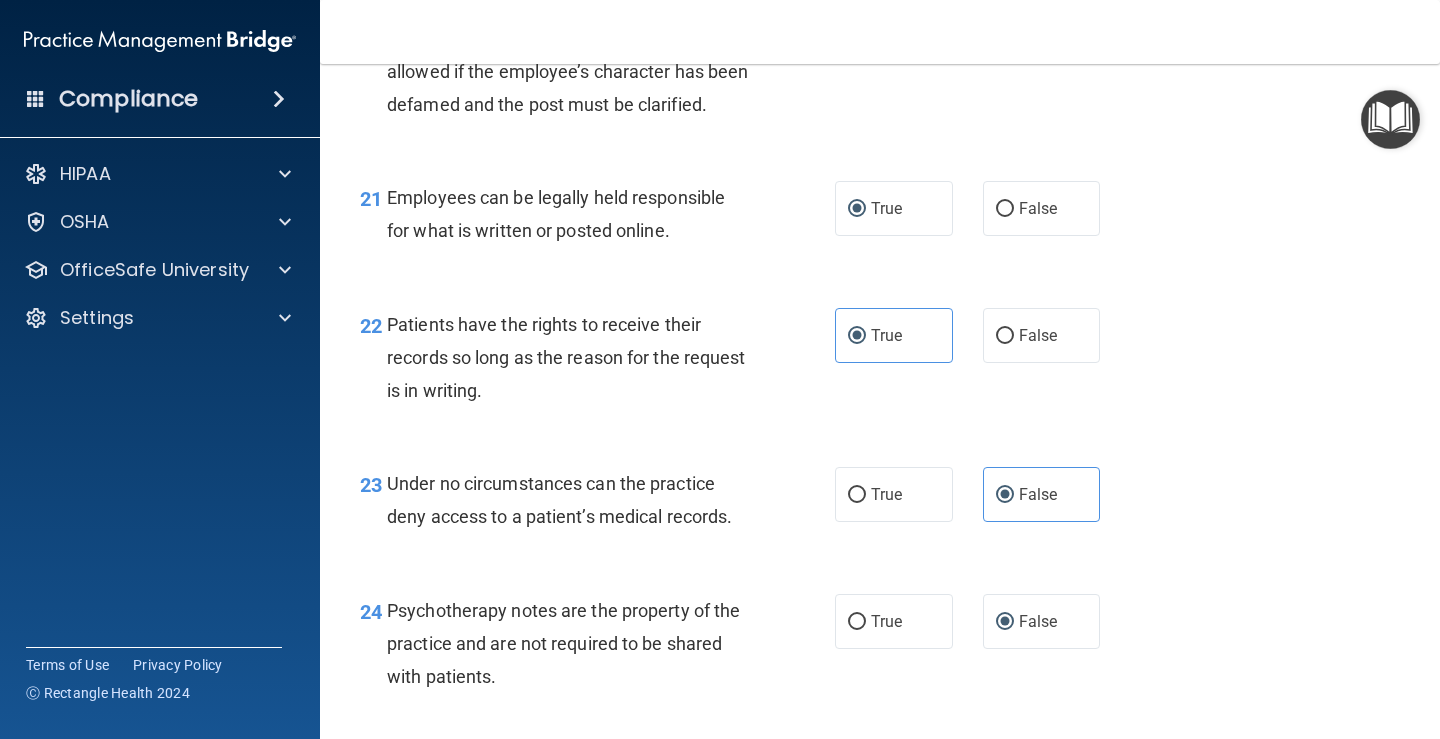 scroll, scrollTop: 4500, scrollLeft: 0, axis: vertical 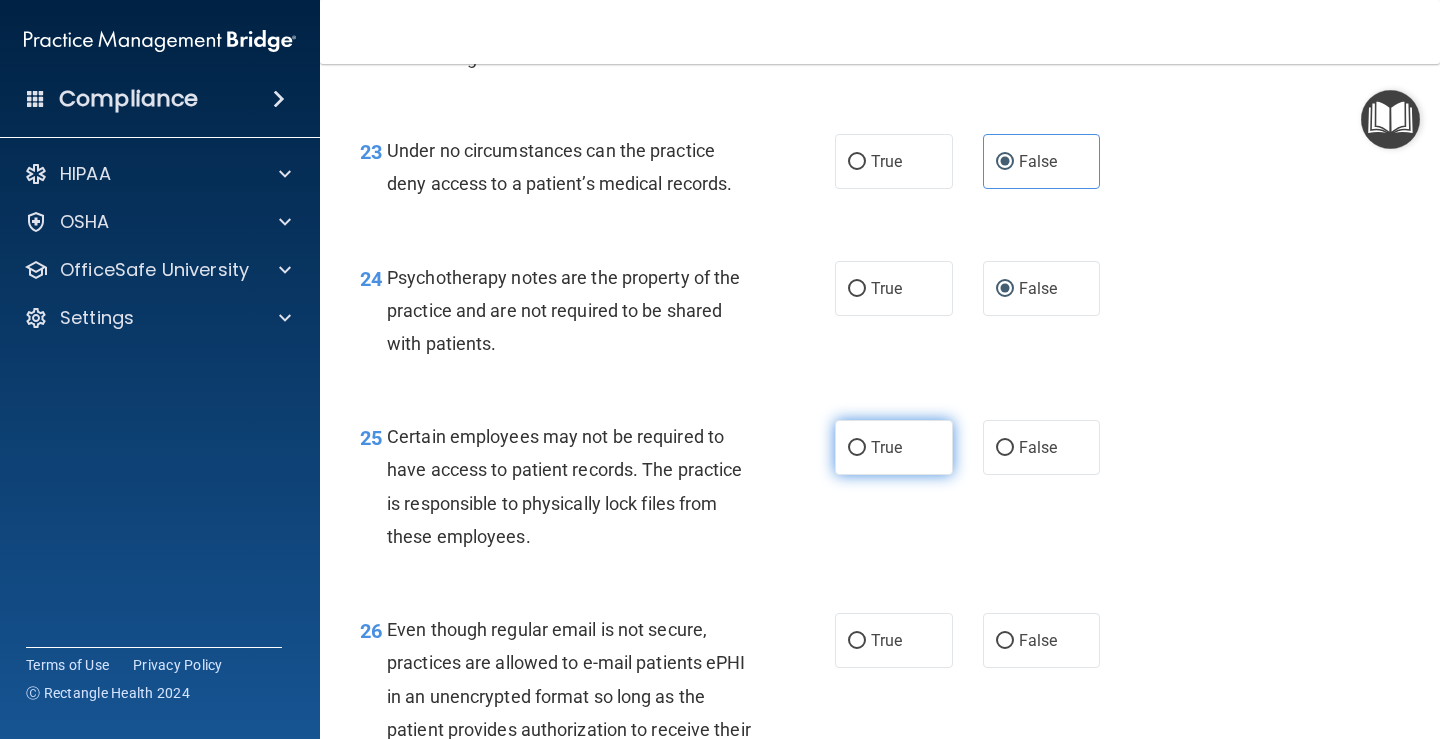 click on "True" at bounding box center (886, 447) 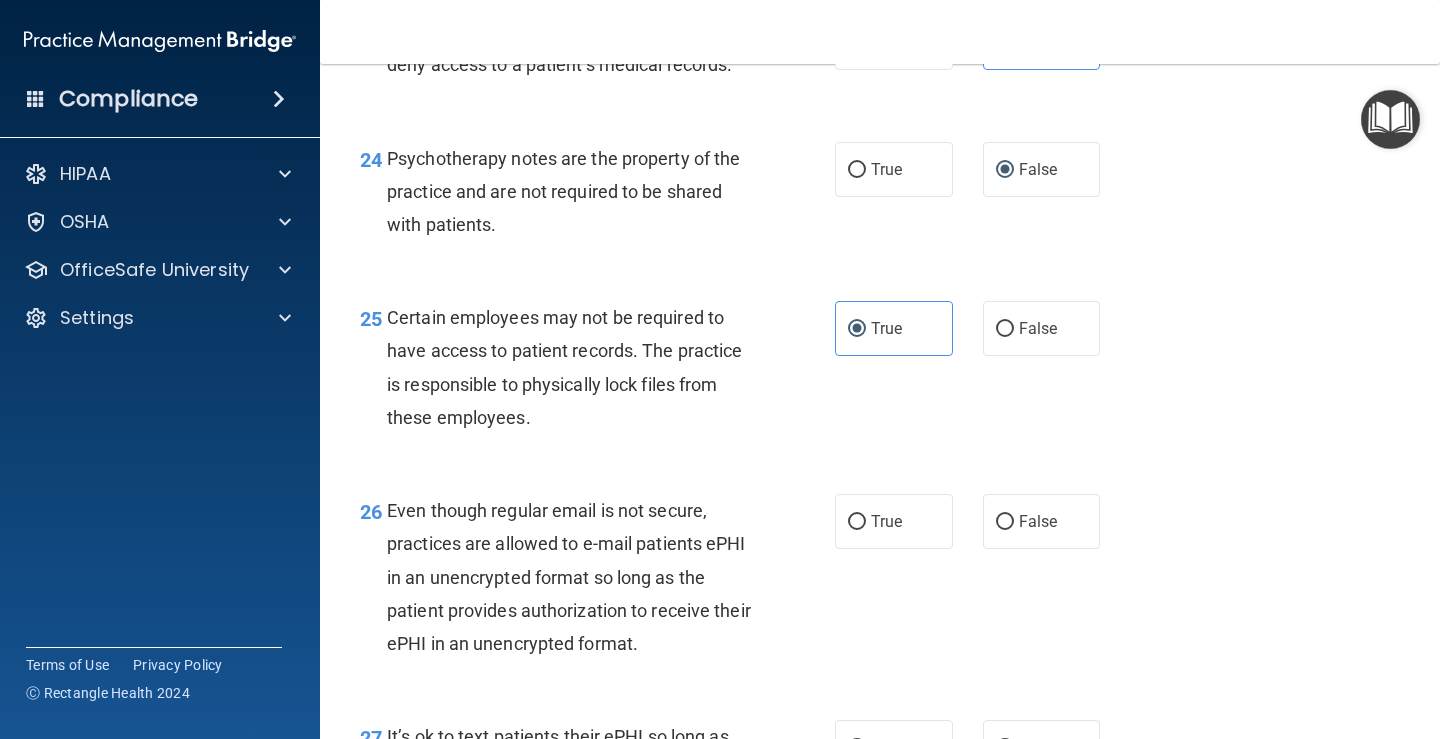 scroll, scrollTop: 4667, scrollLeft: 0, axis: vertical 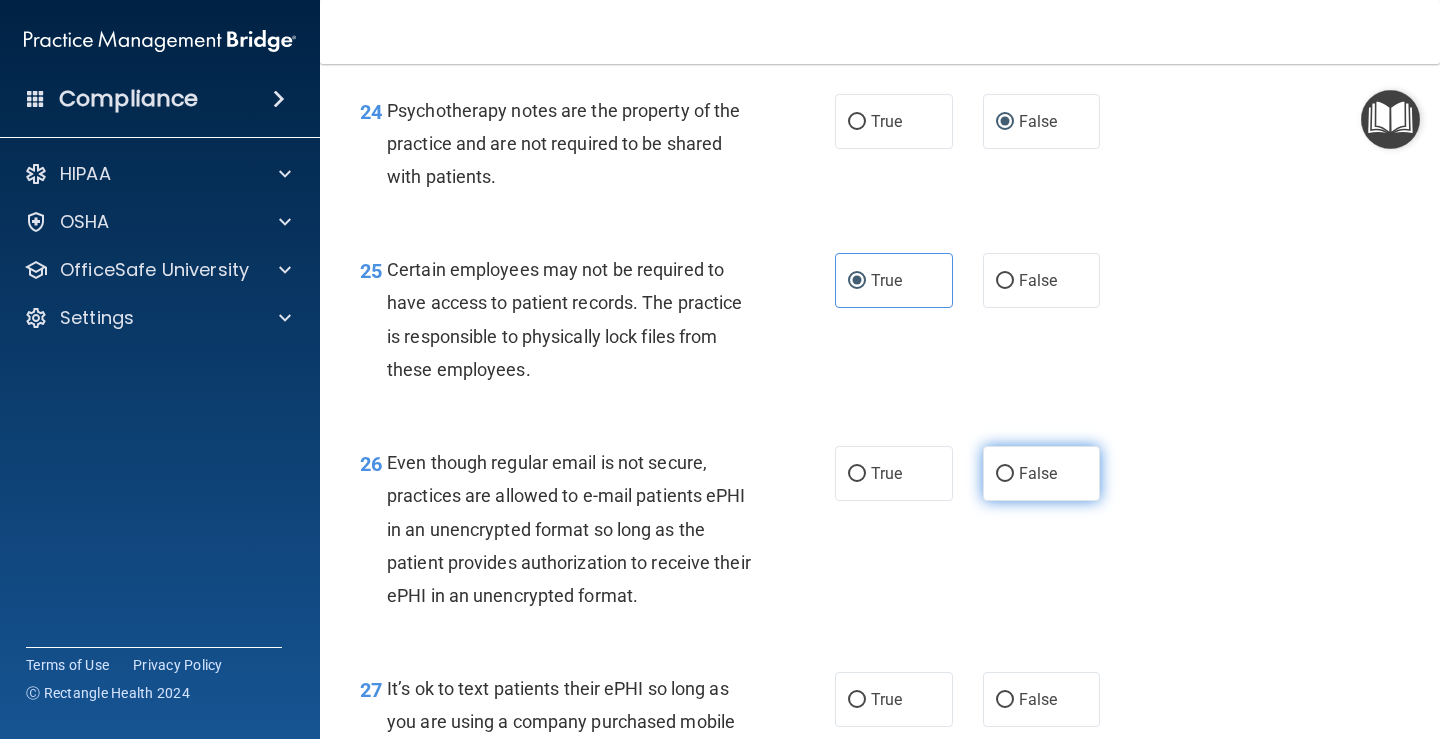 click on "False" at bounding box center [1042, 473] 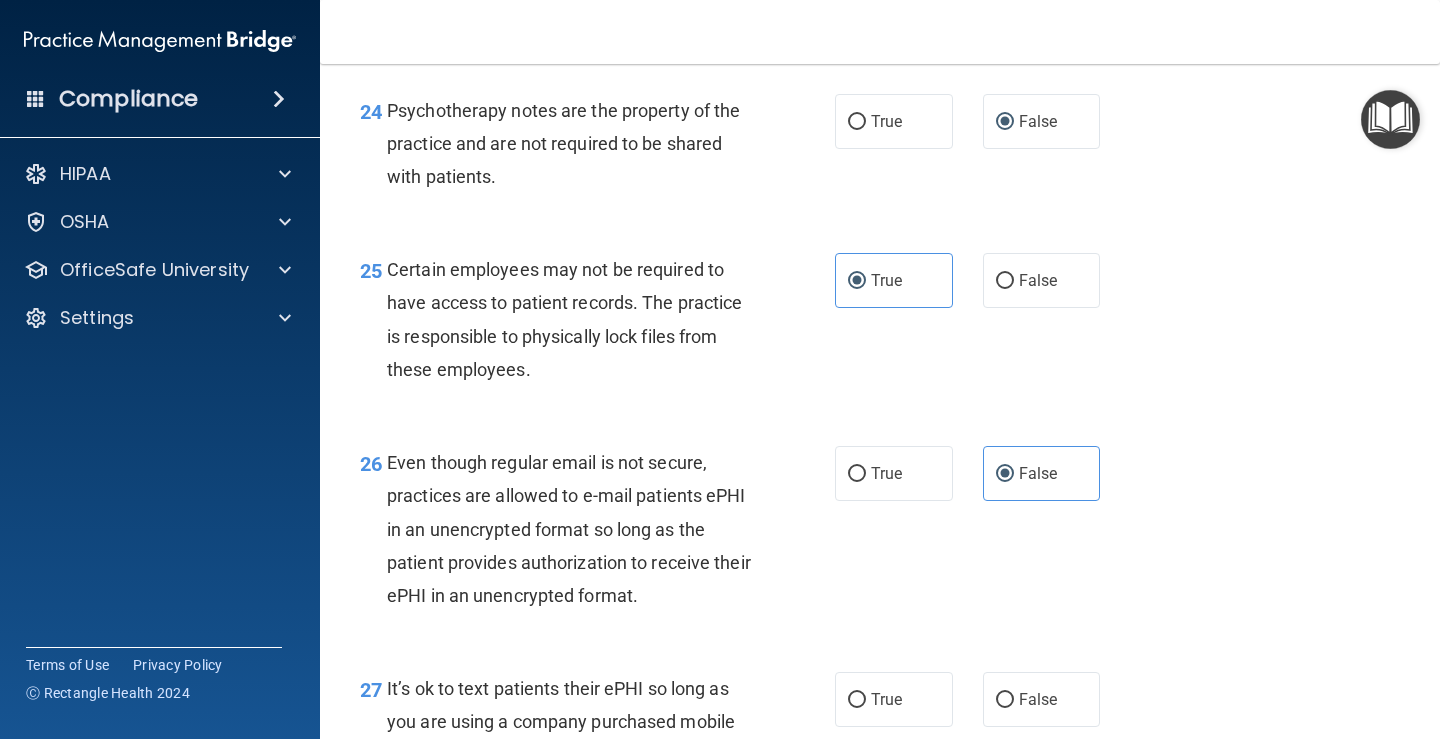 scroll, scrollTop: 4833, scrollLeft: 0, axis: vertical 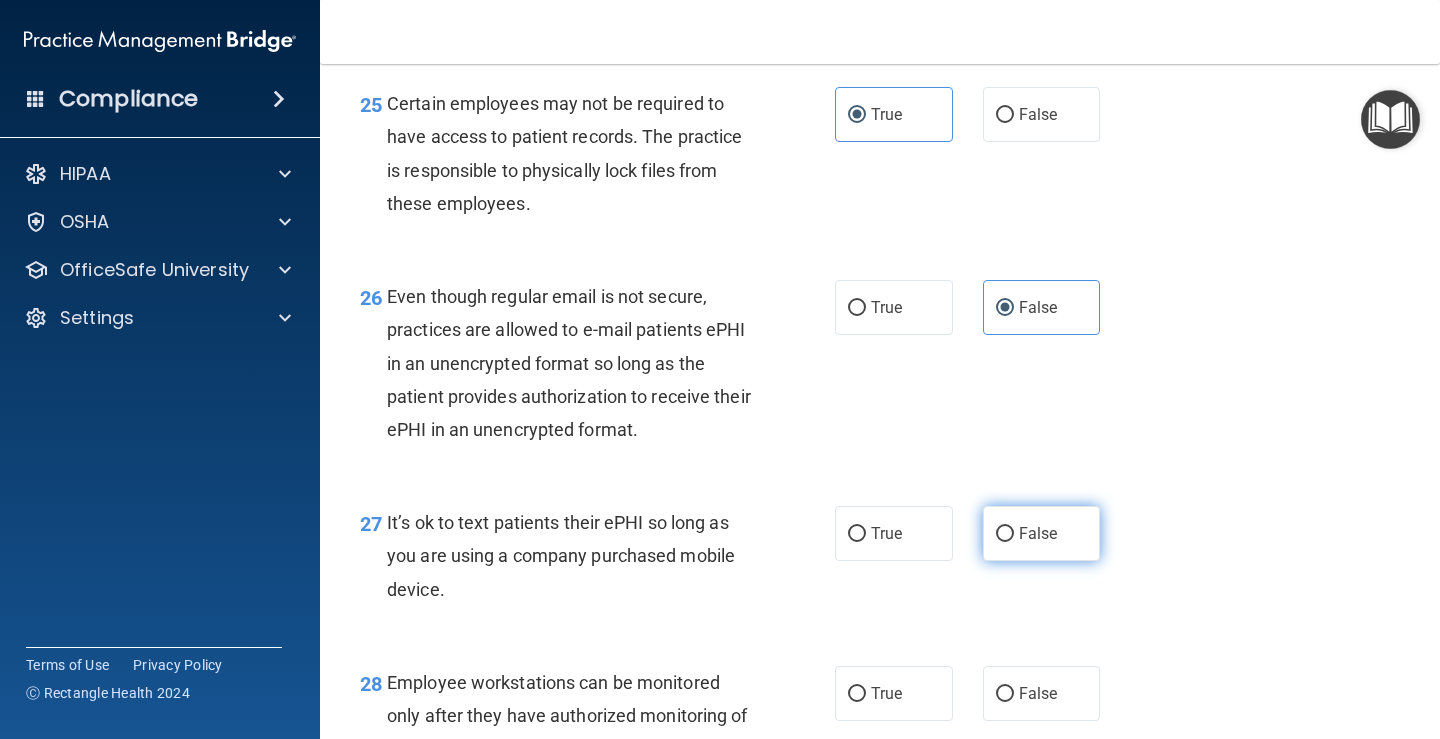 click on "False" at bounding box center (1038, 533) 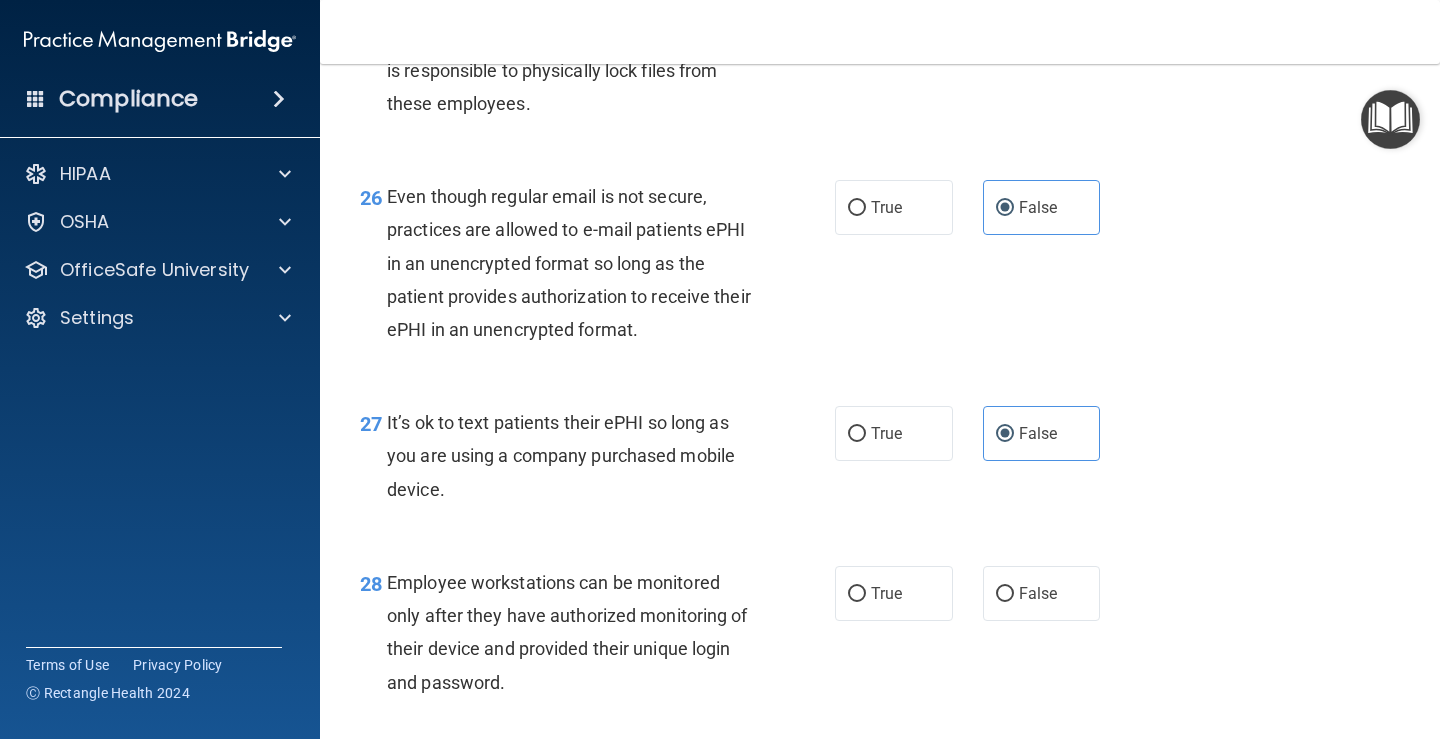 scroll, scrollTop: 5000, scrollLeft: 0, axis: vertical 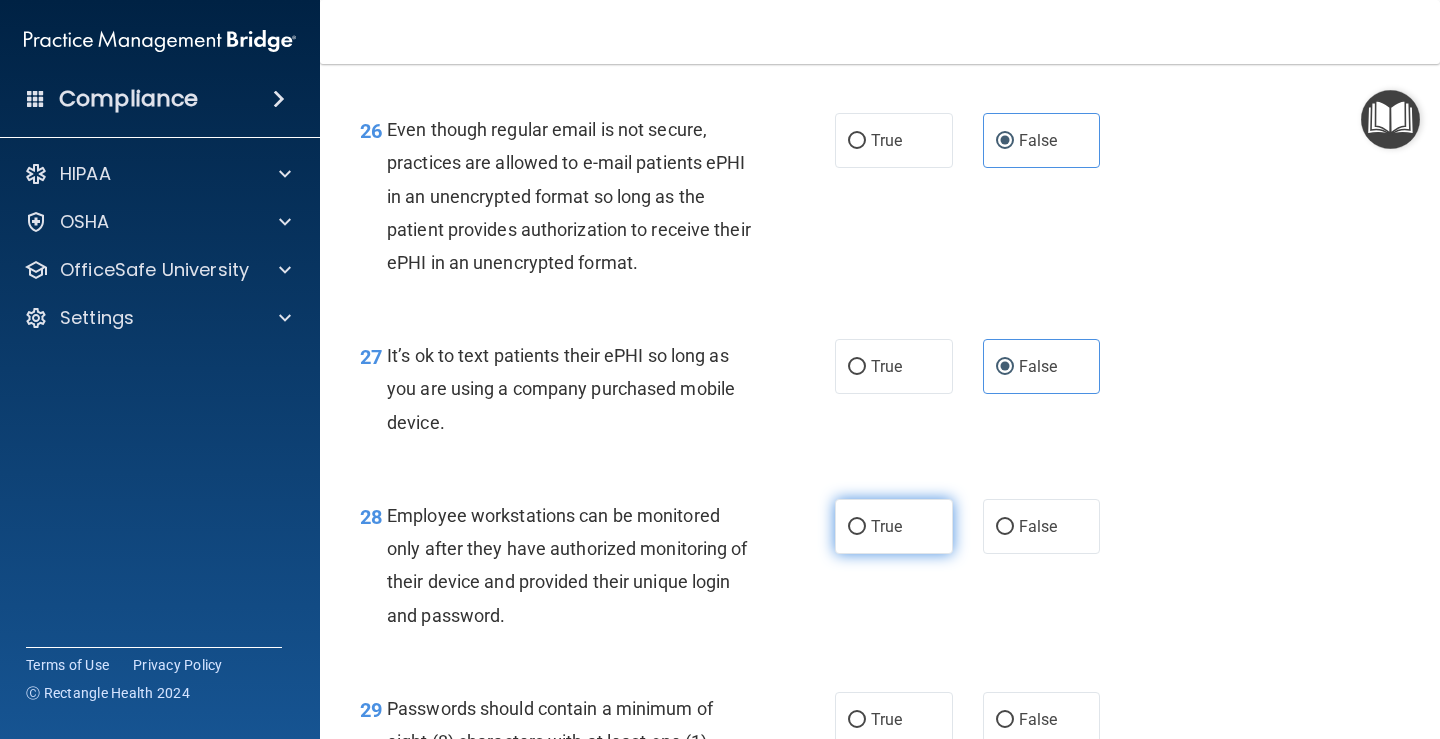 click on "True" at bounding box center [894, 526] 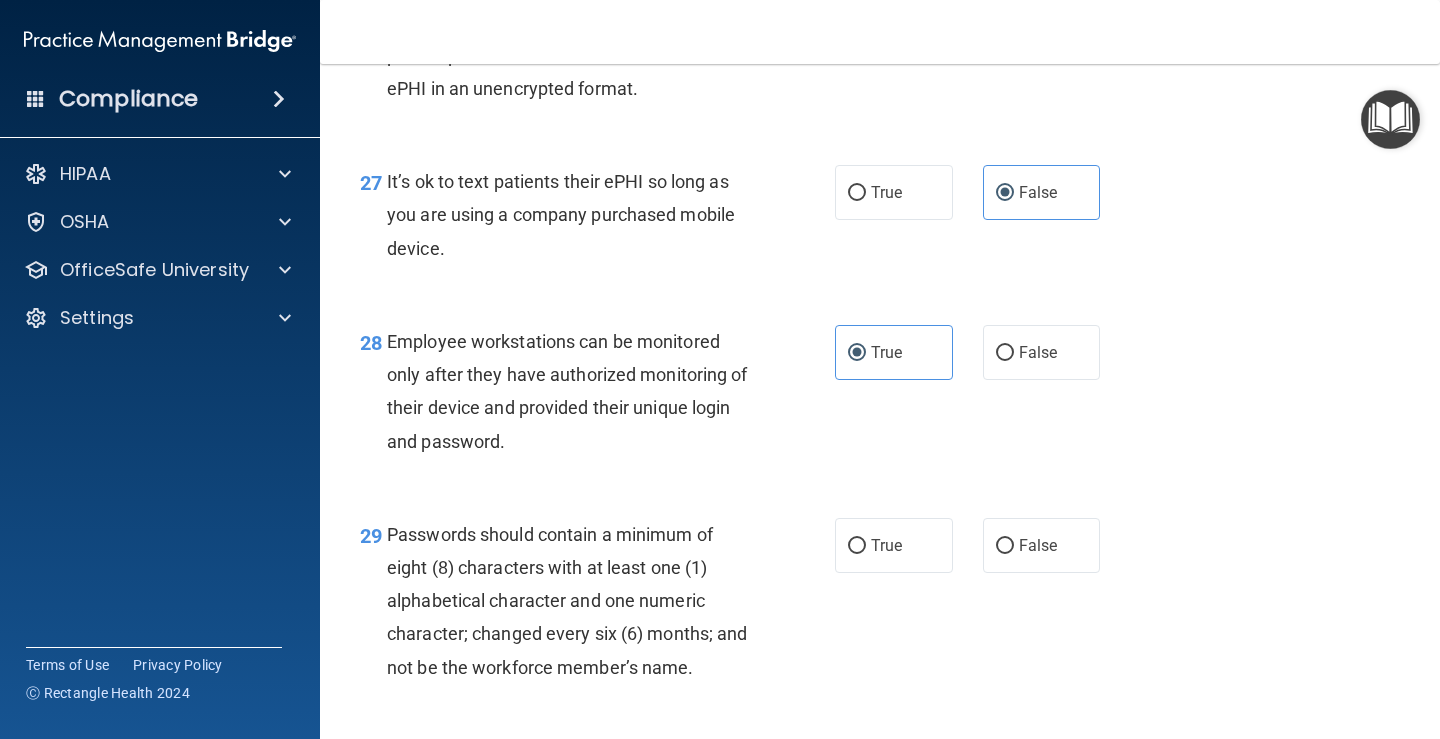 scroll, scrollTop: 5333, scrollLeft: 0, axis: vertical 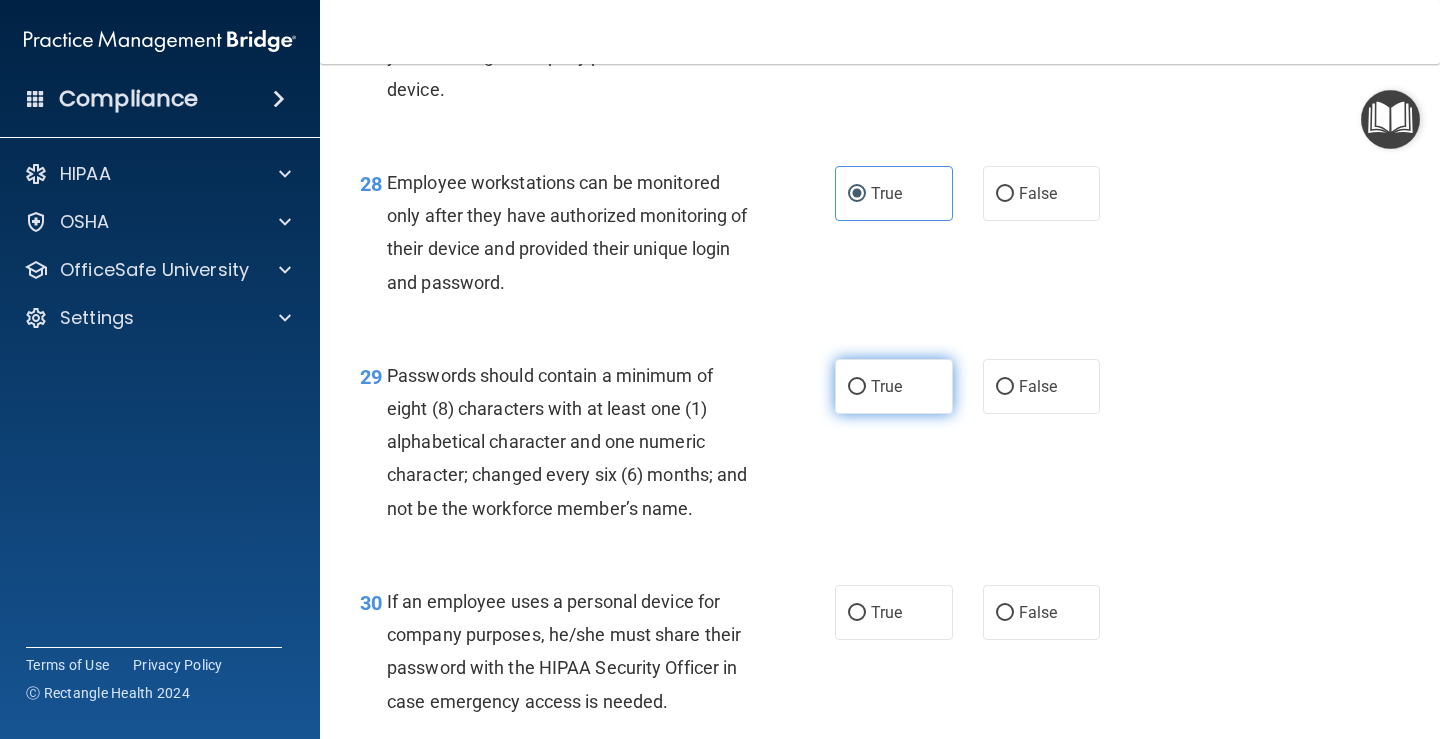 click on "True" at bounding box center (886, 386) 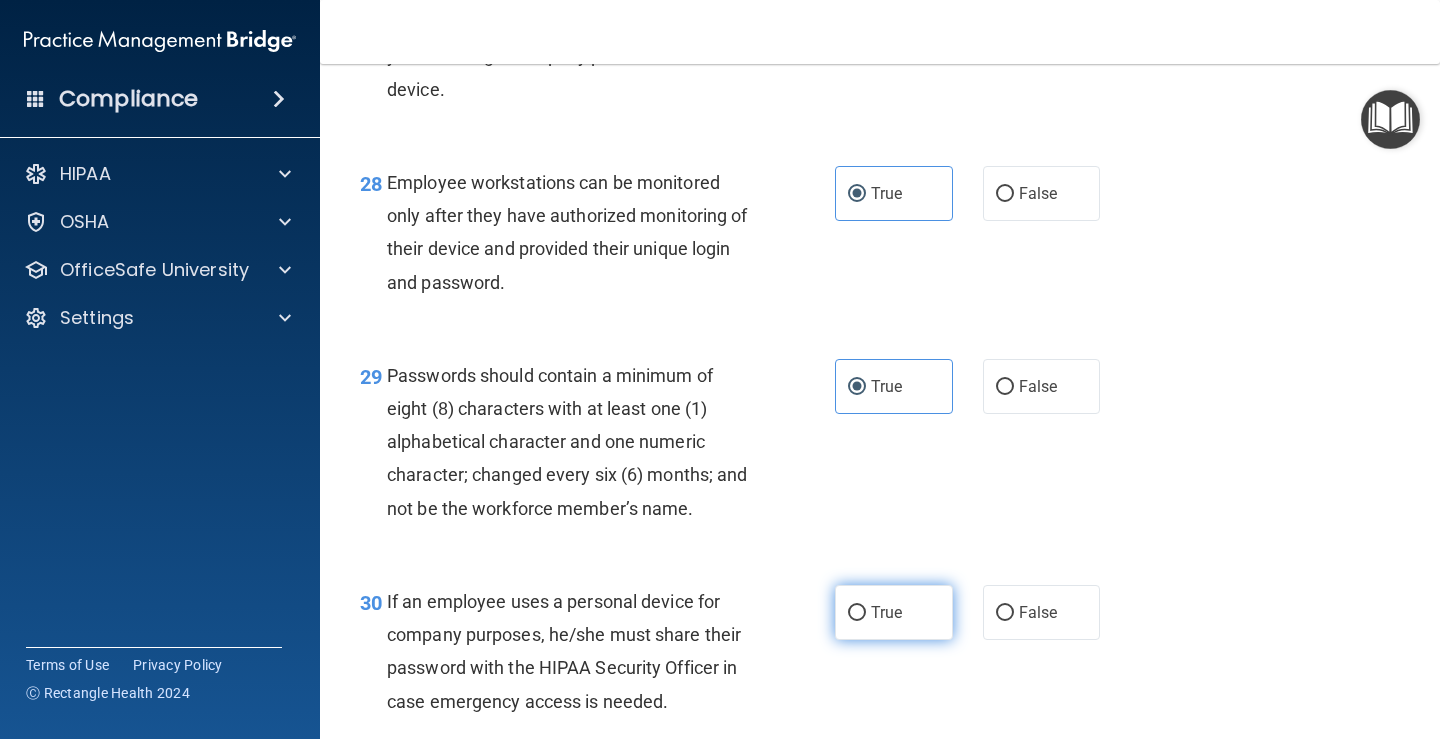 click on "True" at bounding box center [894, 612] 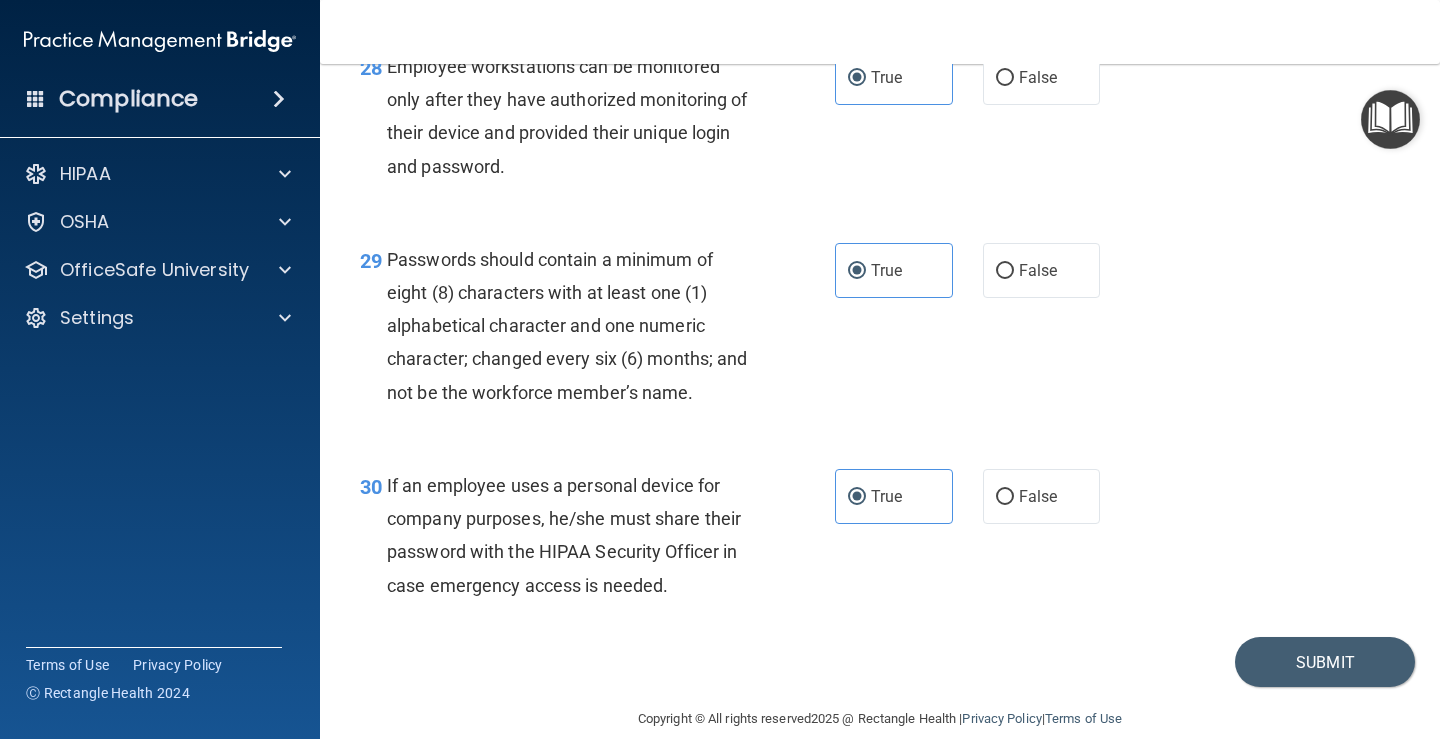 scroll, scrollTop: 5510, scrollLeft: 0, axis: vertical 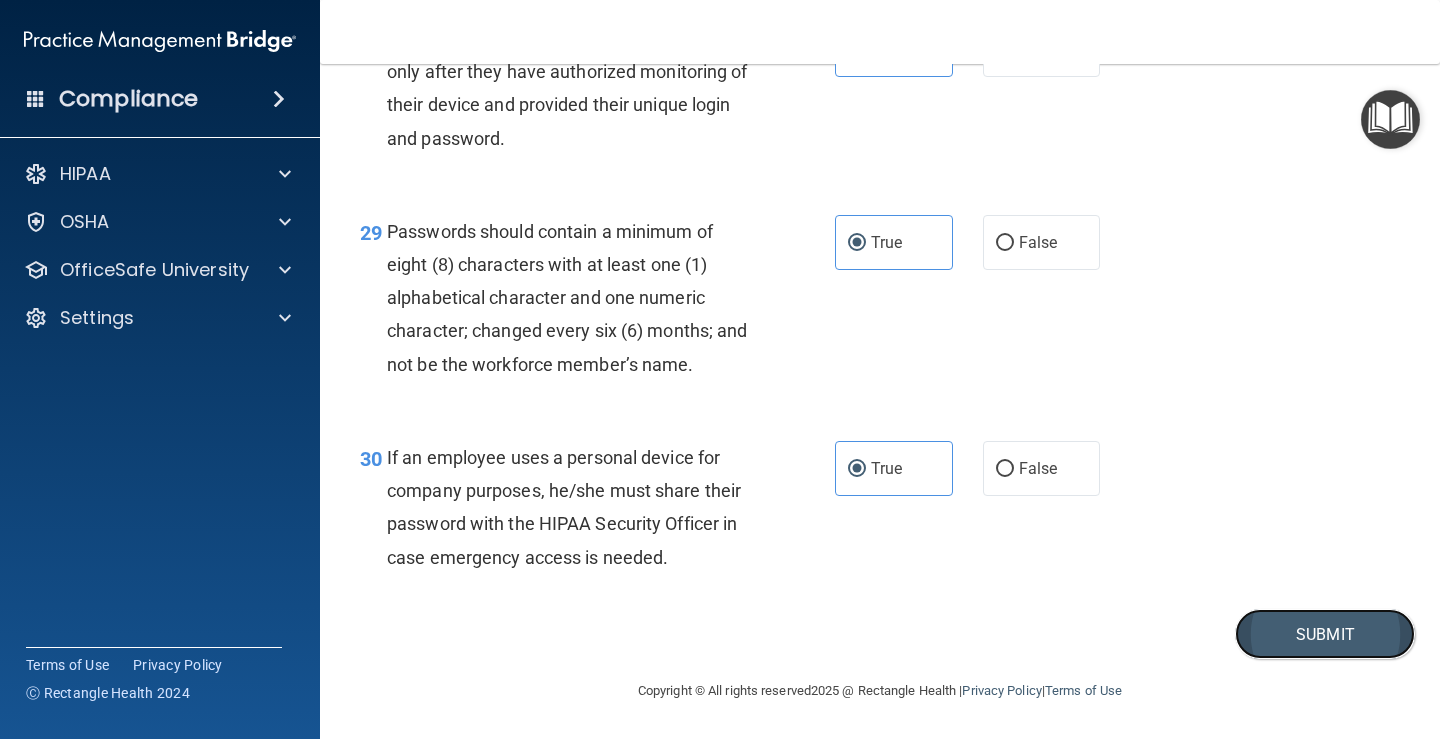 click on "Submit" at bounding box center (1325, 634) 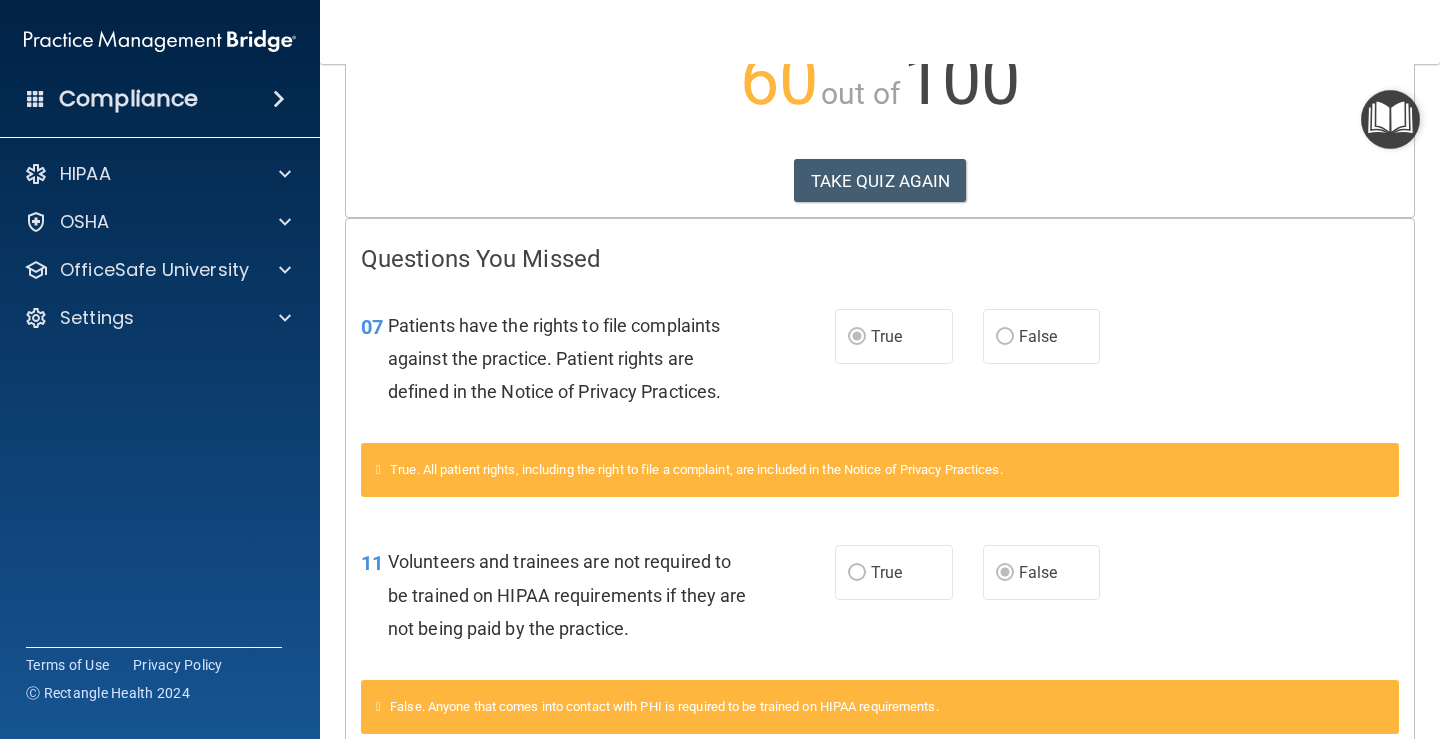 scroll, scrollTop: 0, scrollLeft: 0, axis: both 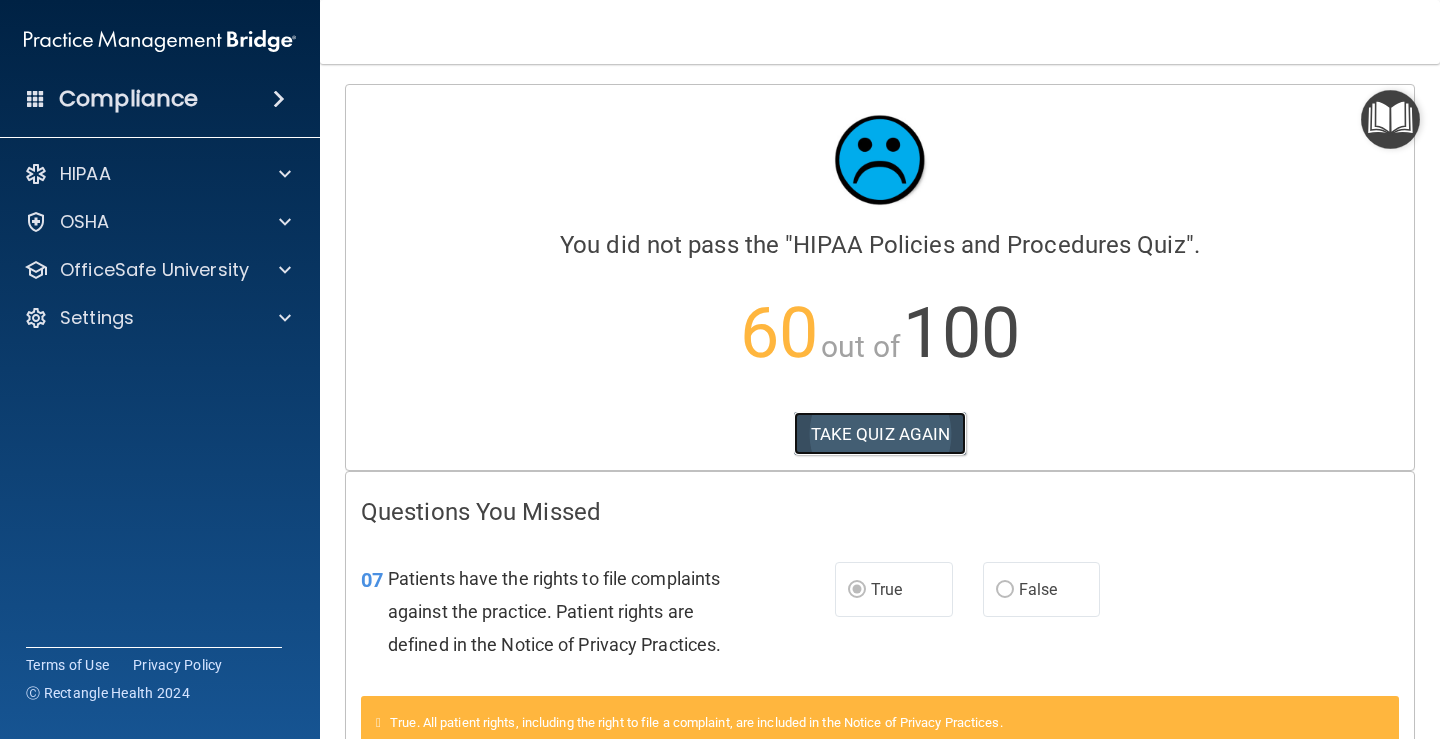 click on "TAKE QUIZ AGAIN" at bounding box center [880, 434] 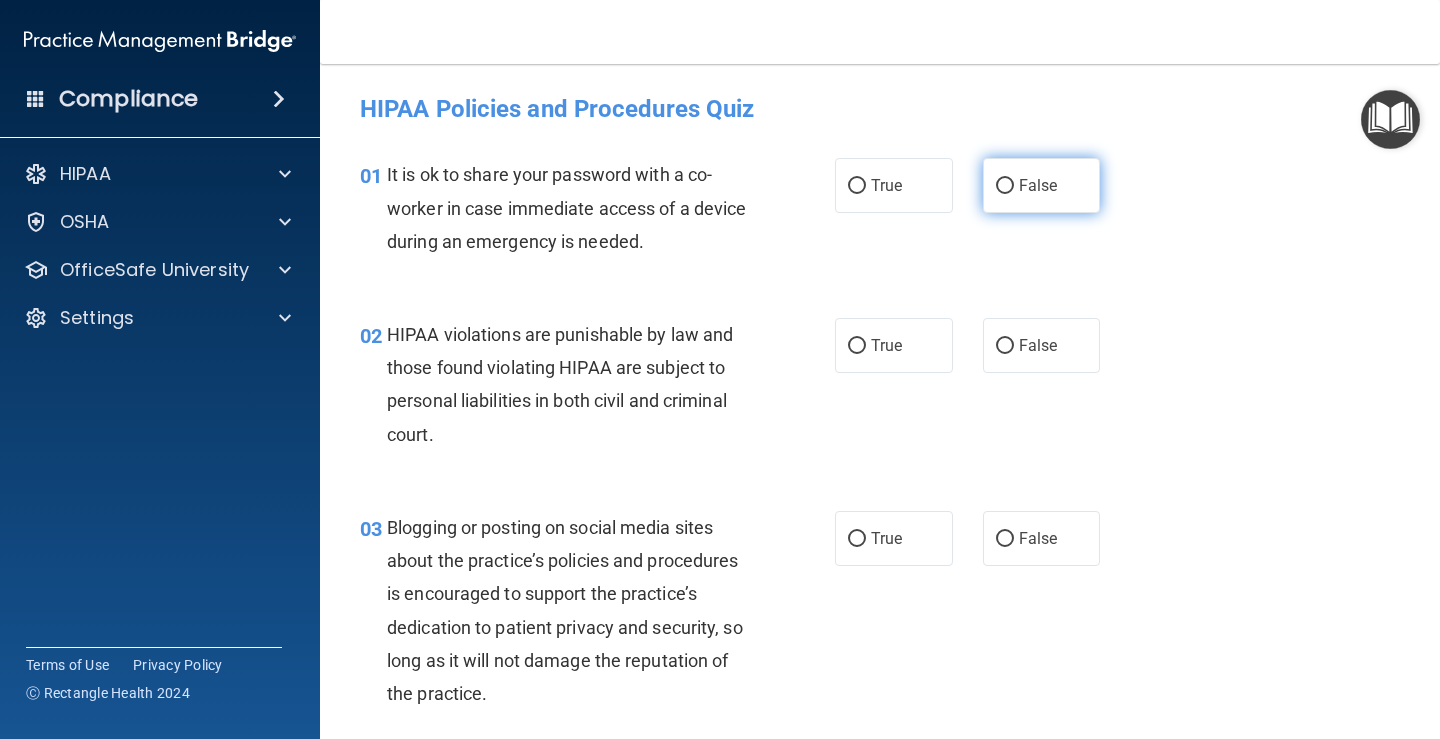click on "False" at bounding box center [1042, 185] 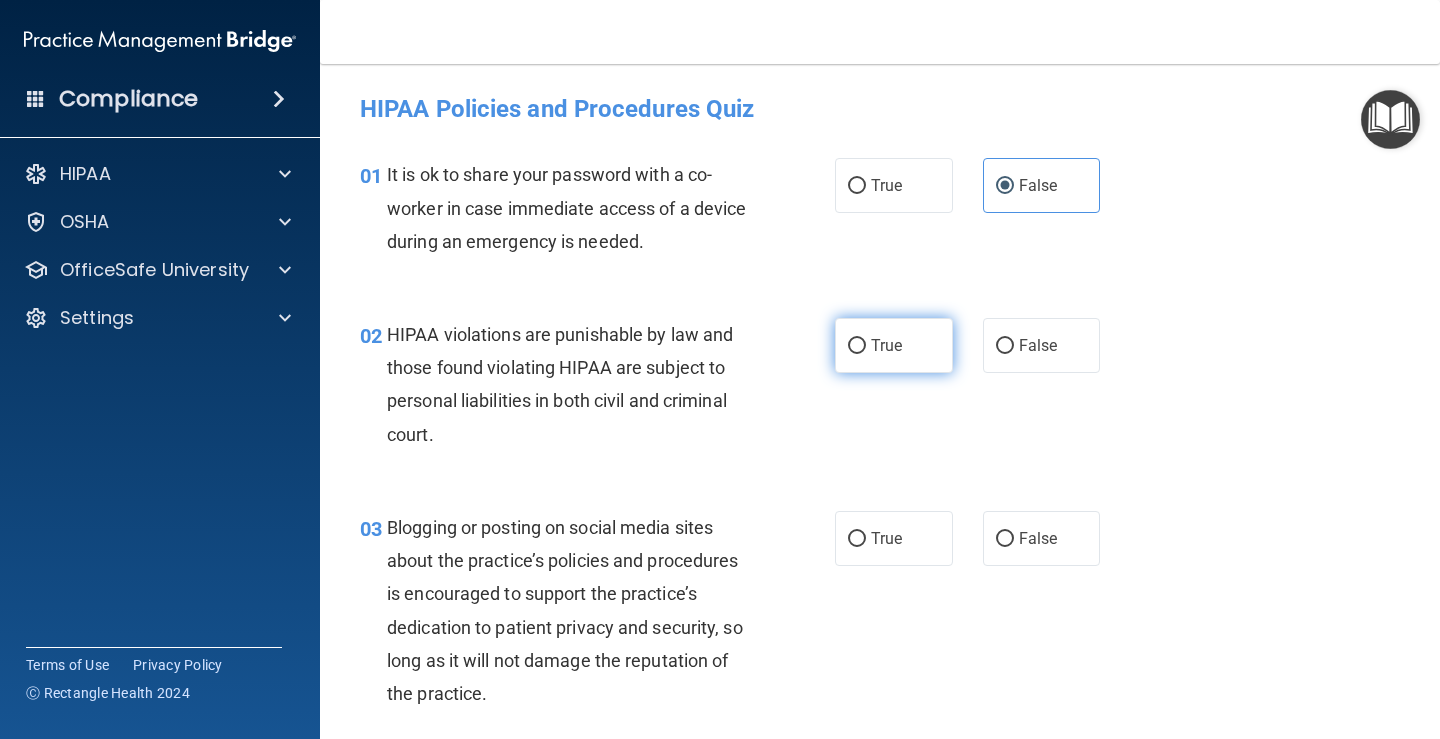 click on "True" at bounding box center [894, 345] 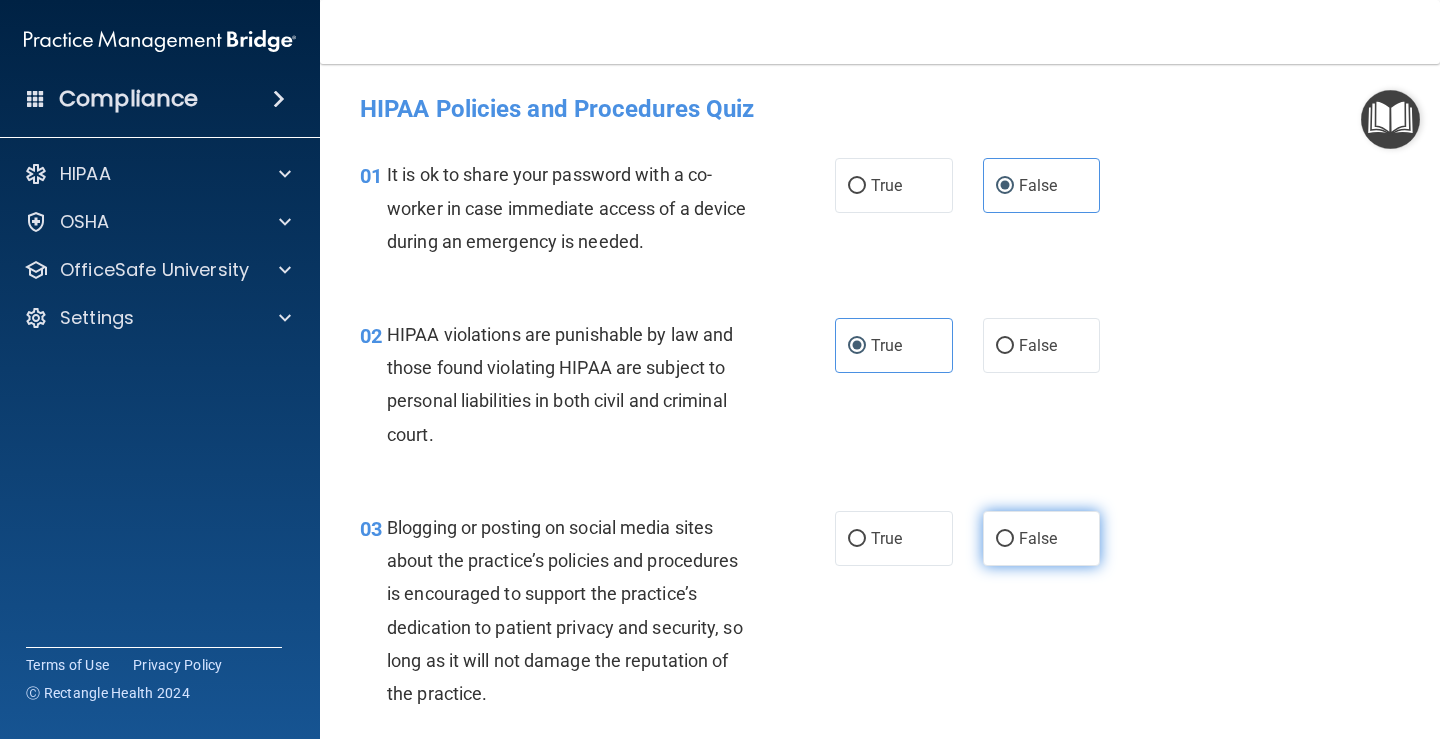 click on "False" at bounding box center (1005, 539) 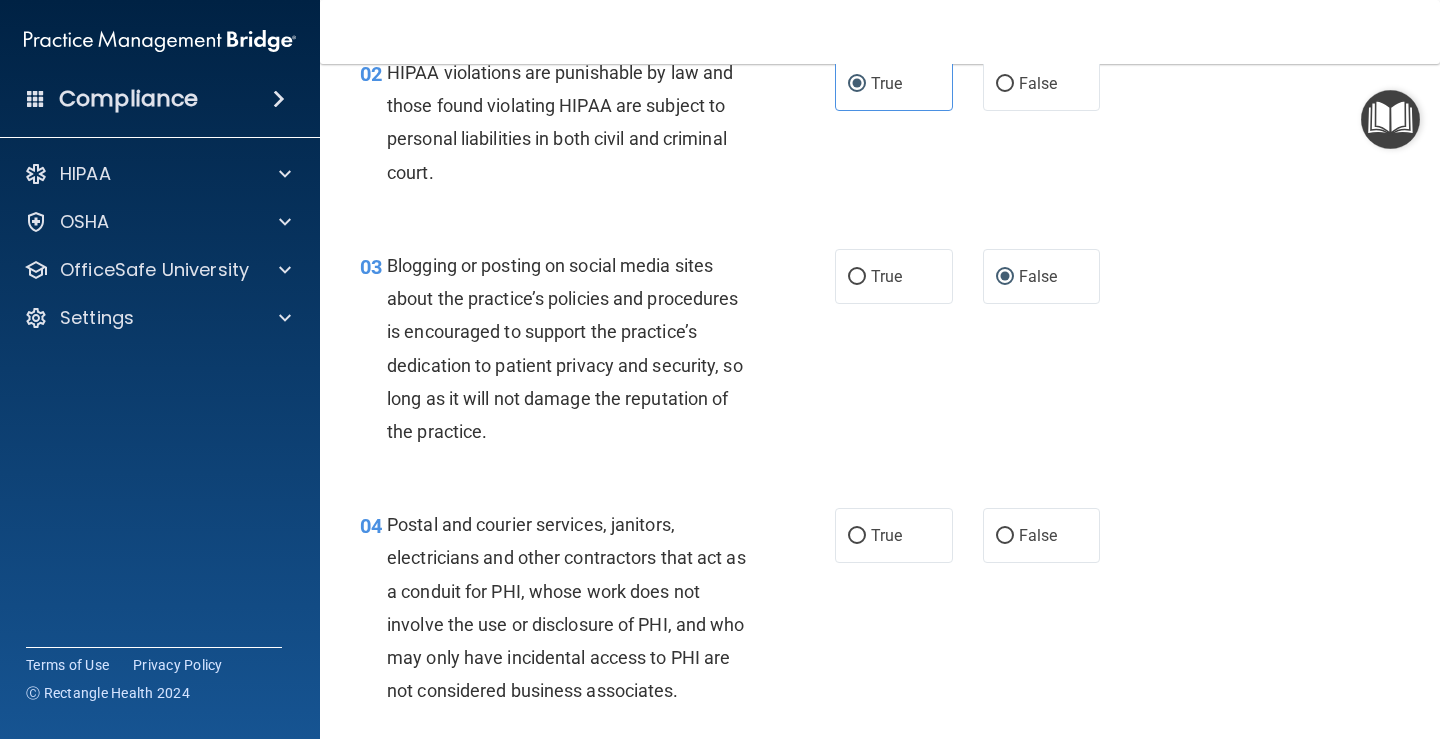 scroll, scrollTop: 333, scrollLeft: 0, axis: vertical 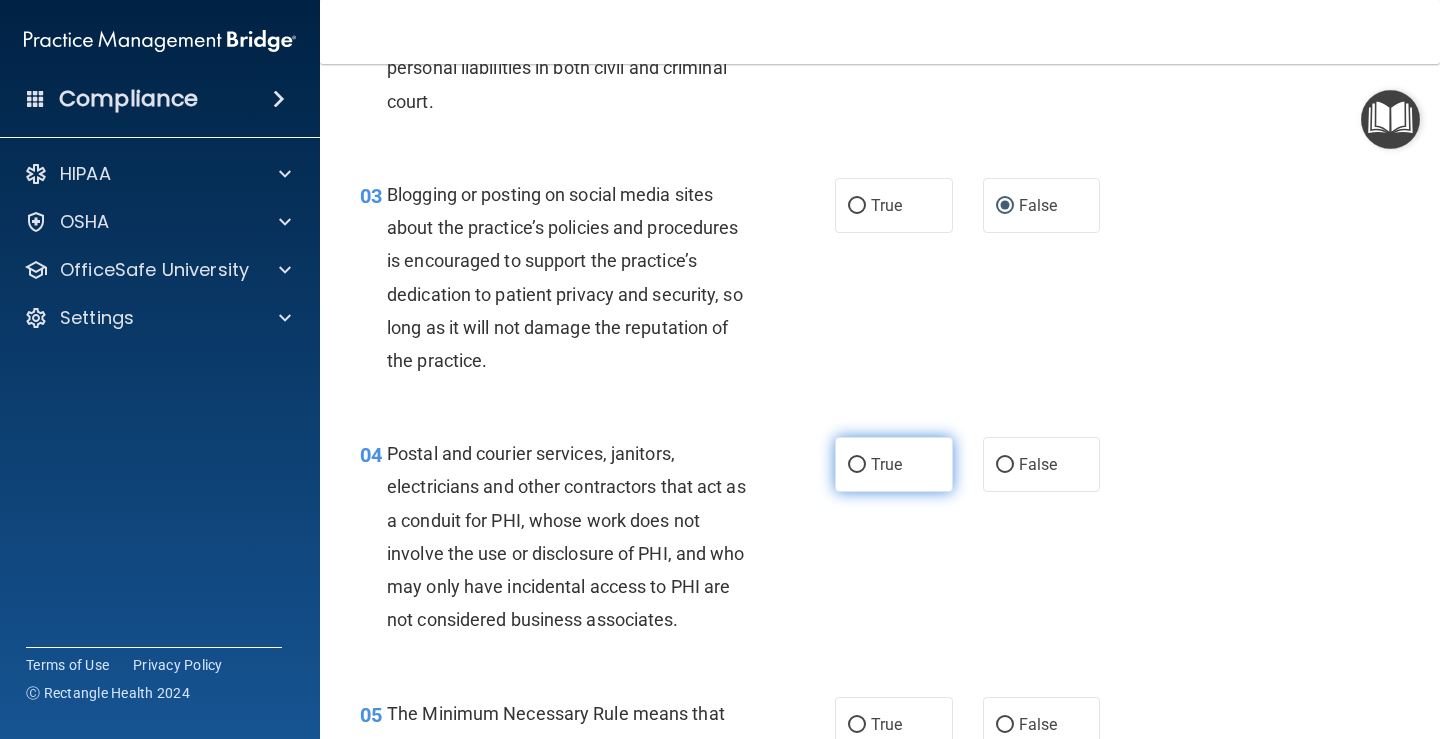 click on "True" at bounding box center (857, 465) 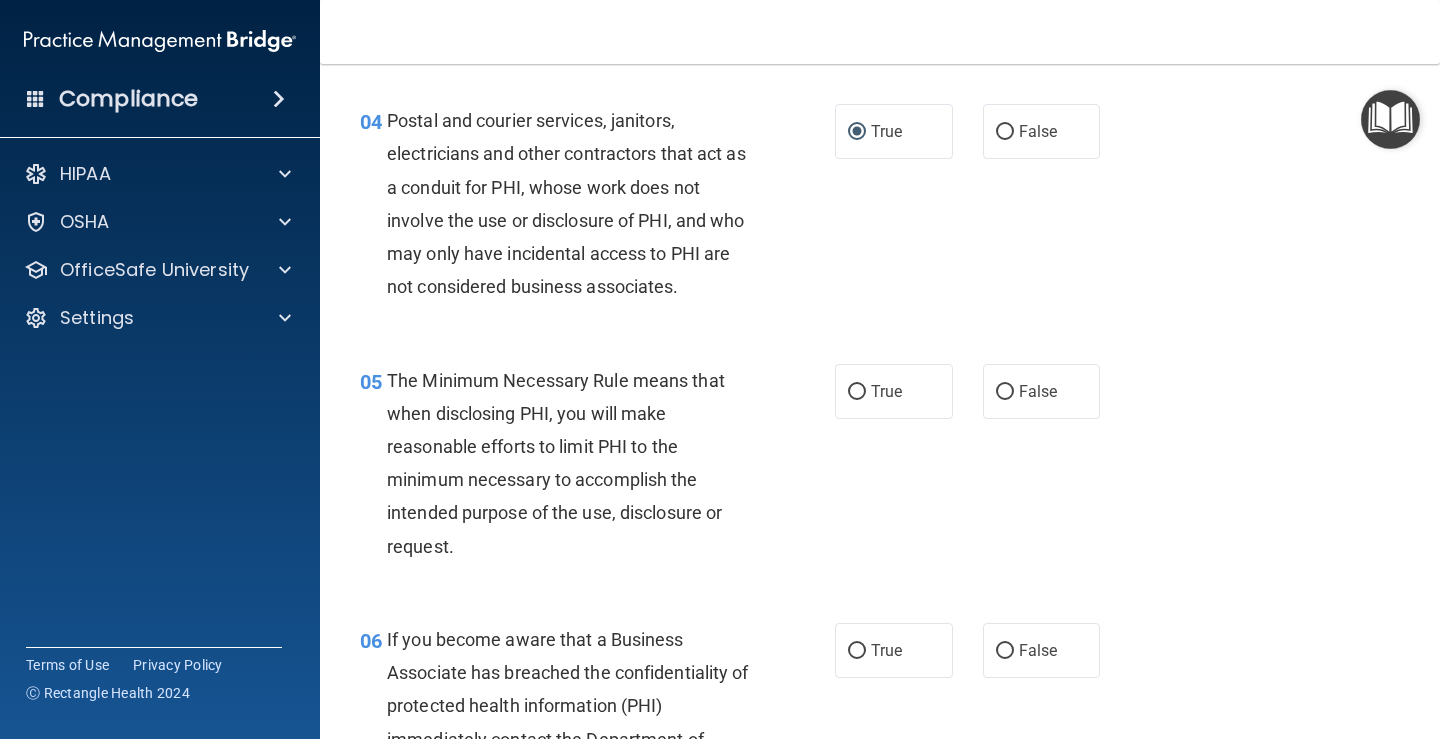scroll, scrollTop: 667, scrollLeft: 0, axis: vertical 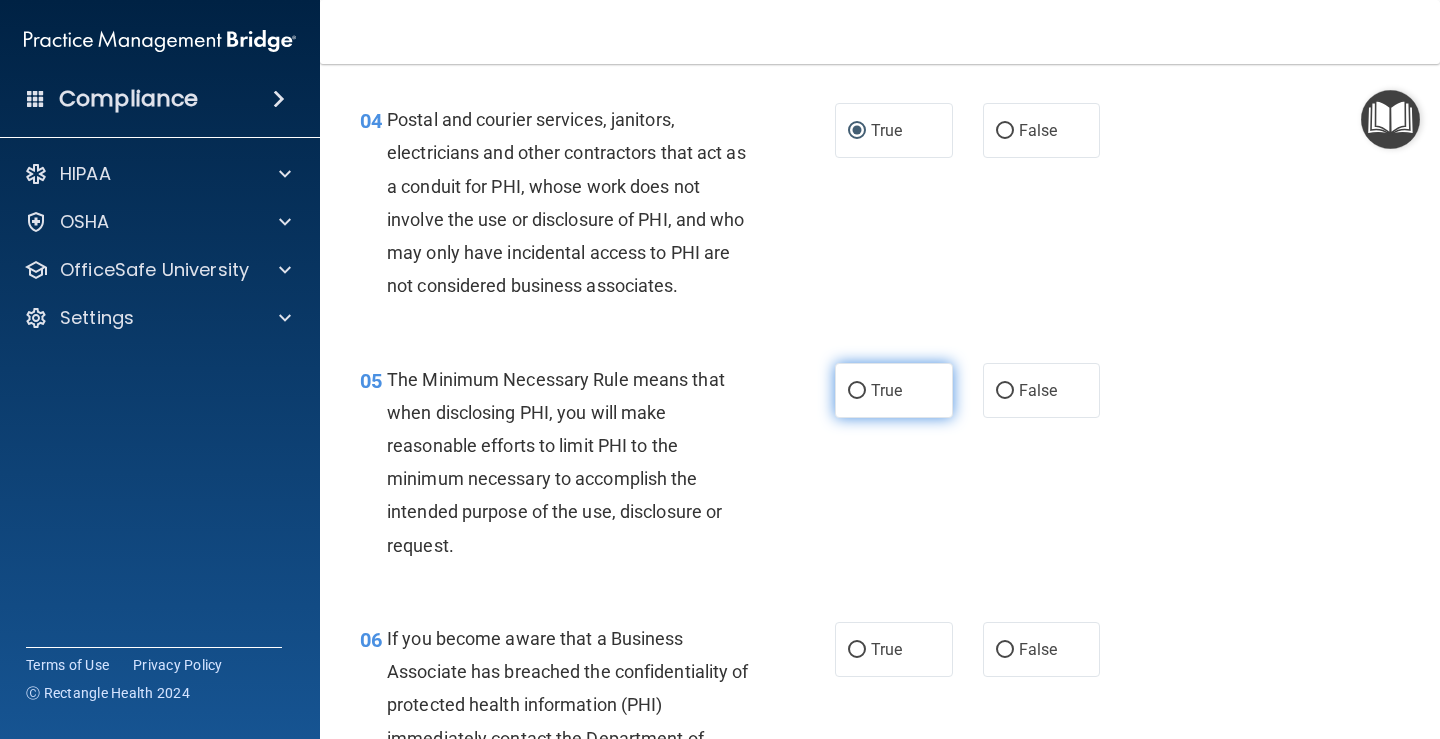 click on "True" at bounding box center (886, 390) 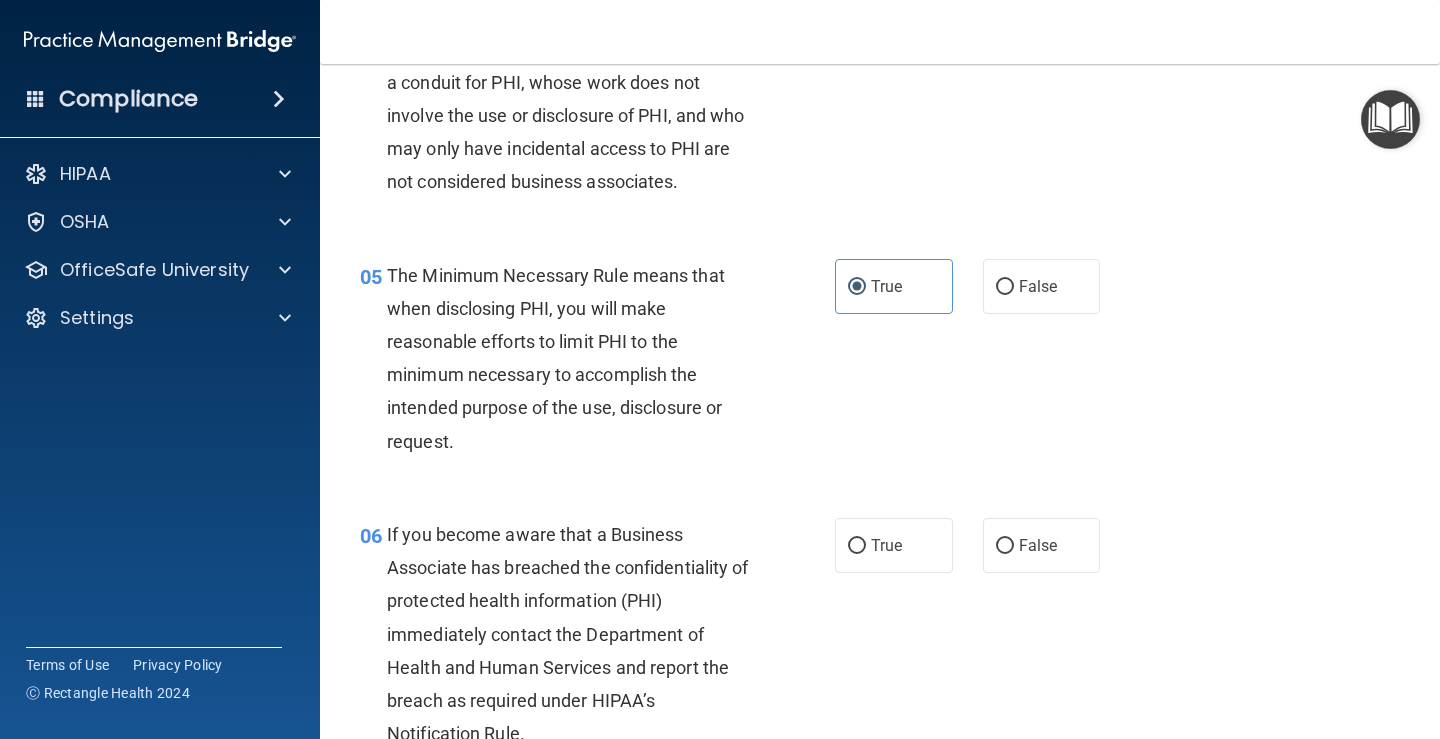 scroll, scrollTop: 833, scrollLeft: 0, axis: vertical 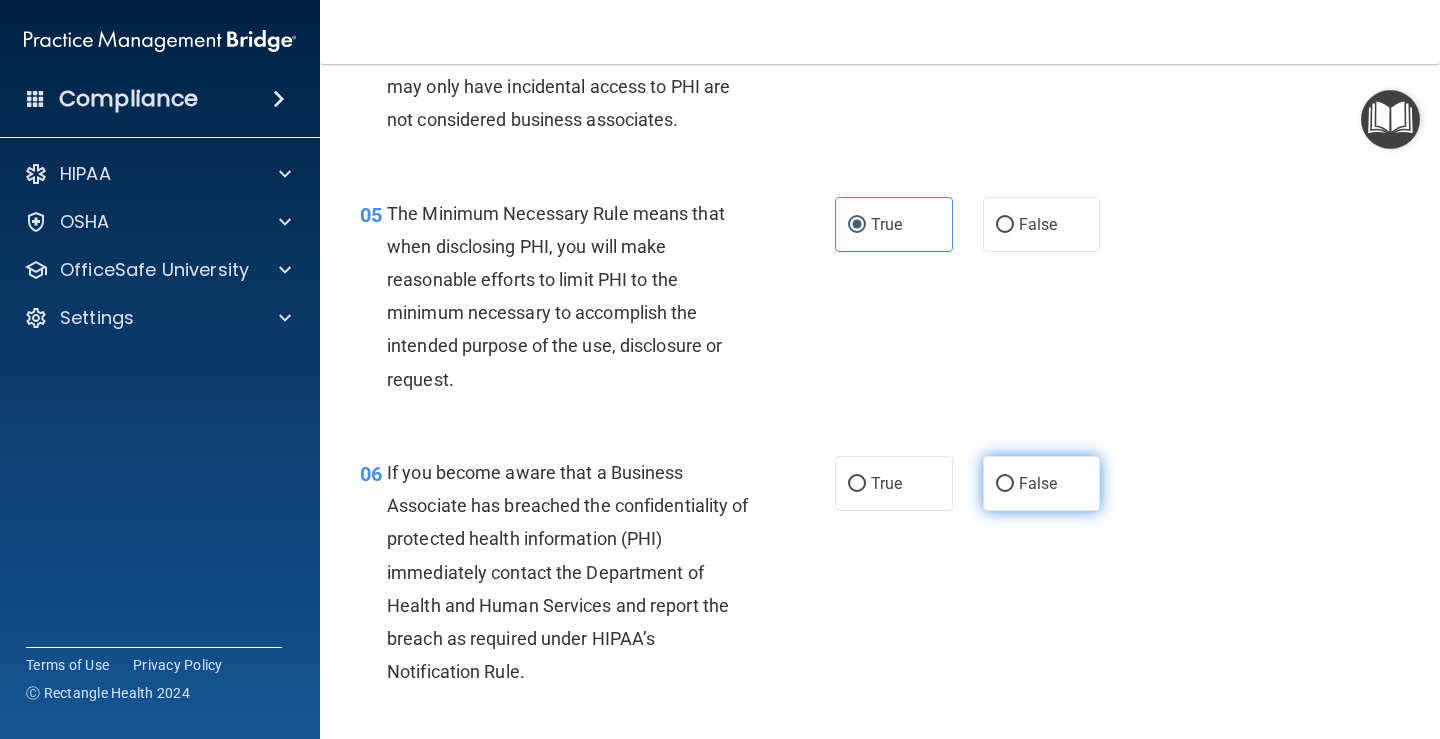 click on "False" at bounding box center (1042, 483) 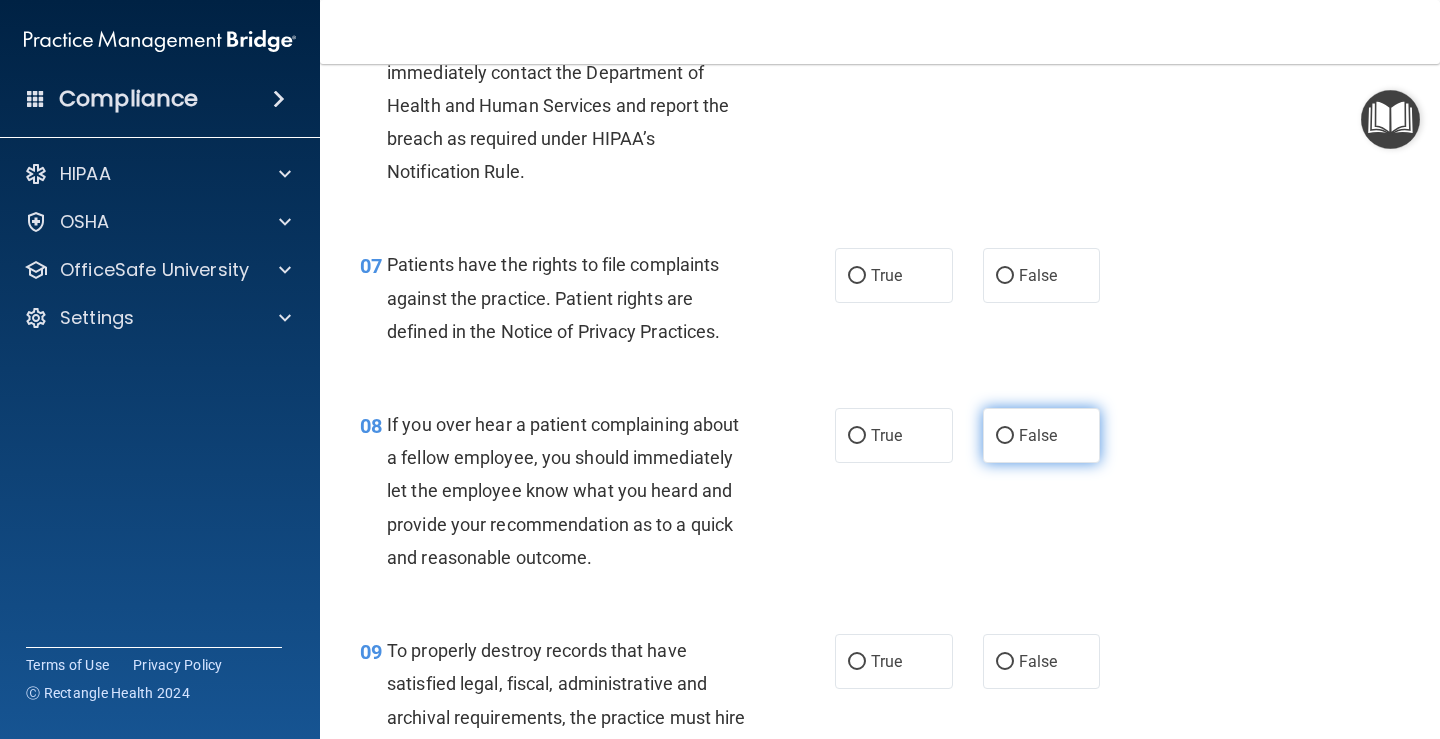 scroll, scrollTop: 1000, scrollLeft: 0, axis: vertical 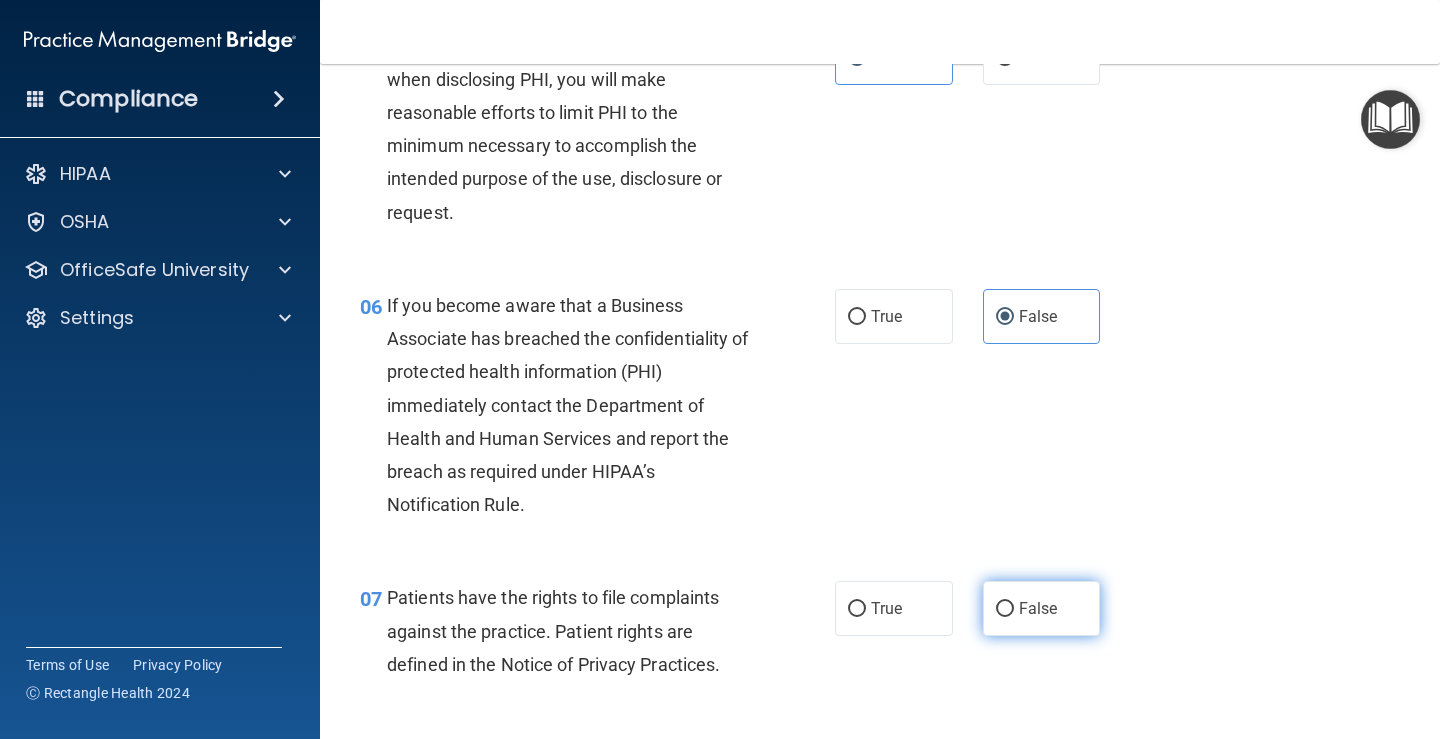 click on "False" at bounding box center [1038, 608] 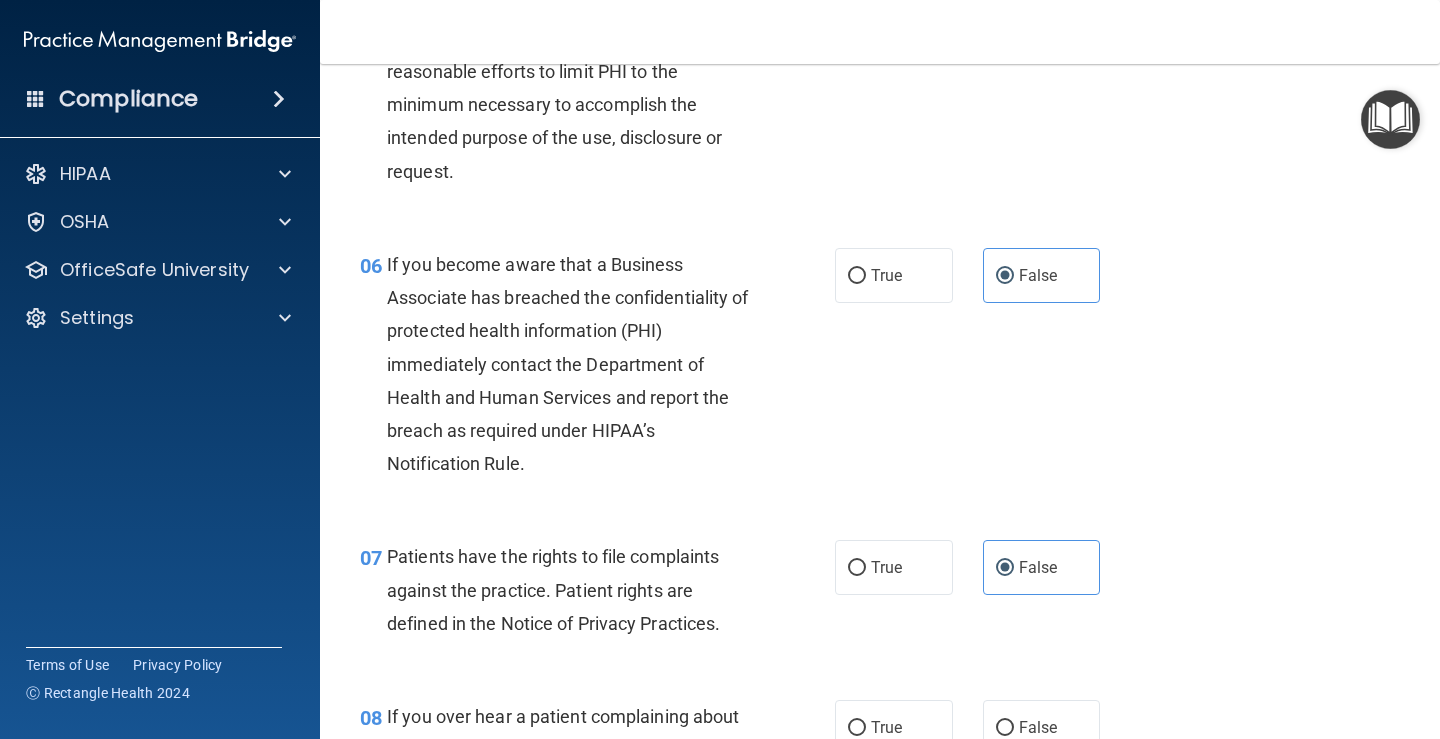 scroll, scrollTop: 1167, scrollLeft: 0, axis: vertical 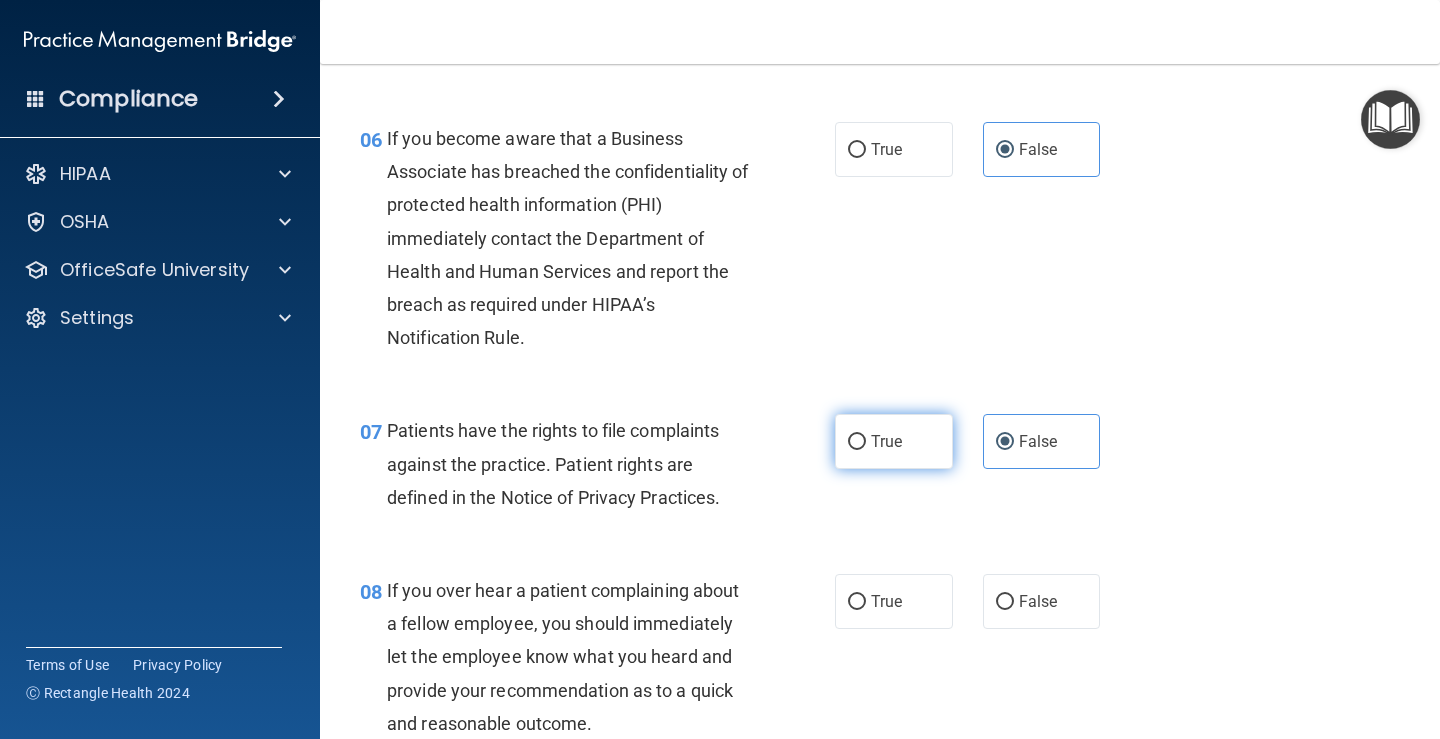 click on "True" at bounding box center [886, 441] 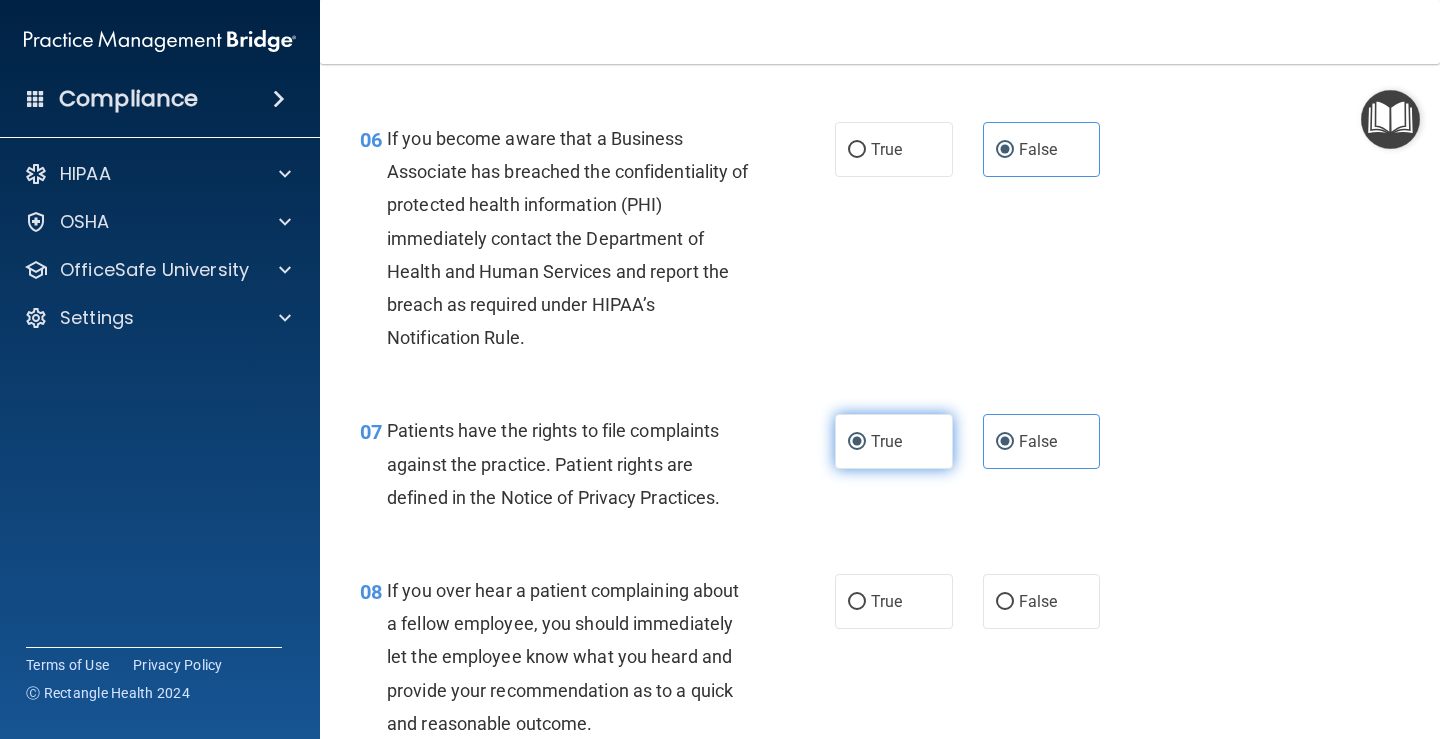 radio on "false" 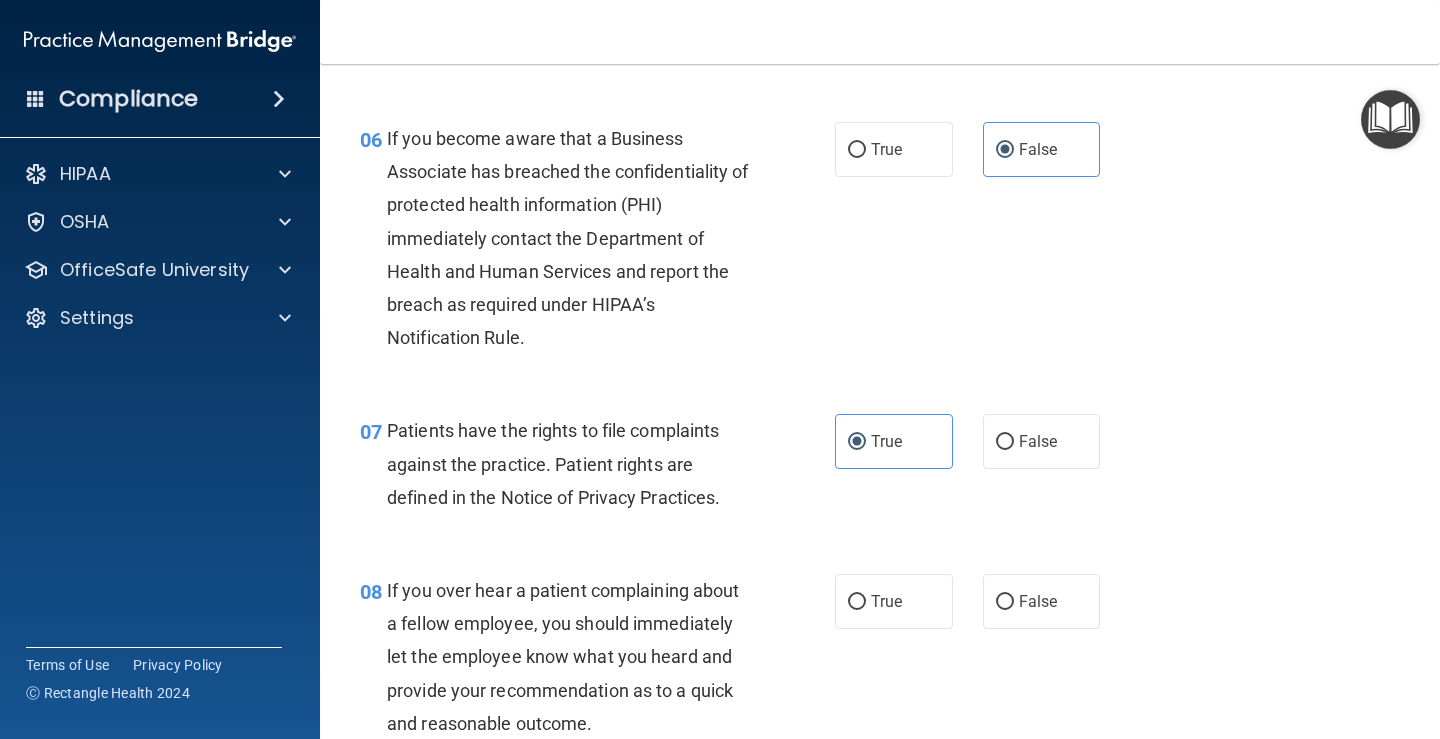 scroll, scrollTop: 1333, scrollLeft: 0, axis: vertical 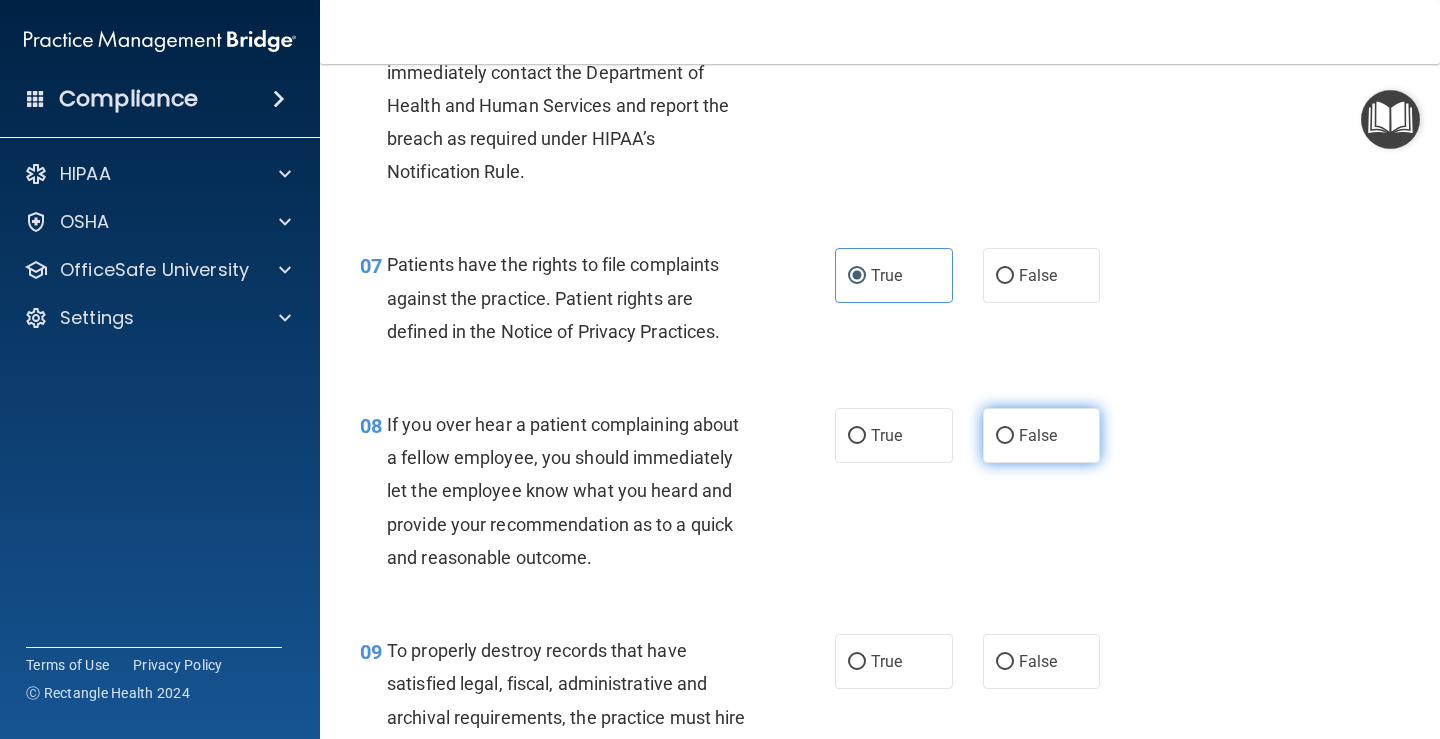 click on "False" at bounding box center (1038, 435) 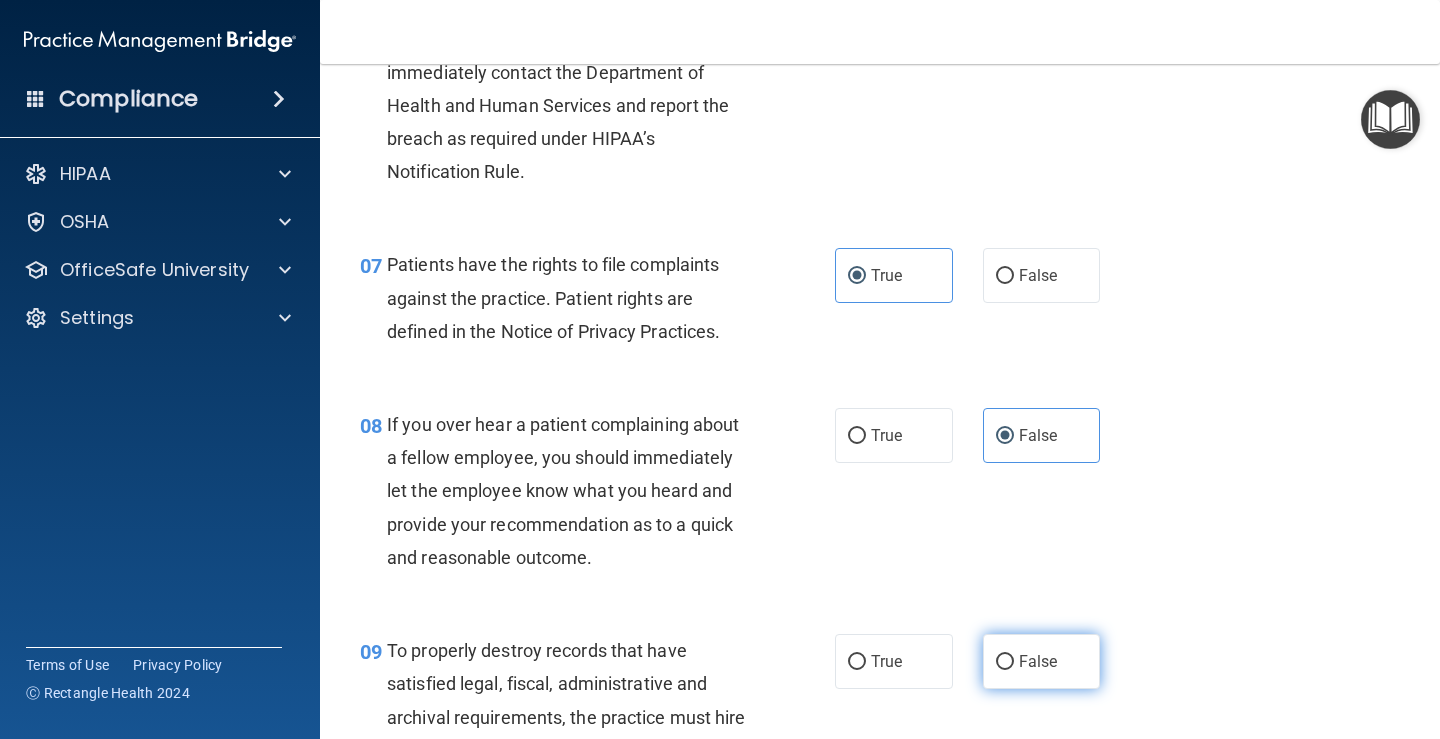 click on "False" at bounding box center [1038, 661] 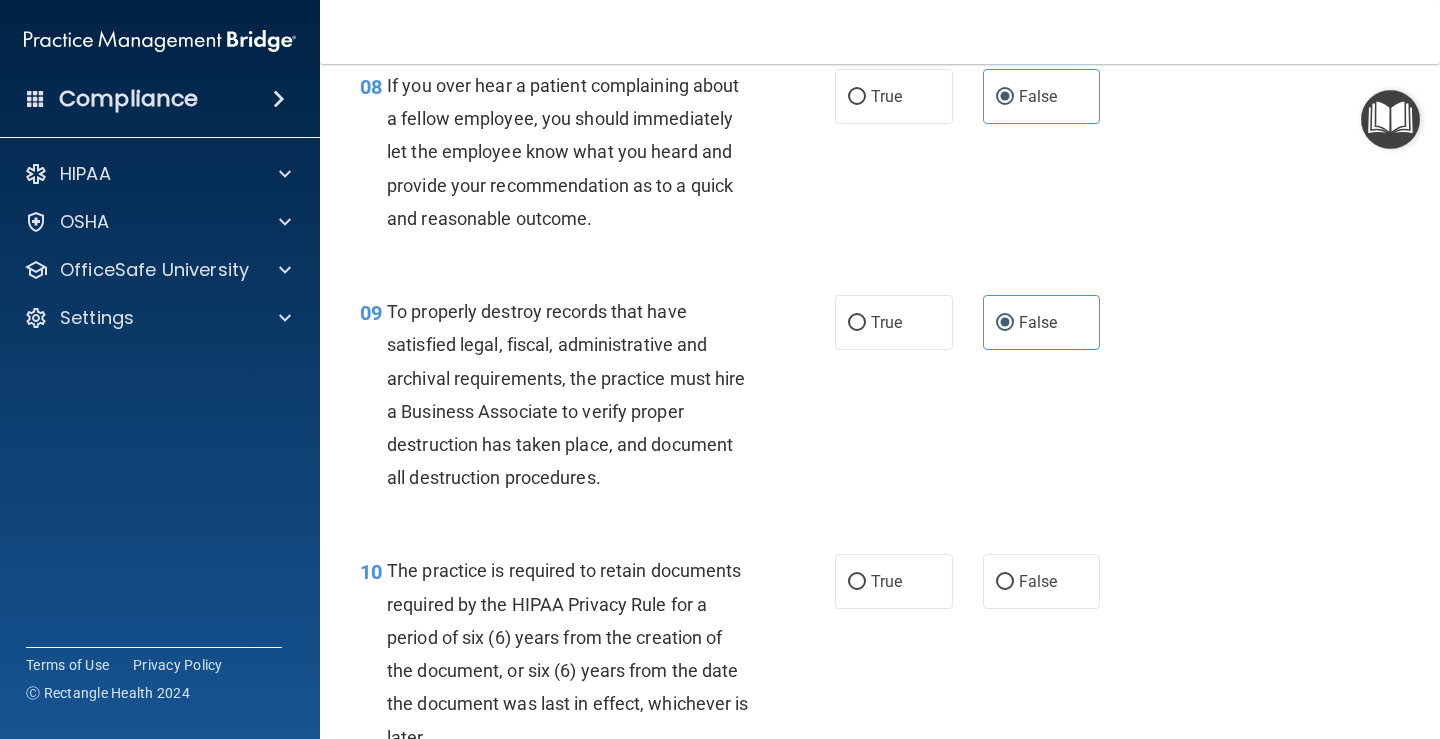 scroll, scrollTop: 1833, scrollLeft: 0, axis: vertical 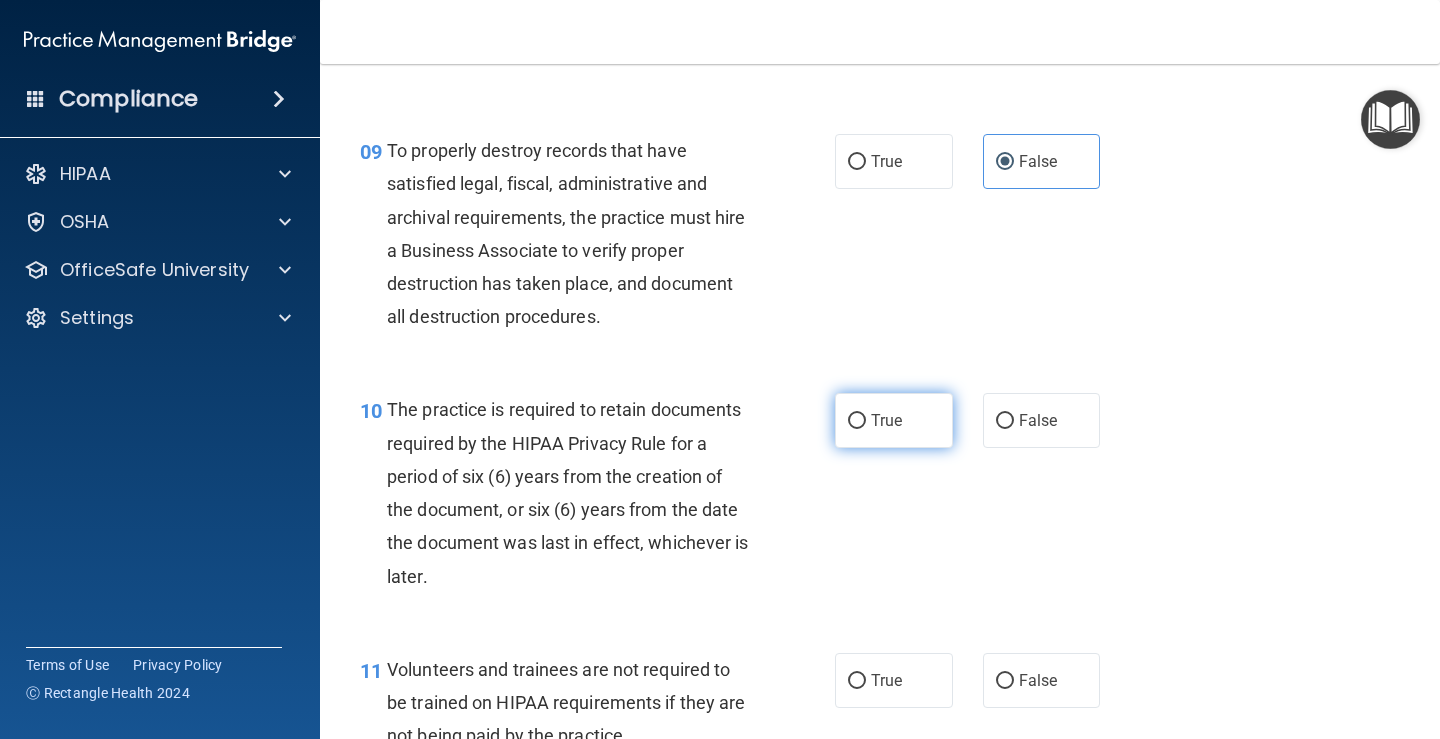 click on "True" at bounding box center [894, 420] 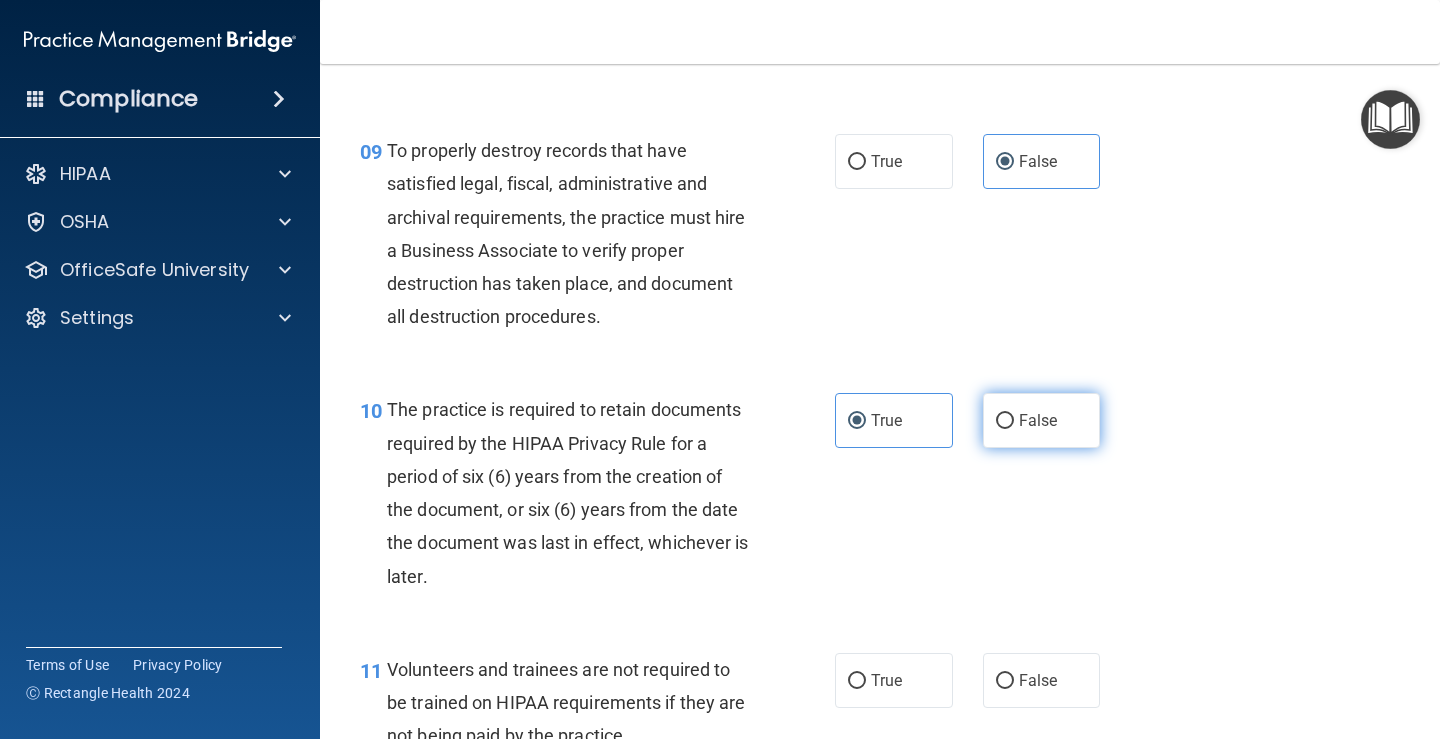 click on "False" at bounding box center [1042, 420] 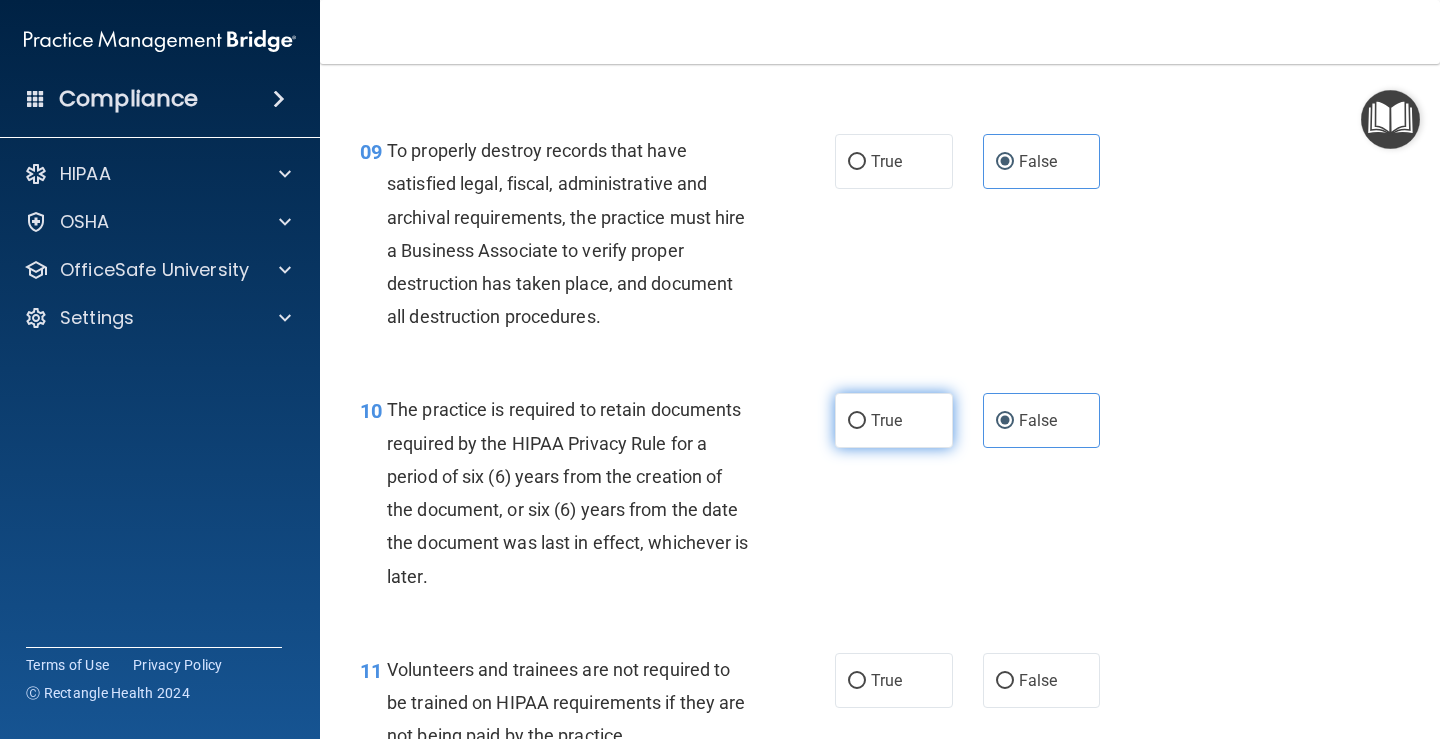 click on "True" at bounding box center (857, 421) 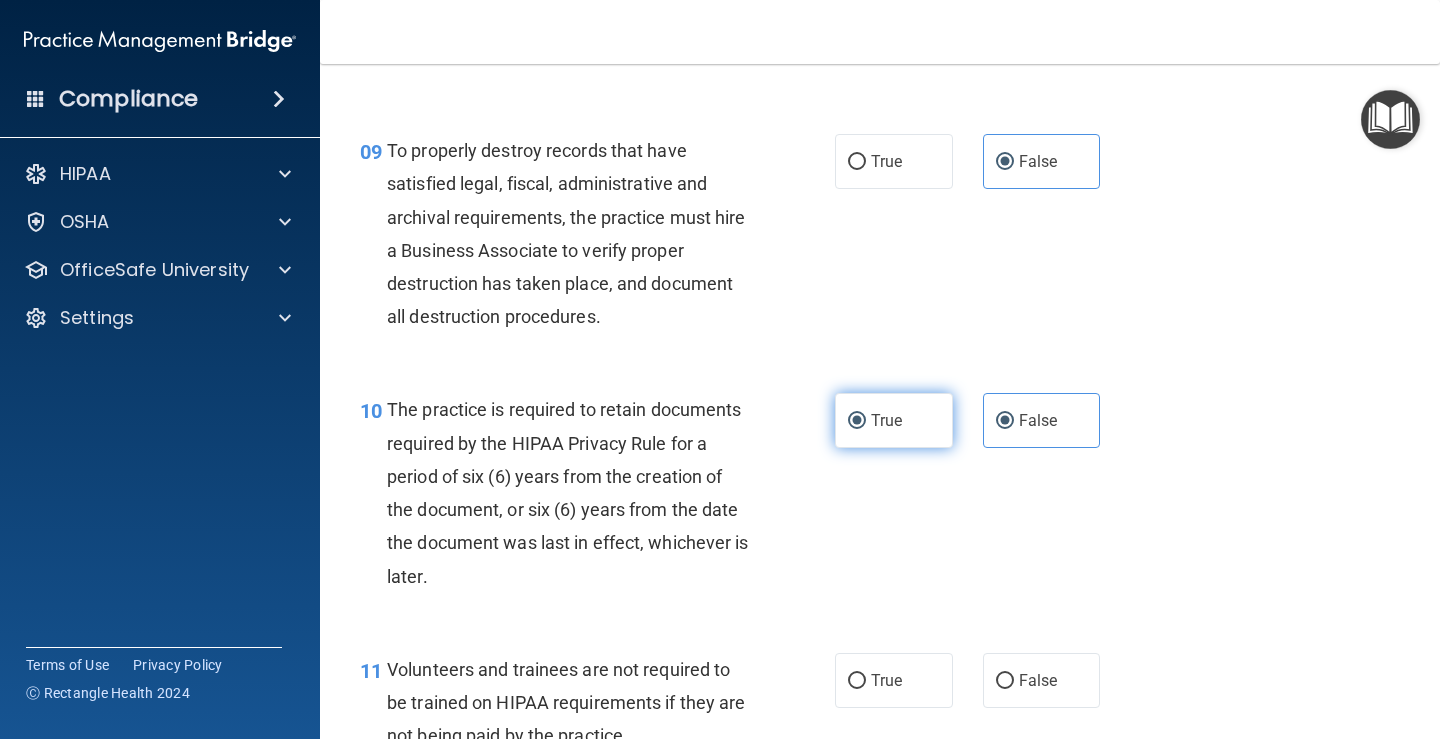 radio on "false" 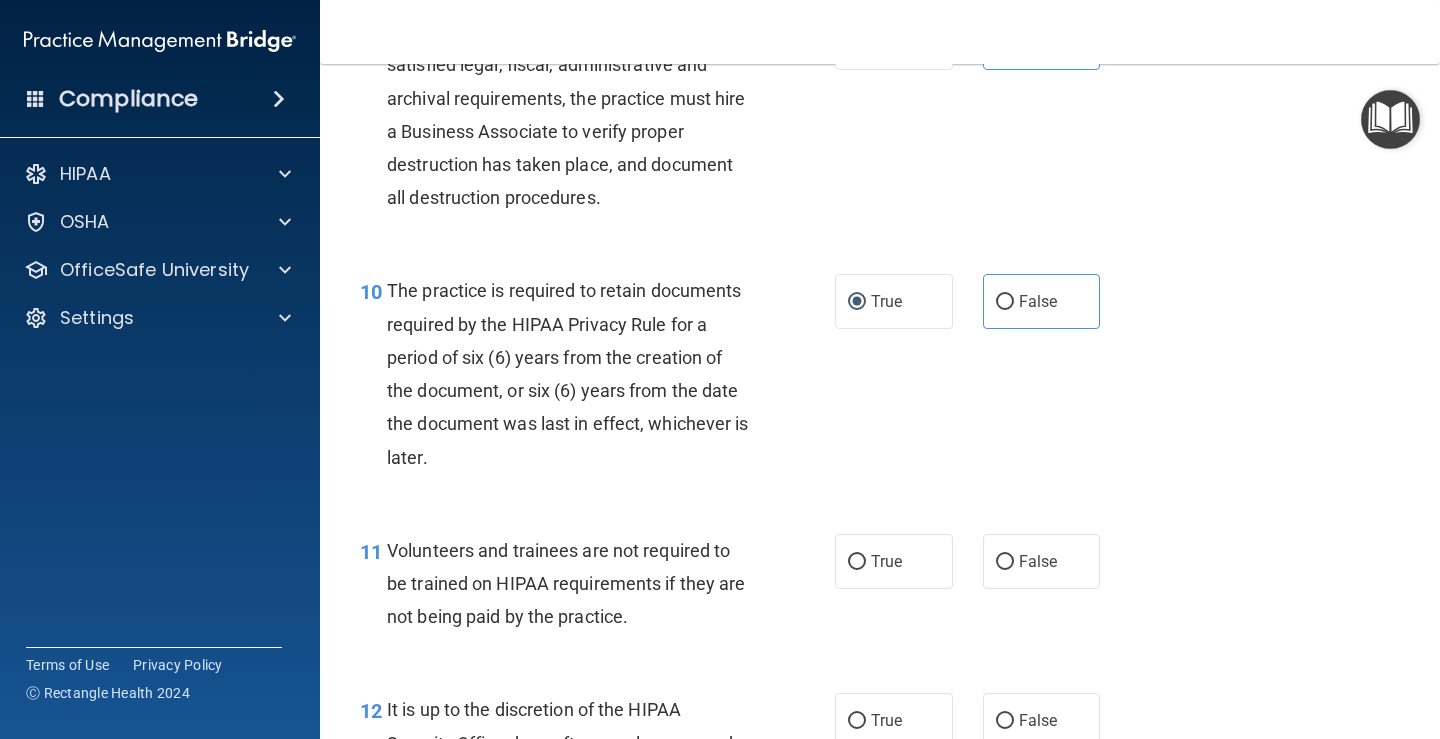 scroll, scrollTop: 2000, scrollLeft: 0, axis: vertical 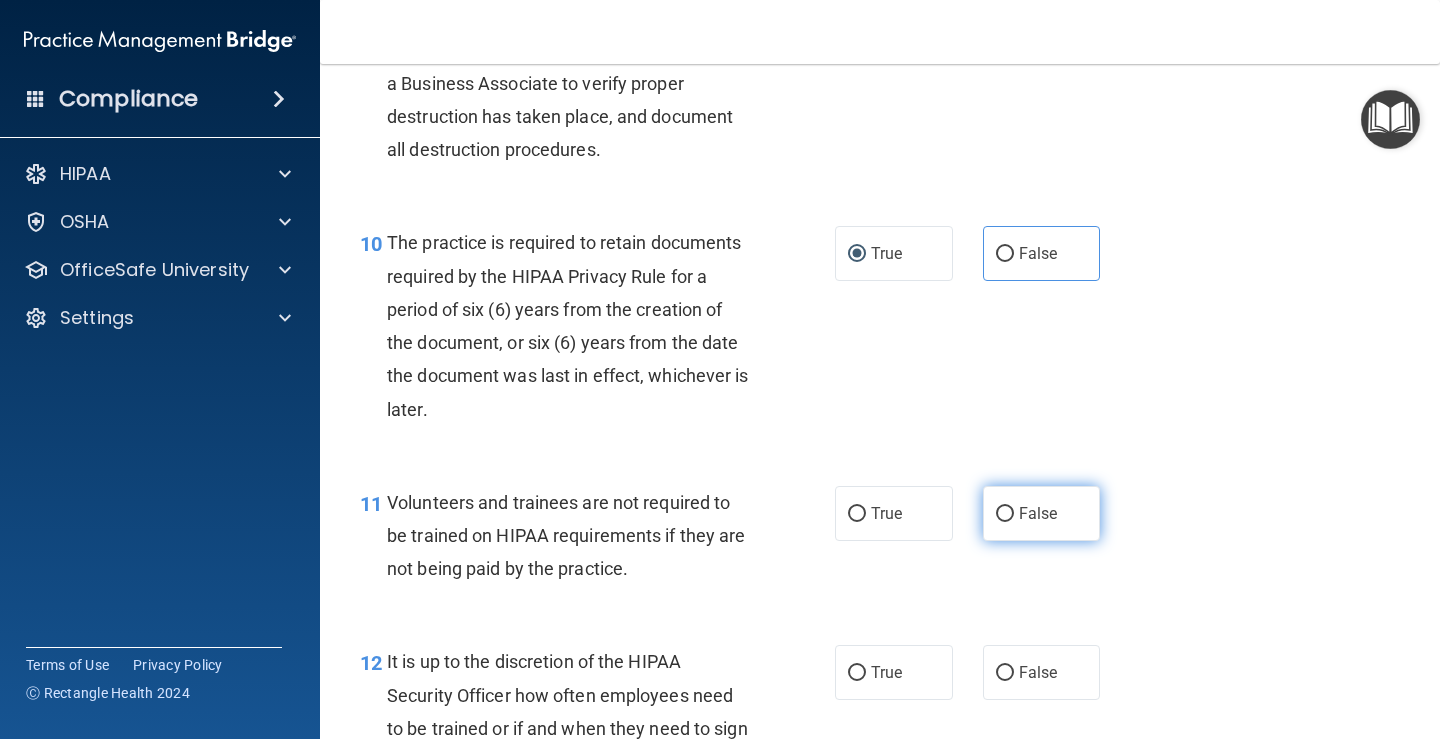 click on "False" at bounding box center (1038, 513) 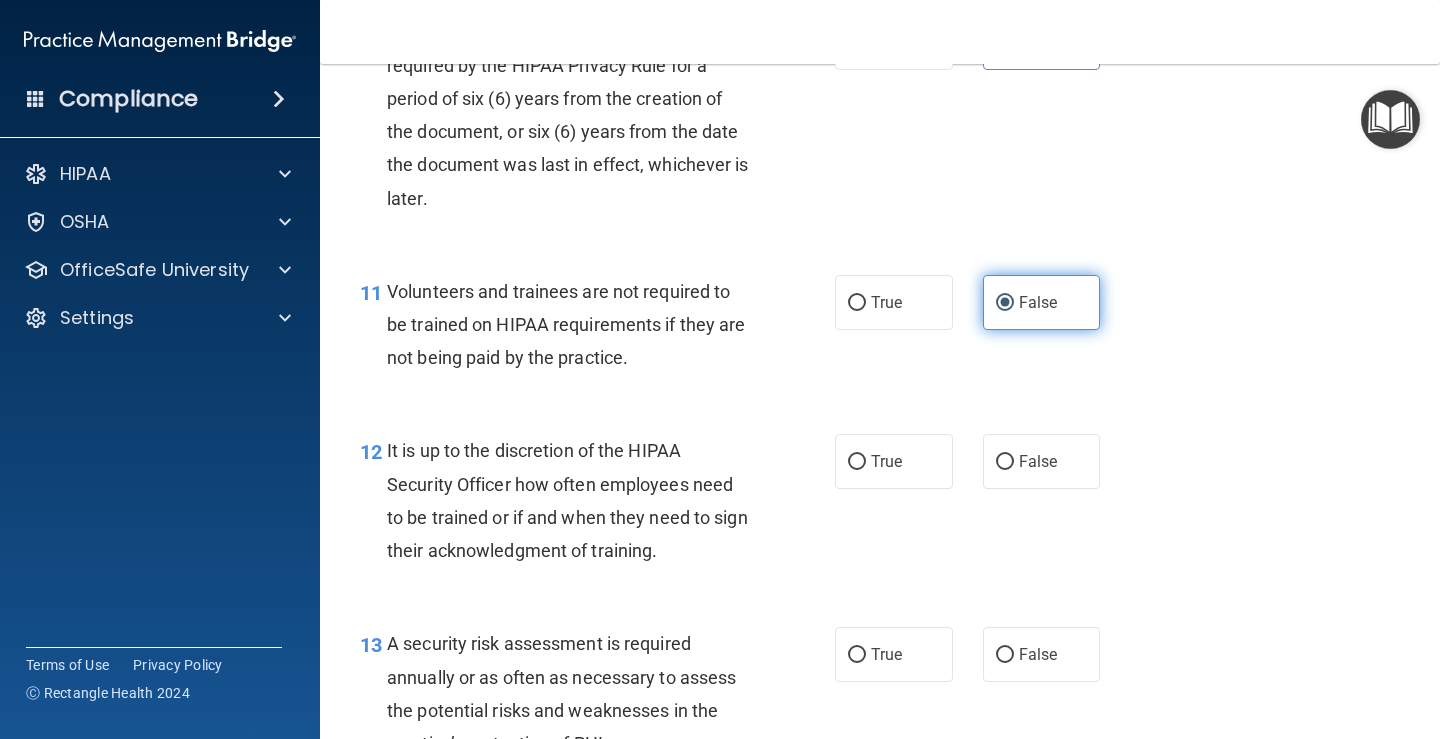 scroll, scrollTop: 2333, scrollLeft: 0, axis: vertical 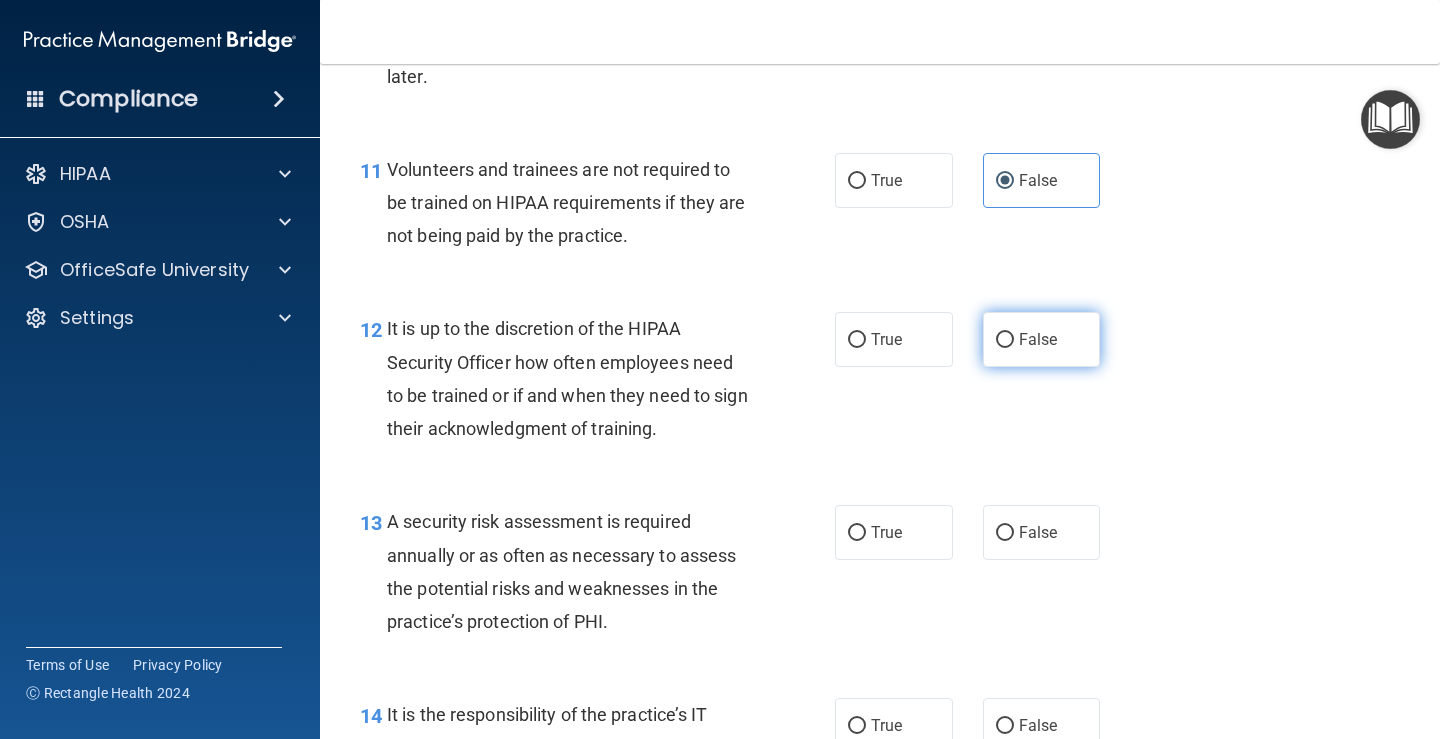 click on "False" at bounding box center (1042, 339) 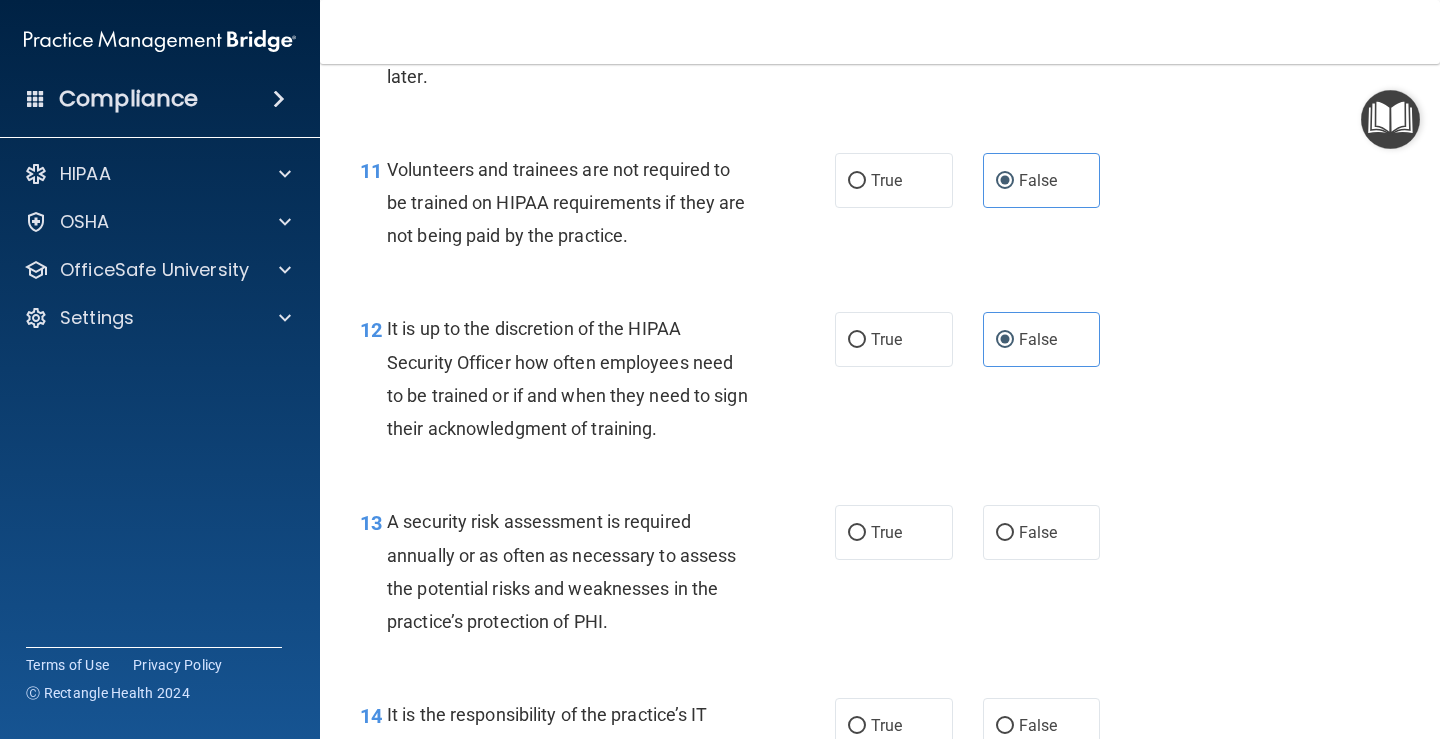scroll, scrollTop: 2500, scrollLeft: 0, axis: vertical 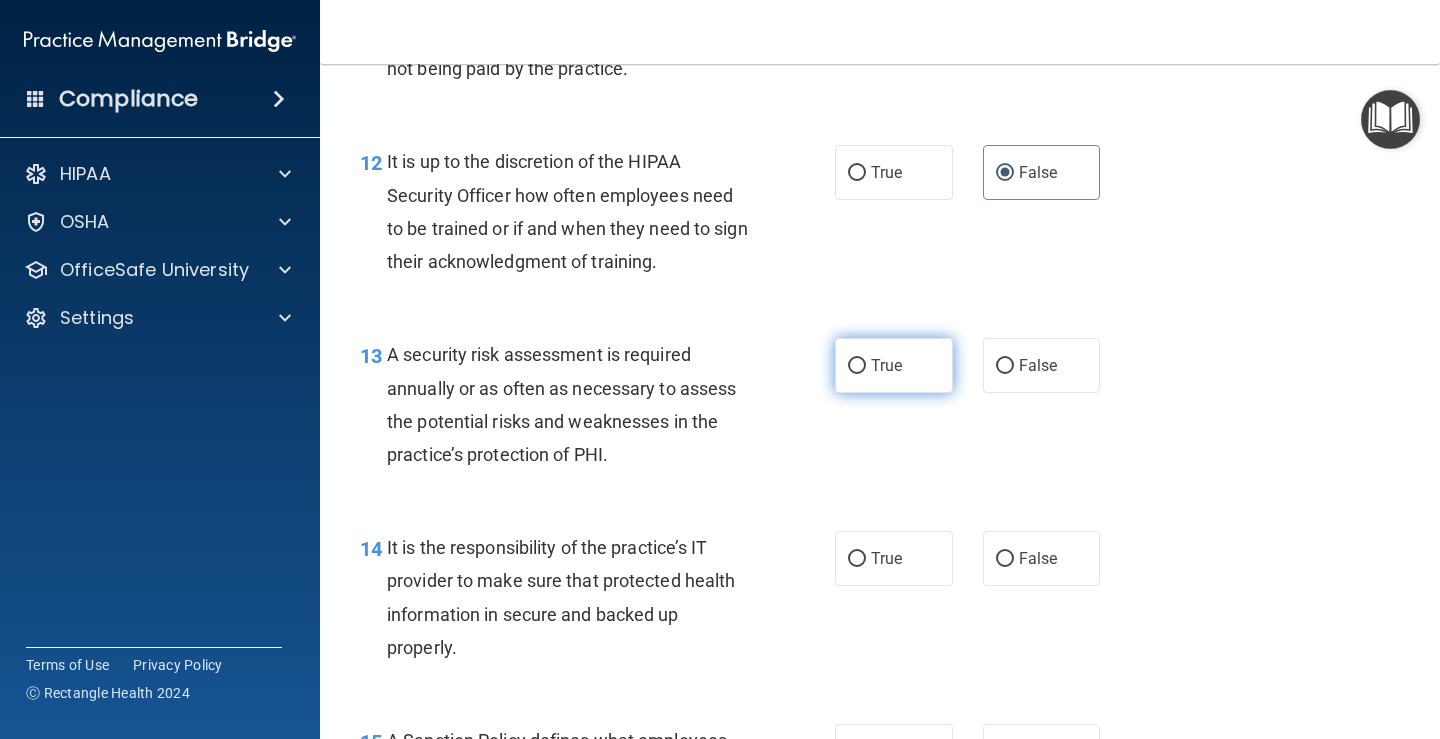 click on "True" at bounding box center [894, 365] 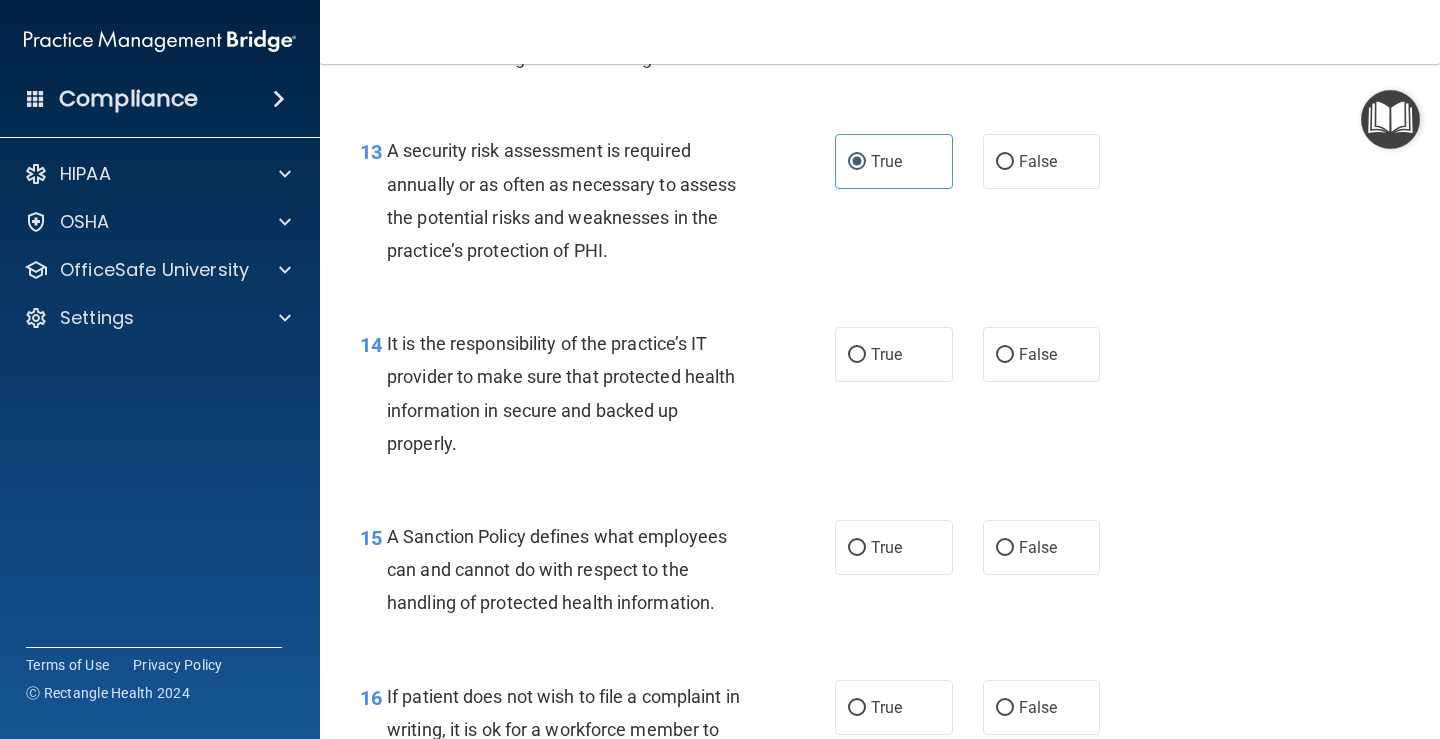 scroll, scrollTop: 2833, scrollLeft: 0, axis: vertical 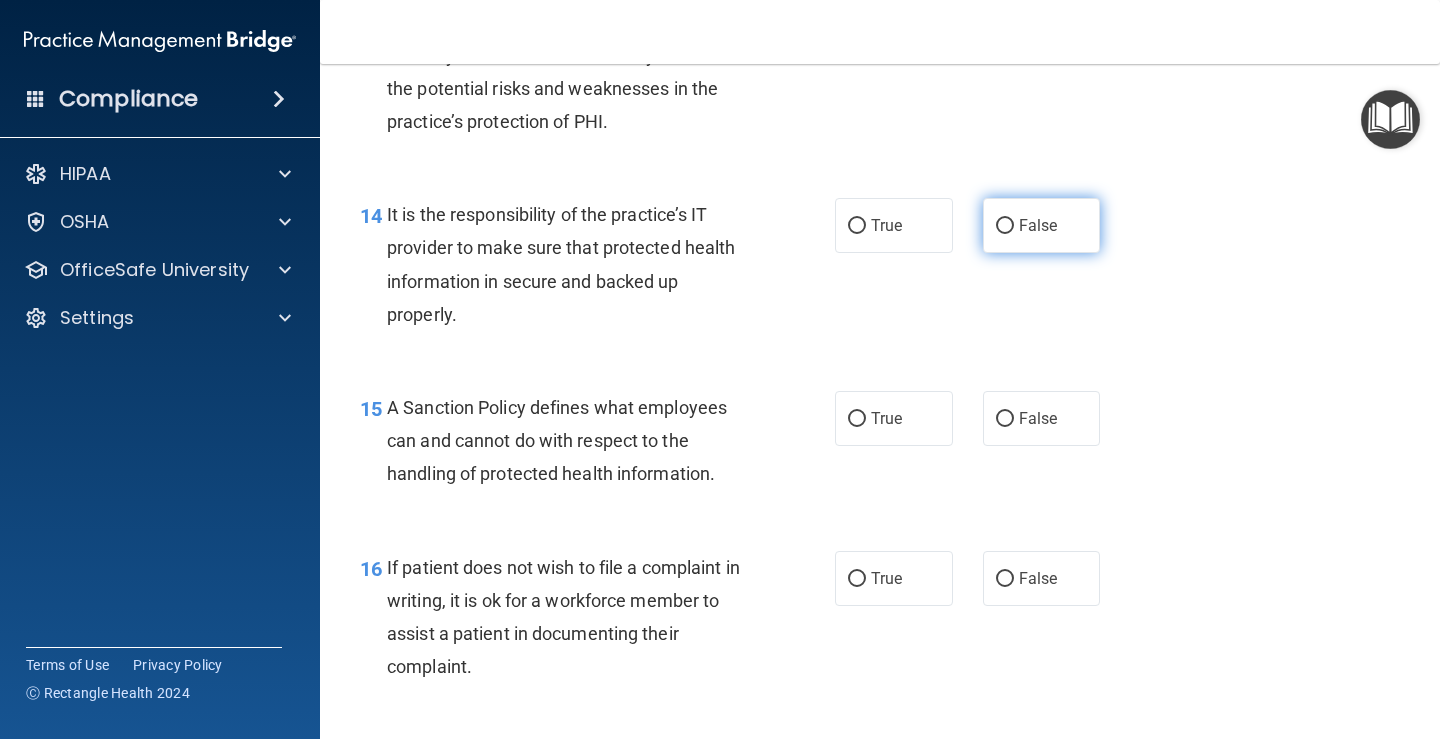 click on "False" at bounding box center (1042, 225) 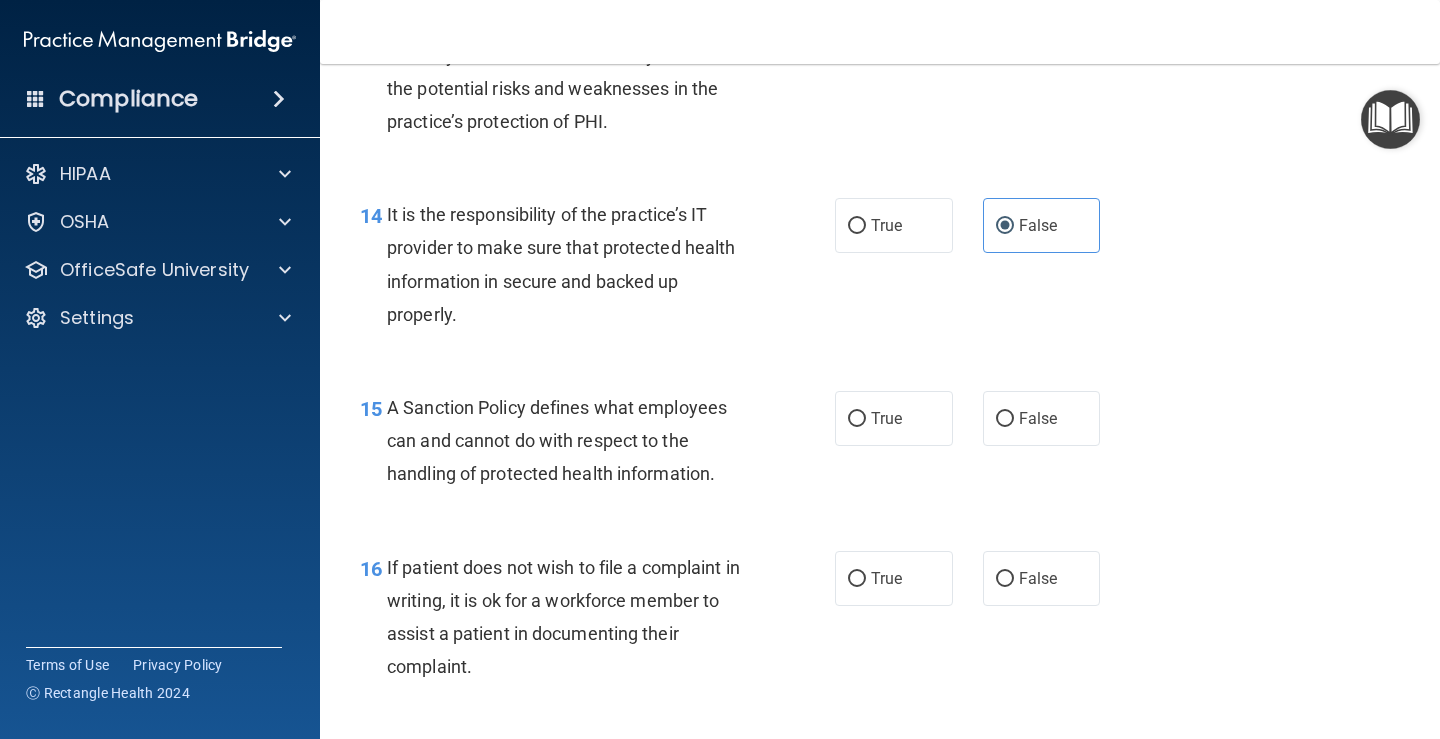 scroll, scrollTop: 2667, scrollLeft: 0, axis: vertical 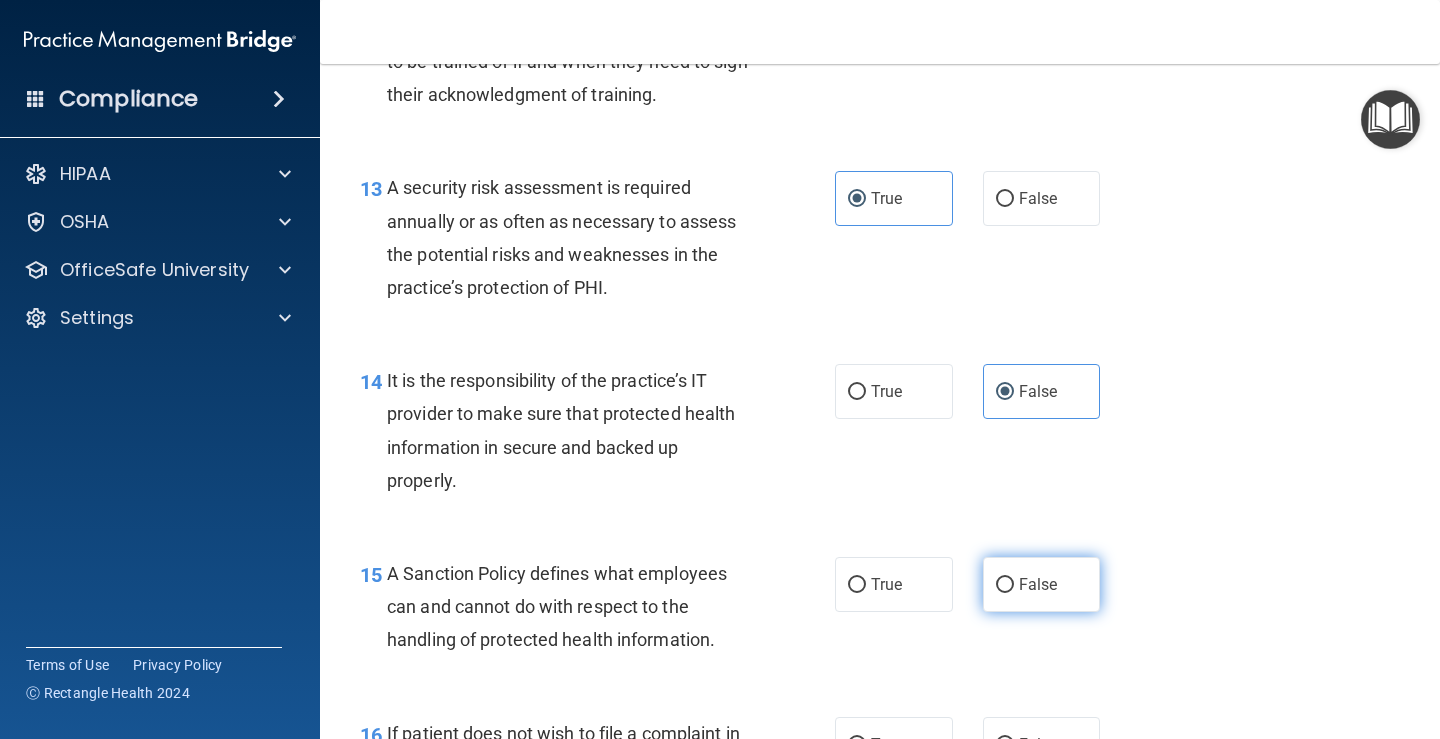 click on "False" at bounding box center [1038, 584] 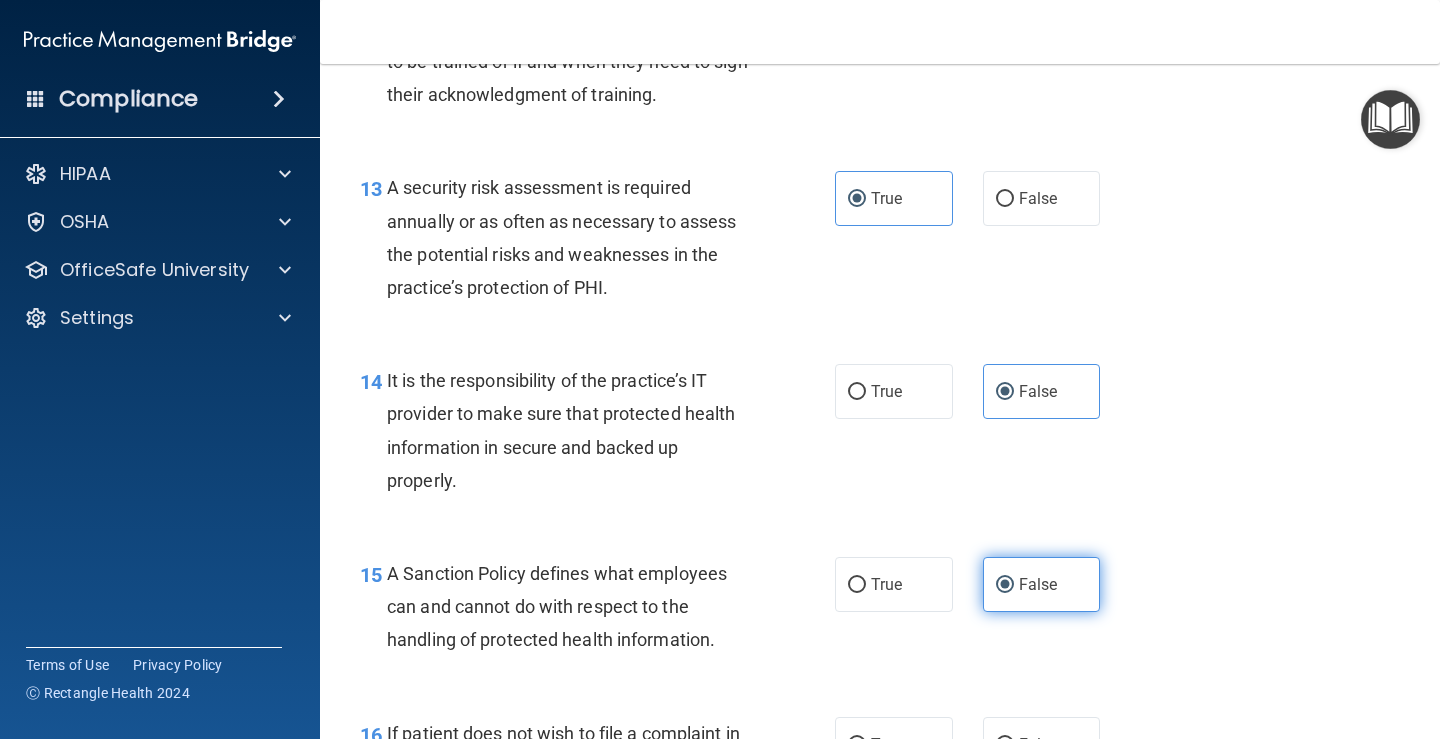 scroll, scrollTop: 3167, scrollLeft: 0, axis: vertical 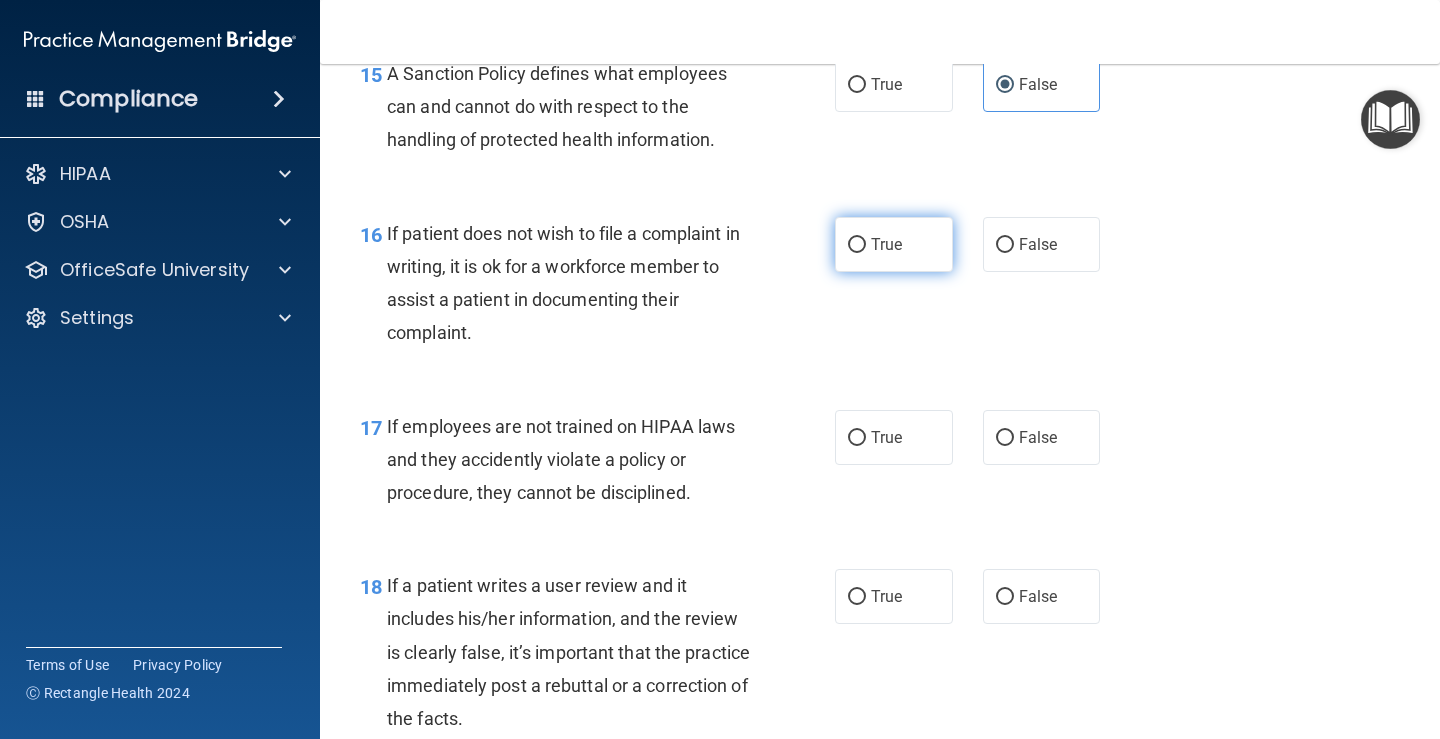 click on "True" at bounding box center (886, 244) 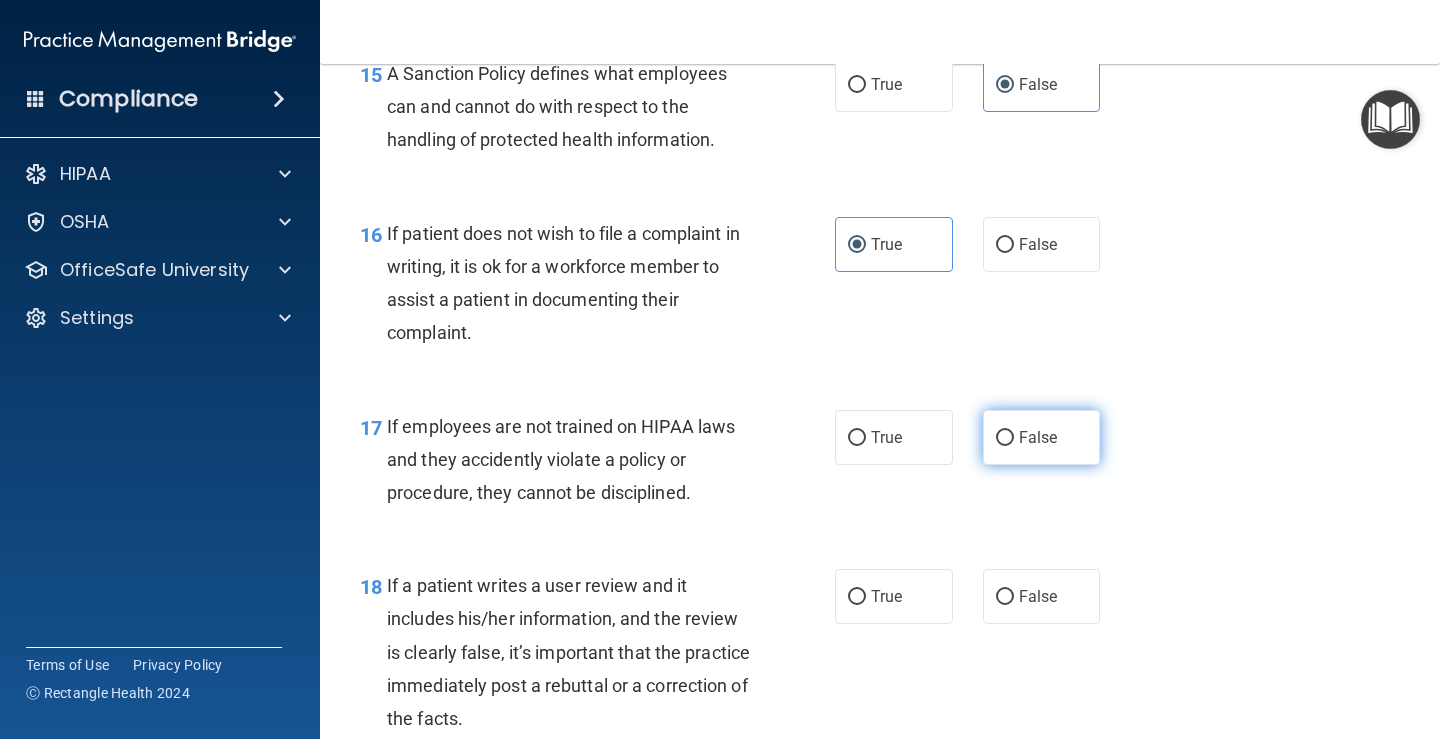 click on "False" at bounding box center (1042, 437) 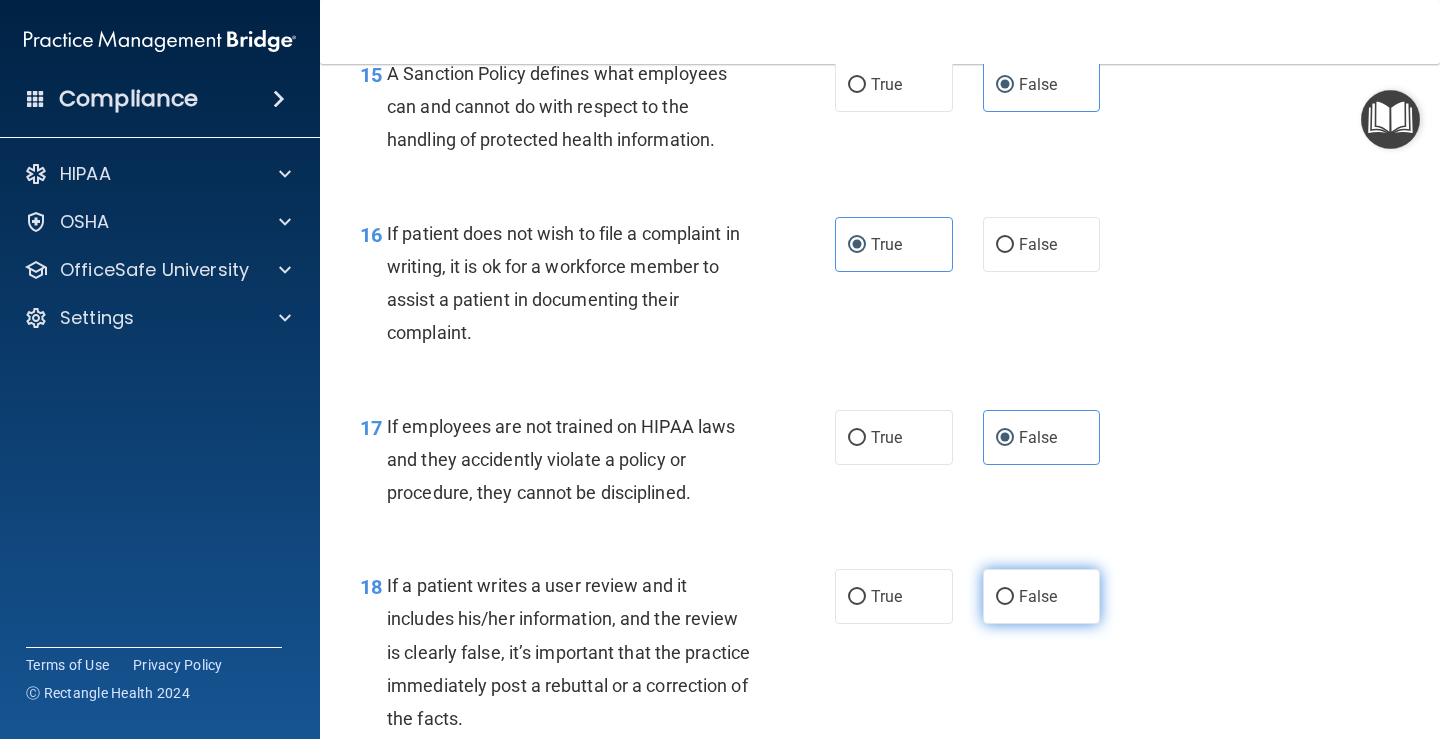 click on "False" at bounding box center [1042, 596] 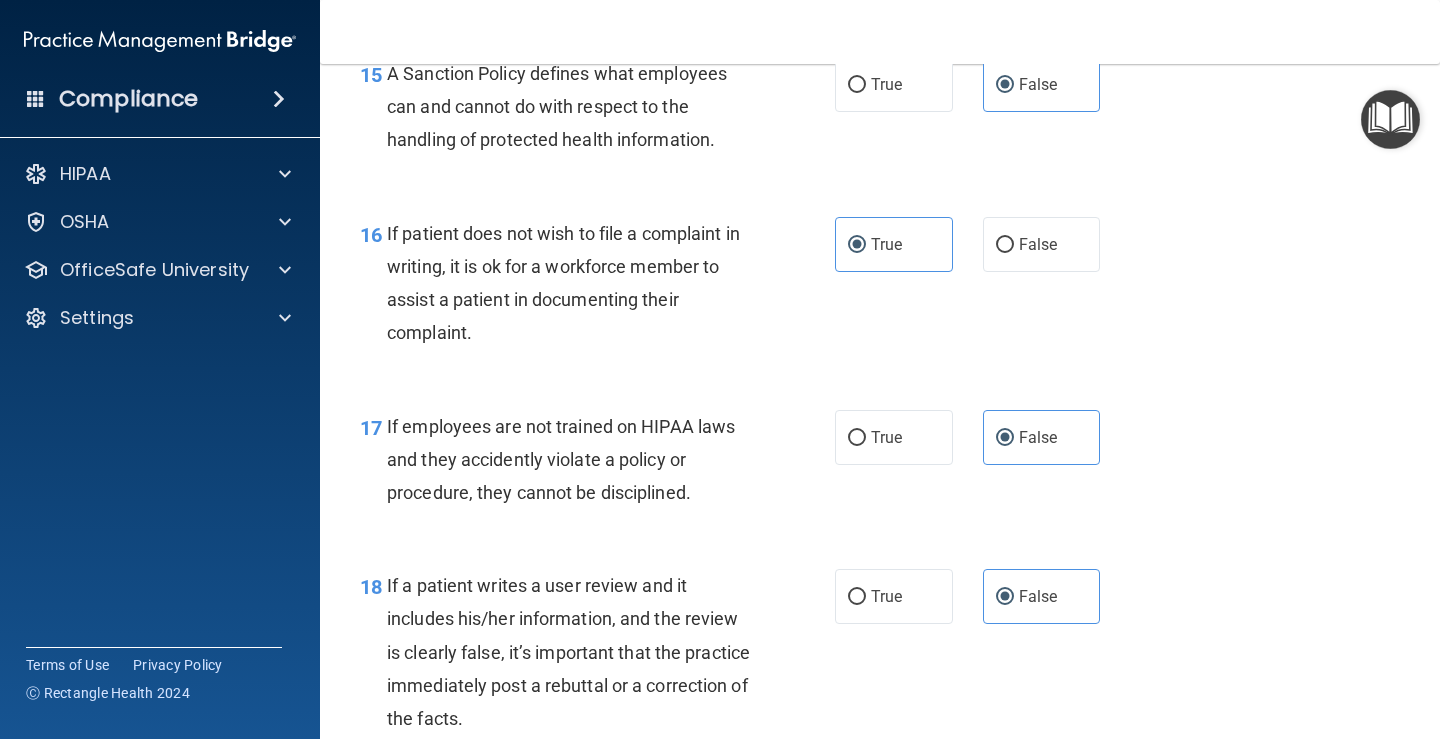 scroll, scrollTop: 3333, scrollLeft: 0, axis: vertical 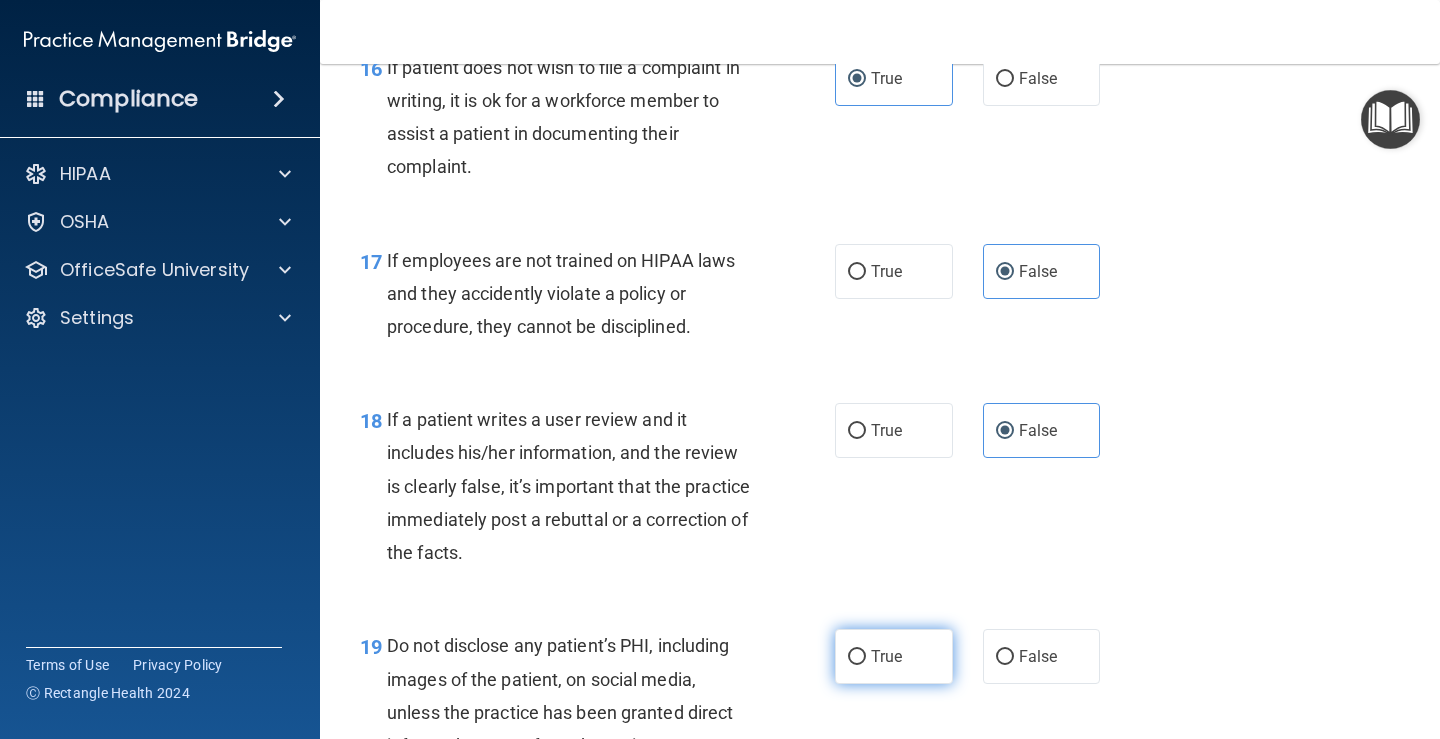 click on "True" at bounding box center (857, 657) 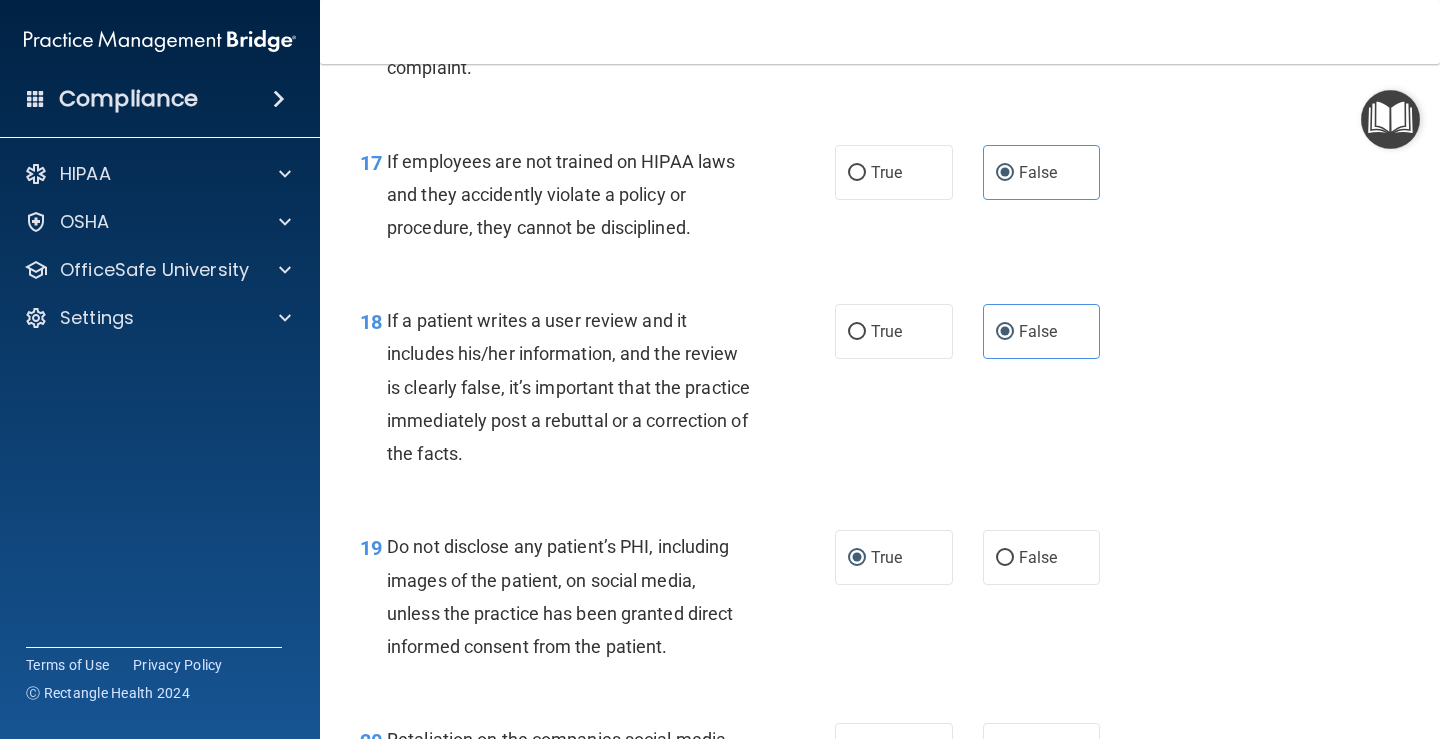 scroll, scrollTop: 3500, scrollLeft: 0, axis: vertical 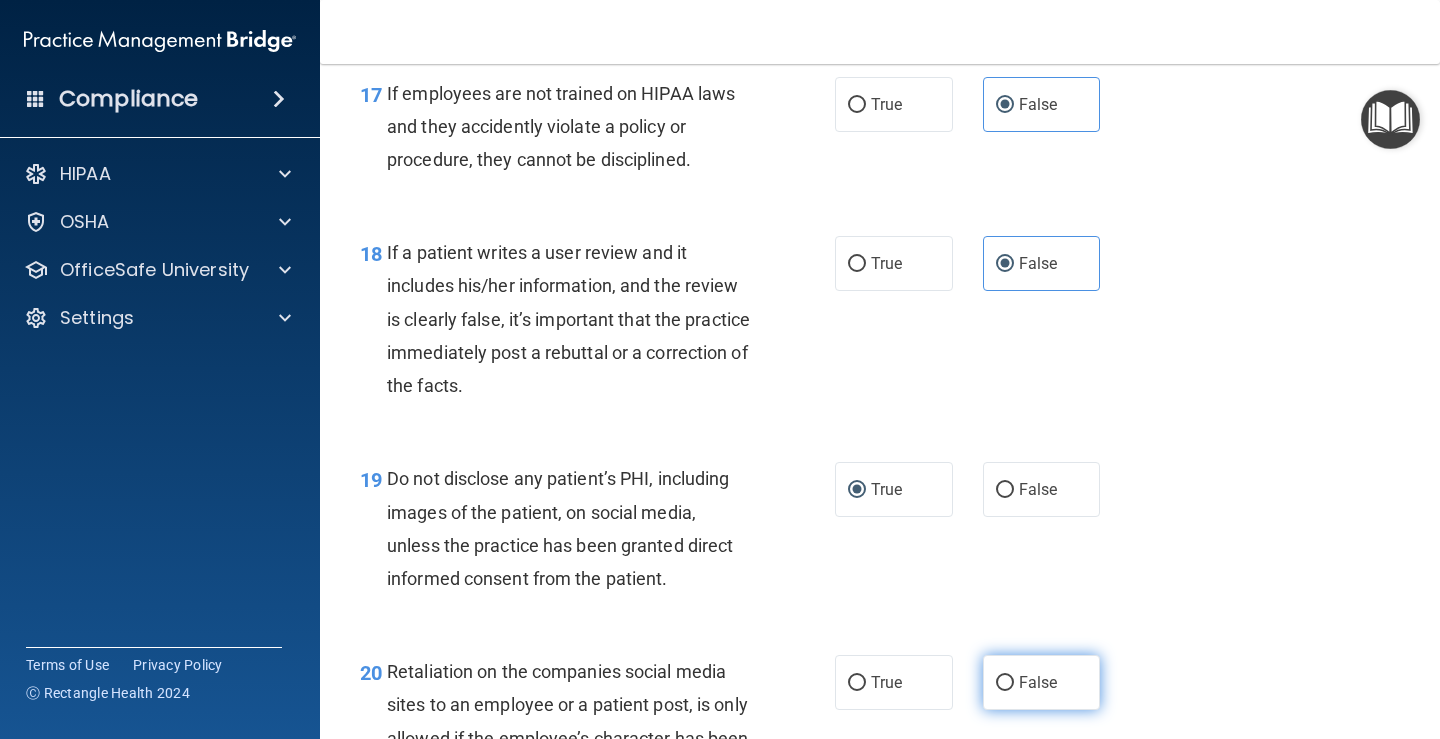click on "False" at bounding box center [1038, 682] 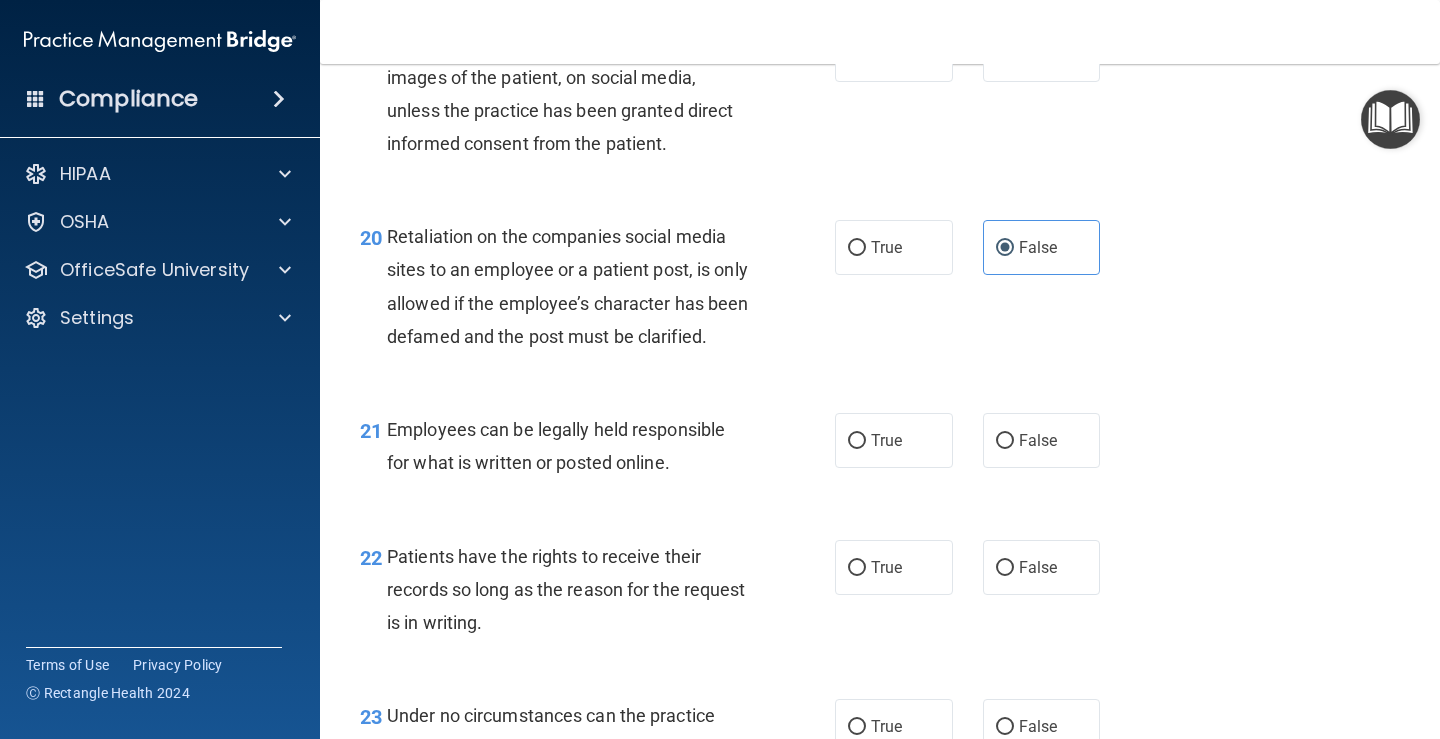 scroll, scrollTop: 4000, scrollLeft: 0, axis: vertical 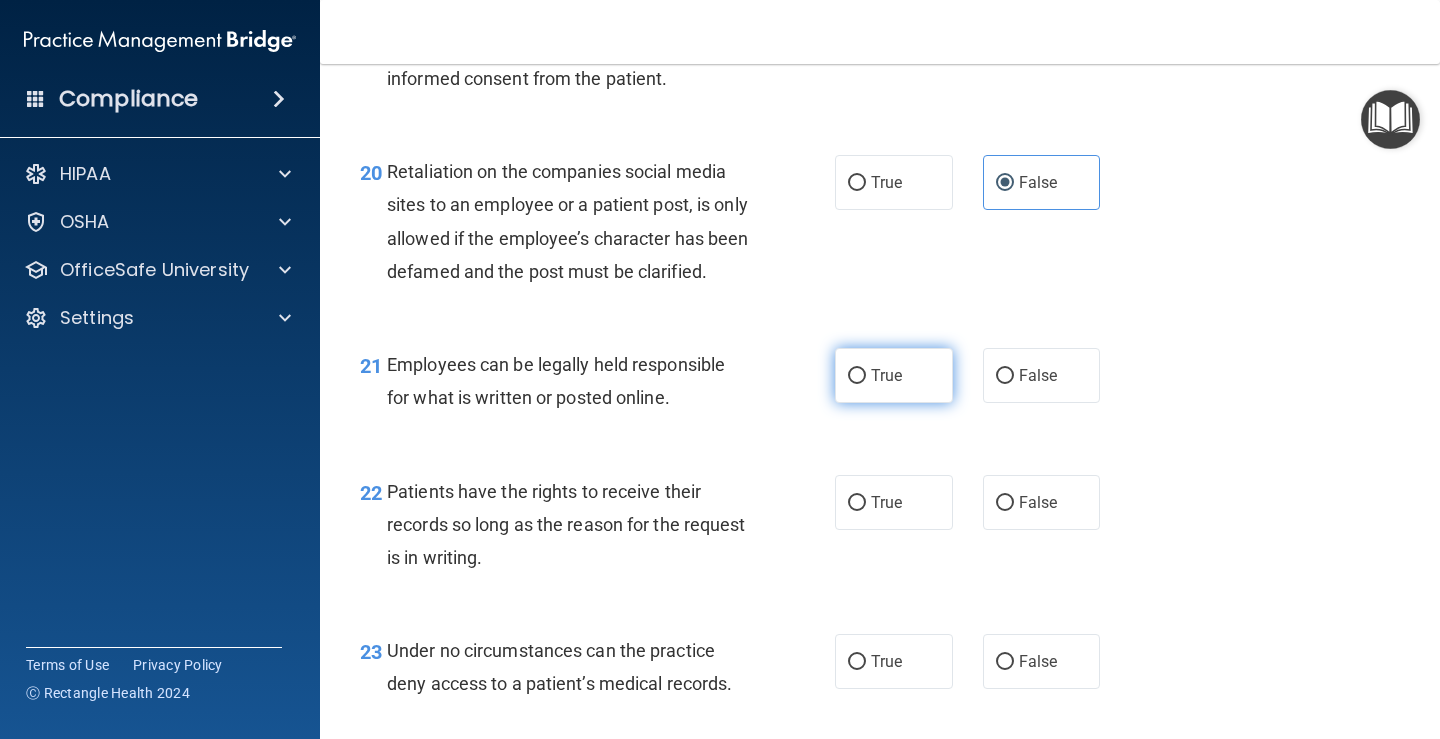 click on "True" at bounding box center [886, 375] 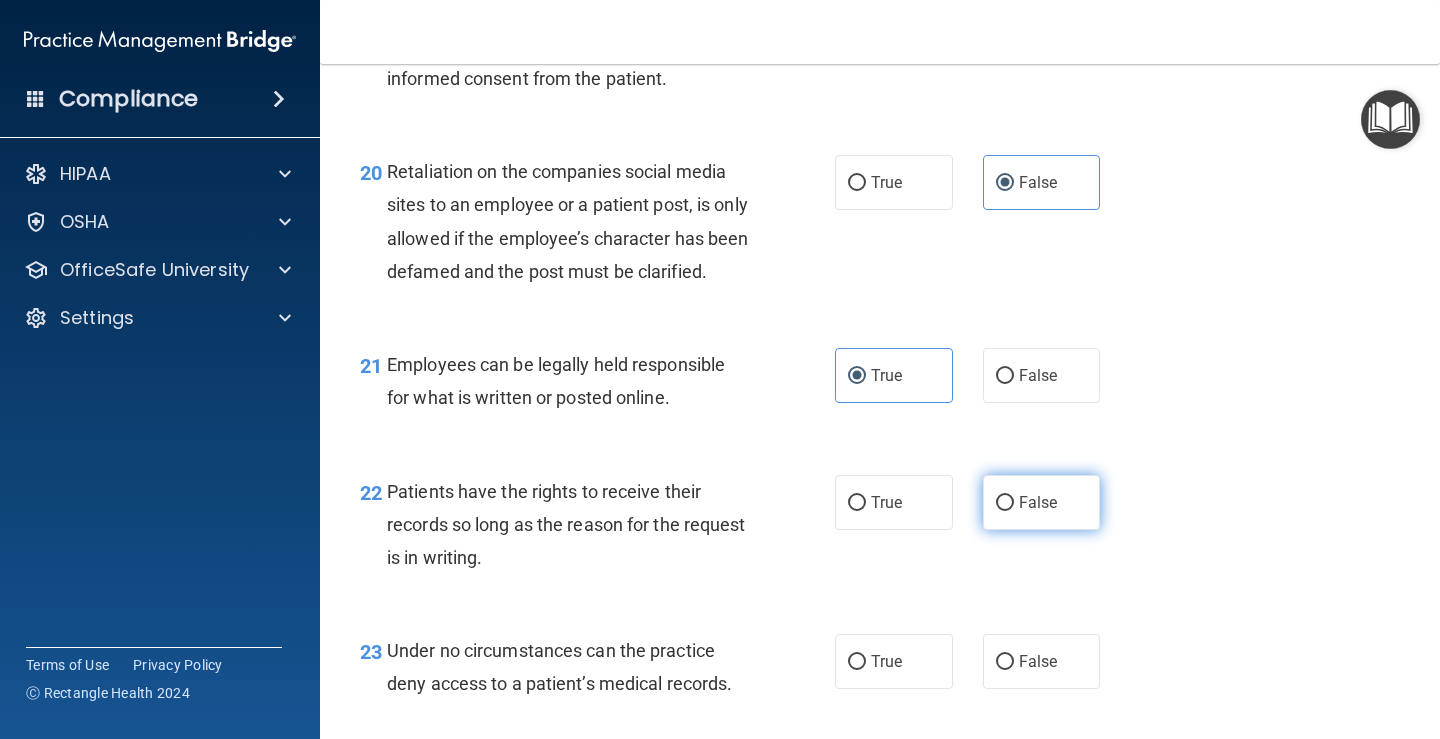 click on "False" at bounding box center (1038, 502) 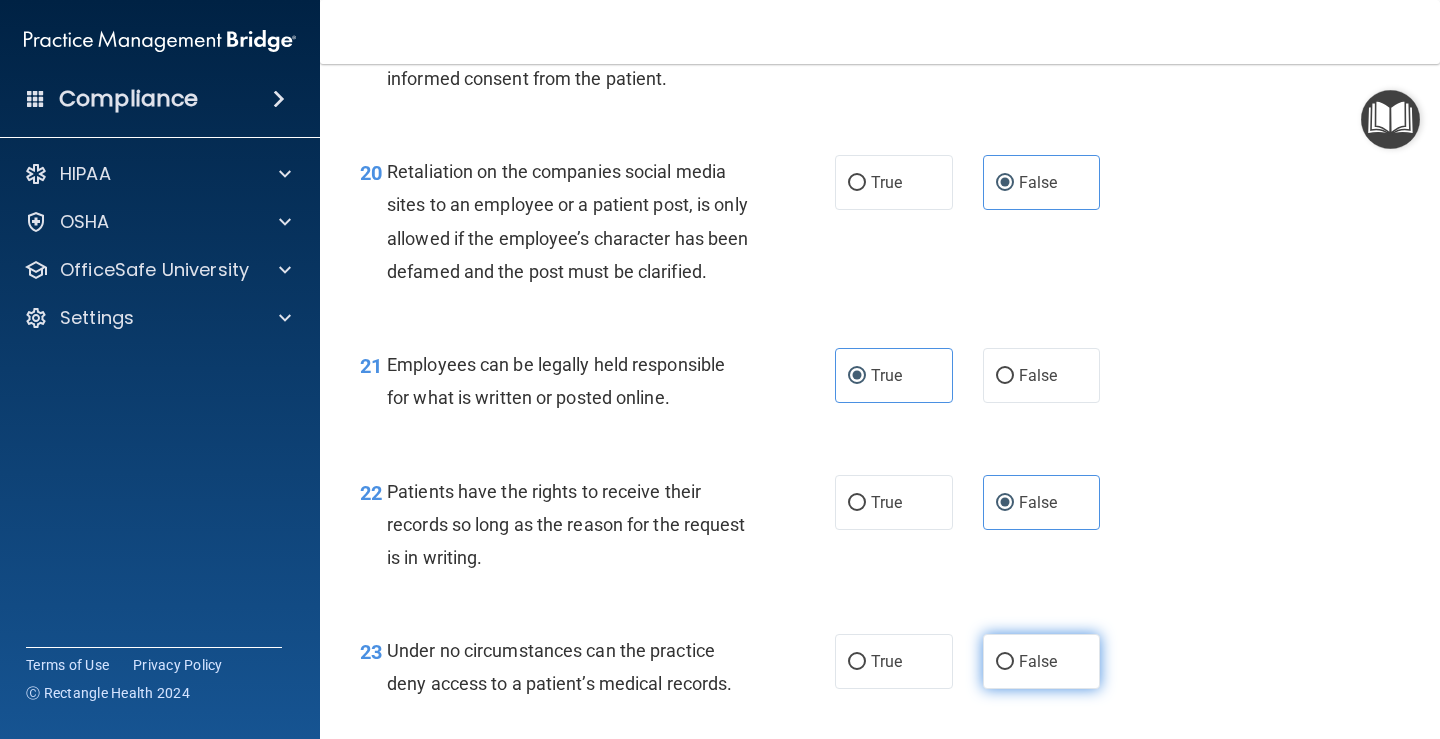 click on "False" at bounding box center (1038, 661) 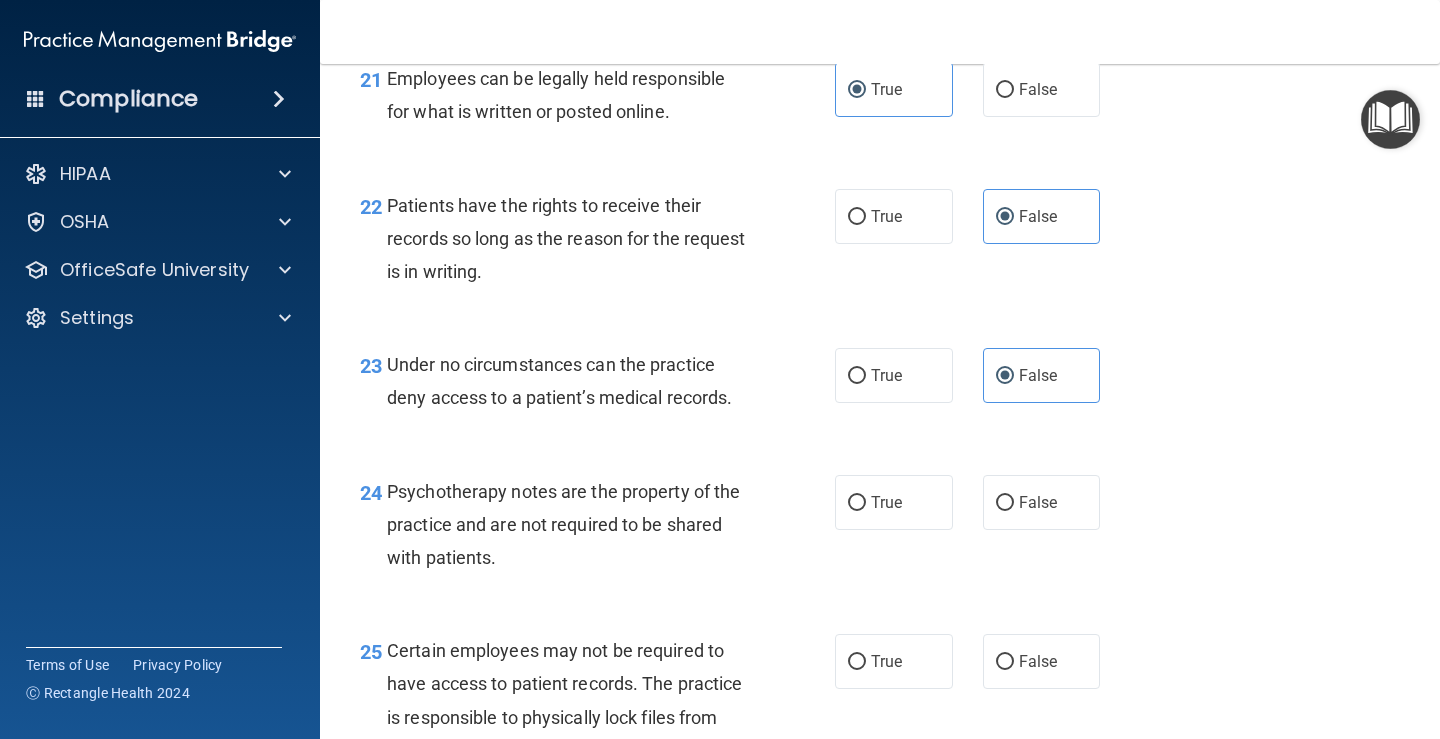 scroll, scrollTop: 4333, scrollLeft: 0, axis: vertical 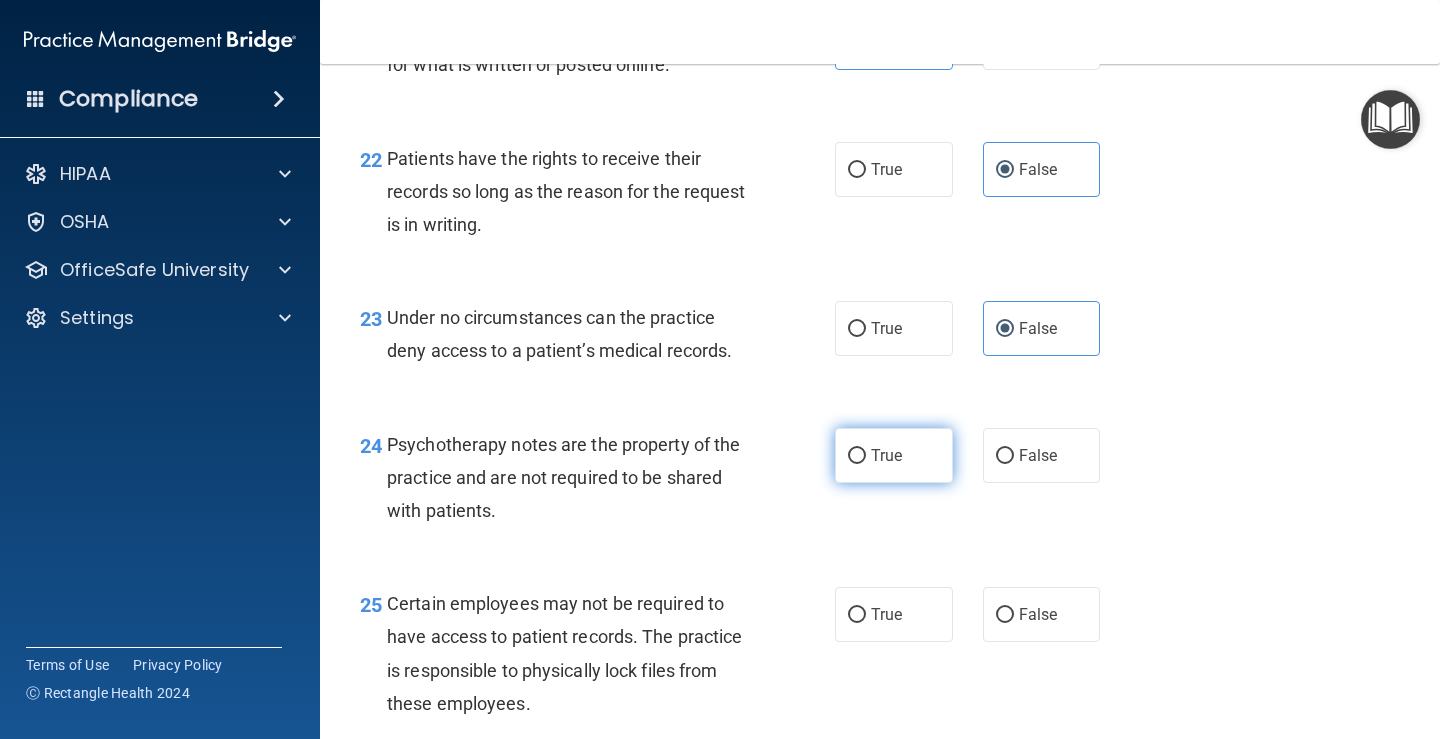 click on "True" at bounding box center (894, 455) 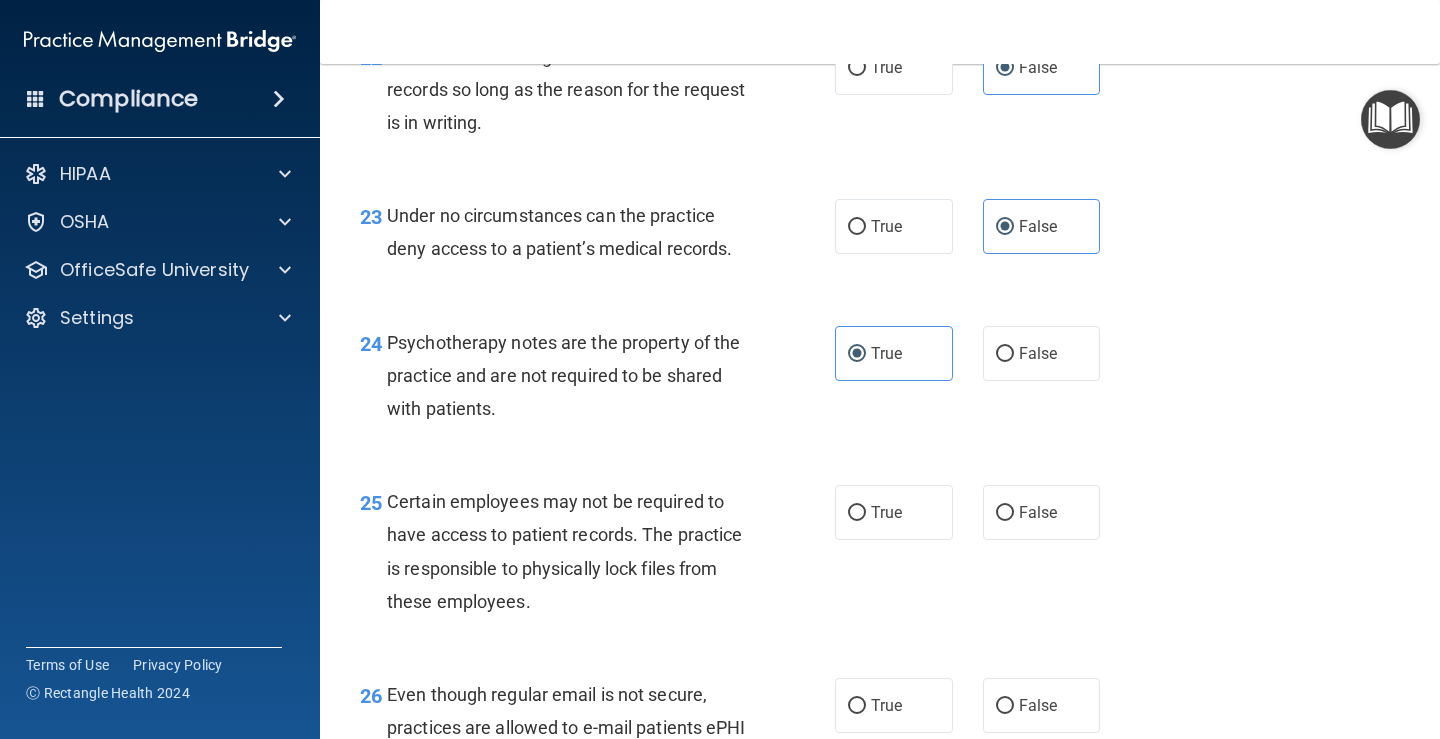 scroll, scrollTop: 4500, scrollLeft: 0, axis: vertical 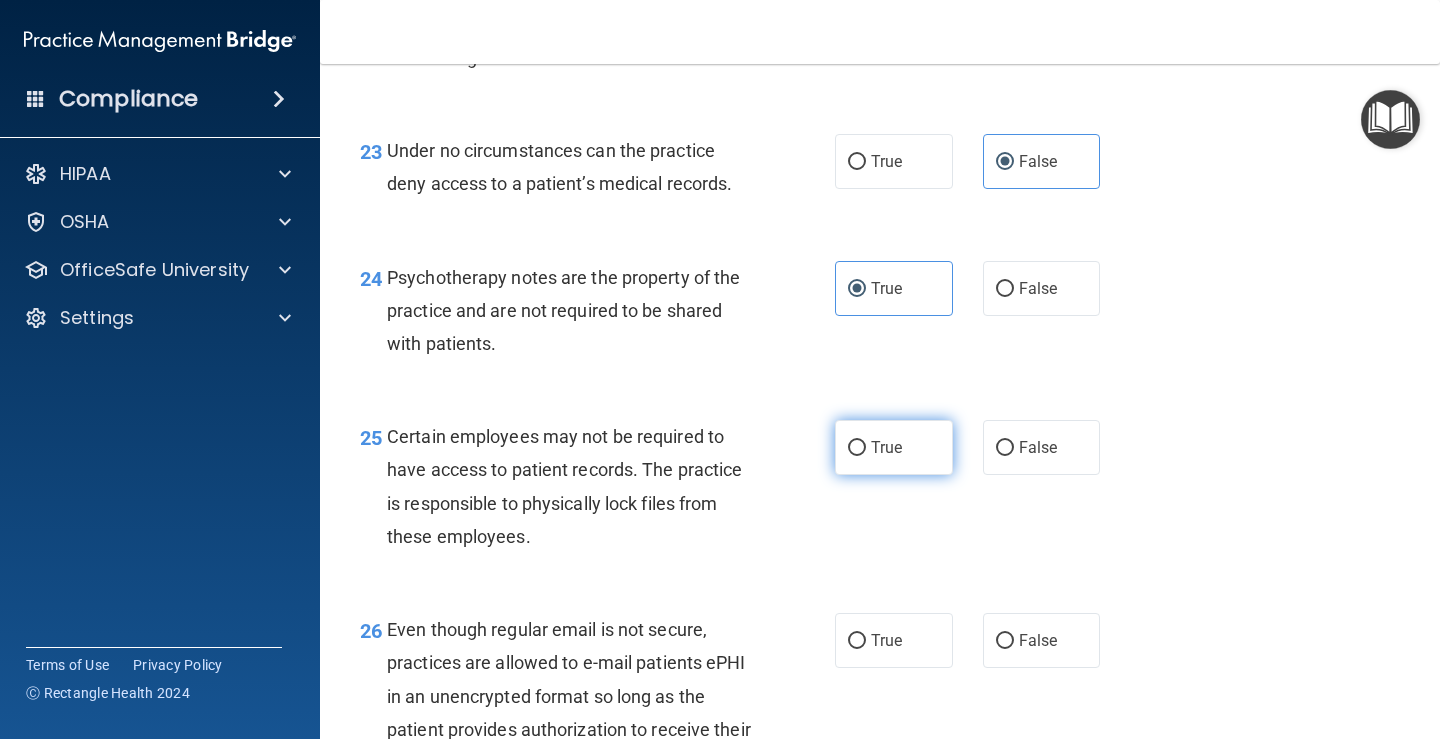 click on "True" at bounding box center (857, 448) 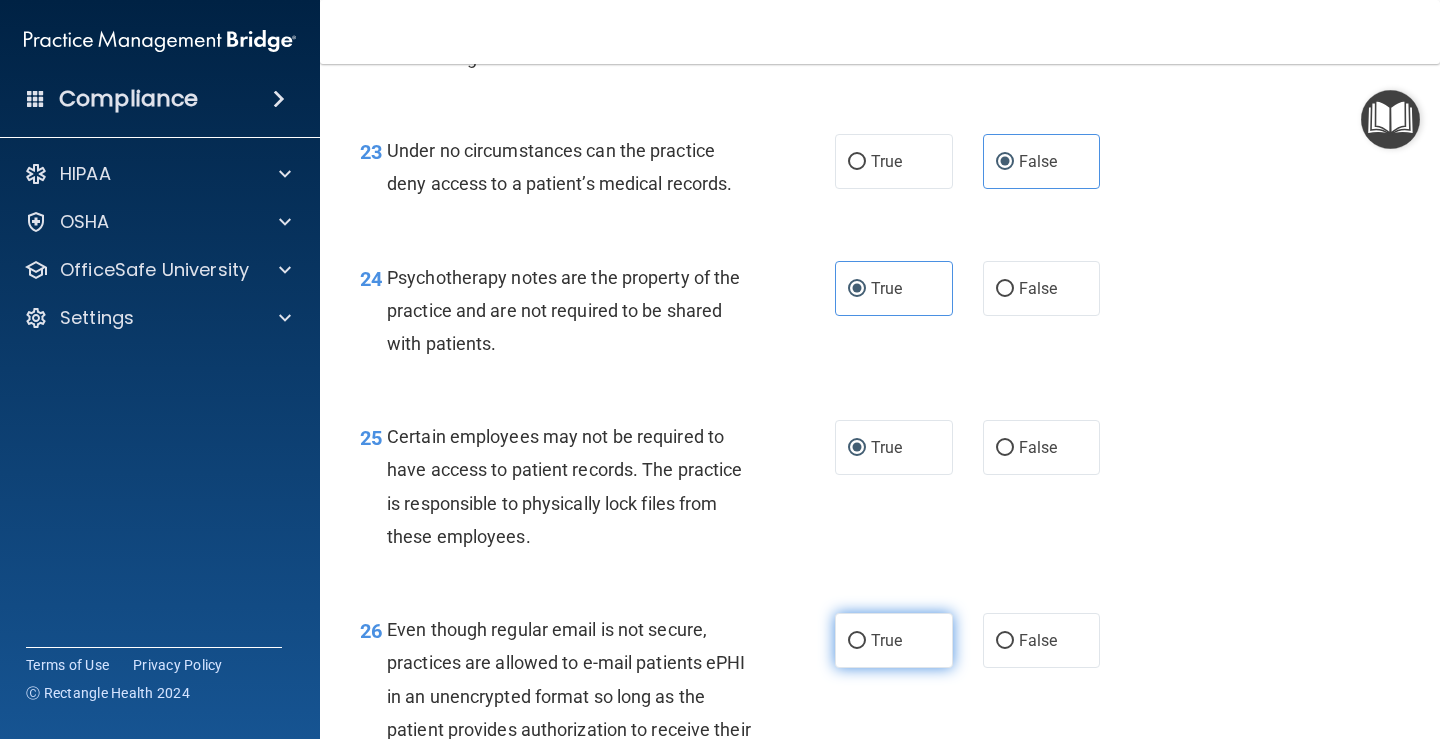 click on "True" at bounding box center (894, 640) 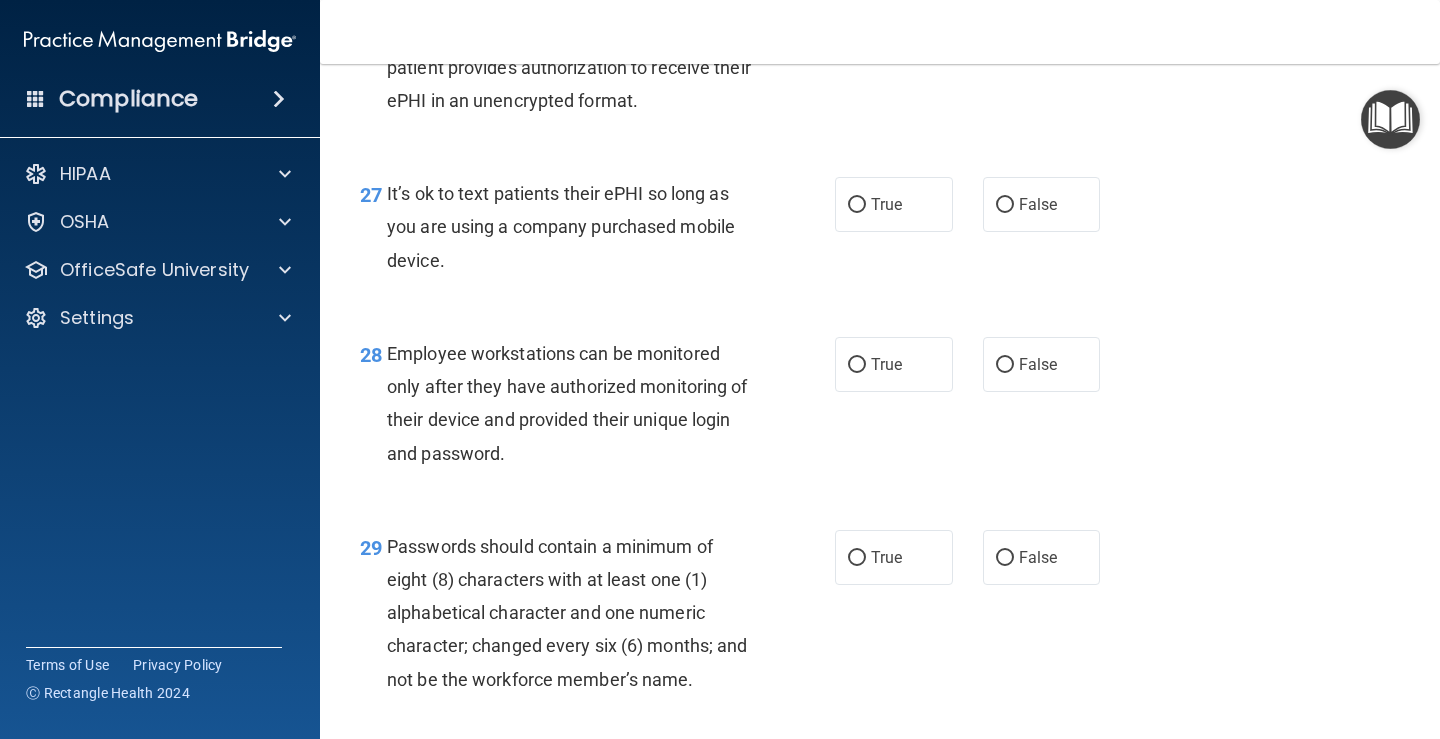 scroll, scrollTop: 5000, scrollLeft: 0, axis: vertical 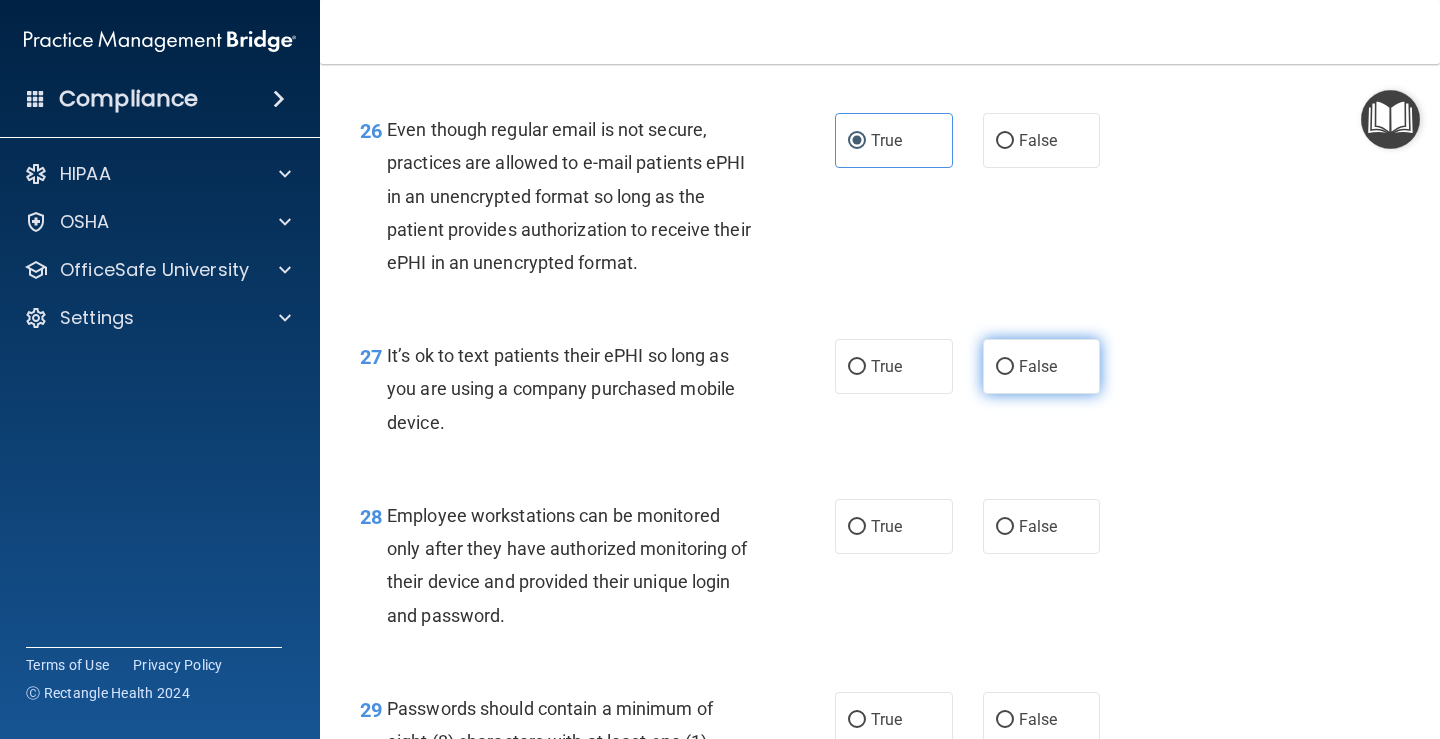 click on "False" at bounding box center (1038, 366) 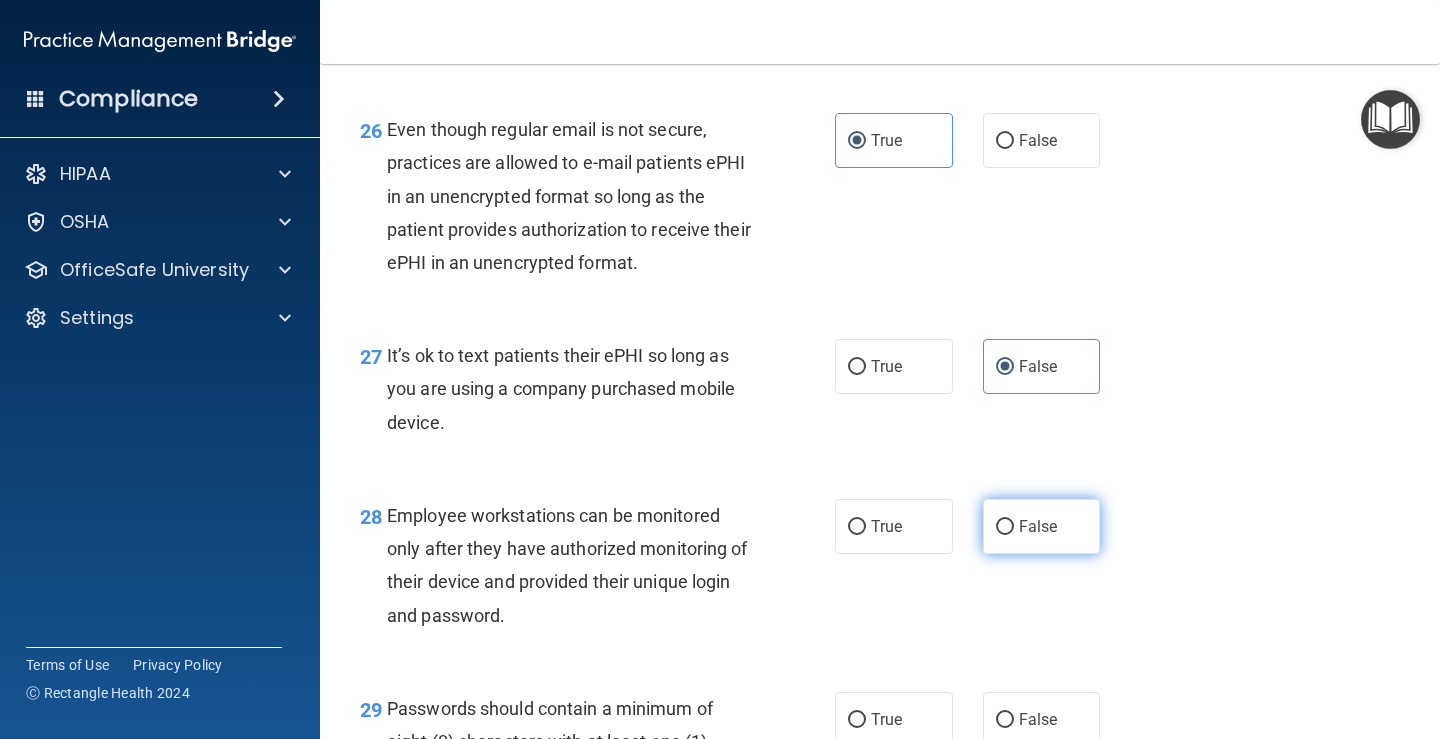click on "False" at bounding box center (1038, 526) 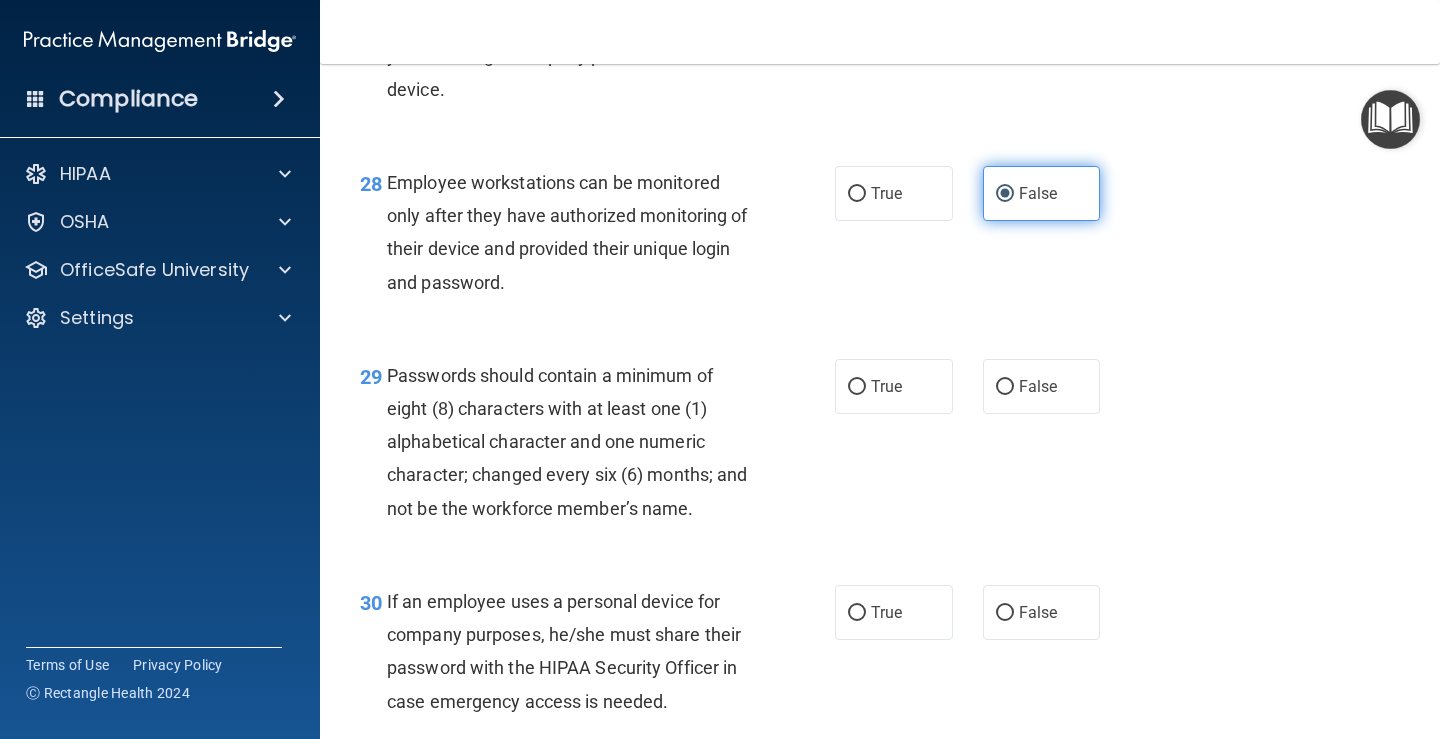 scroll, scrollTop: 5510, scrollLeft: 0, axis: vertical 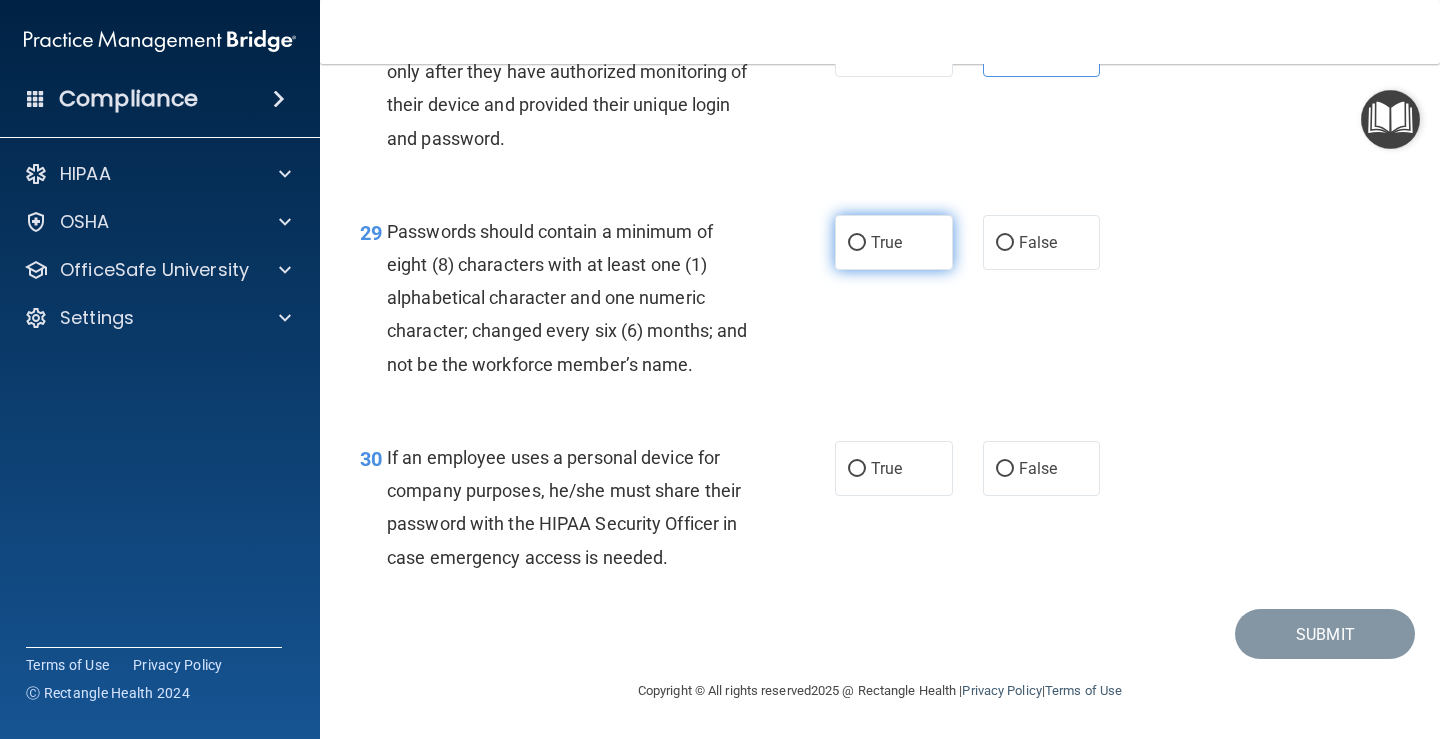 click on "True" at bounding box center (886, 242) 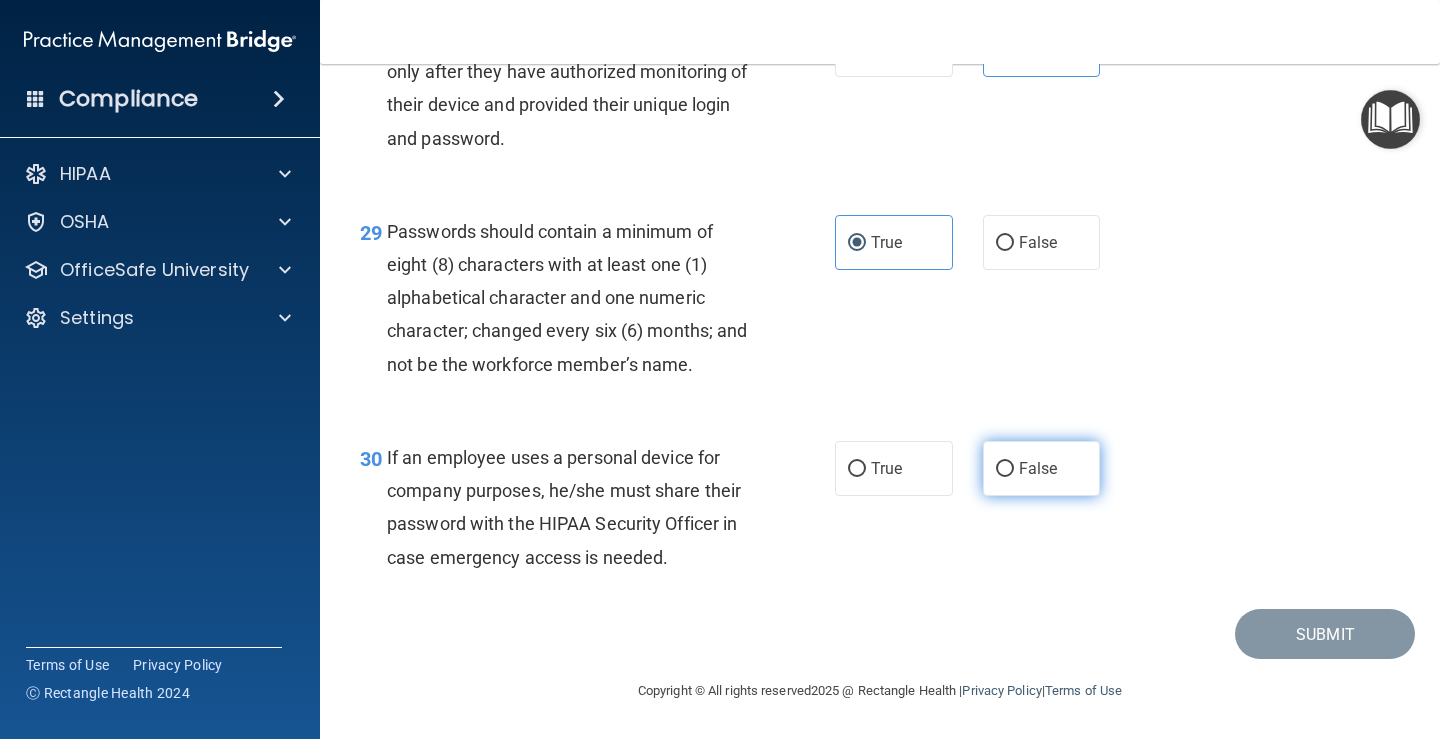 click on "False" at bounding box center (1038, 468) 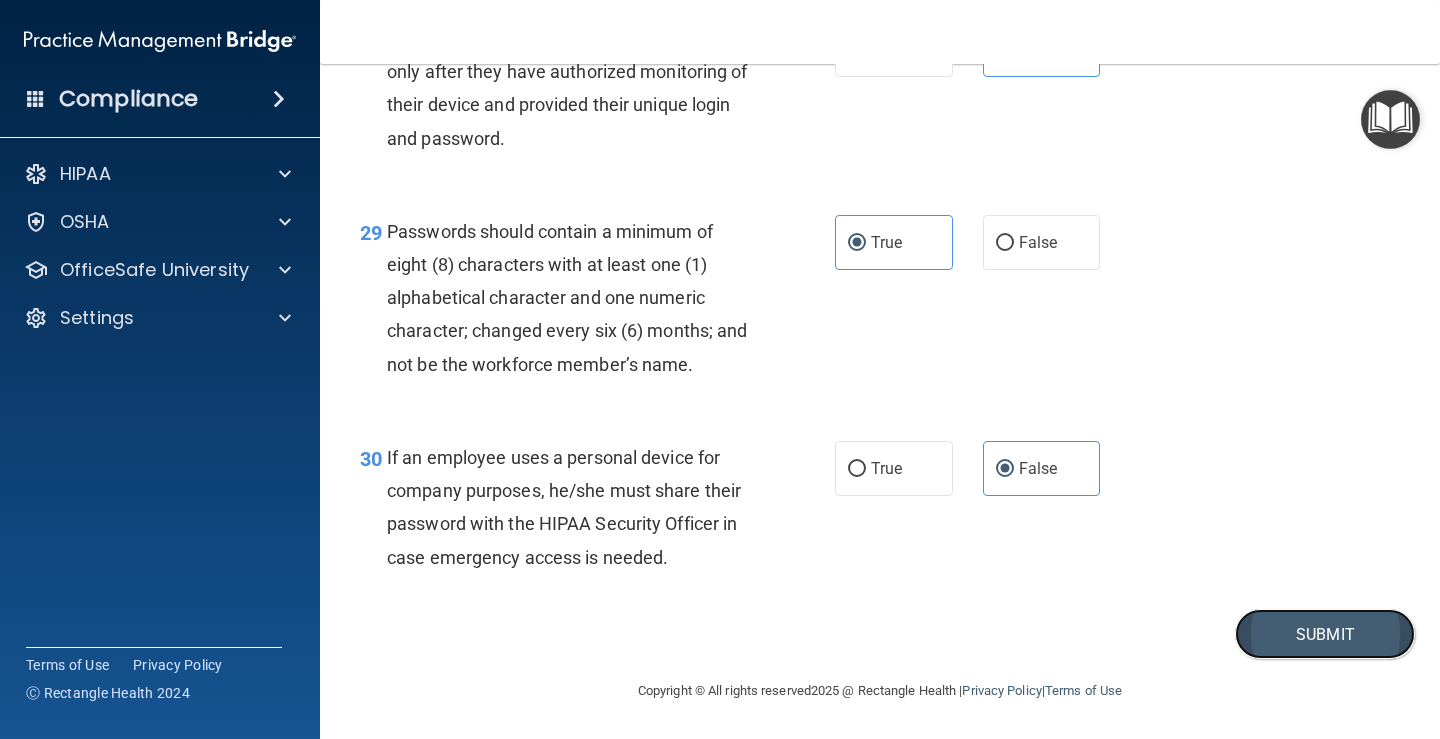 click on "Submit" at bounding box center [1325, 634] 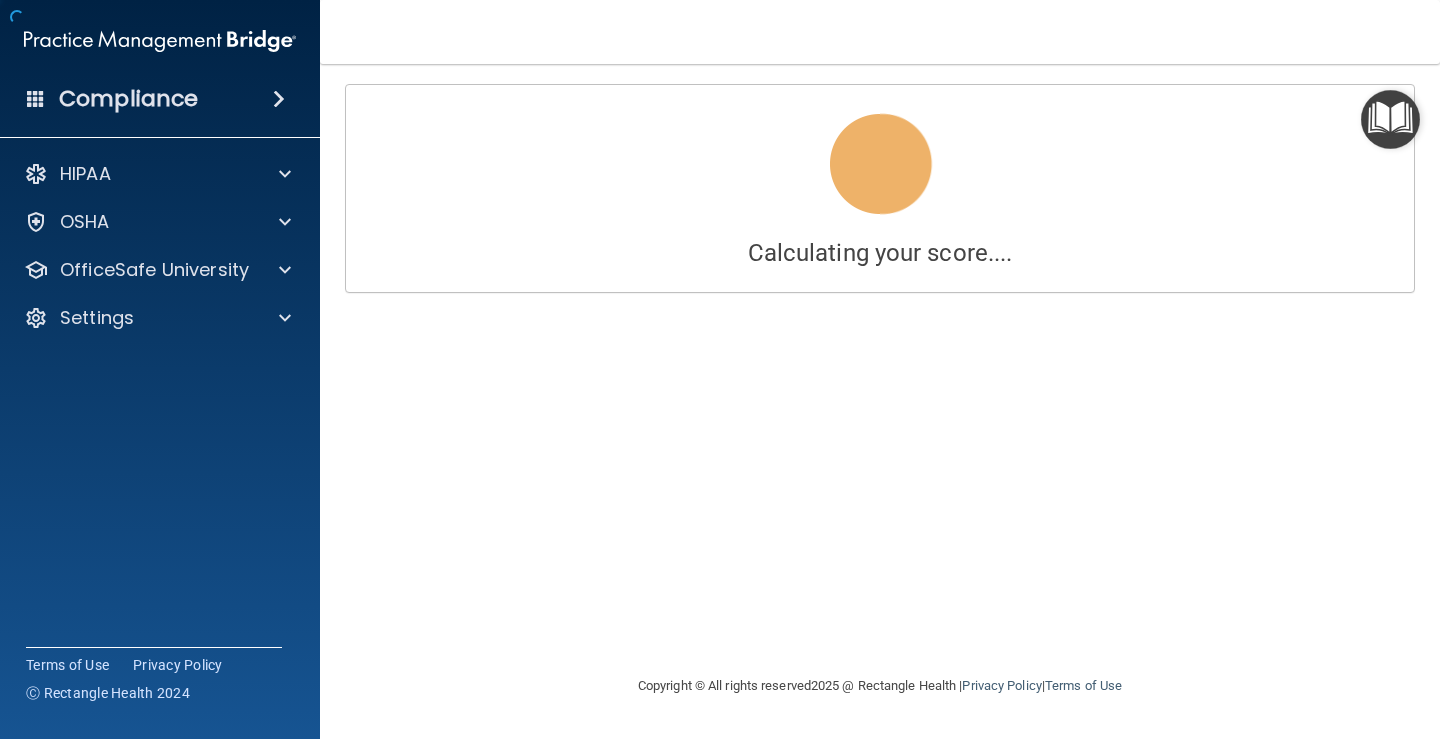 scroll, scrollTop: 0, scrollLeft: 0, axis: both 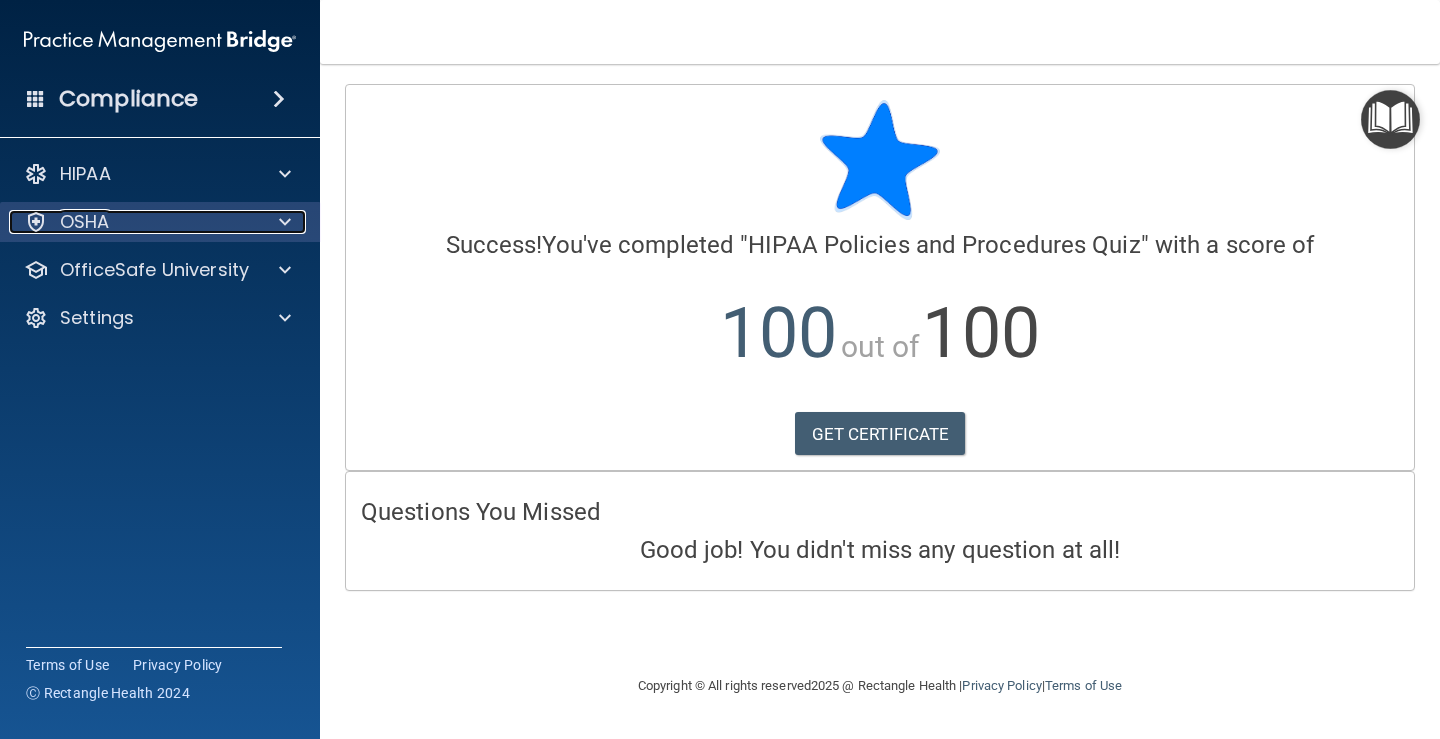 click on "OSHA" at bounding box center [133, 222] 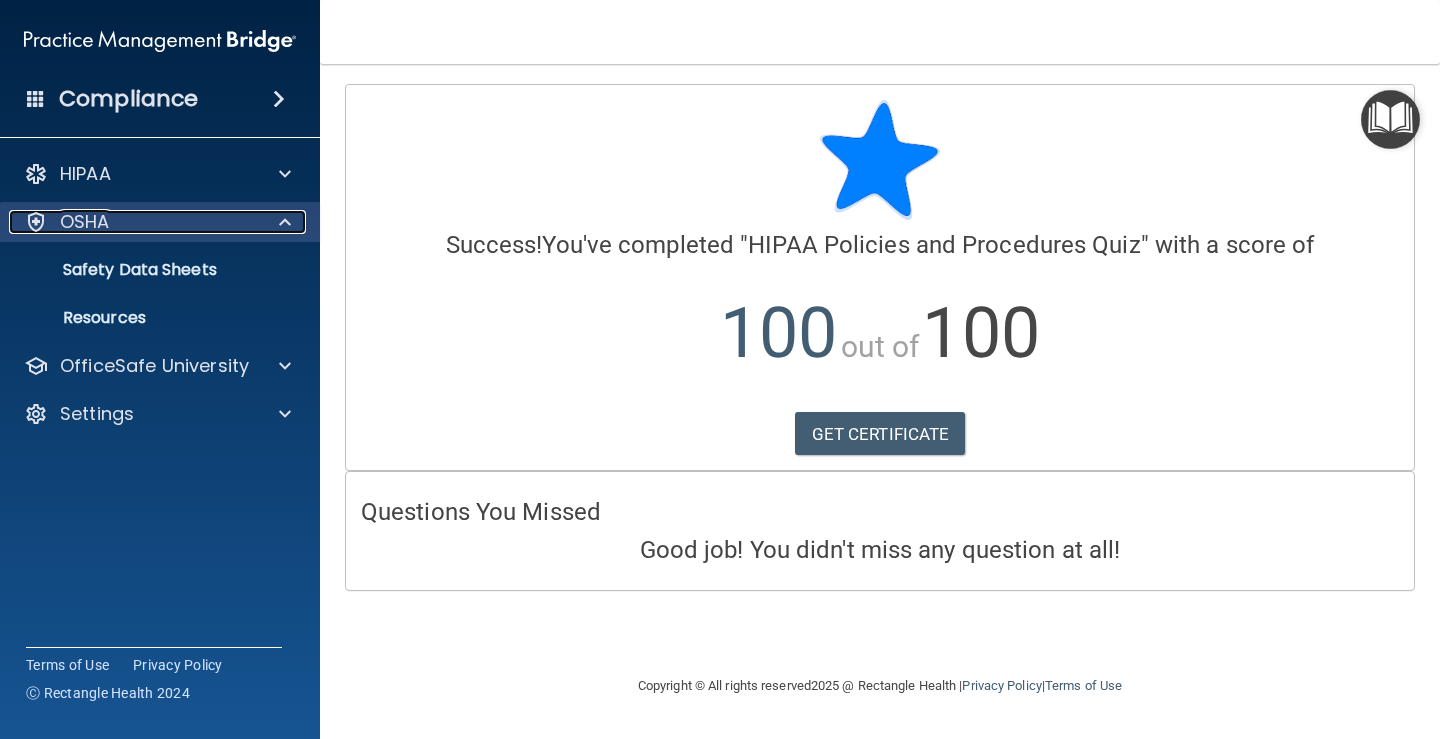 click on "OSHA" at bounding box center (133, 222) 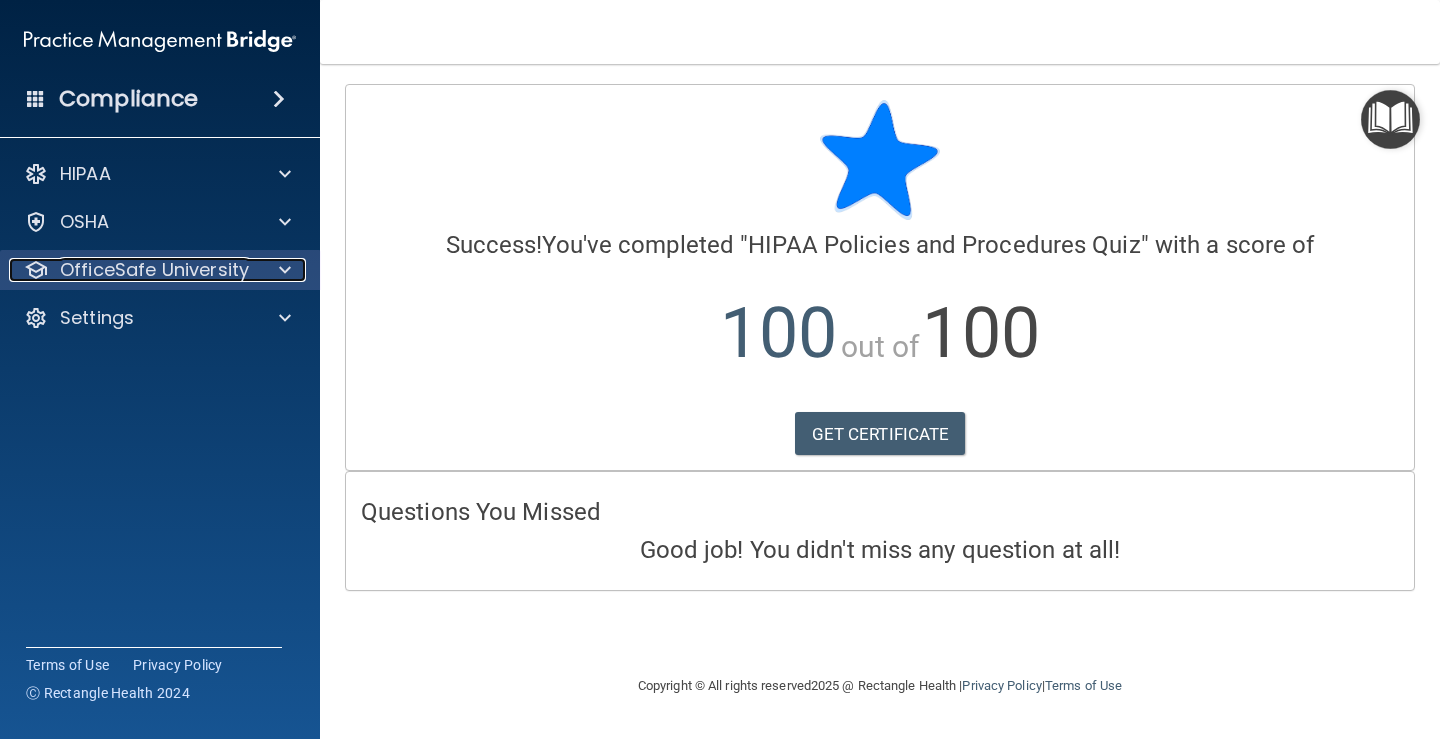 click on "OfficeSafe University" at bounding box center [154, 270] 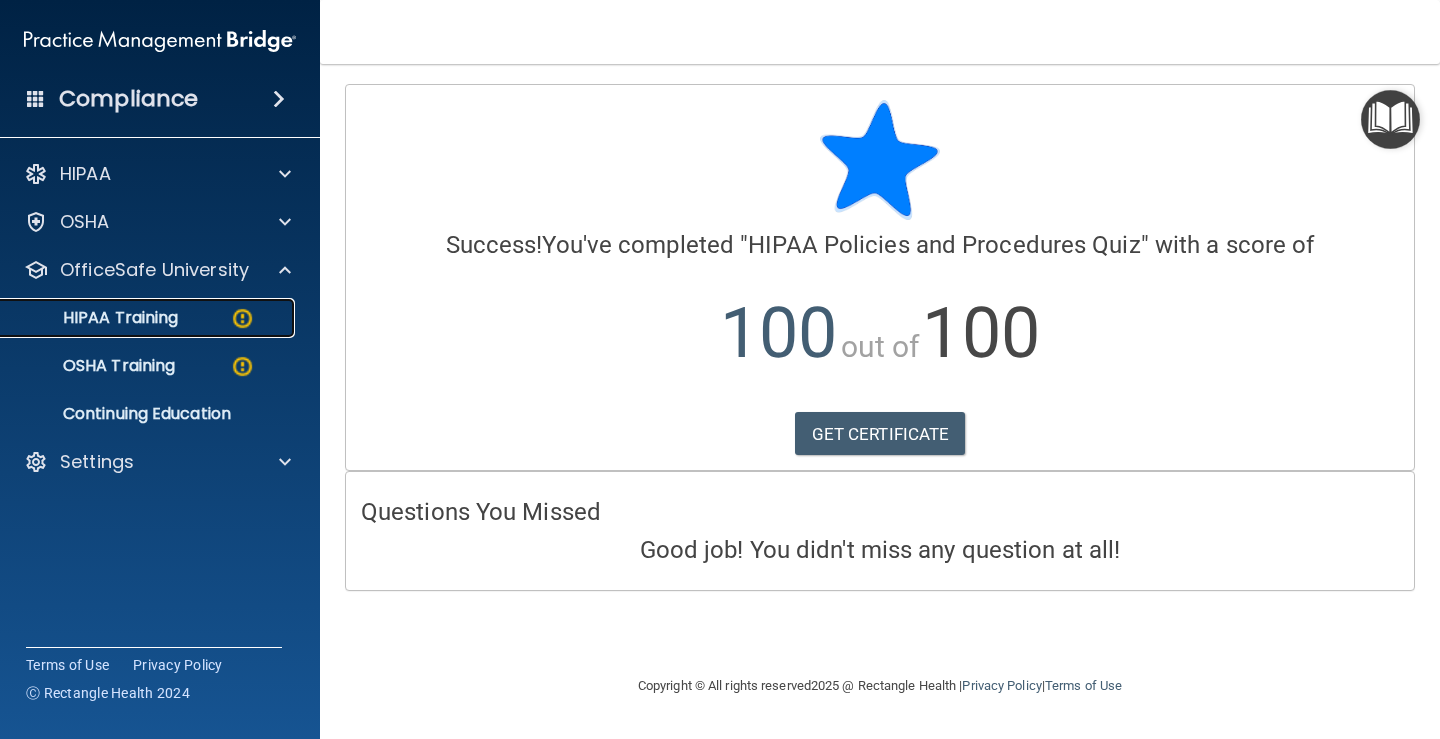 click on "HIPAA Training" at bounding box center (95, 318) 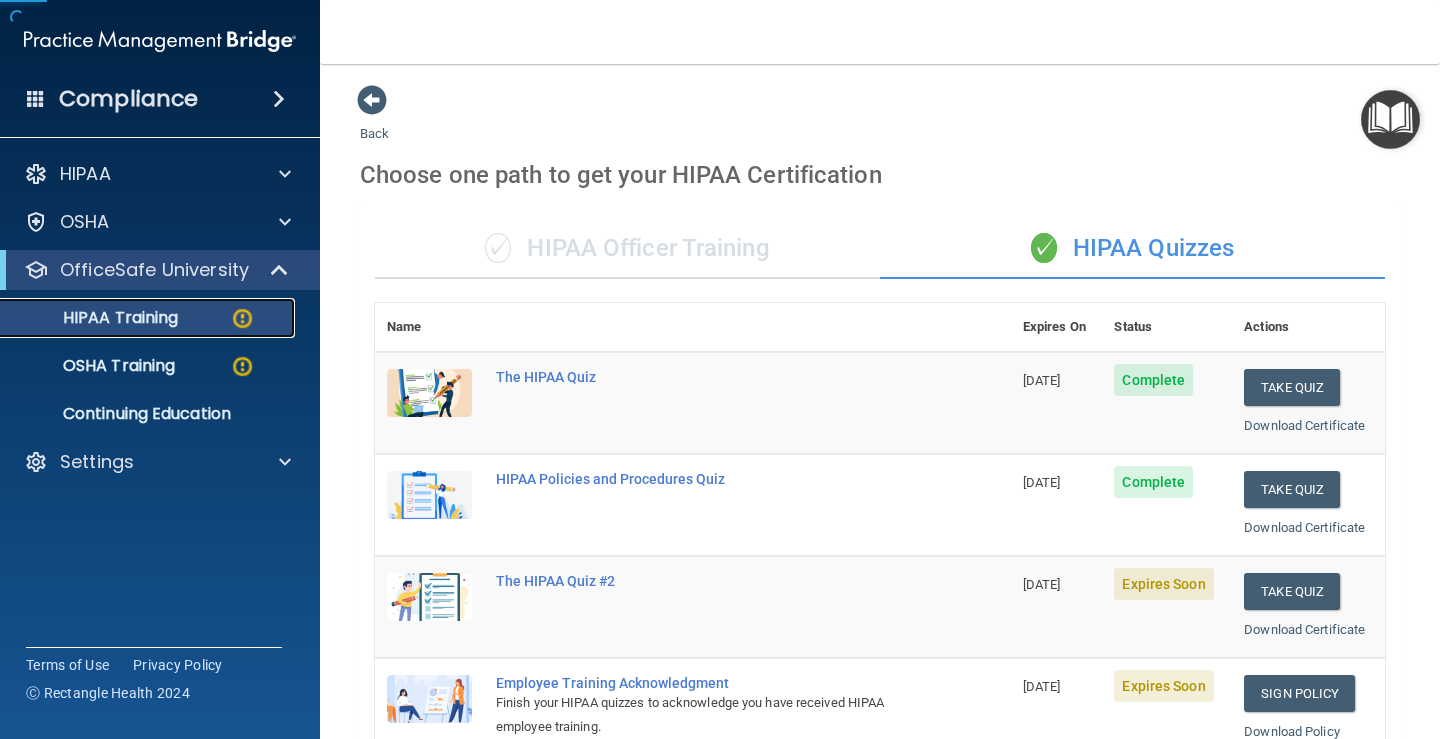 scroll, scrollTop: 333, scrollLeft: 0, axis: vertical 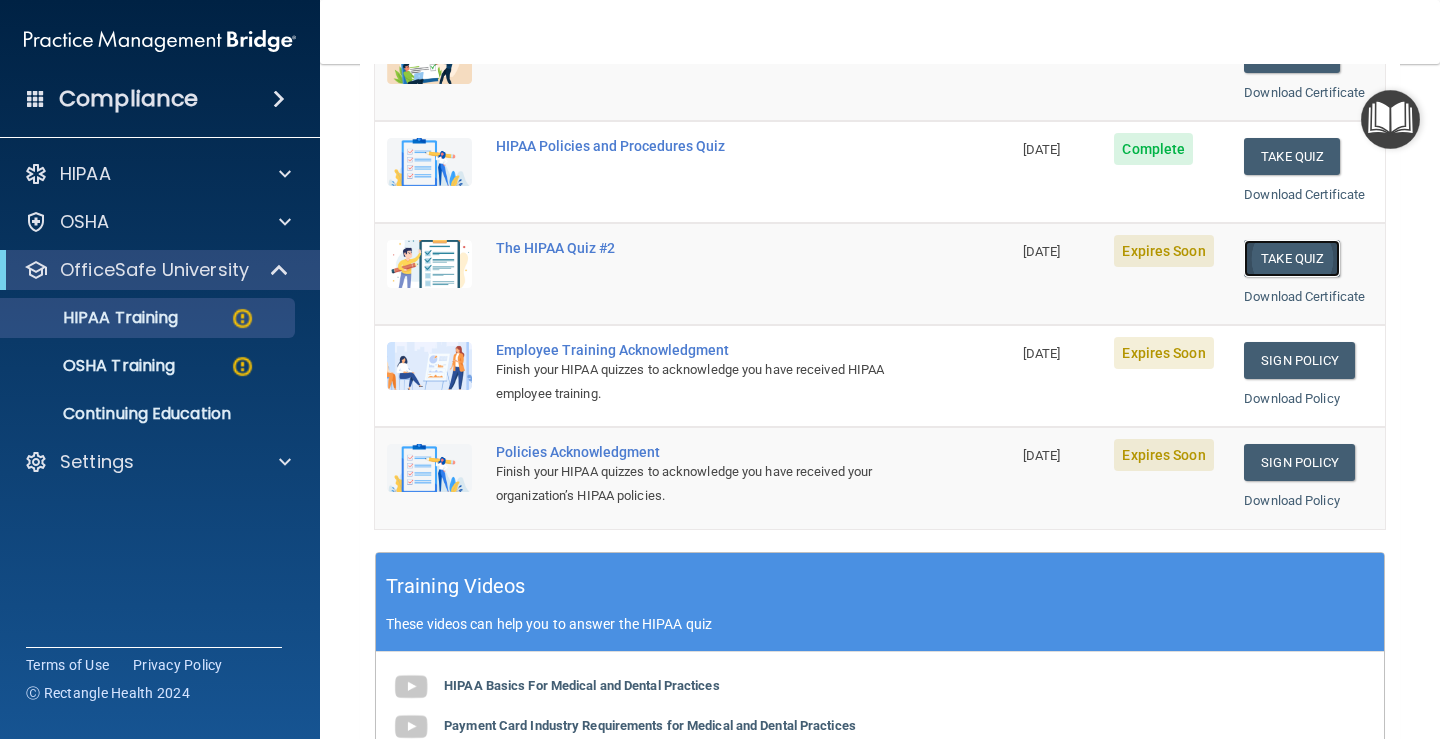 click on "Take Quiz" at bounding box center (1292, 258) 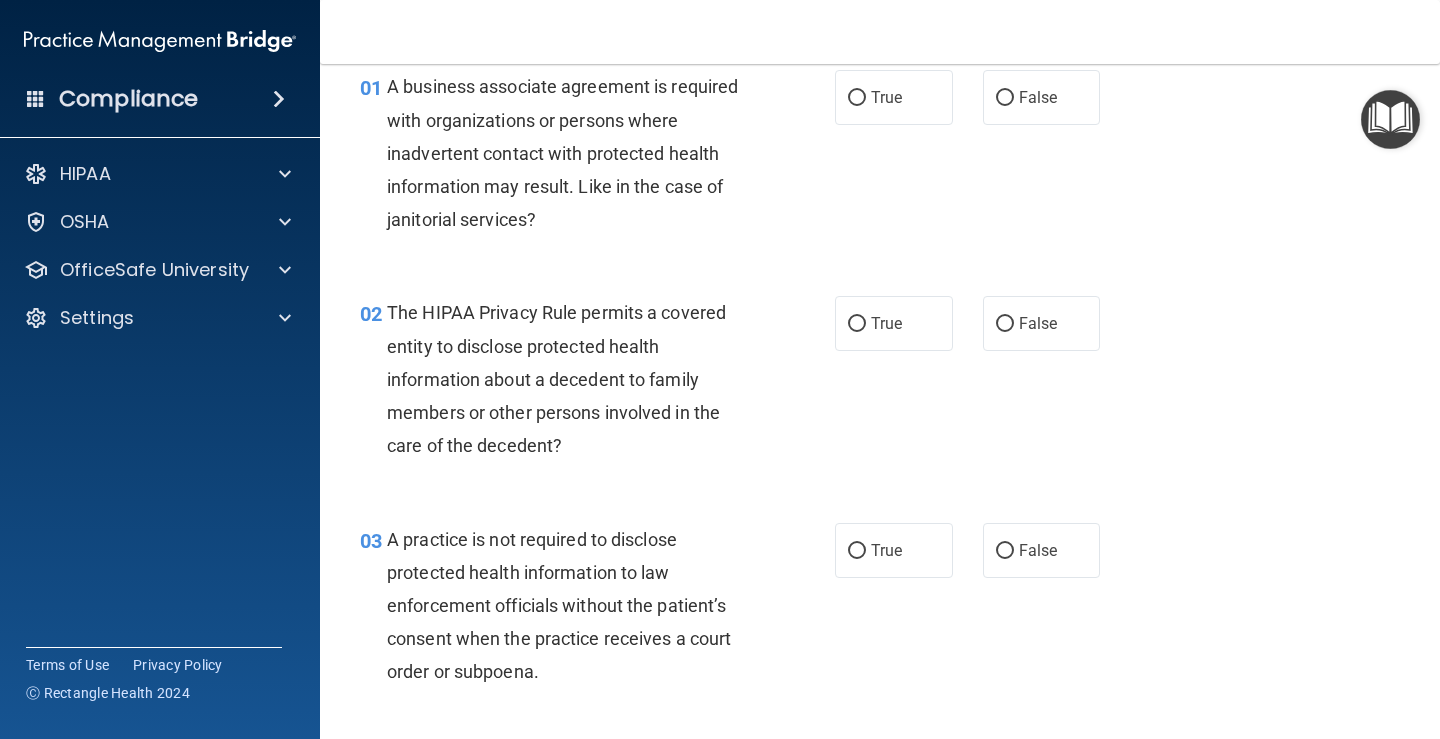 scroll, scrollTop: 0, scrollLeft: 0, axis: both 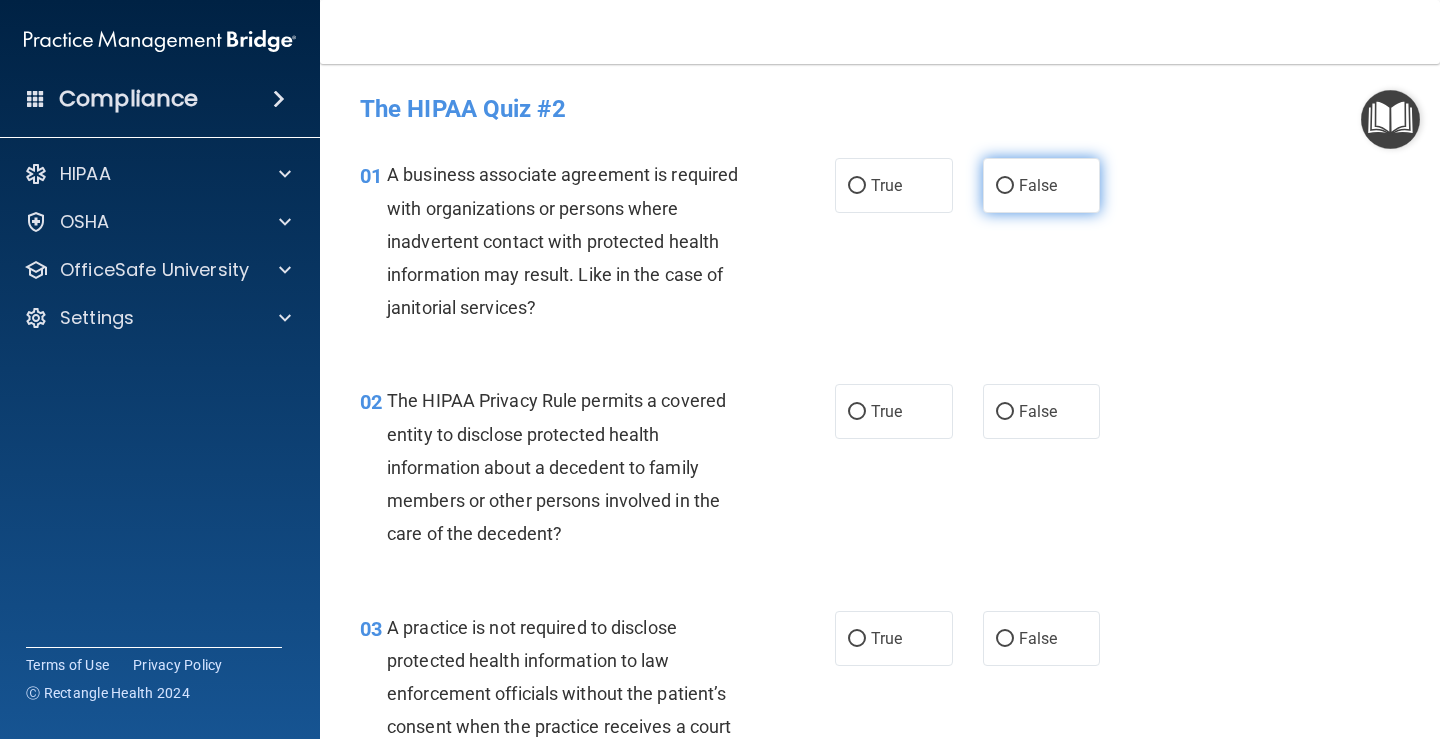 click on "False" at bounding box center (1038, 185) 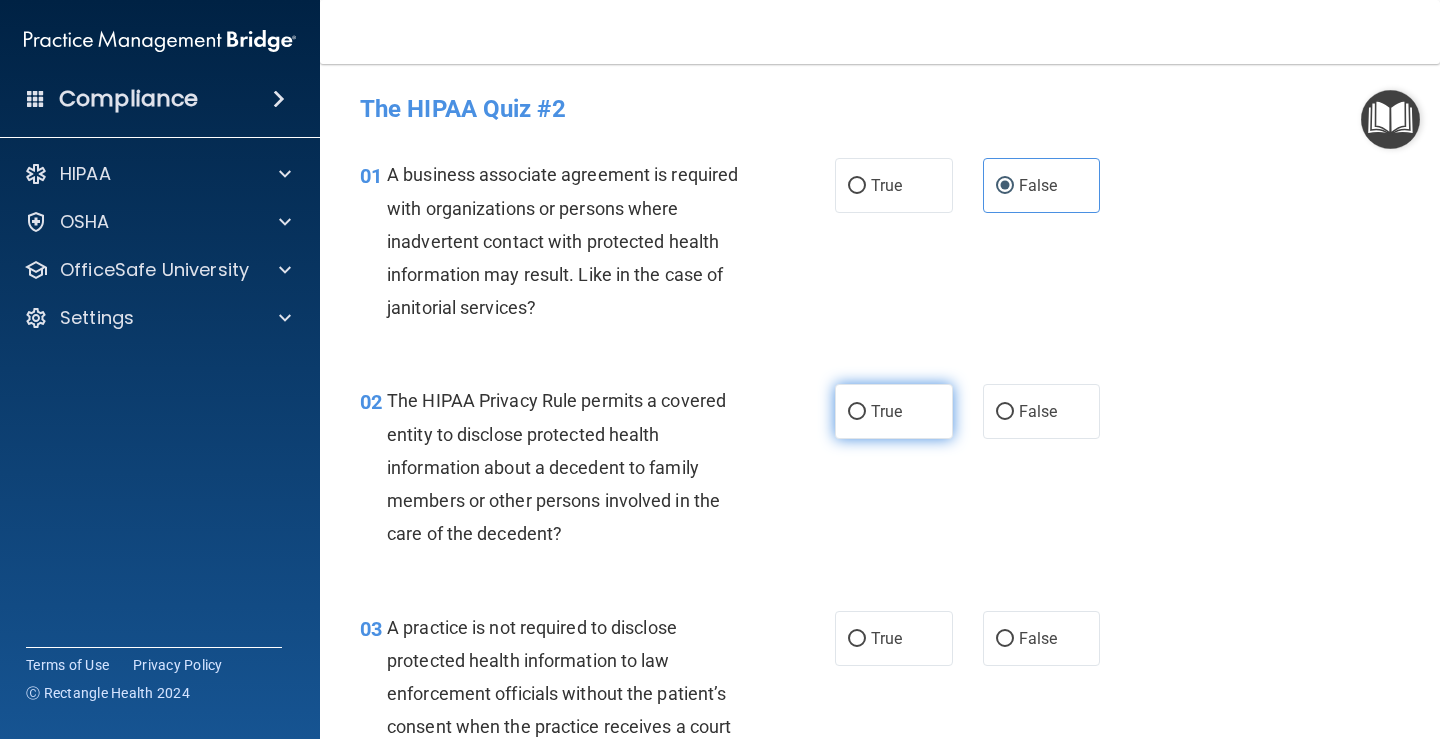 click on "True" at bounding box center [886, 411] 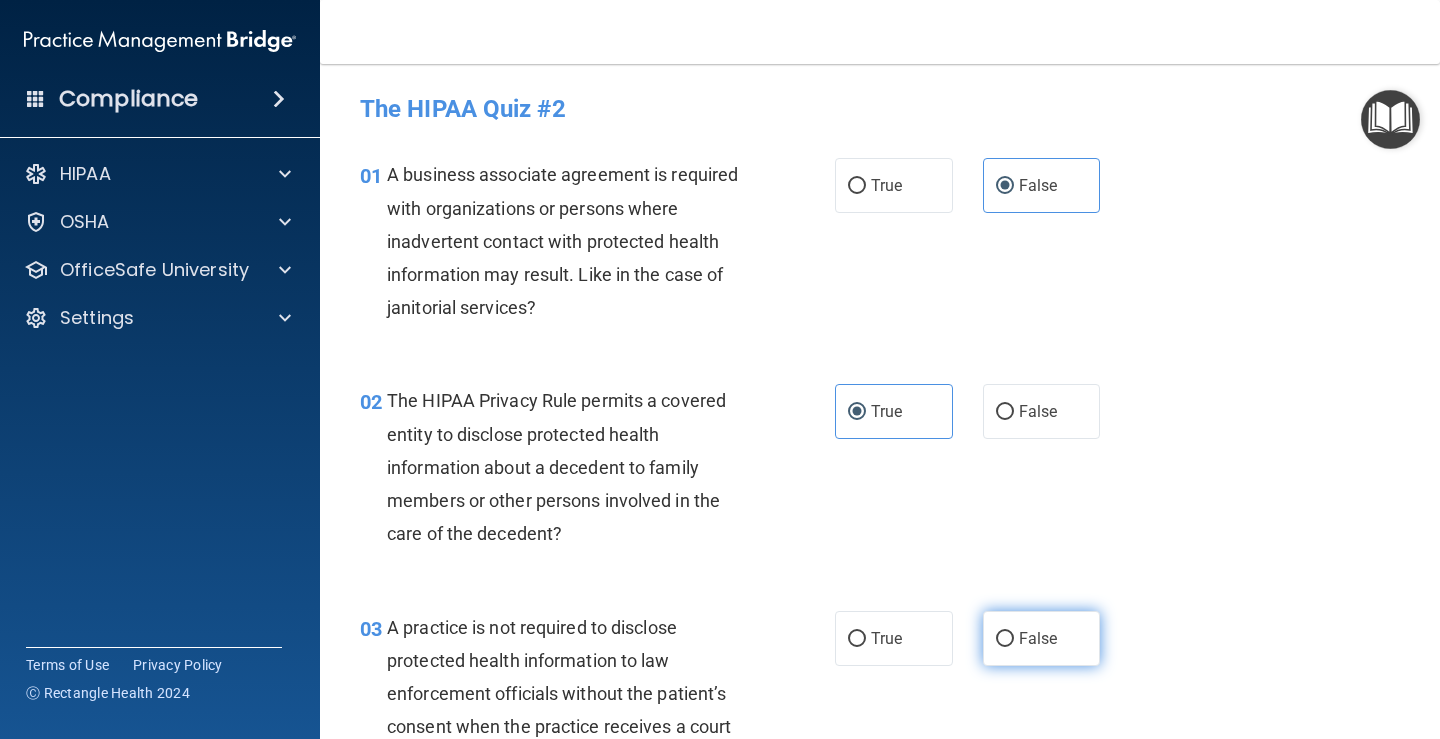 click on "False" at bounding box center (1038, 638) 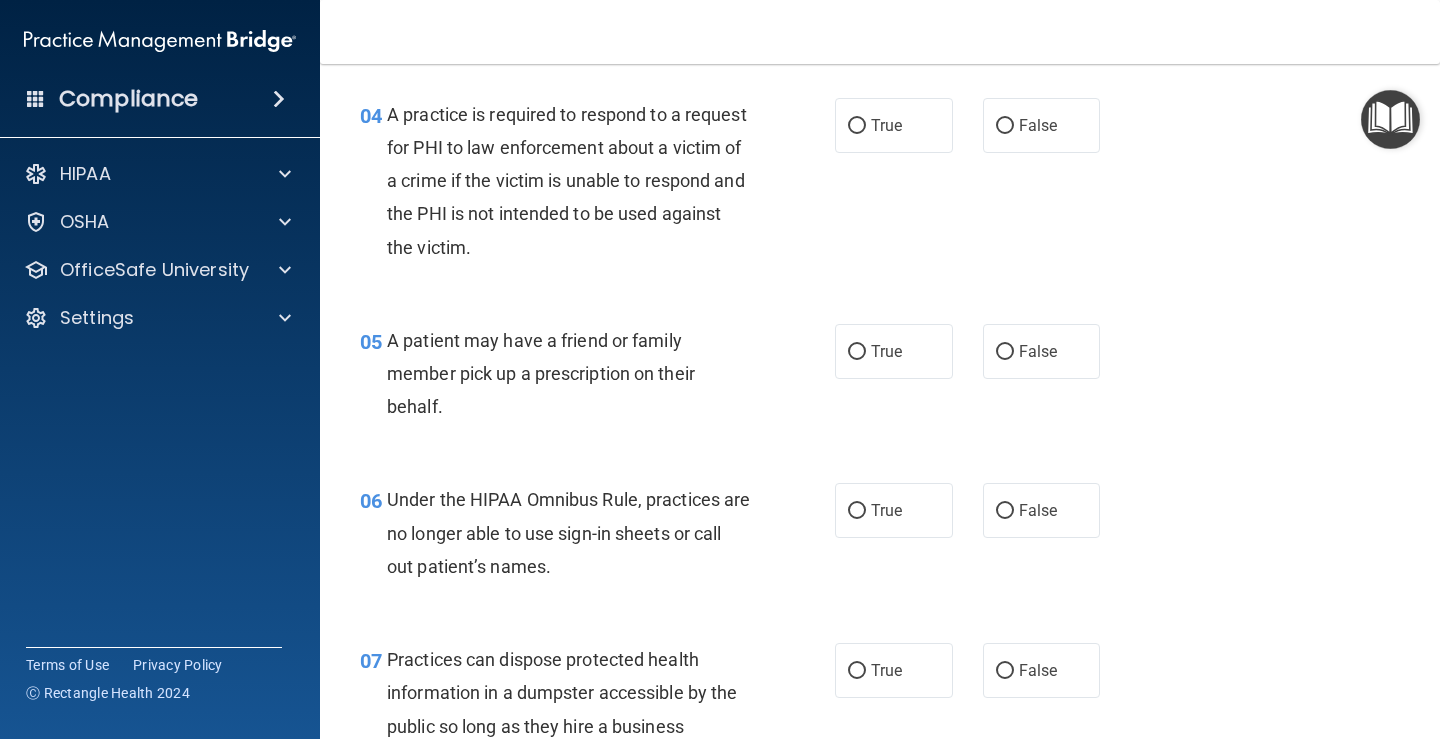 scroll, scrollTop: 667, scrollLeft: 0, axis: vertical 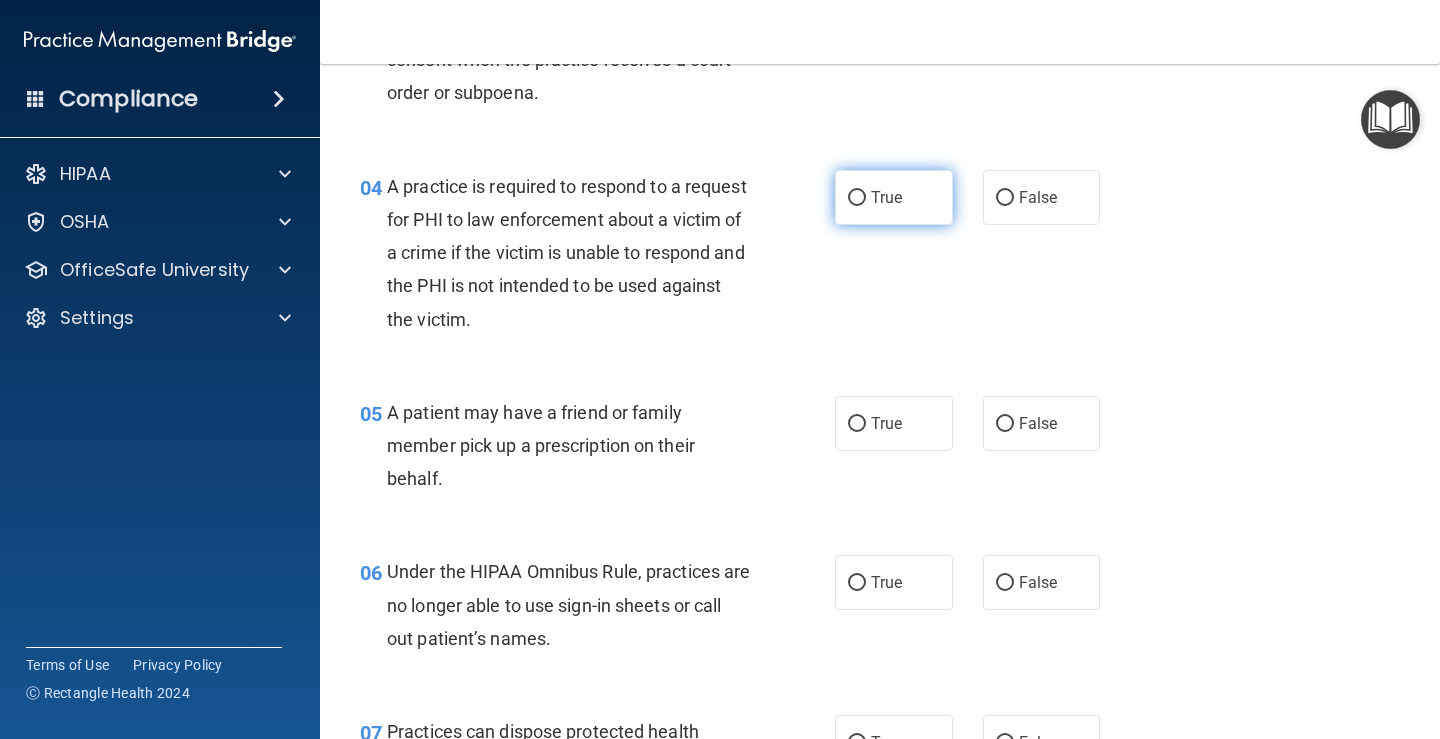 click on "True" at bounding box center (894, 197) 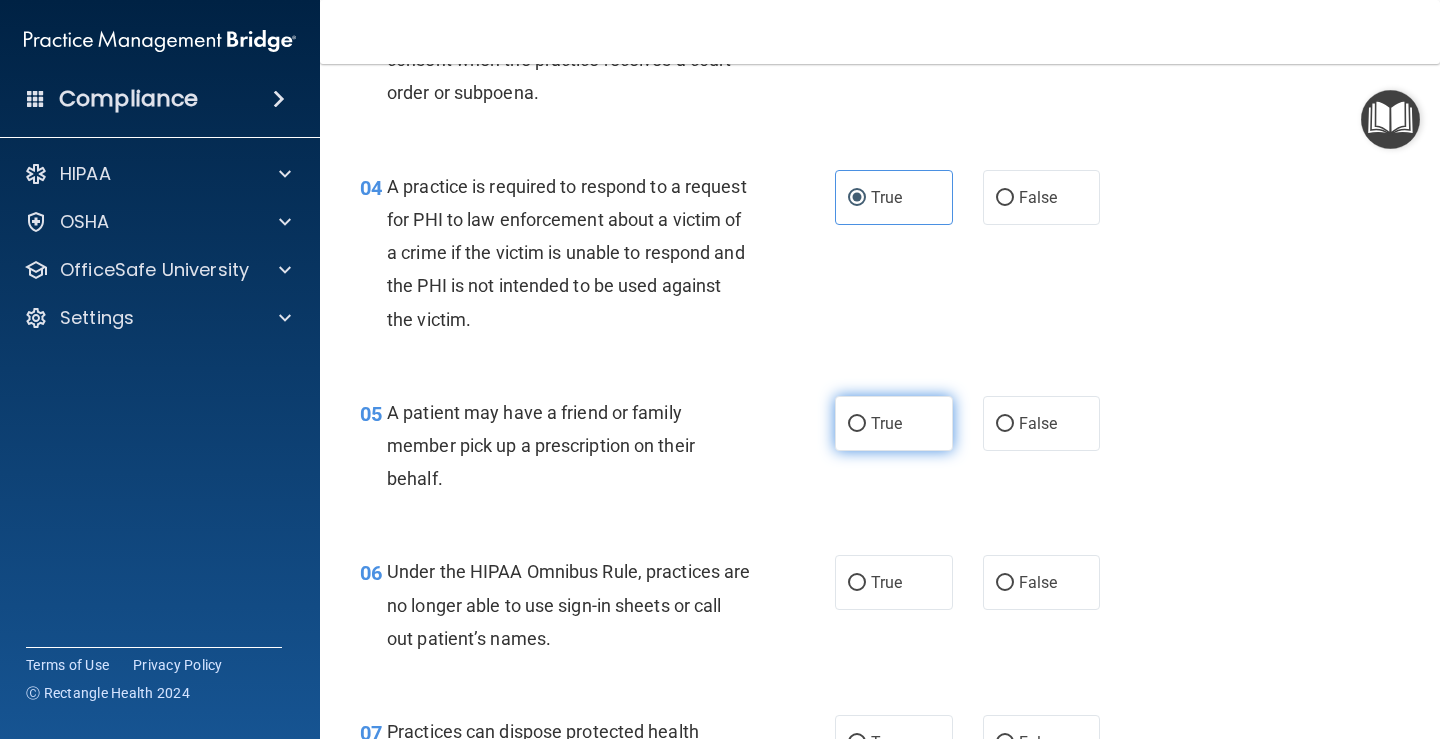 click on "True" at bounding box center [886, 423] 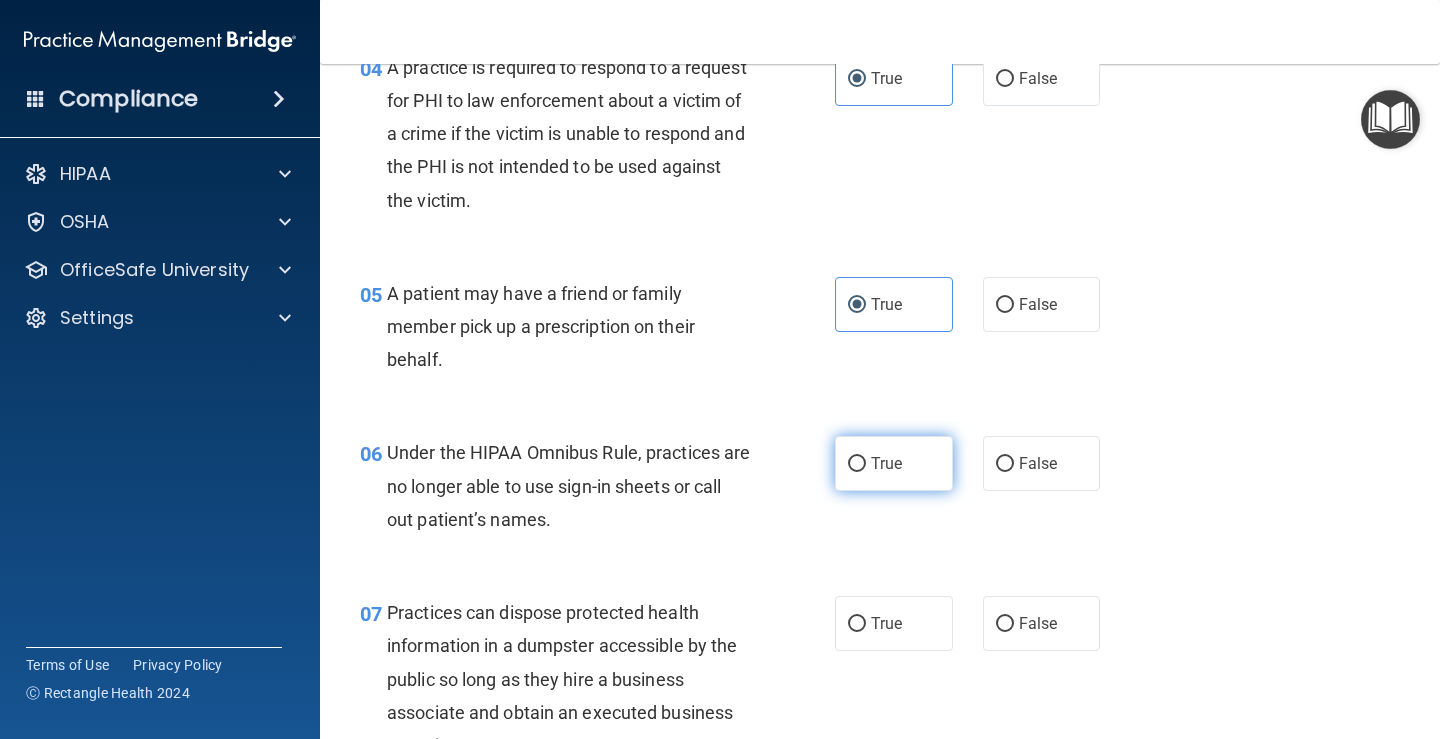 scroll, scrollTop: 833, scrollLeft: 0, axis: vertical 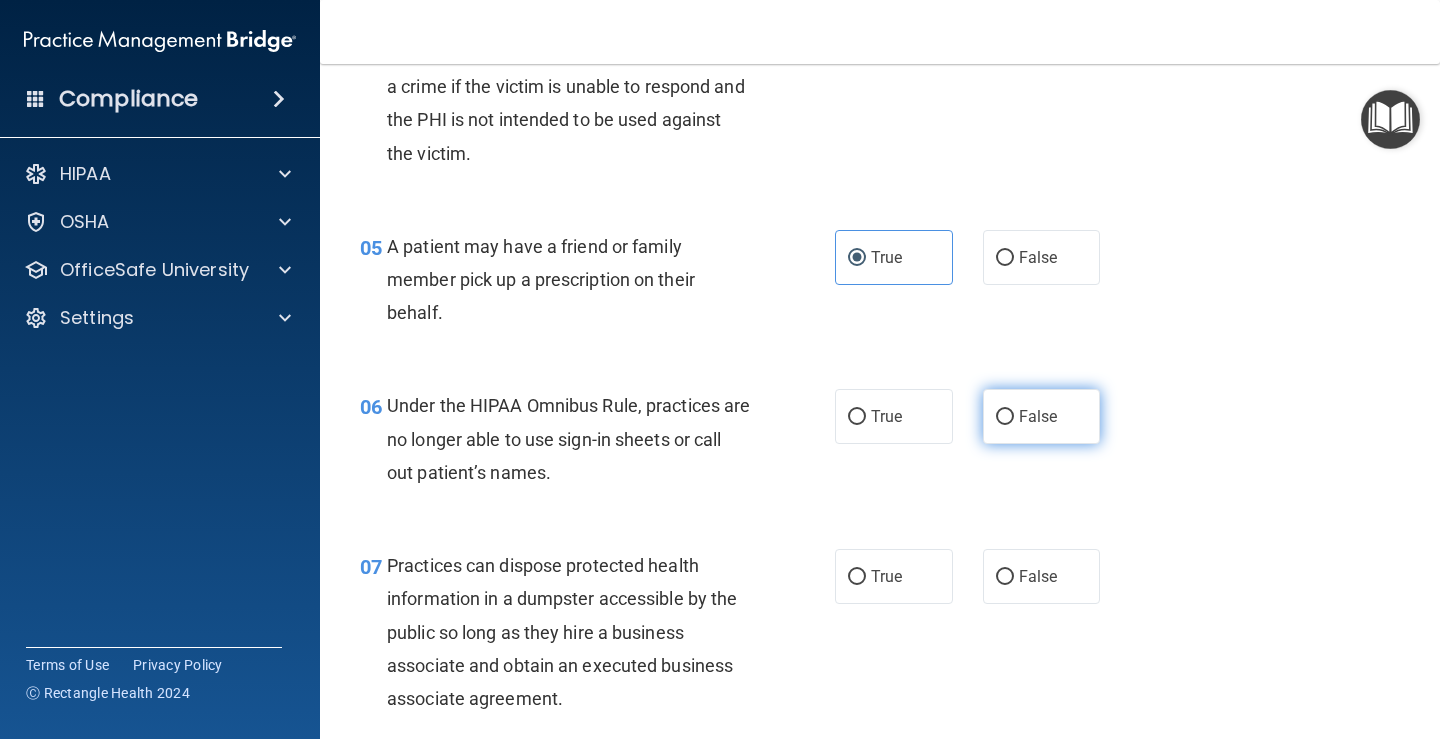 click on "False" at bounding box center [1042, 416] 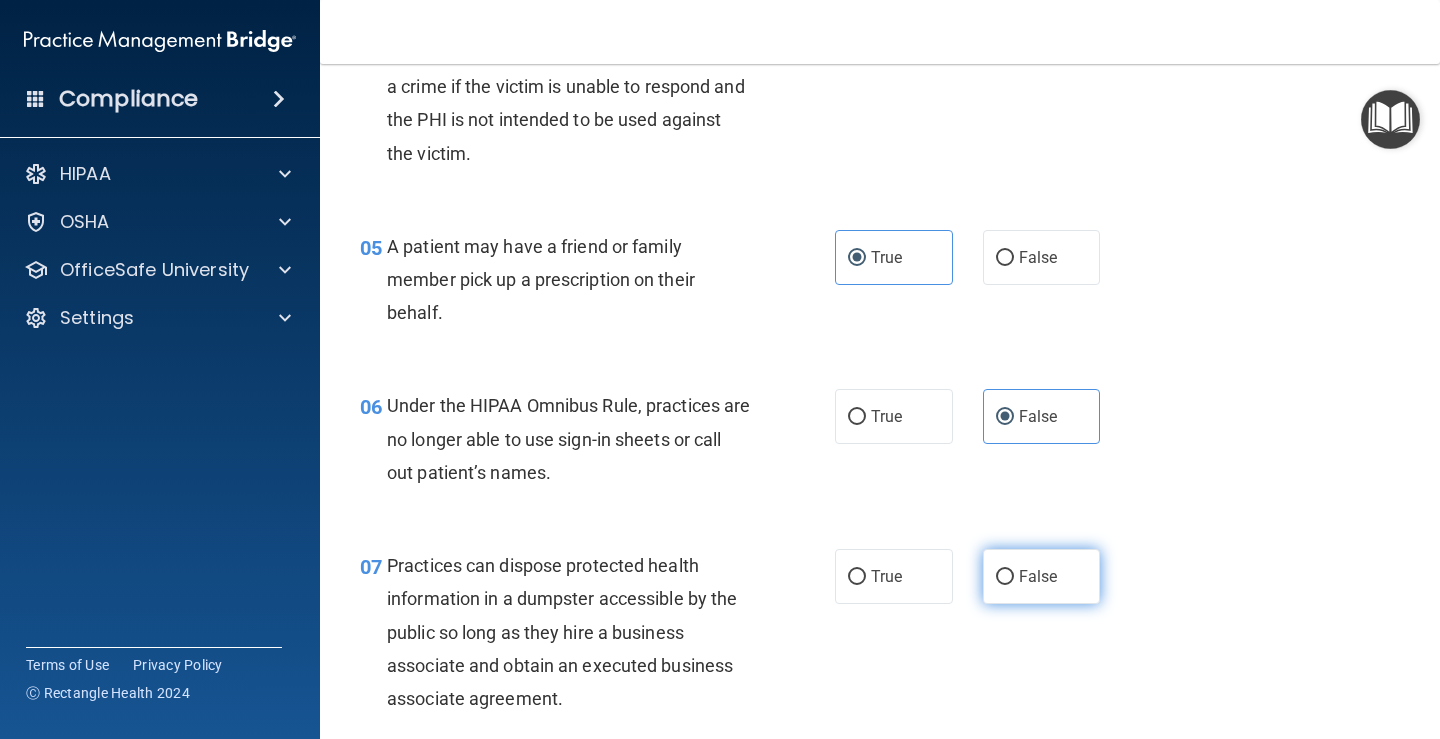 click on "False" at bounding box center [1042, 576] 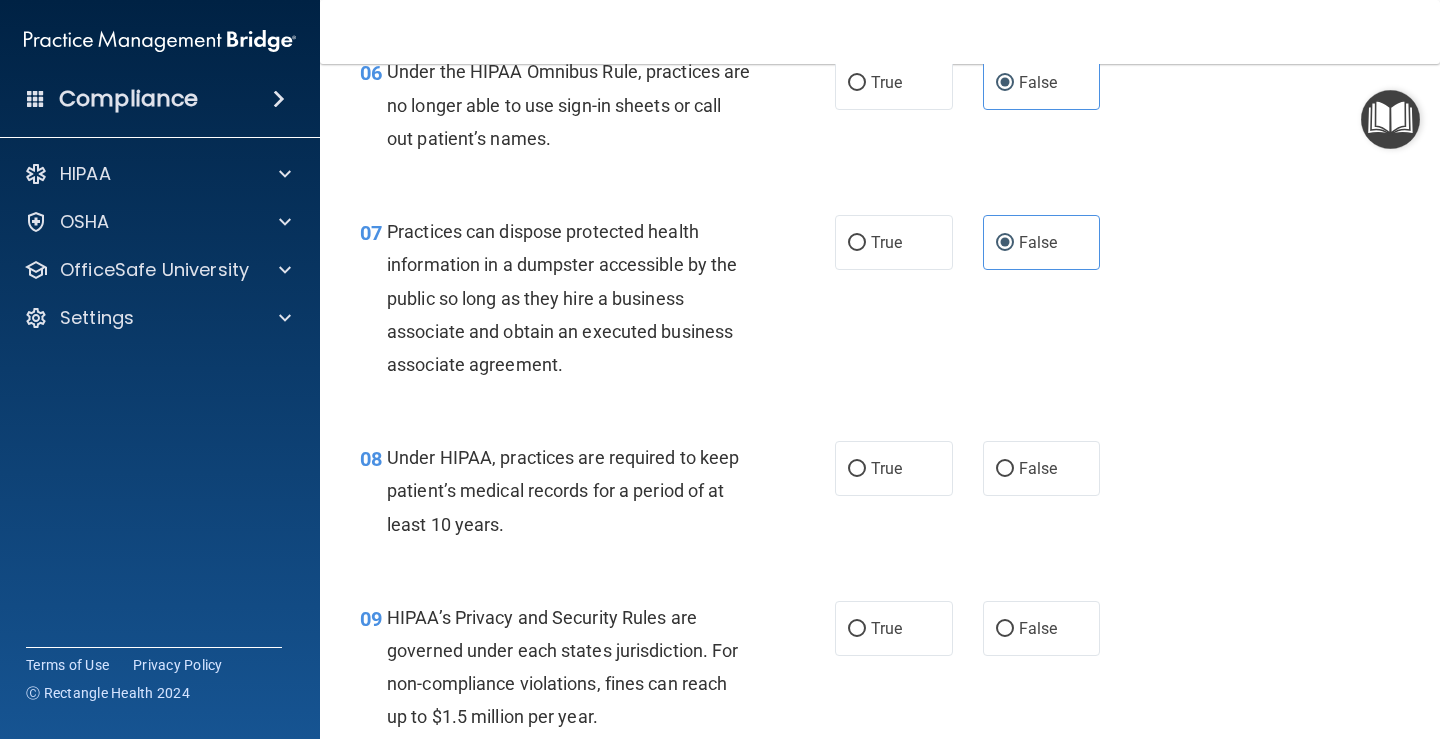 scroll, scrollTop: 1333, scrollLeft: 0, axis: vertical 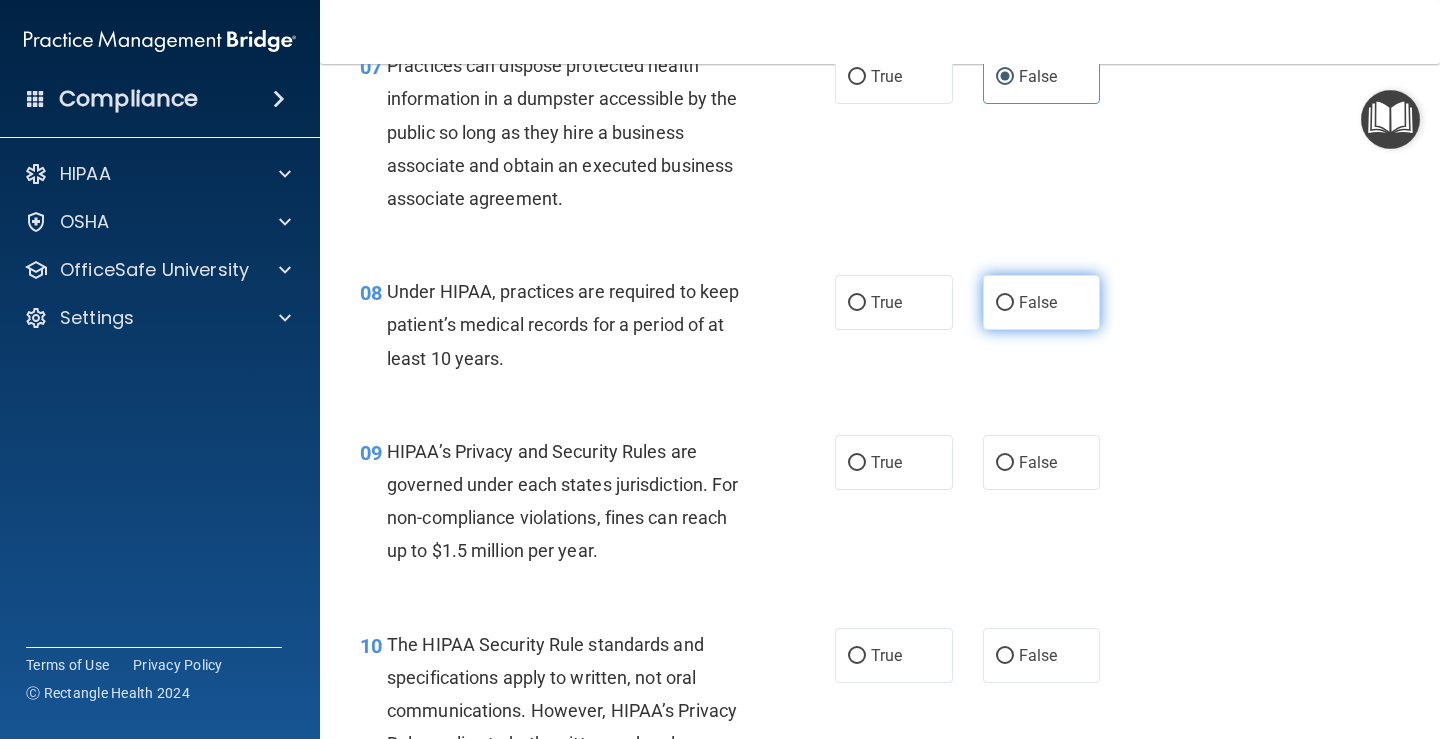 click on "False" at bounding box center [1038, 302] 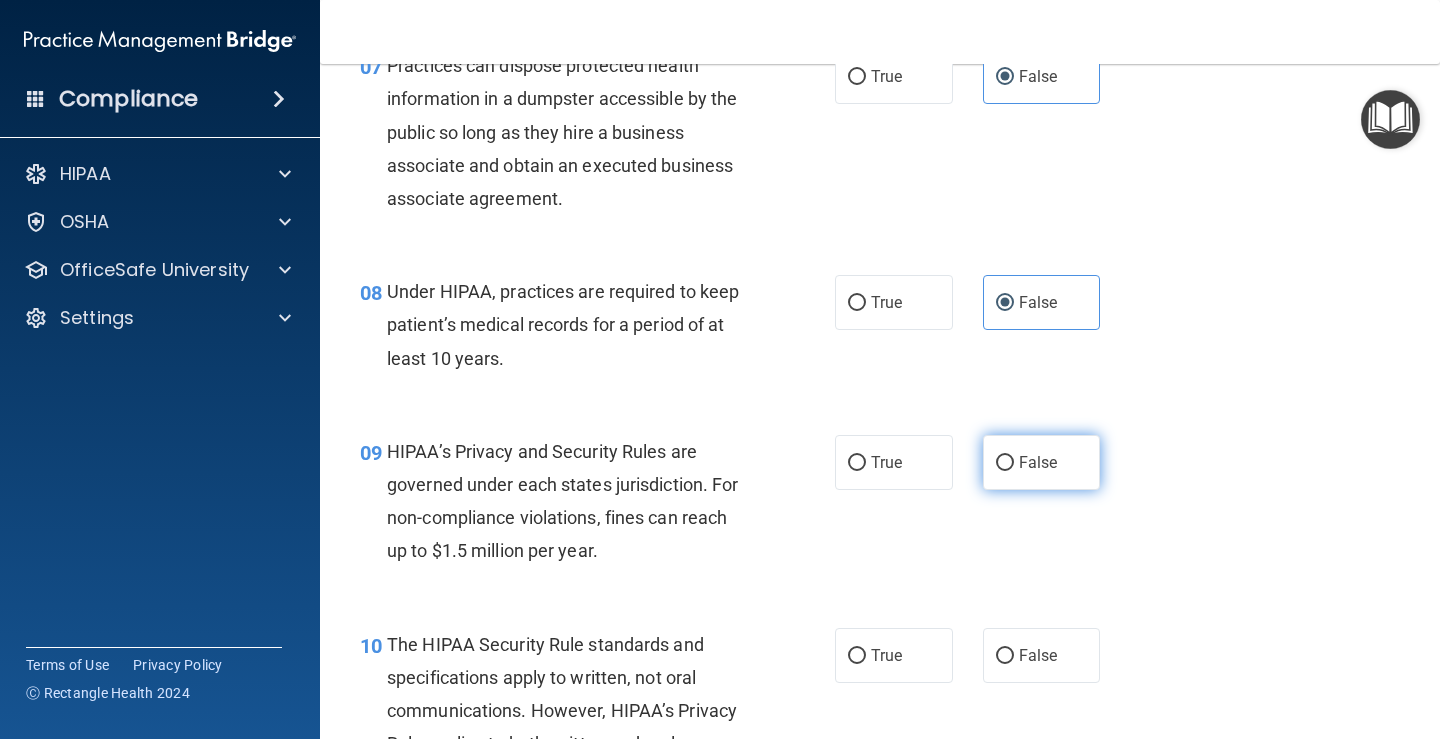 click on "False" at bounding box center [1042, 462] 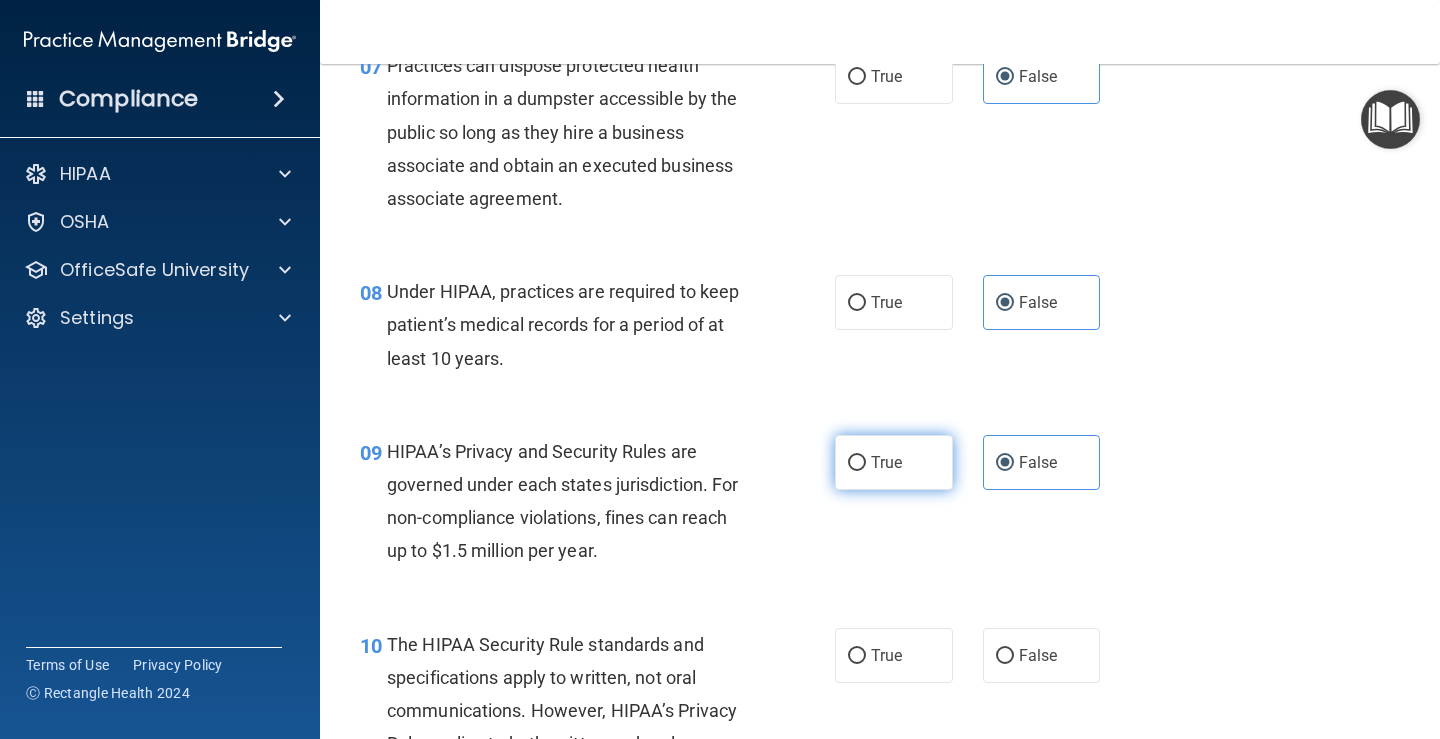 click on "True" at bounding box center (886, 462) 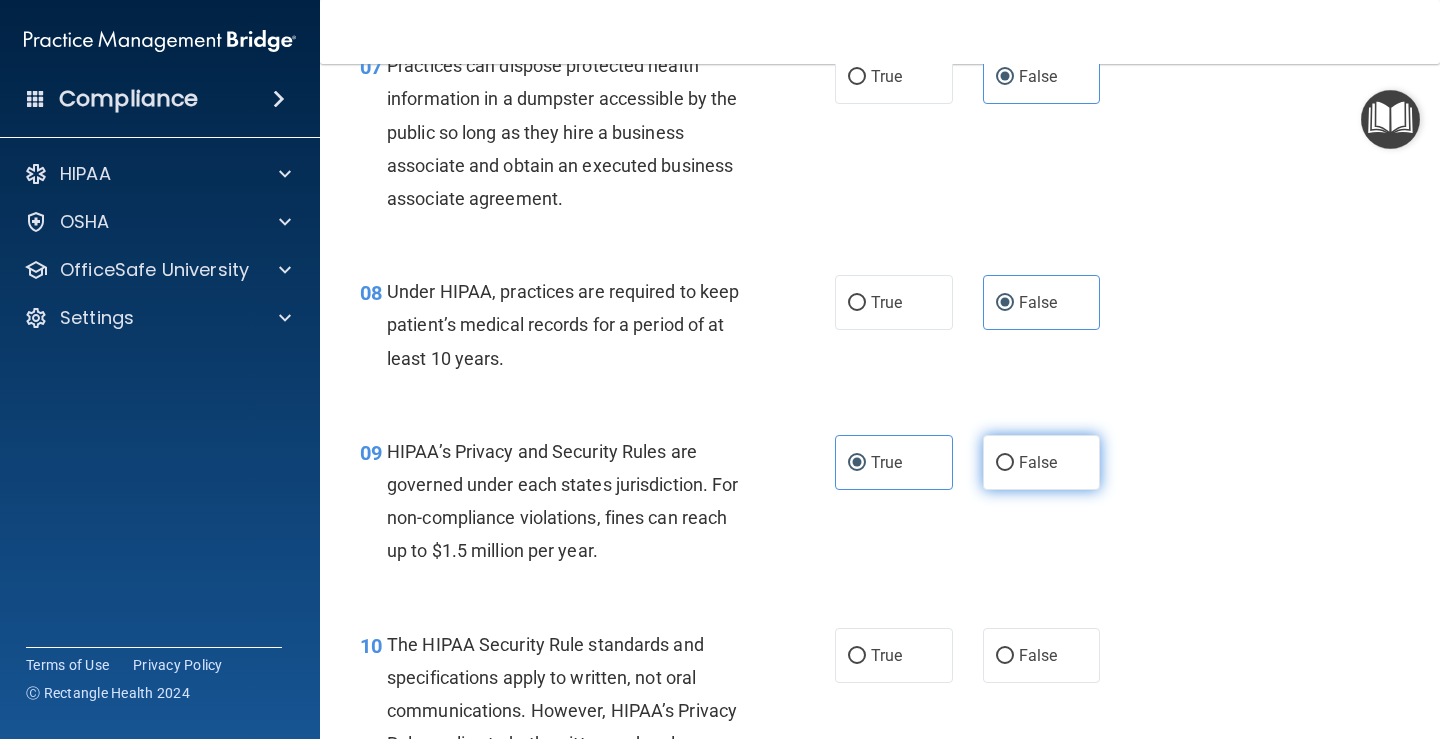click on "False" at bounding box center [1038, 462] 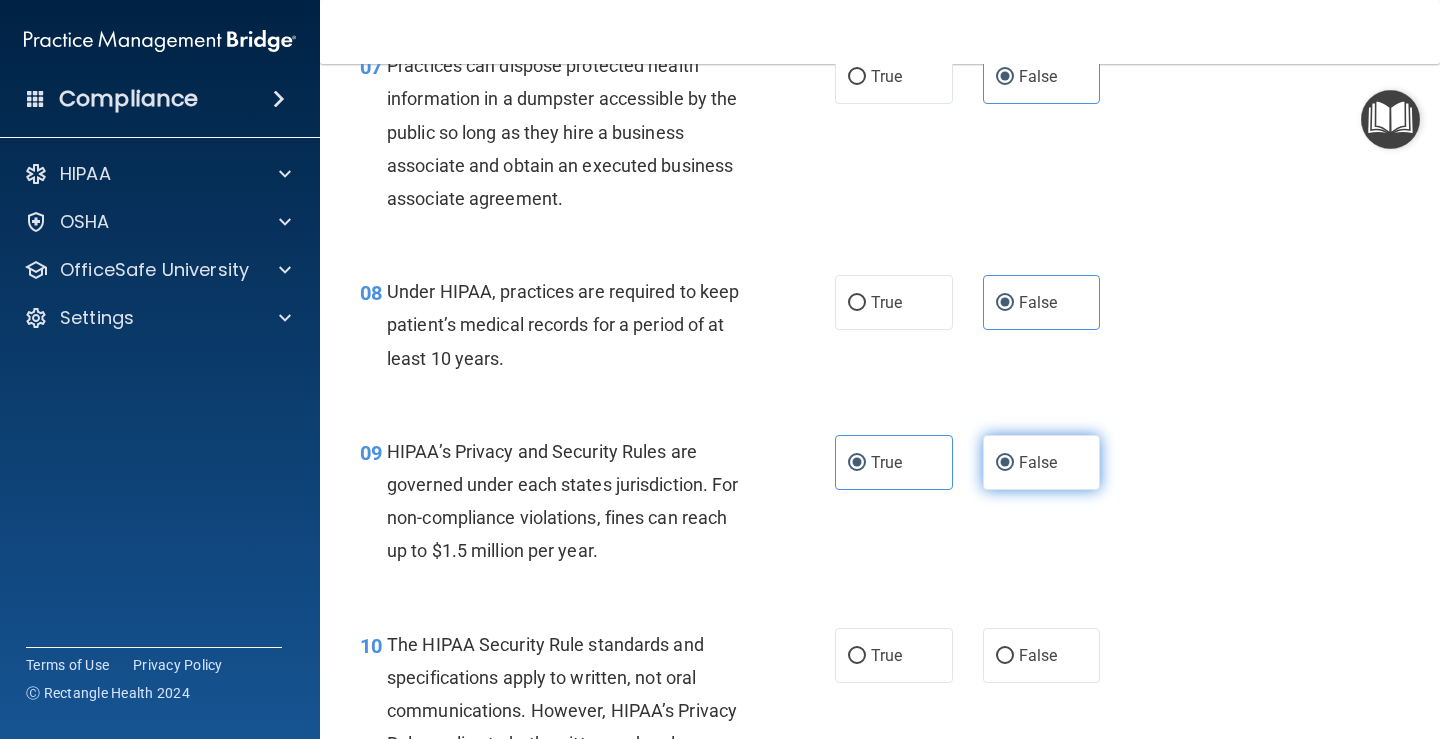 radio on "false" 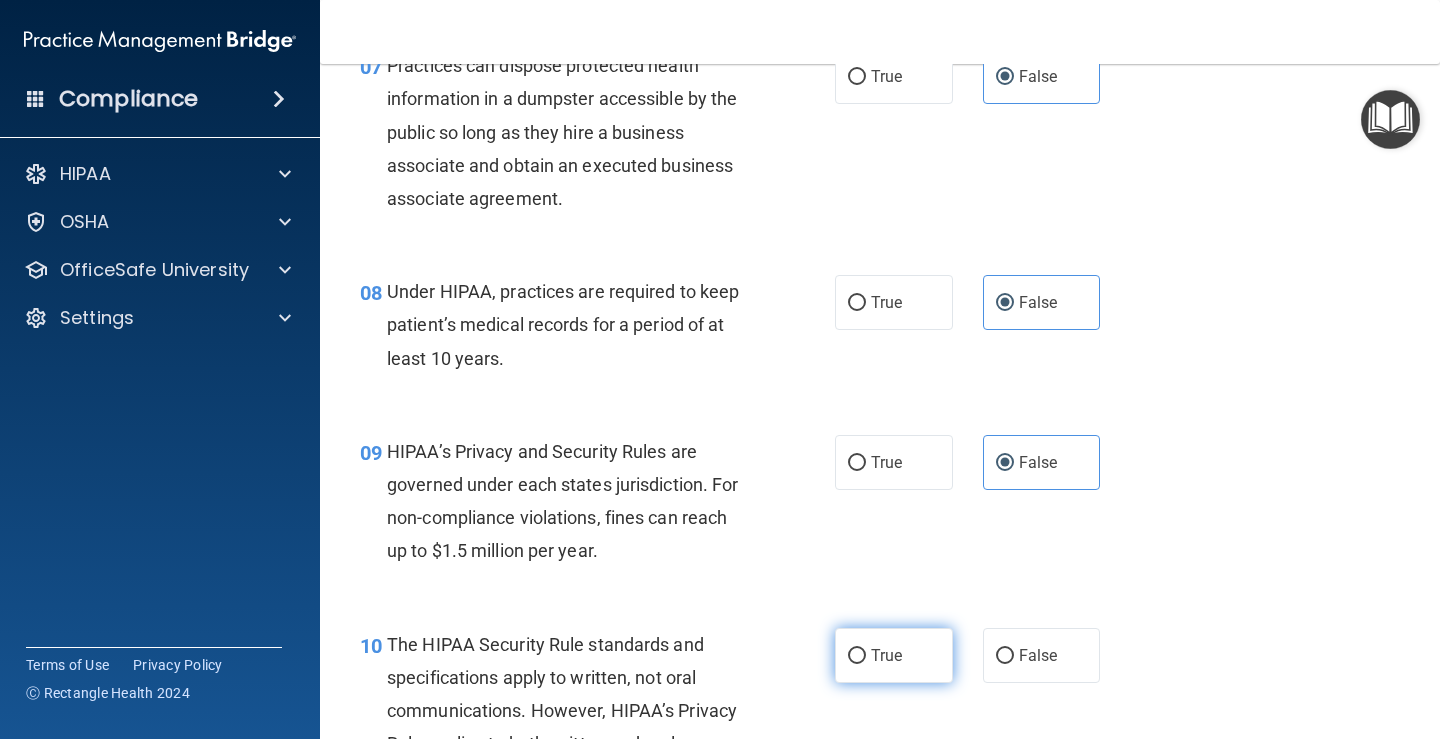 click on "True" at bounding box center (886, 655) 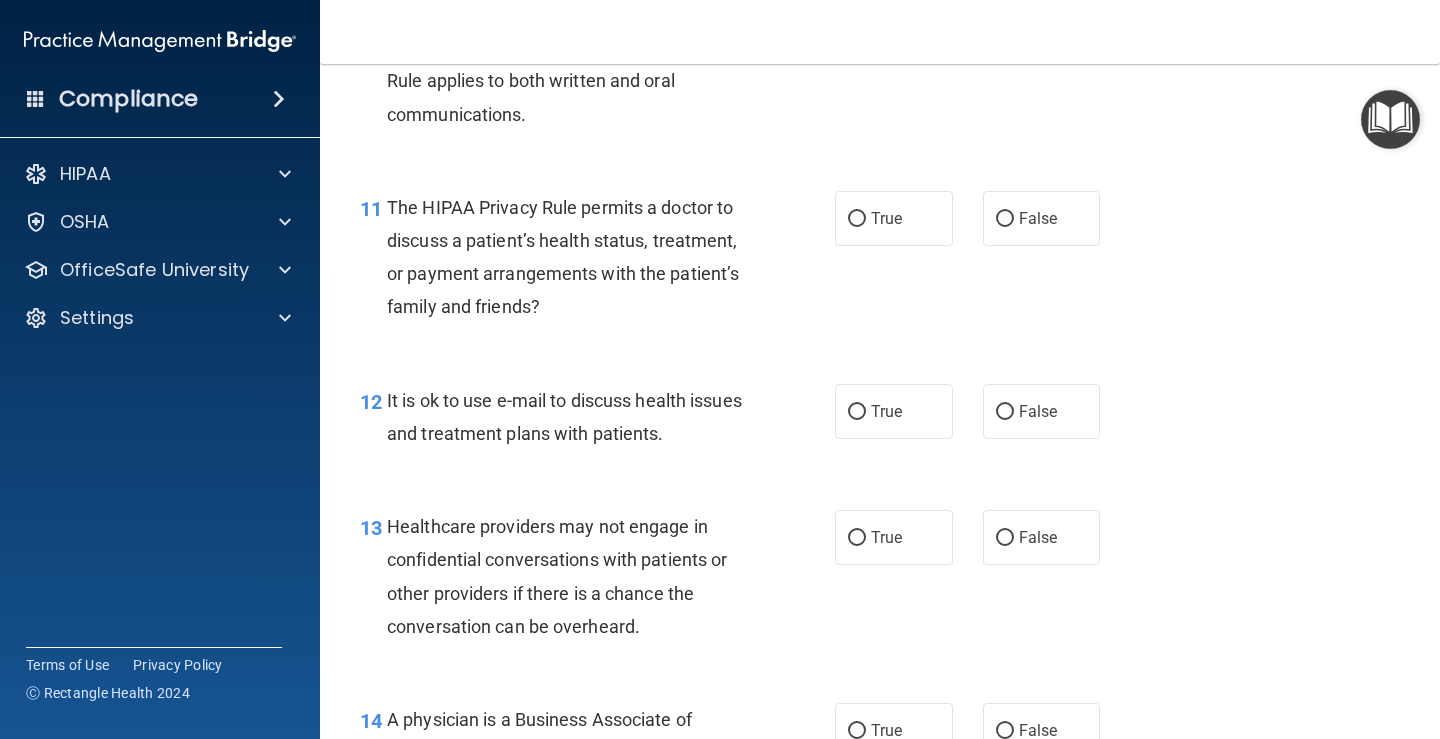 scroll, scrollTop: 1833, scrollLeft: 0, axis: vertical 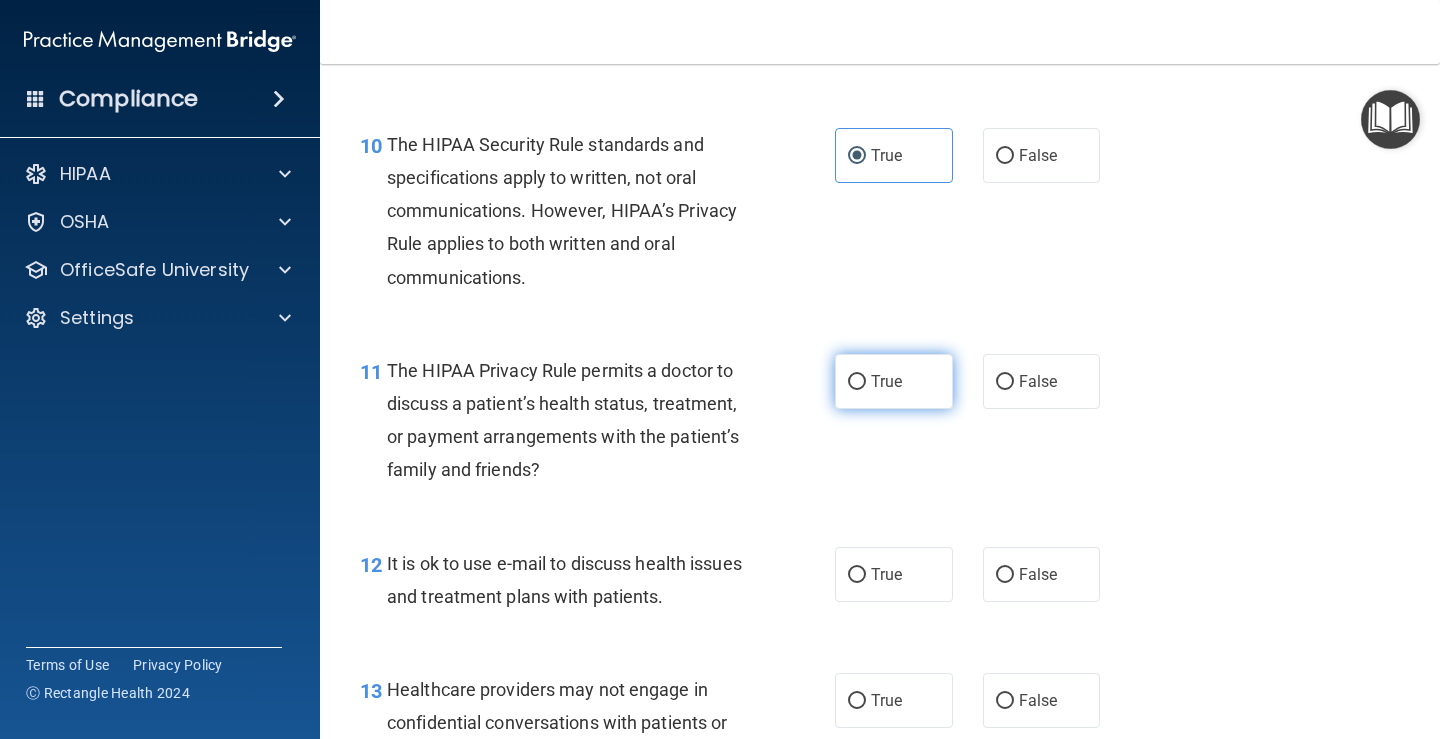 click on "True" at bounding box center (894, 381) 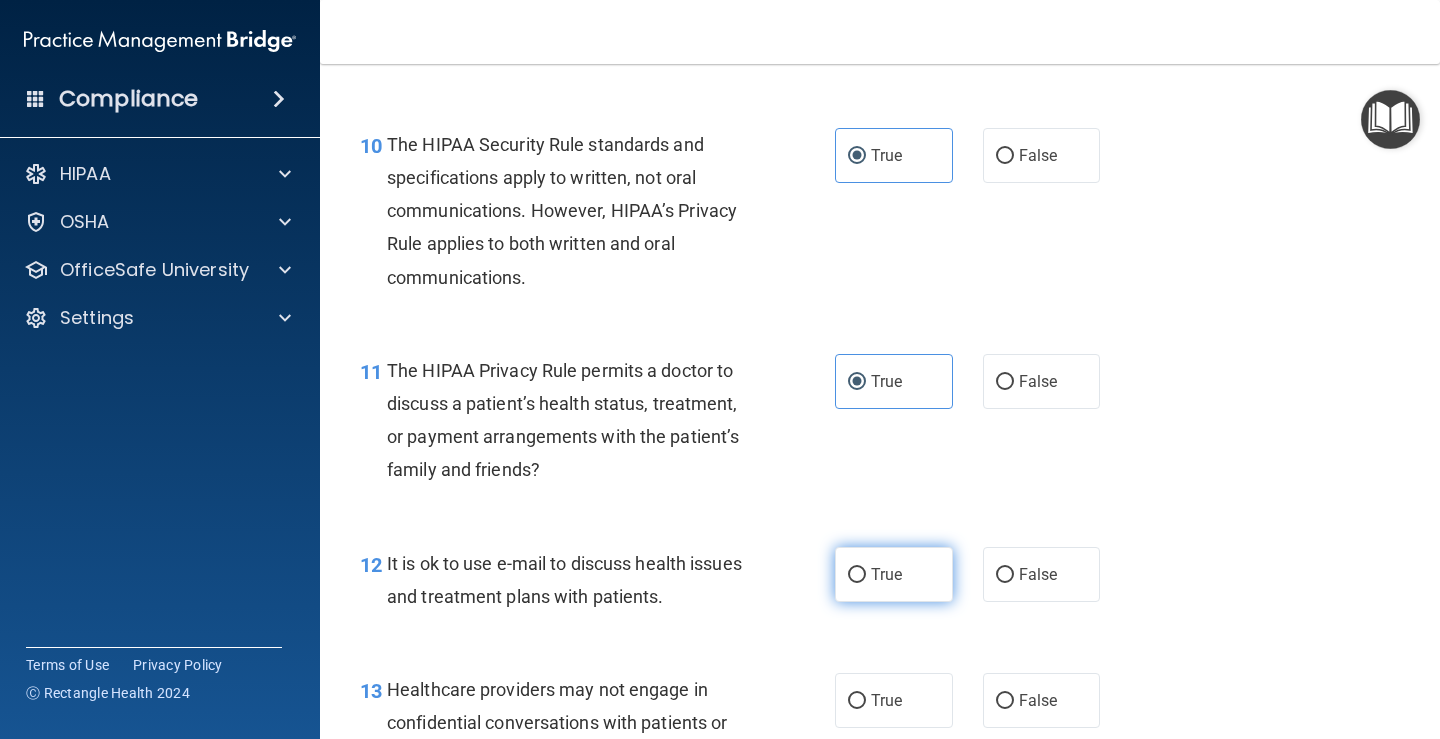 click on "True" at bounding box center (894, 574) 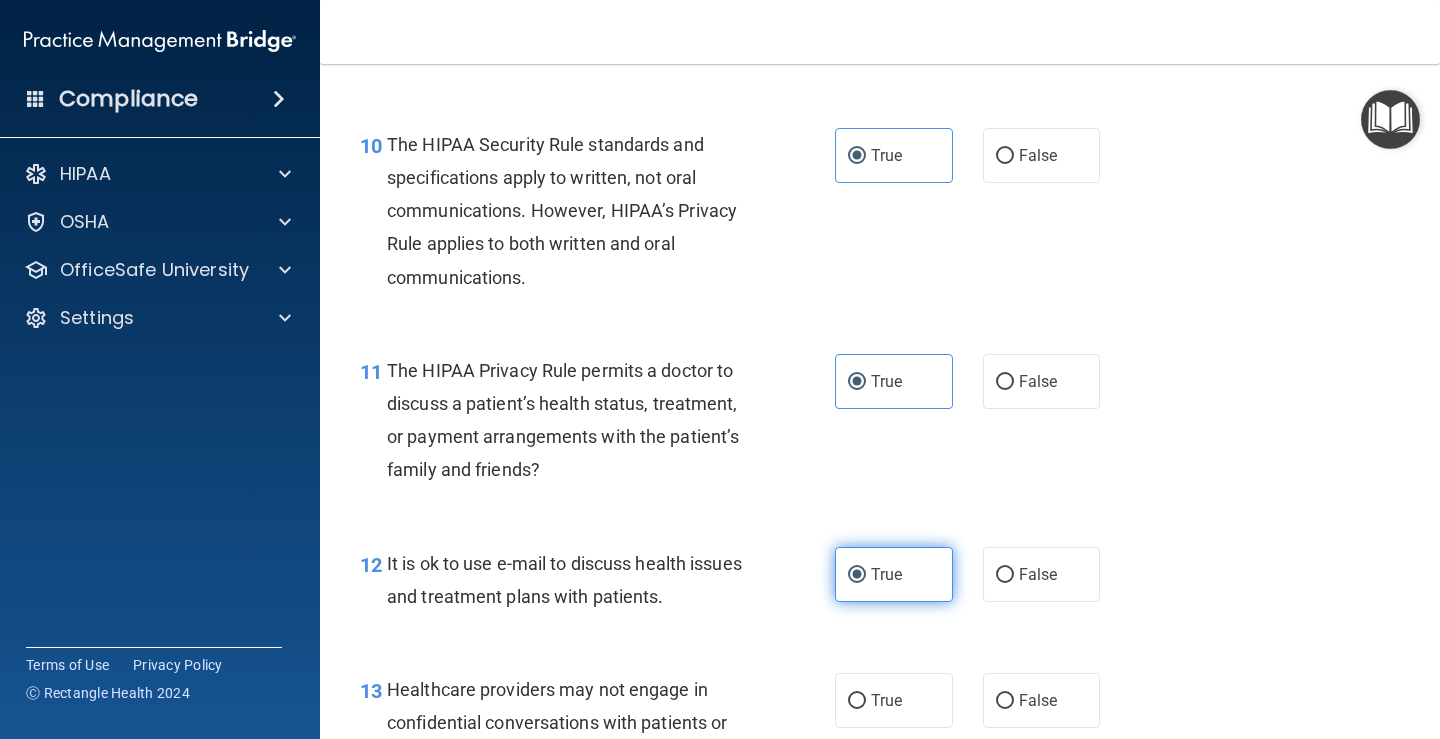 scroll, scrollTop: 2167, scrollLeft: 0, axis: vertical 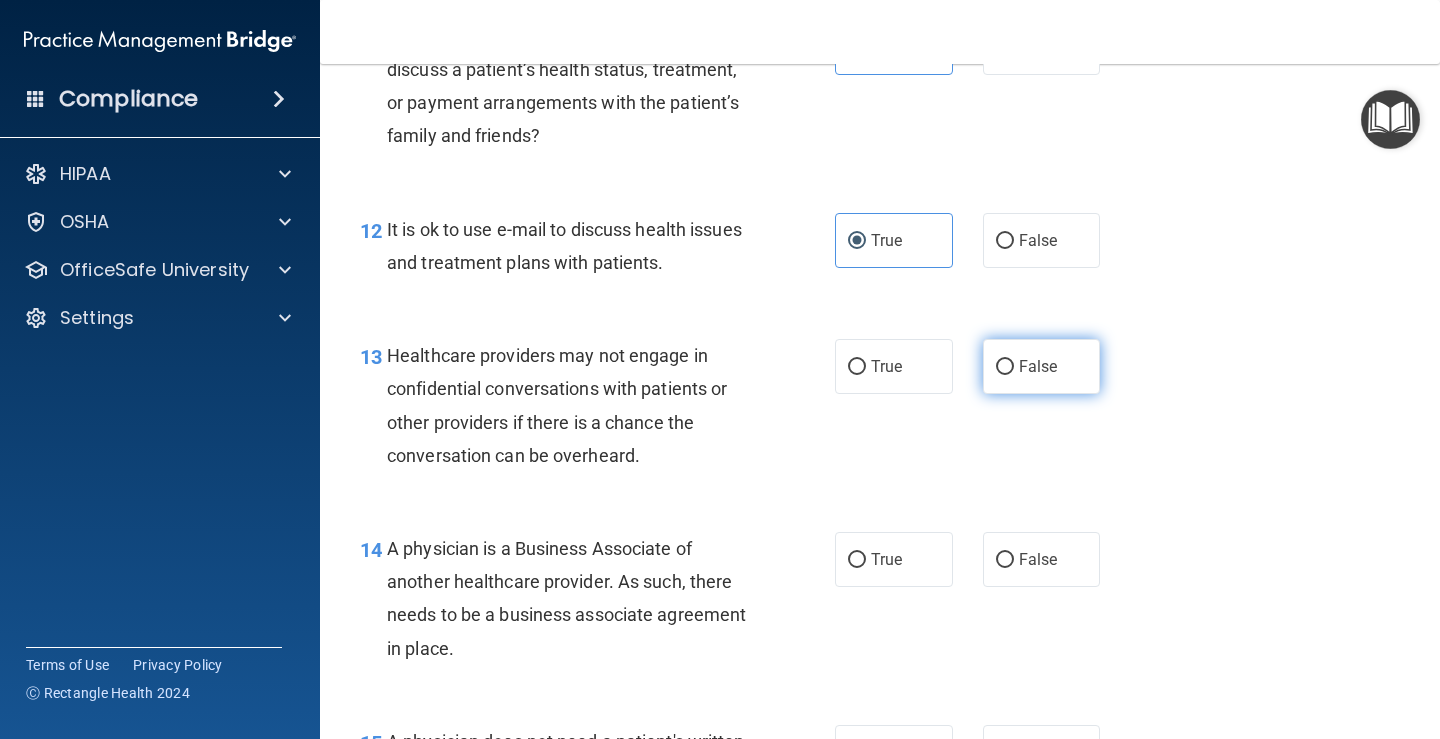 click on "False" at bounding box center [1038, 366] 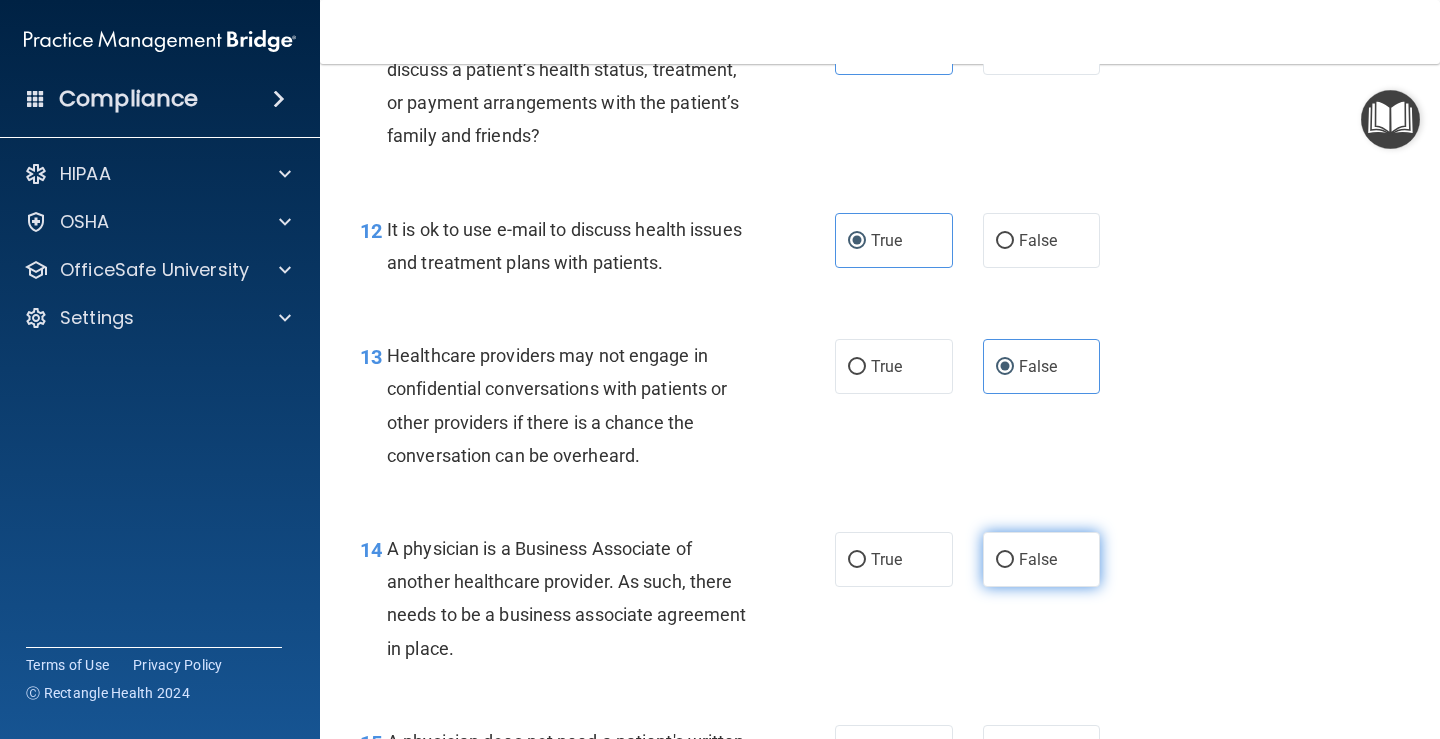 click on "False" at bounding box center (1042, 559) 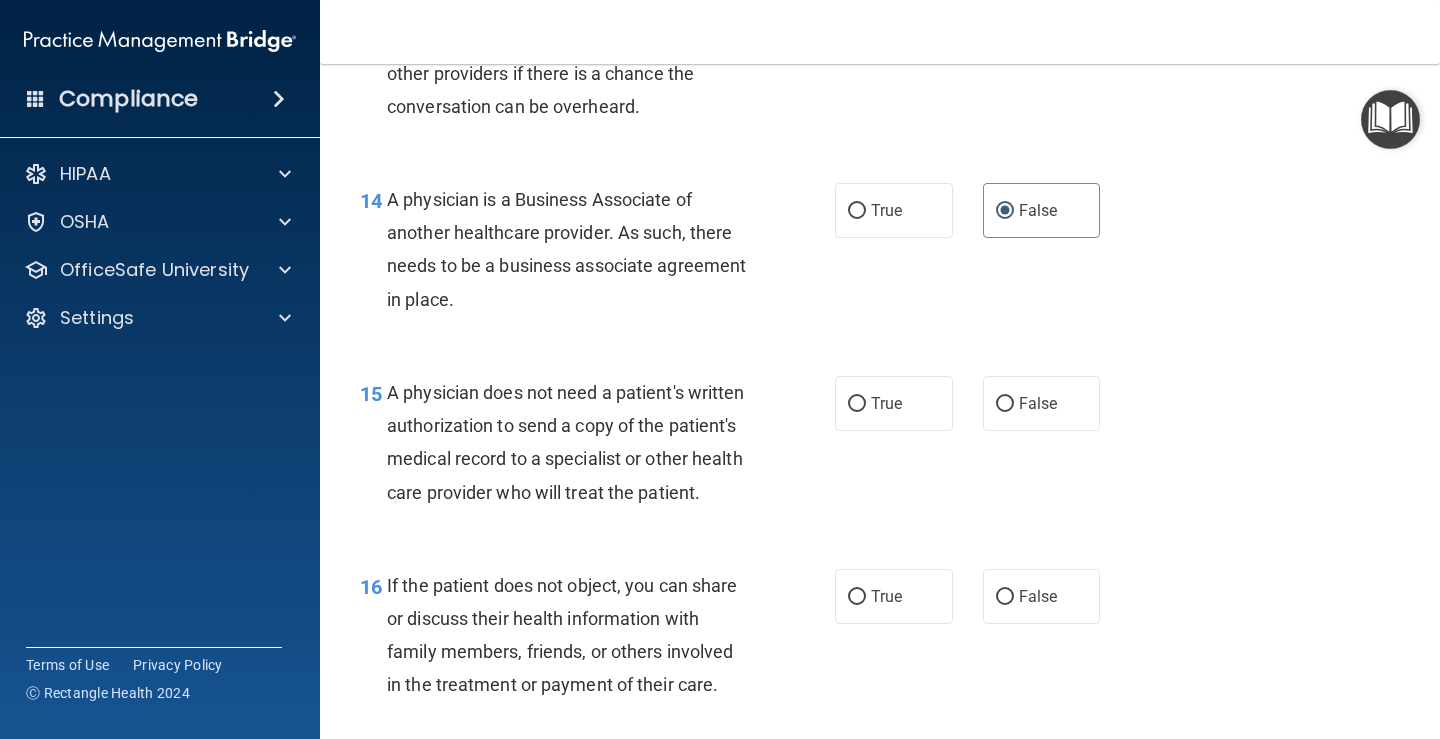 scroll, scrollTop: 2667, scrollLeft: 0, axis: vertical 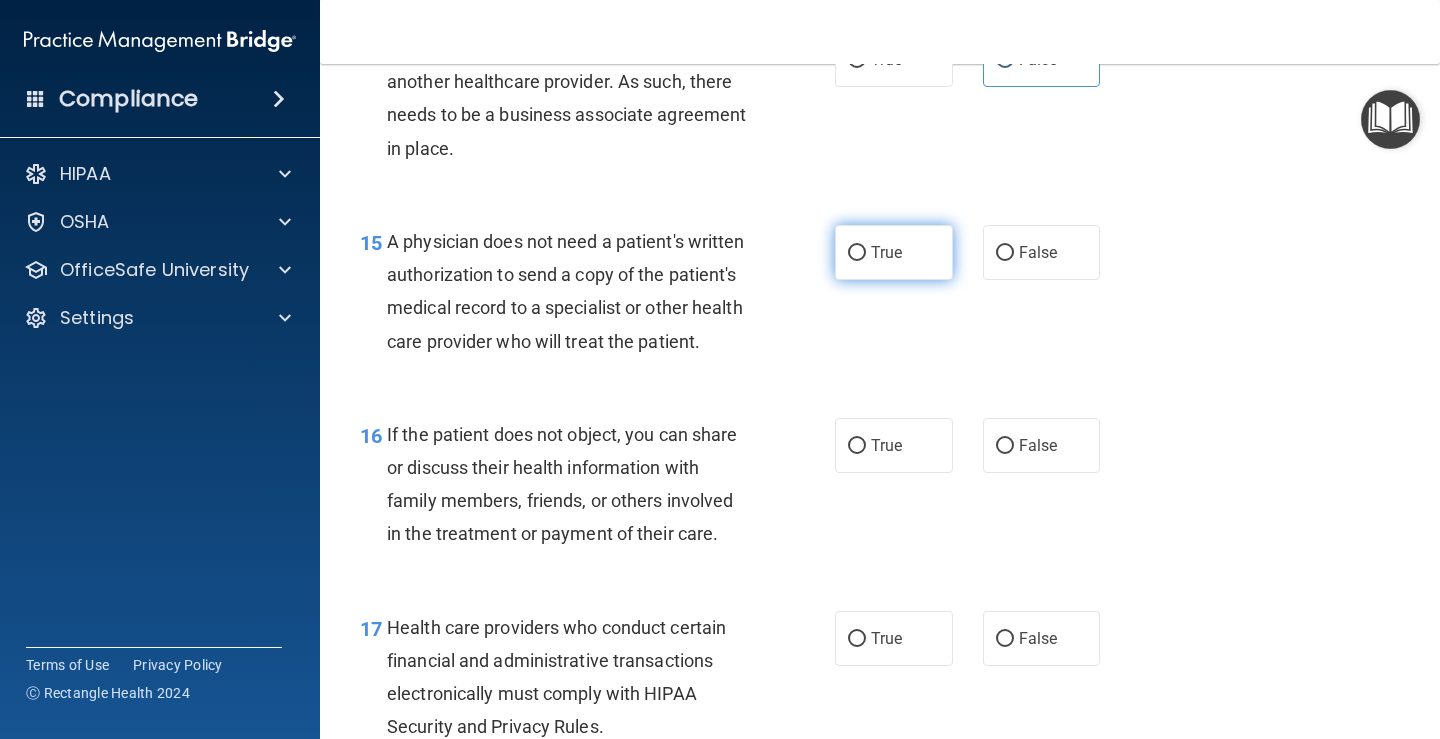 click on "True" at bounding box center (886, 252) 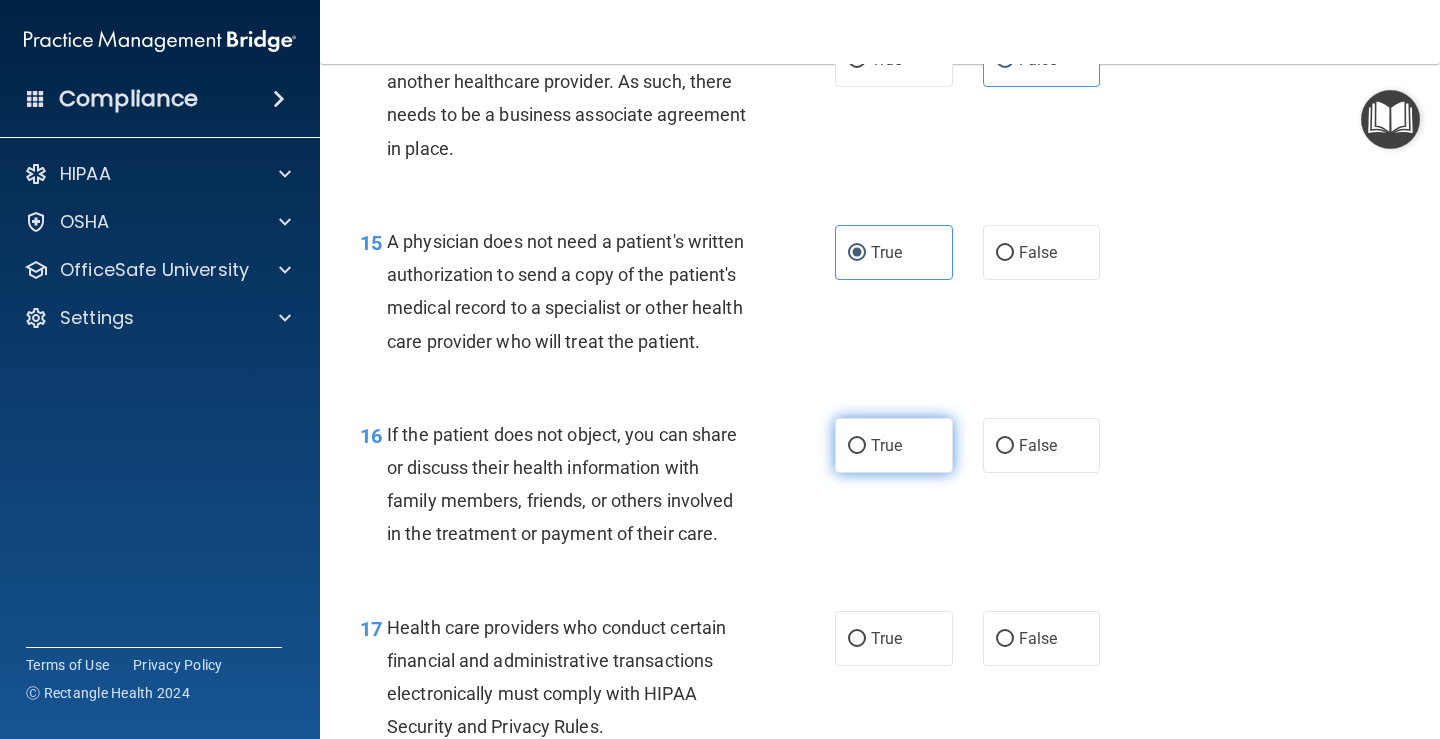 click on "True" at bounding box center (894, 445) 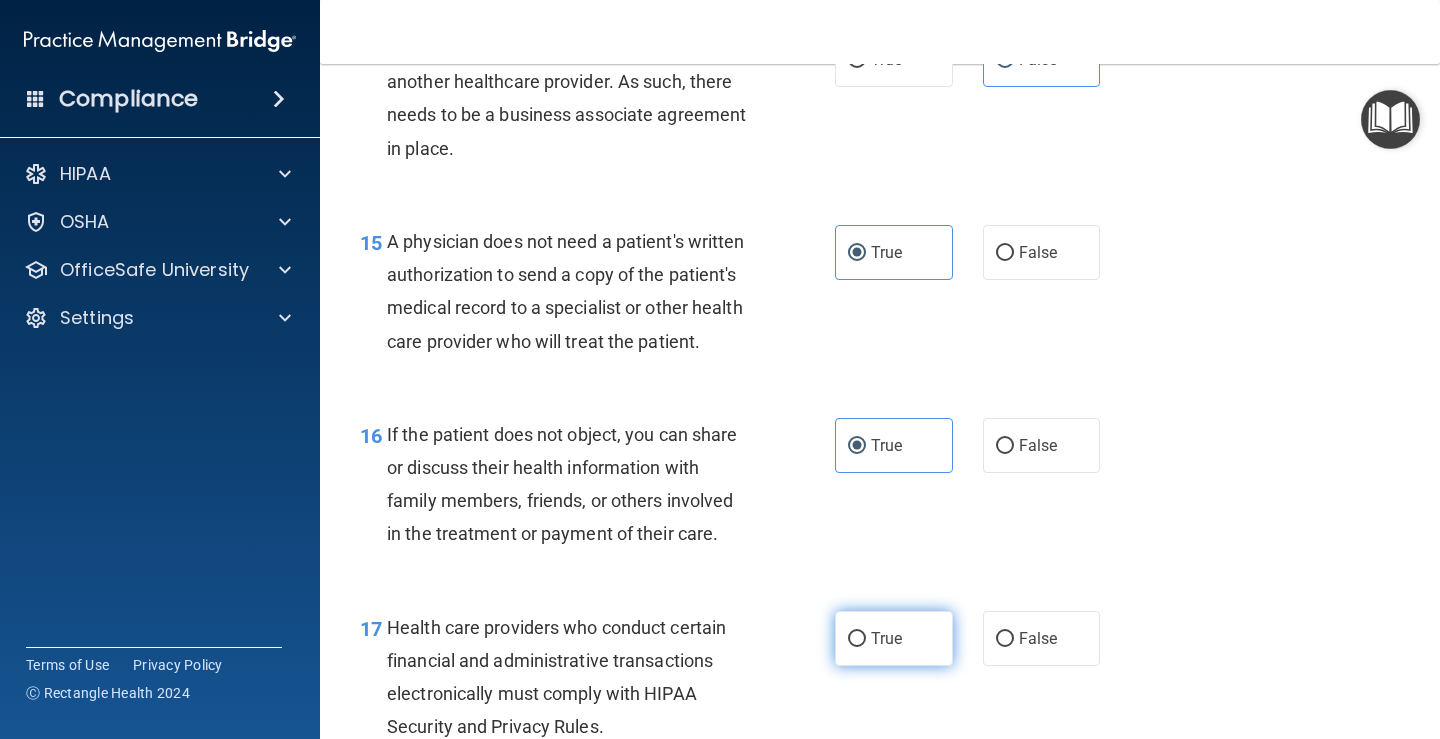 click on "True" at bounding box center (886, 638) 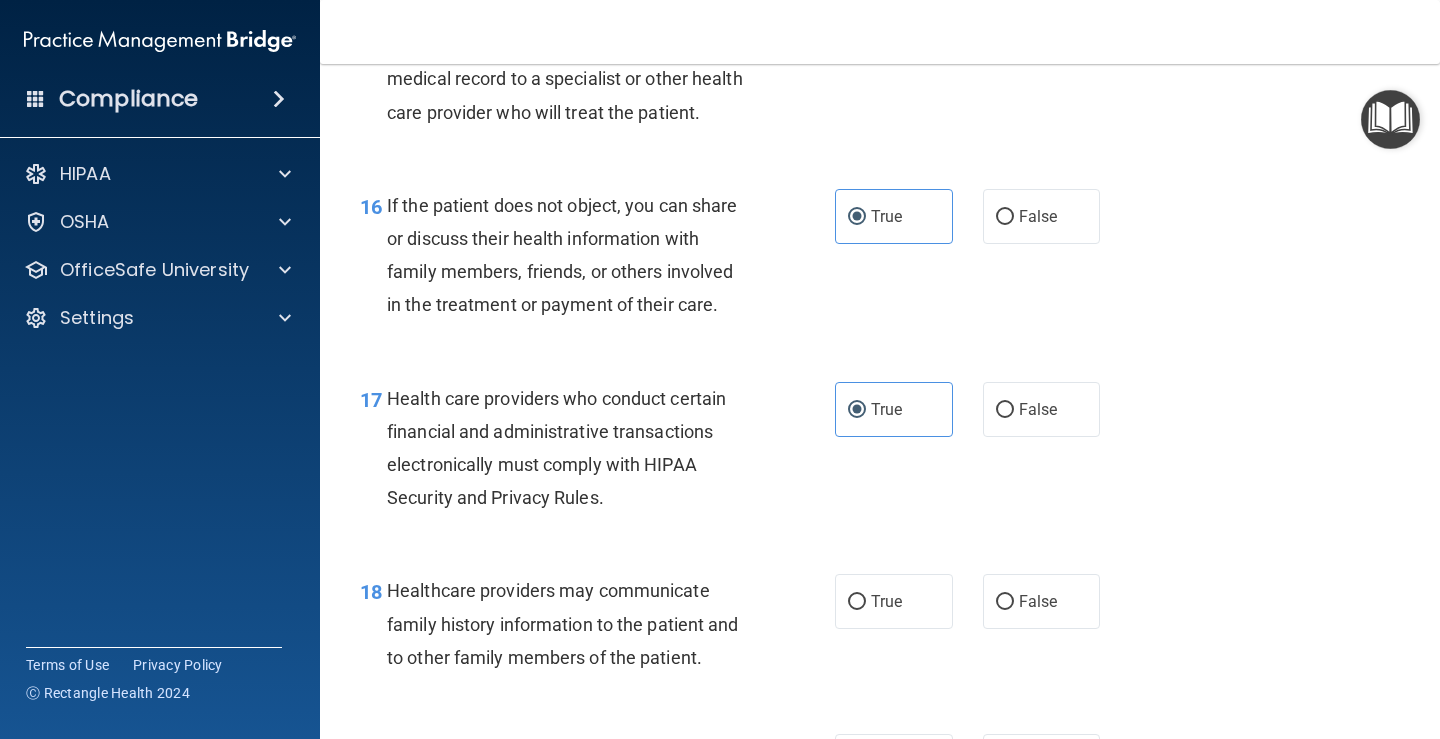 scroll, scrollTop: 3000, scrollLeft: 0, axis: vertical 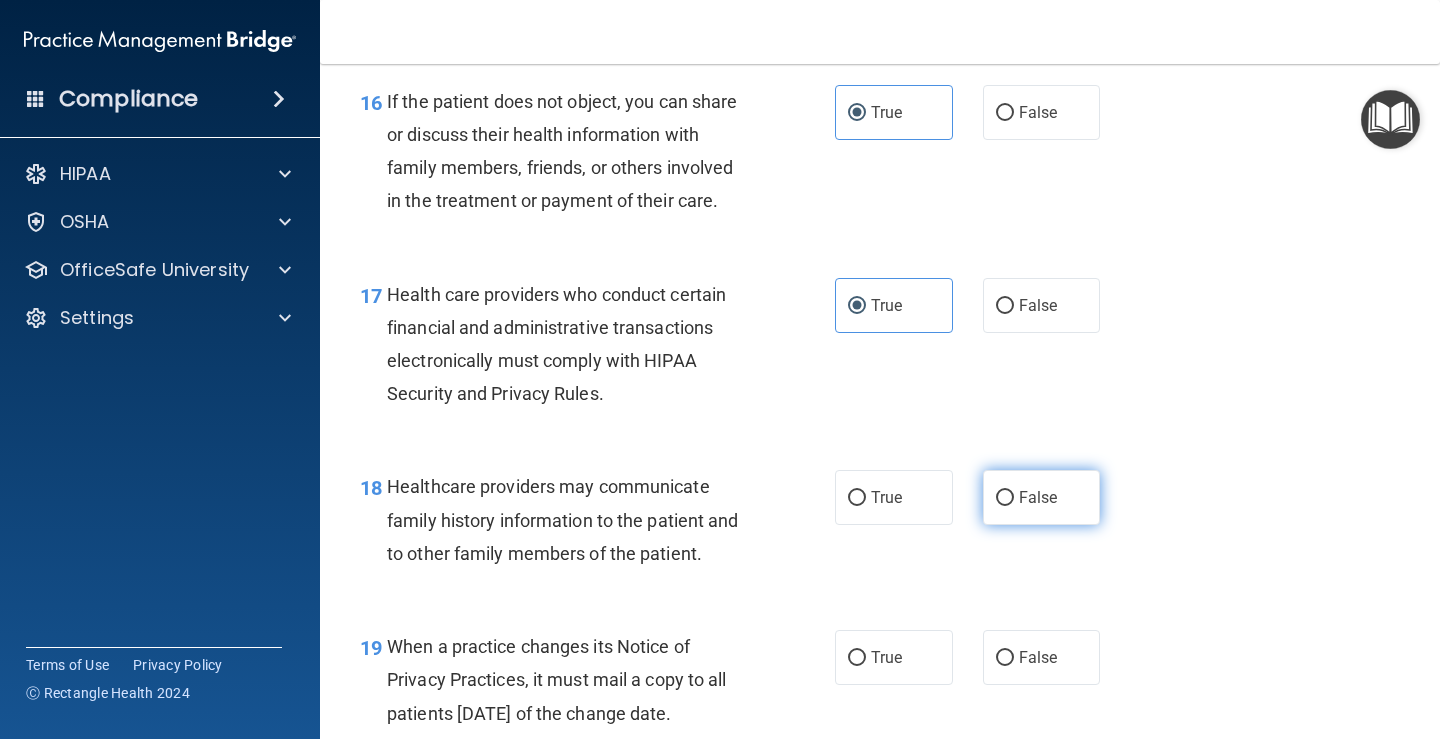 click on "False" at bounding box center (1038, 497) 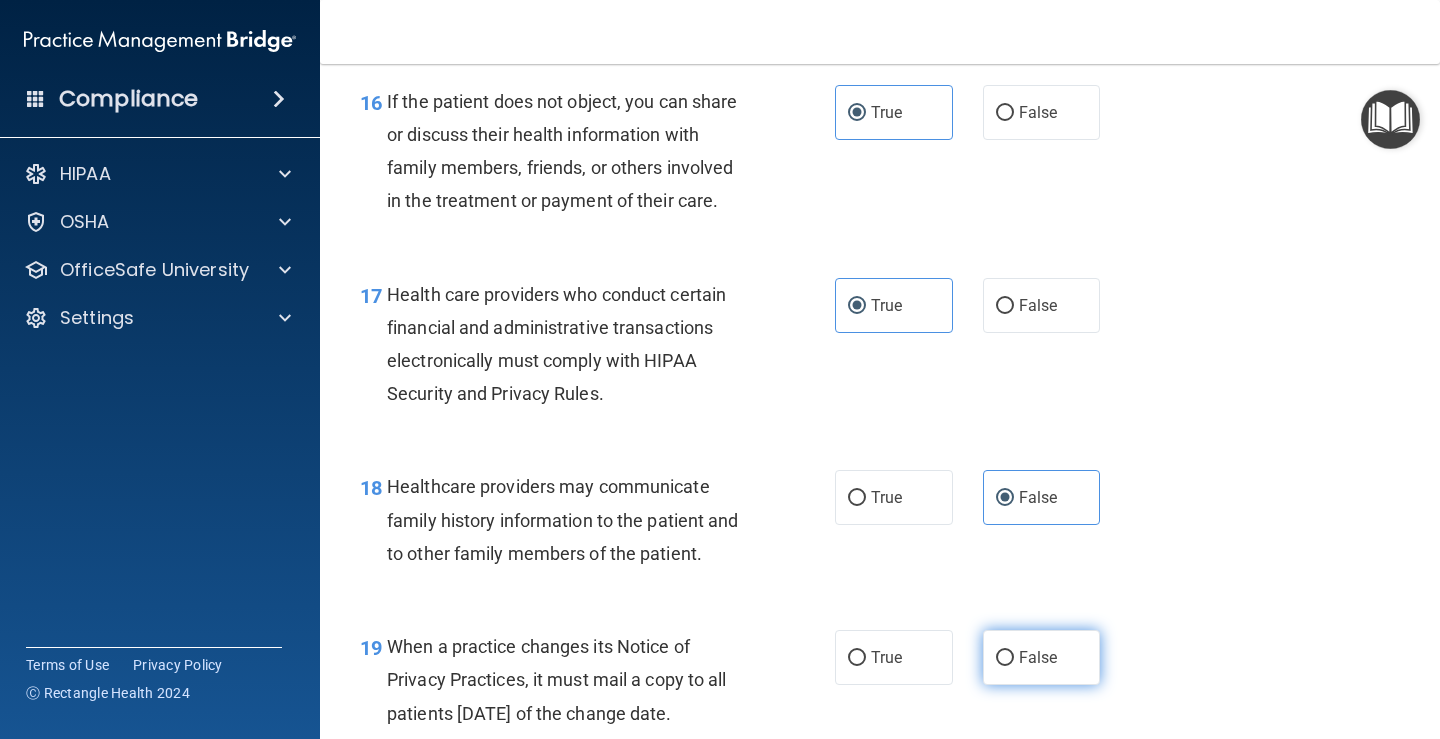 click on "False" at bounding box center [1042, 657] 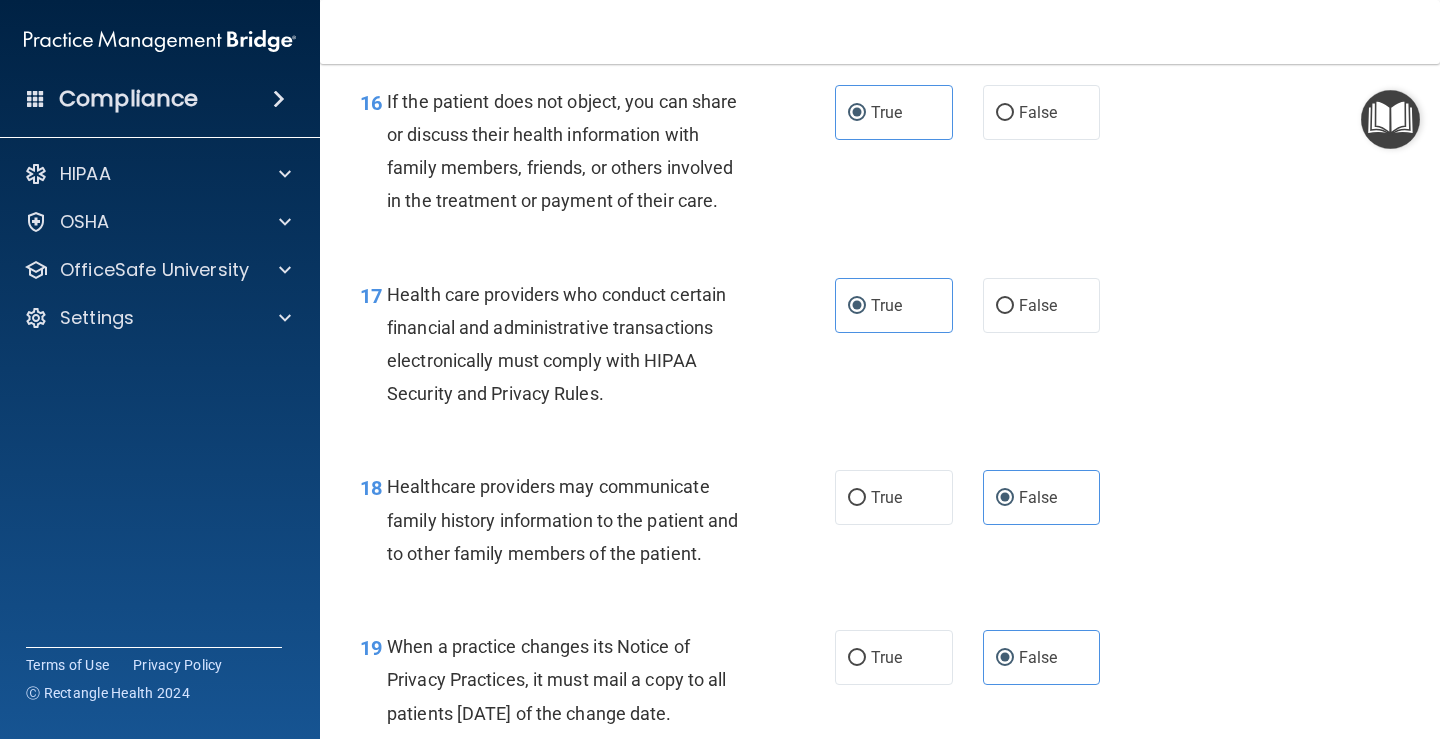 scroll, scrollTop: 3333, scrollLeft: 0, axis: vertical 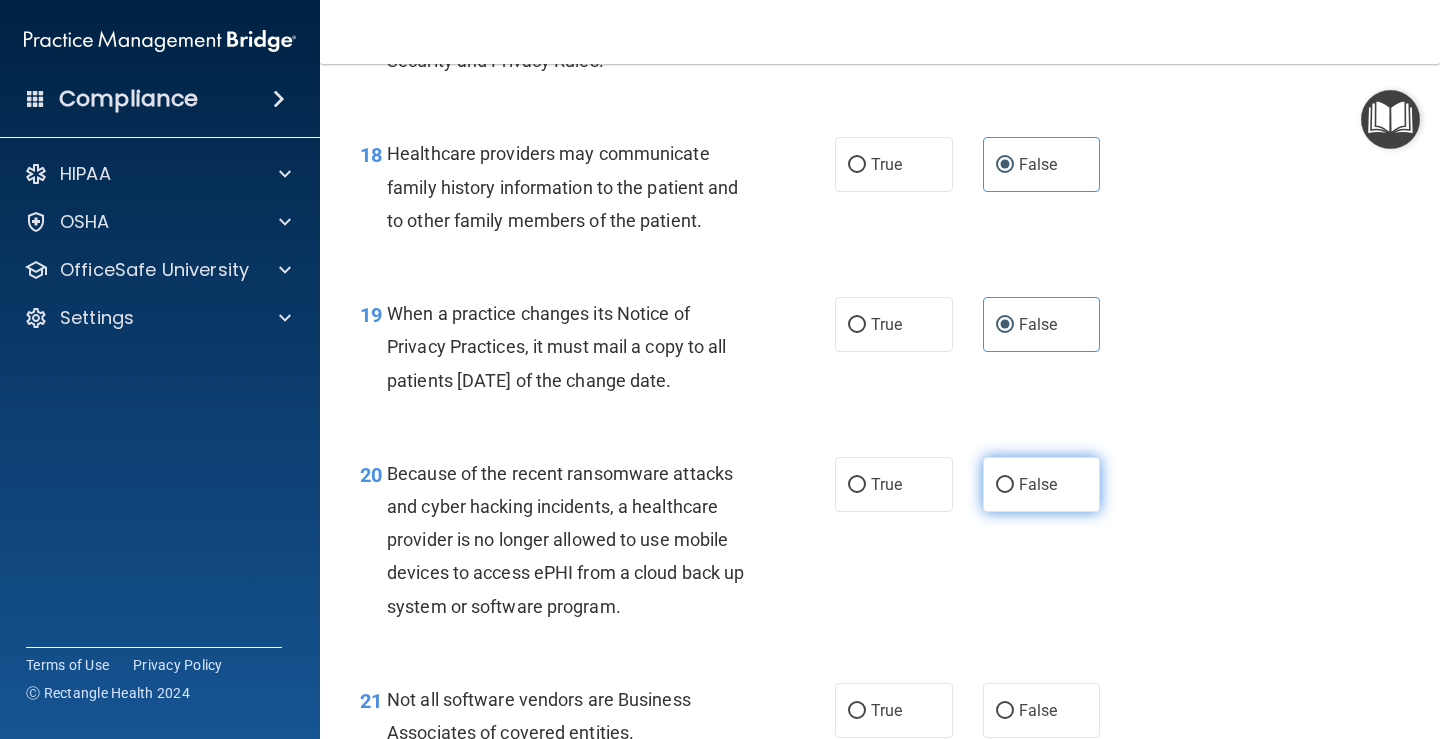 click on "False" at bounding box center [1038, 484] 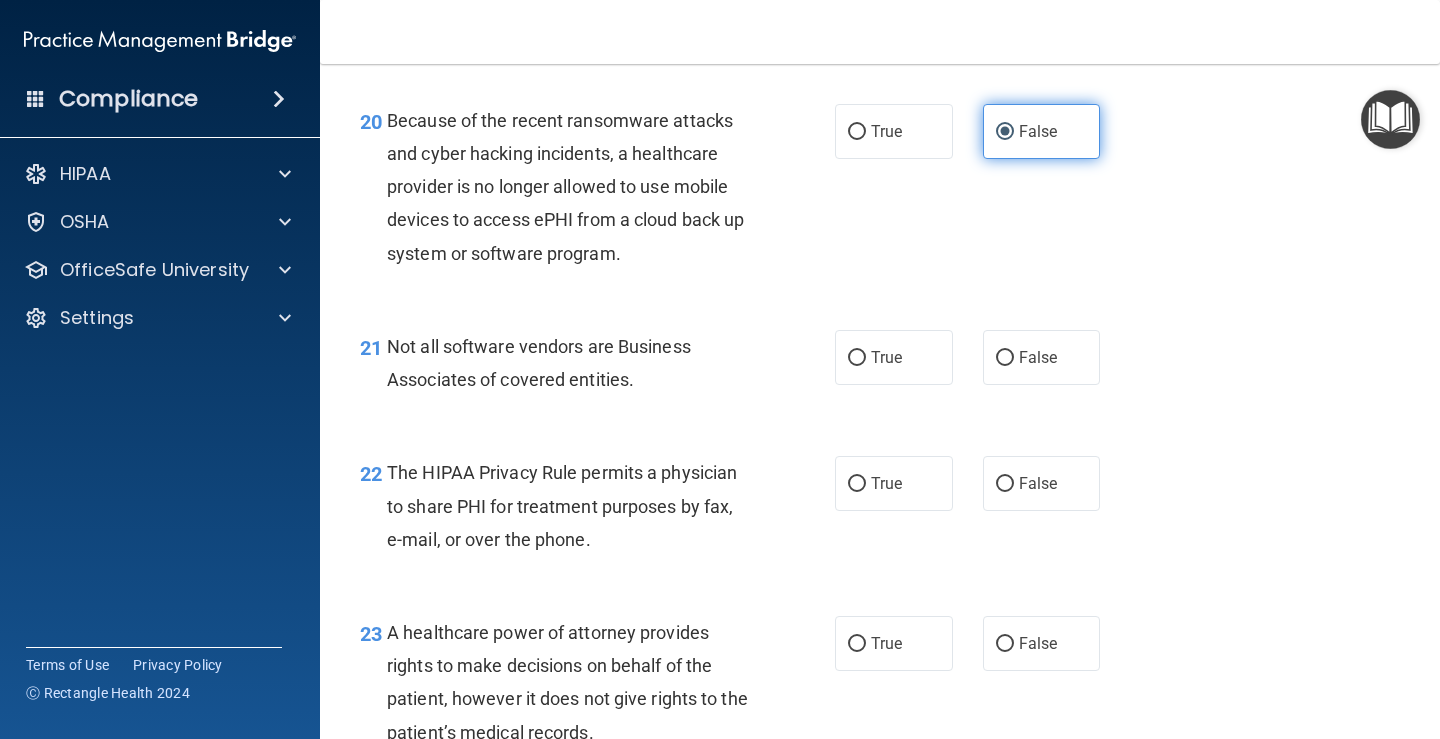 scroll, scrollTop: 3833, scrollLeft: 0, axis: vertical 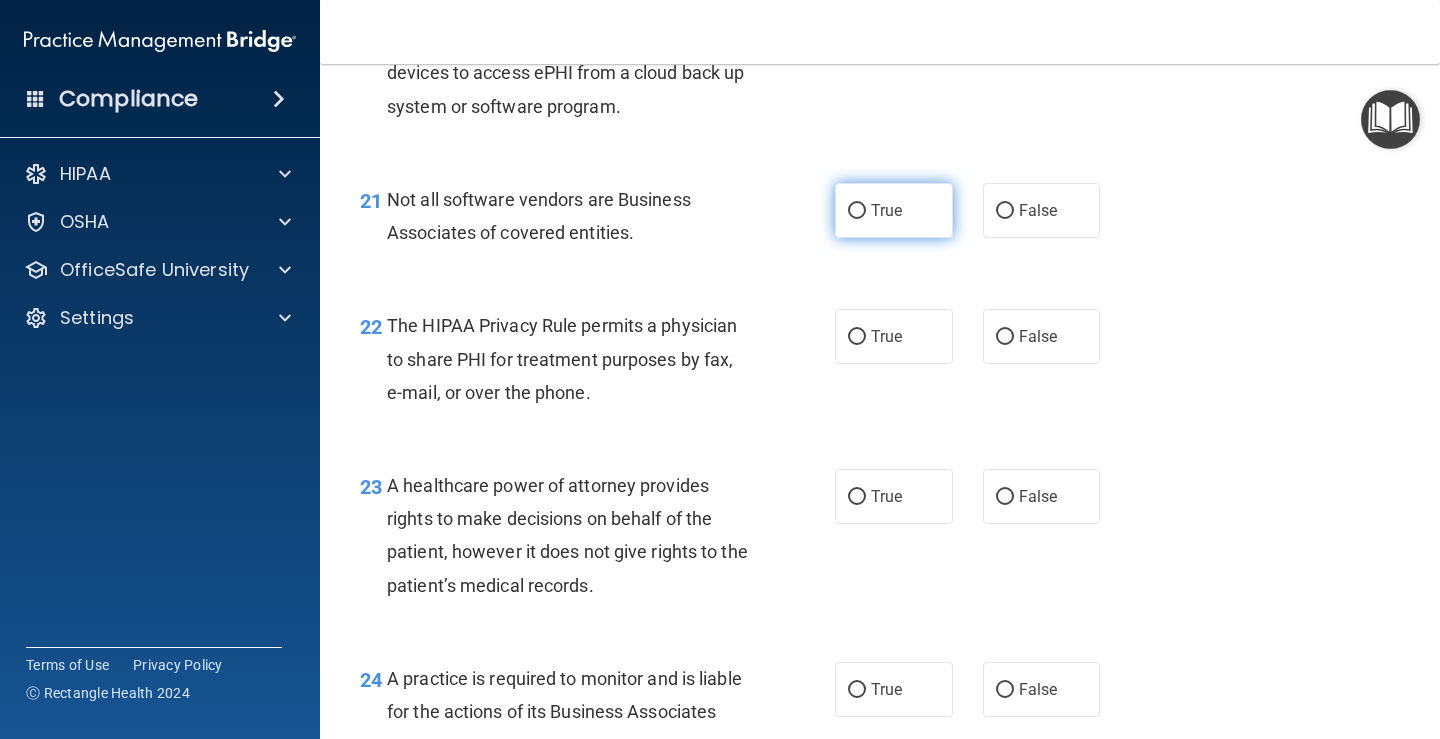 click on "True" at bounding box center (886, 210) 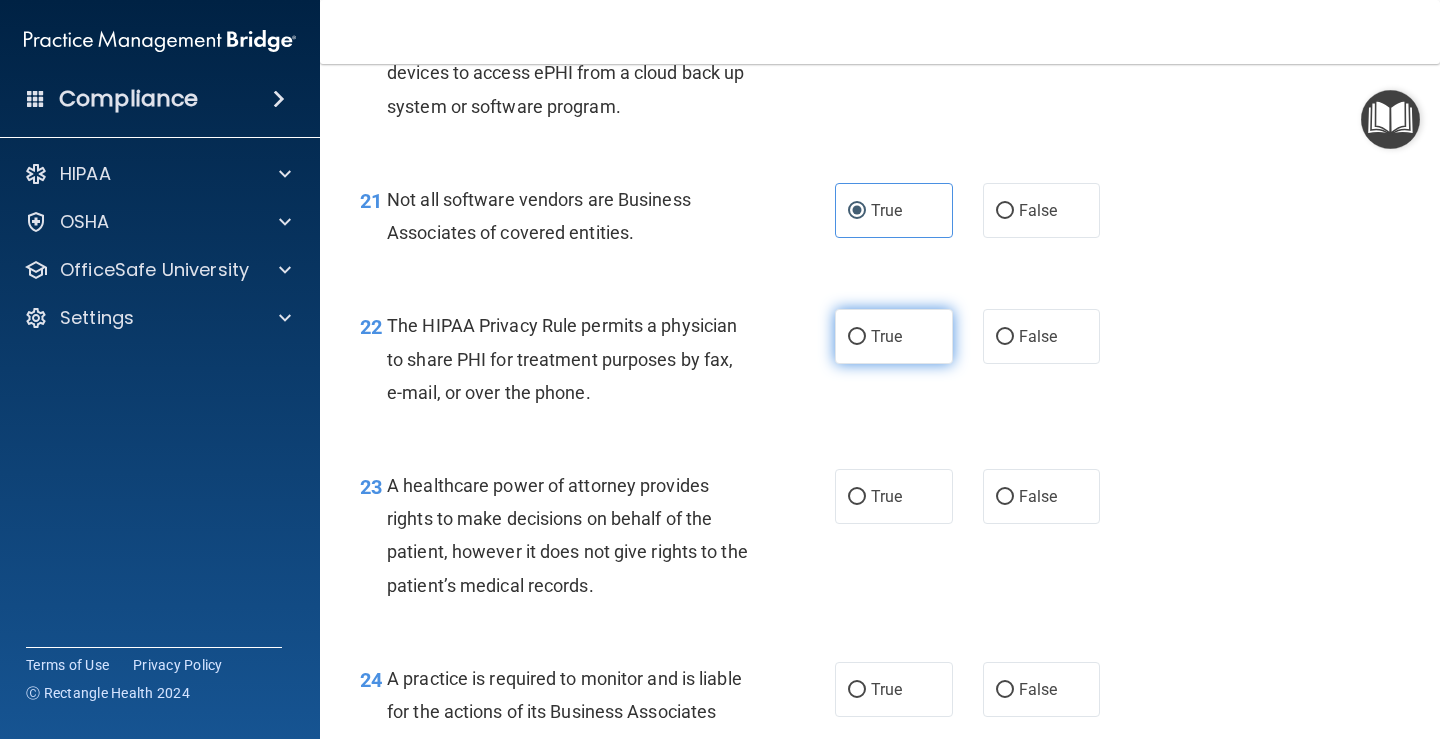 click on "True" at bounding box center [894, 336] 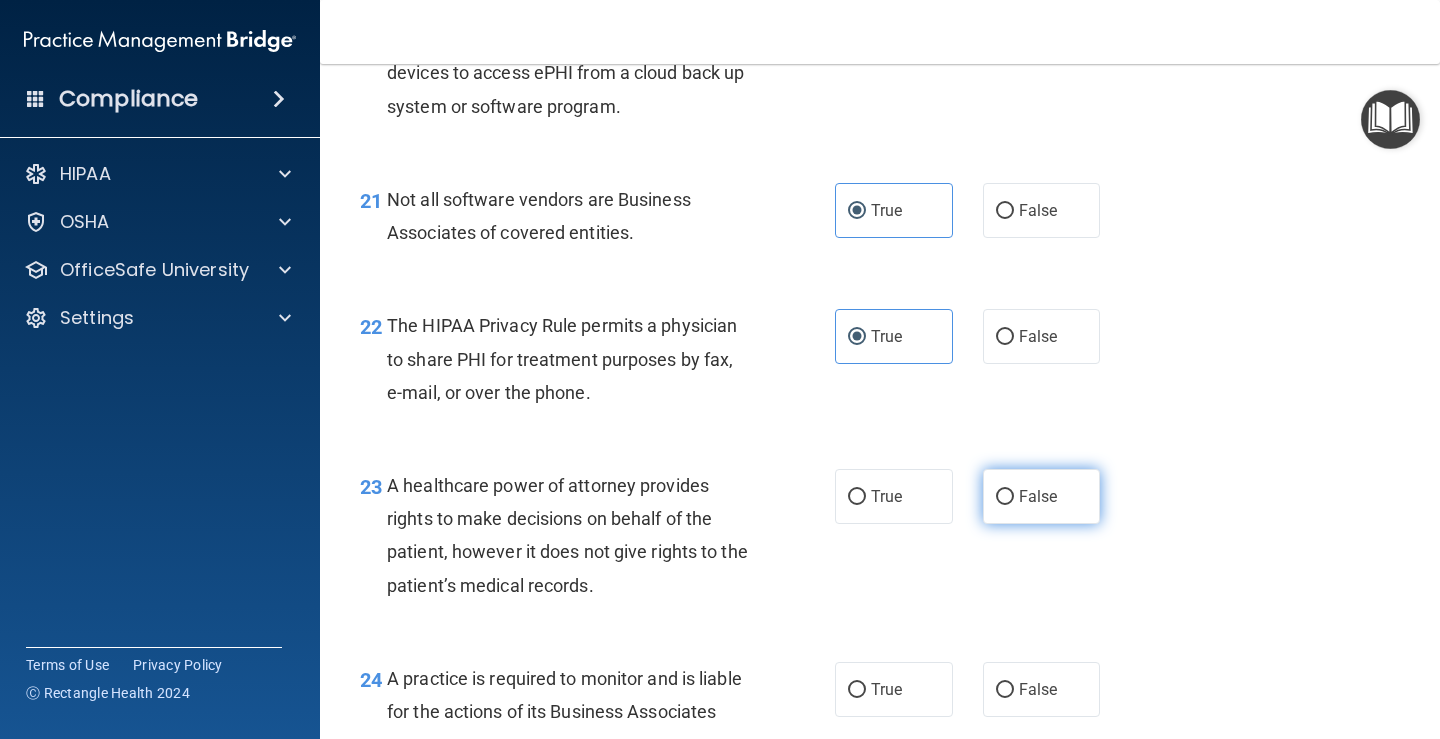 click on "False" at bounding box center (1042, 496) 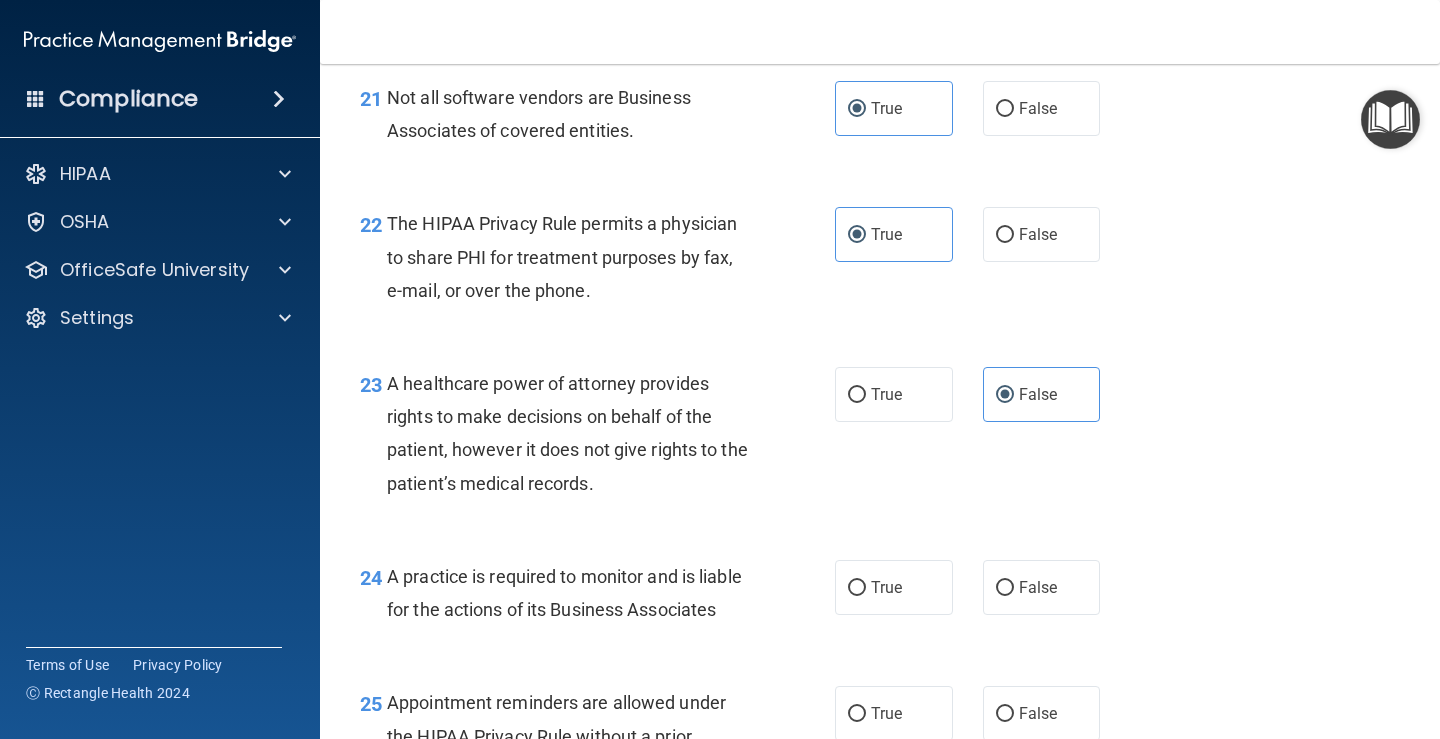 scroll, scrollTop: 4000, scrollLeft: 0, axis: vertical 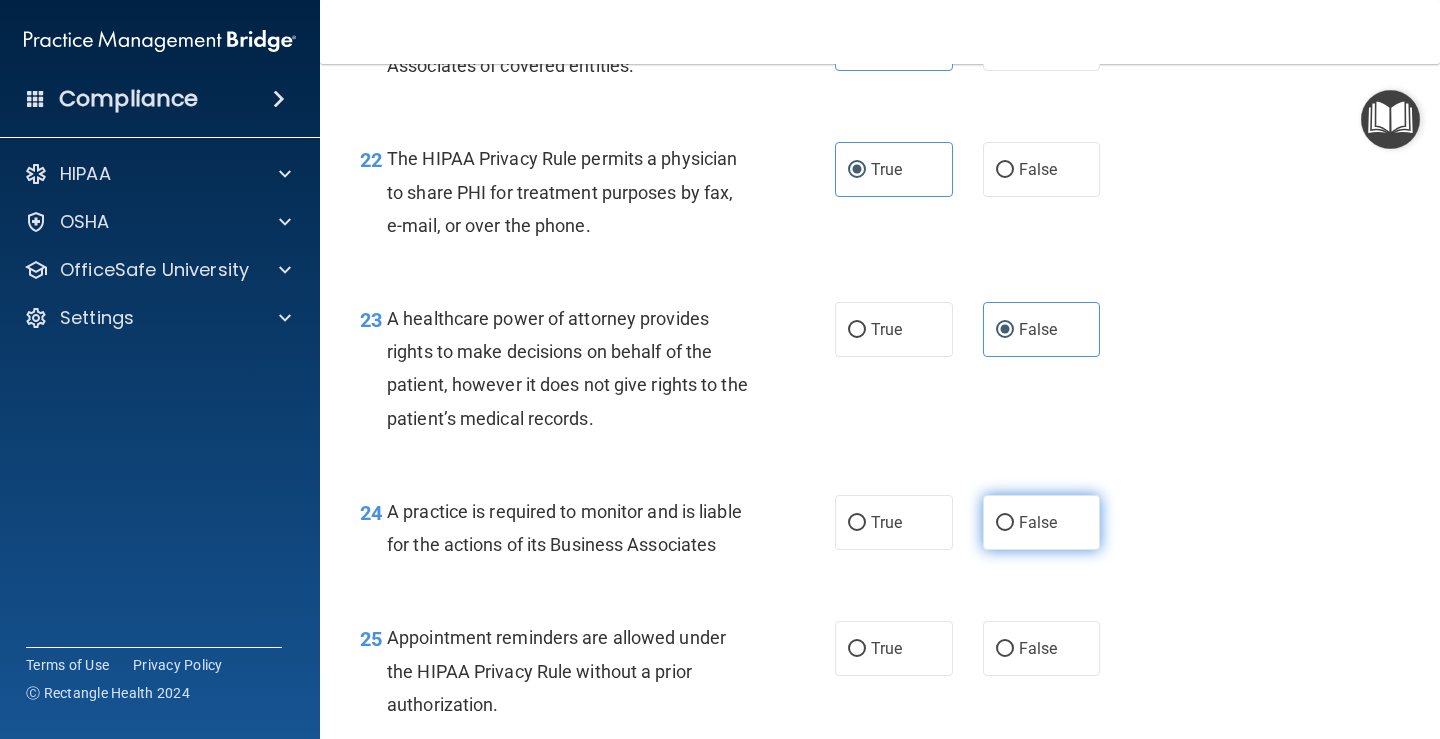 click on "False" at bounding box center [1038, 522] 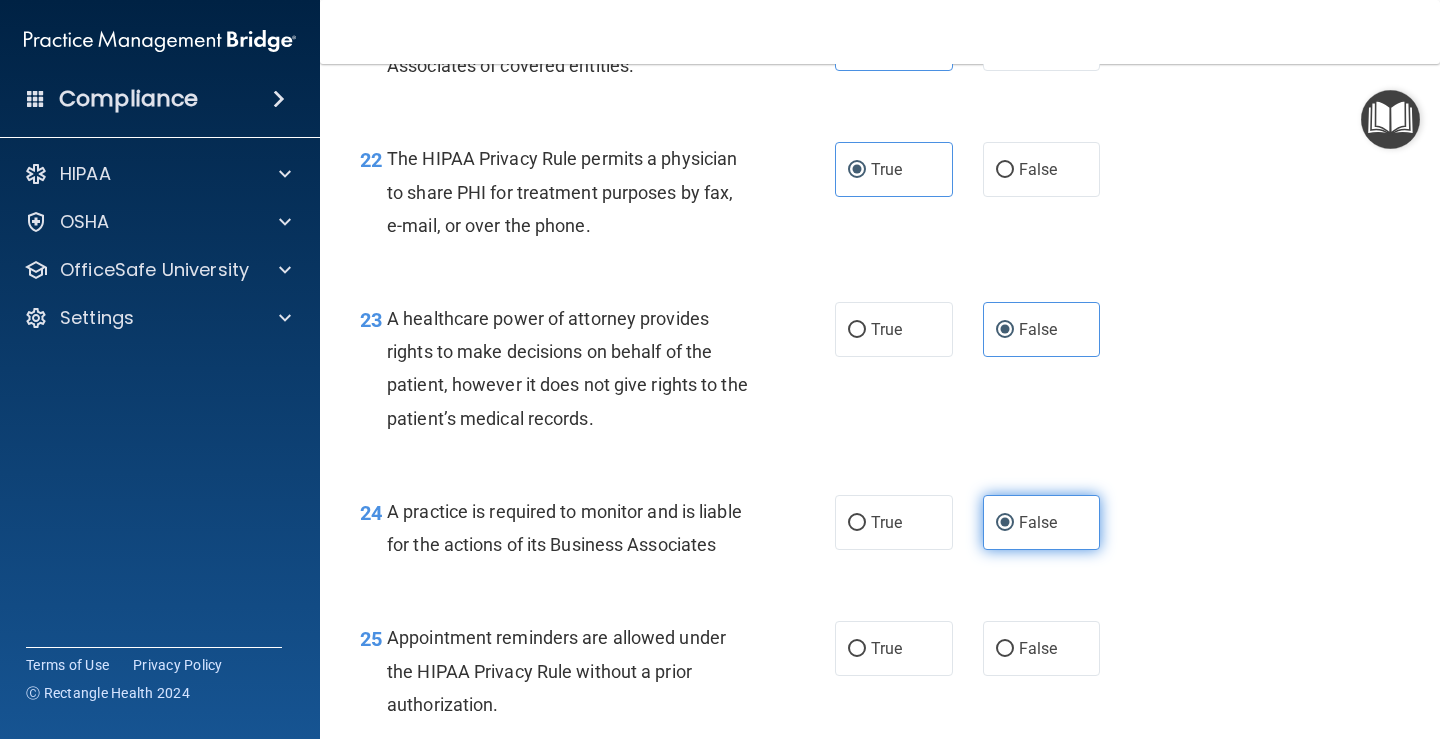 scroll, scrollTop: 4167, scrollLeft: 0, axis: vertical 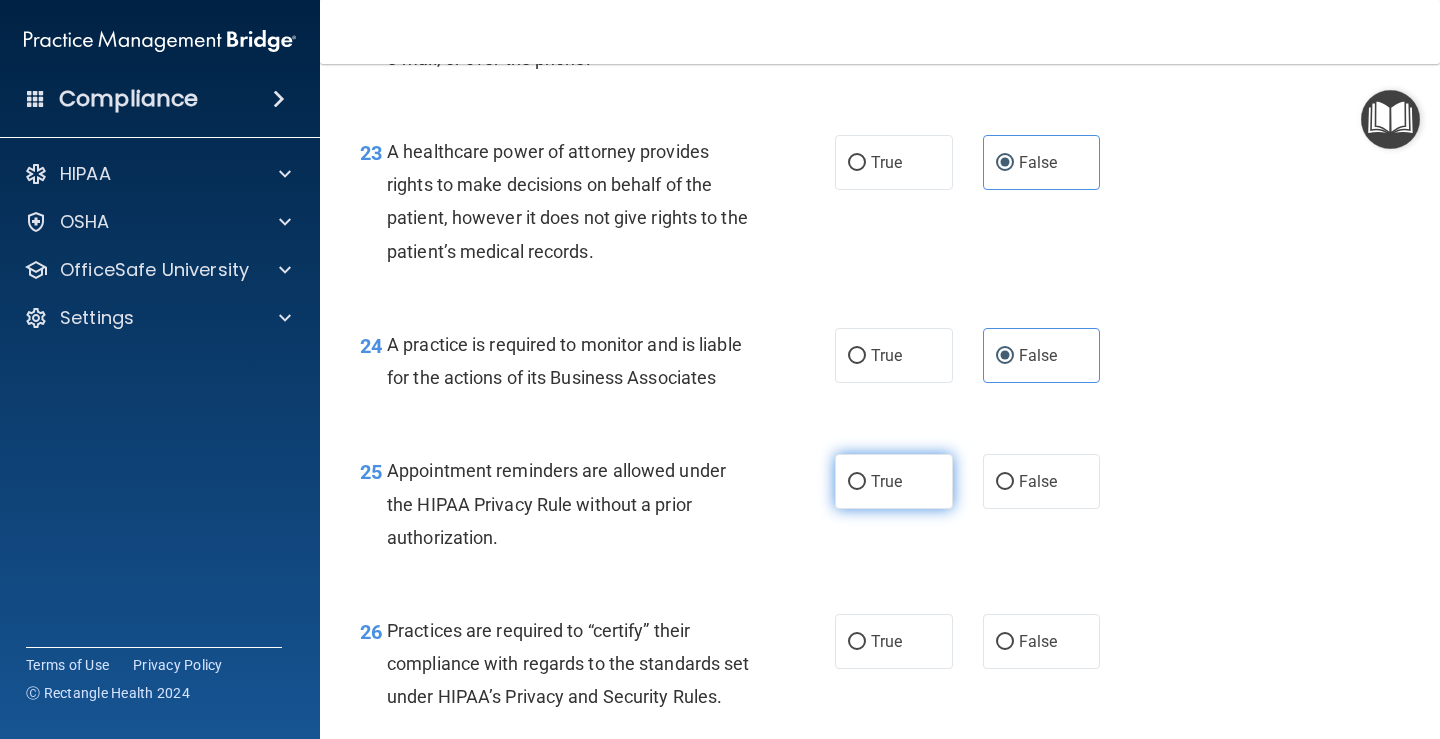 click on "True" at bounding box center (894, 481) 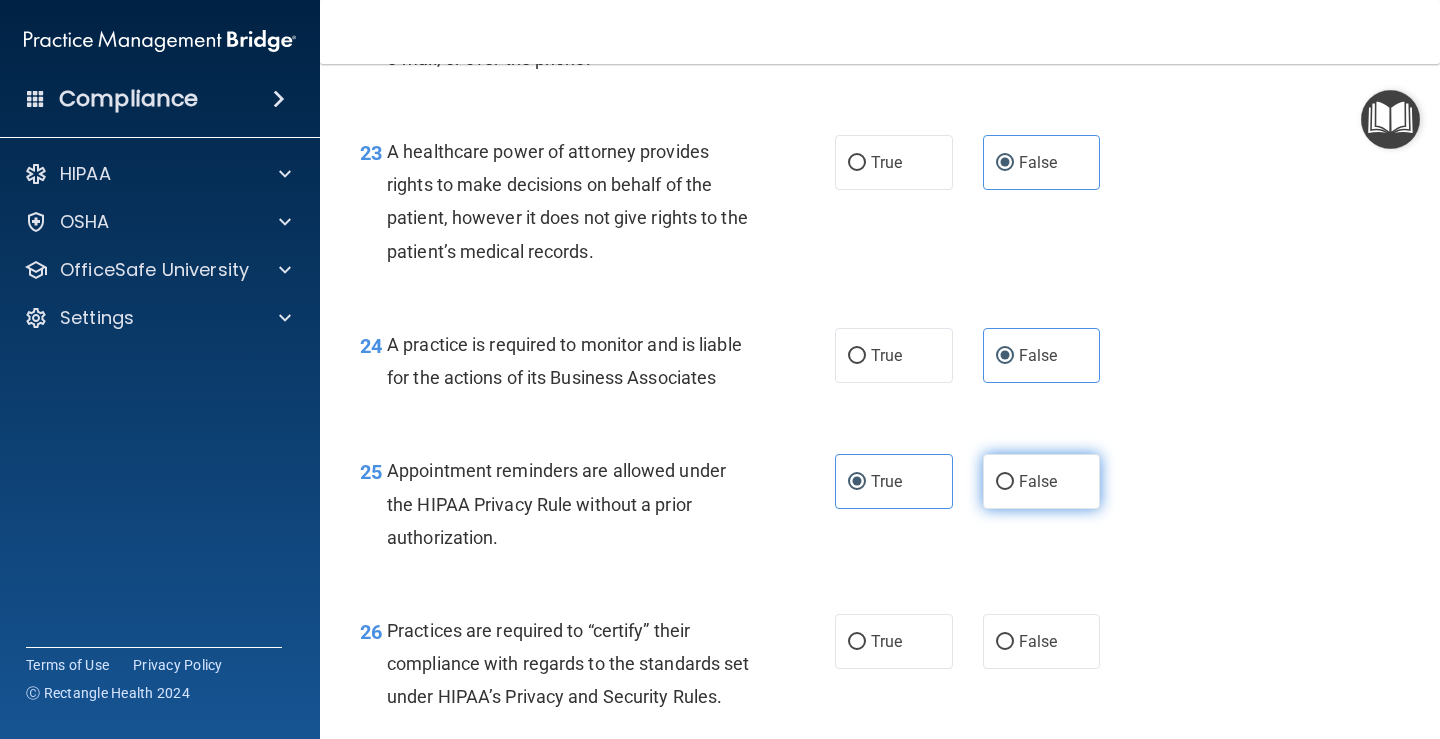 scroll, scrollTop: 4500, scrollLeft: 0, axis: vertical 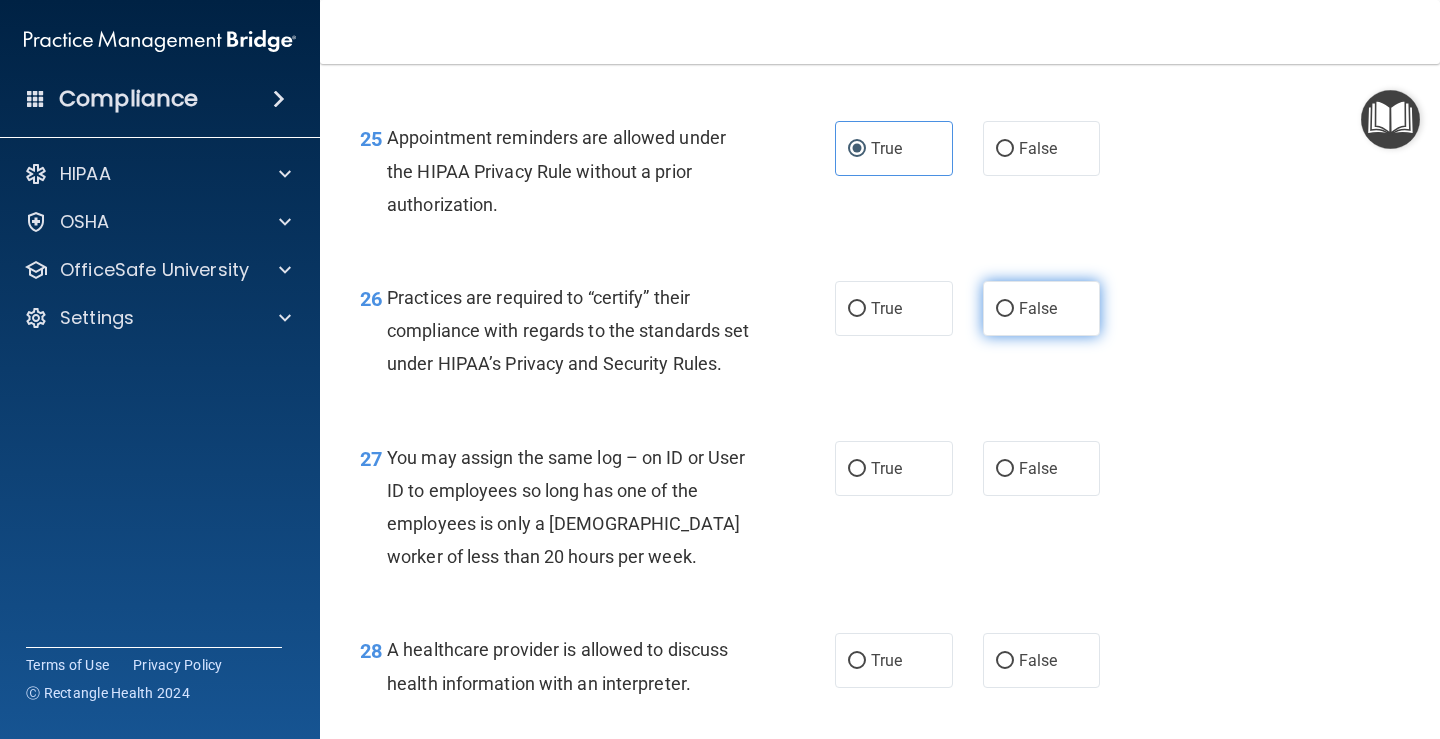 click on "False" at bounding box center (1038, 308) 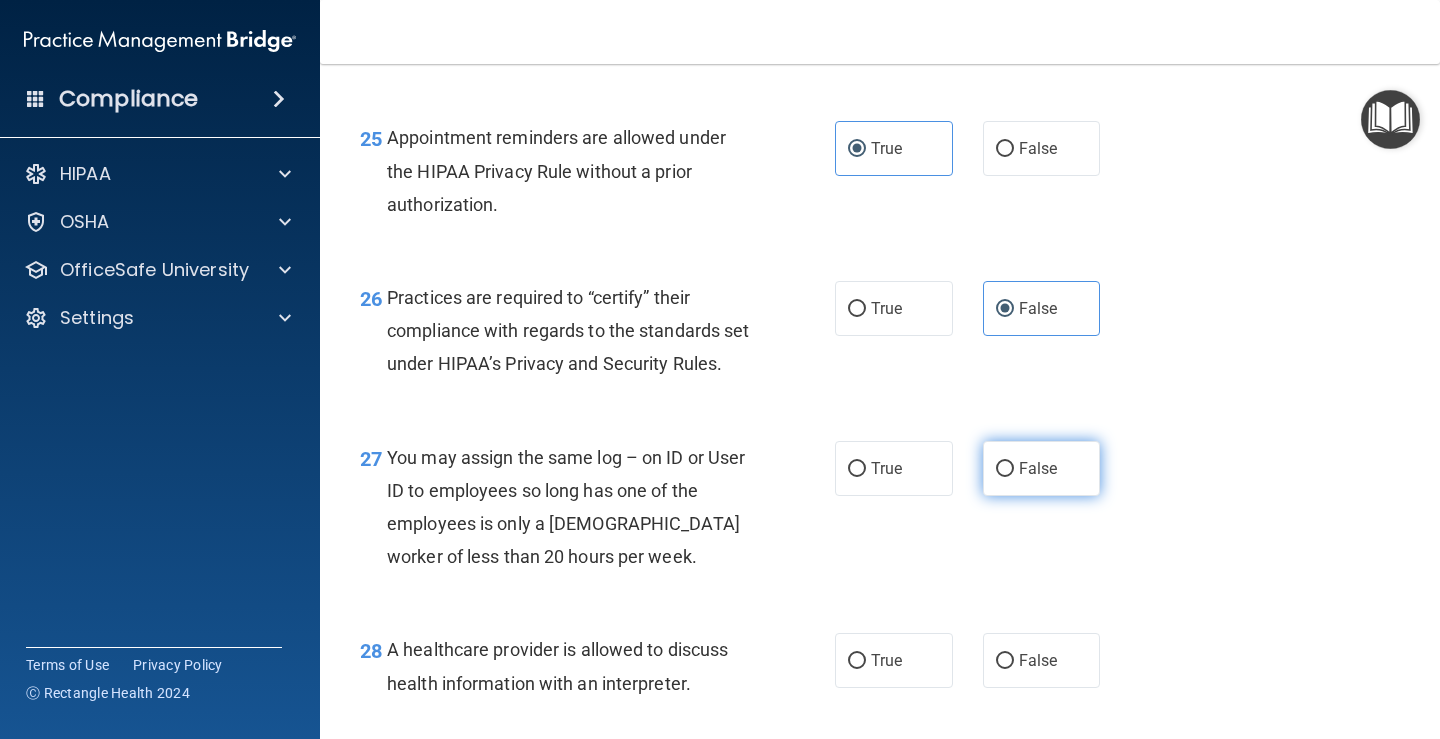 click on "False" at bounding box center [1038, 468] 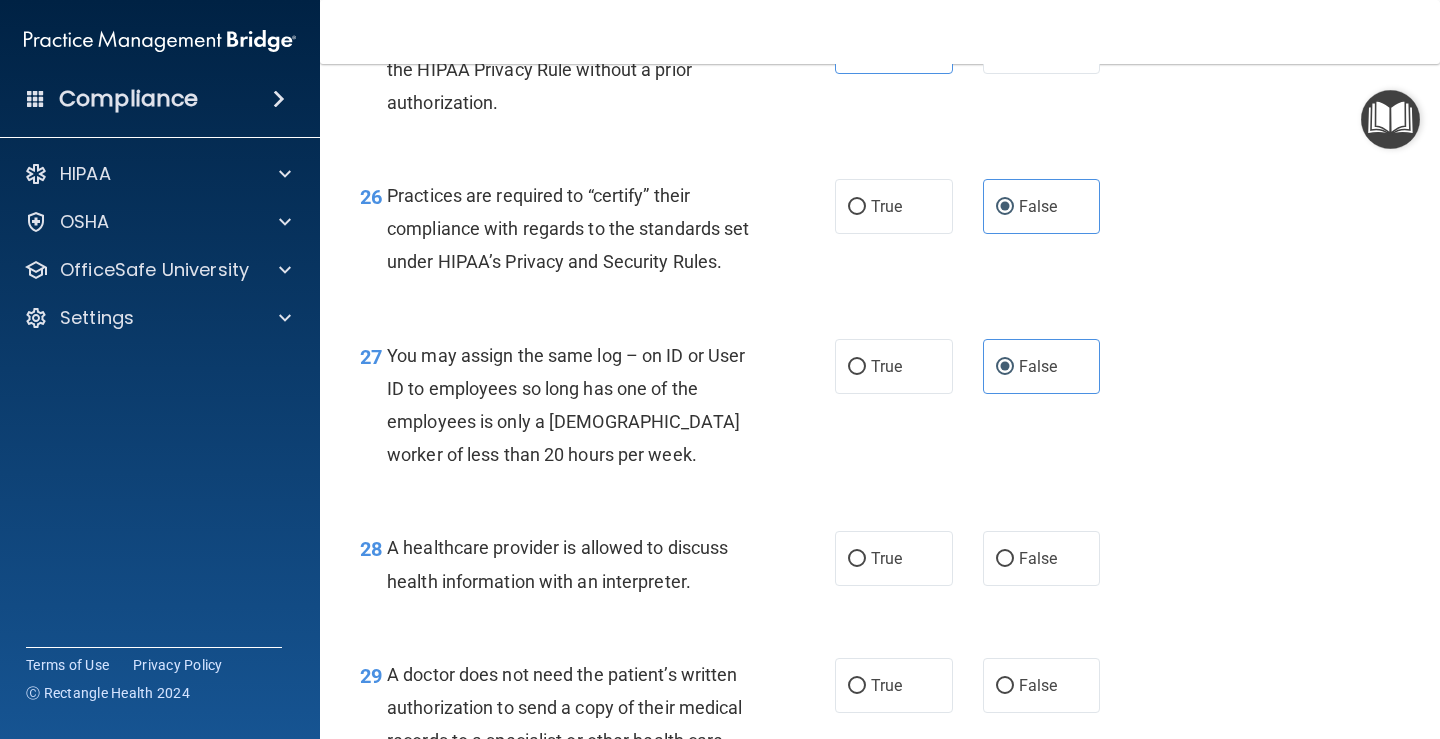 scroll, scrollTop: 4667, scrollLeft: 0, axis: vertical 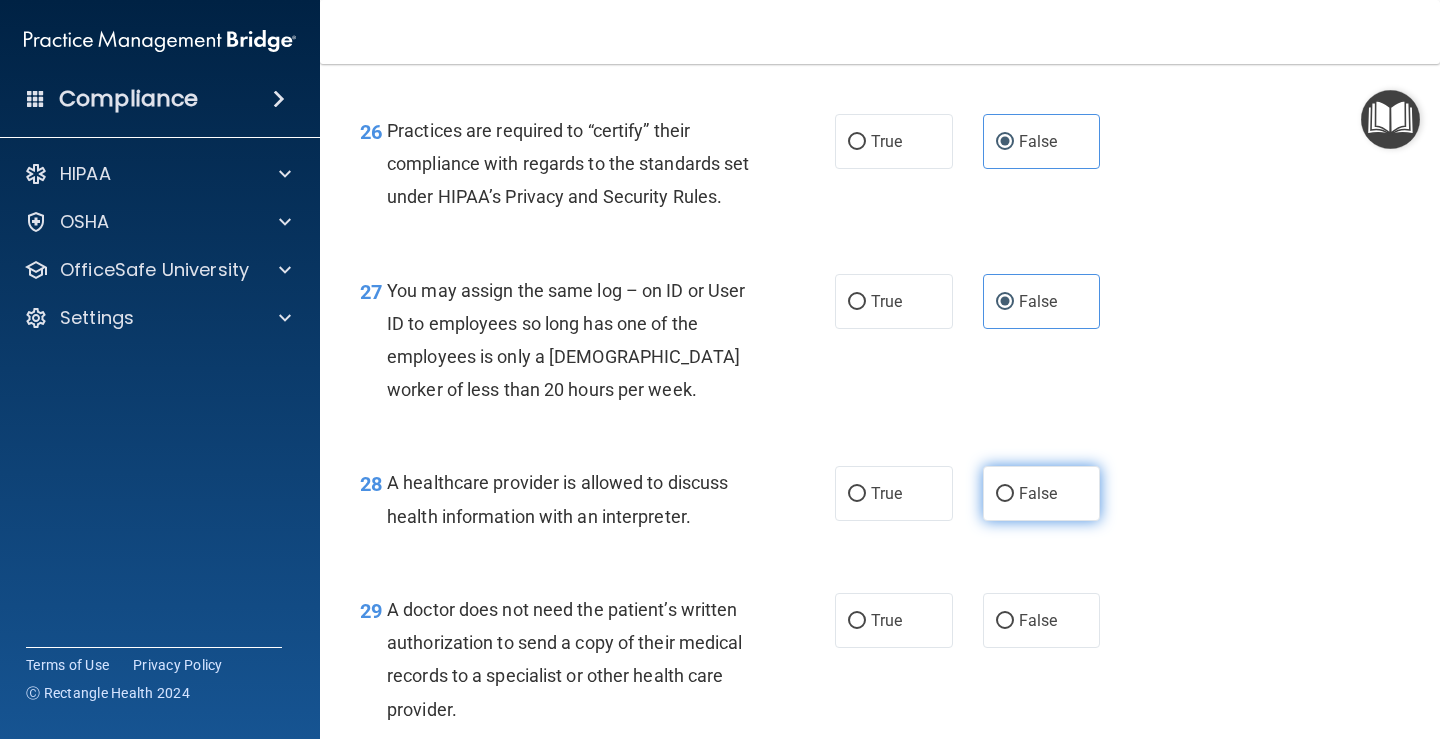 click on "False" at bounding box center [1042, 493] 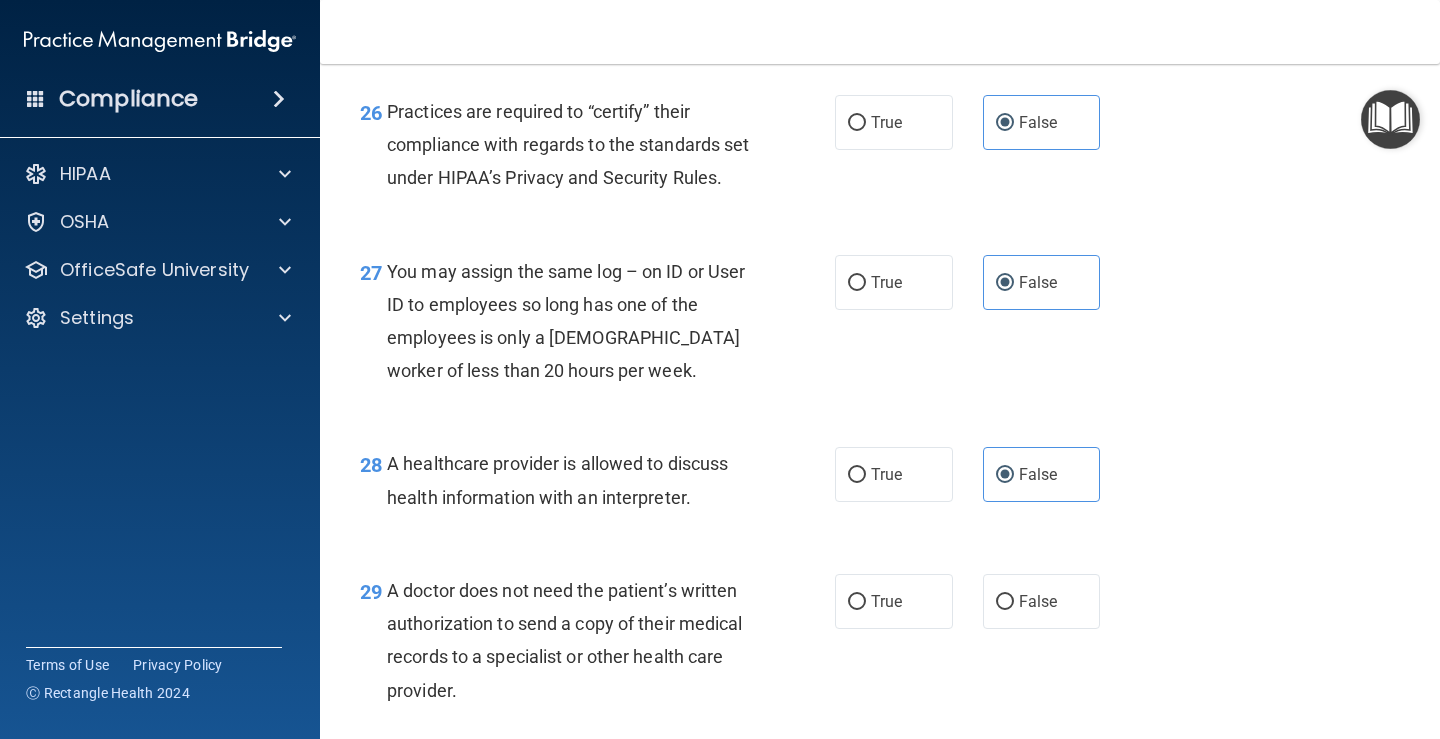 scroll, scrollTop: 4833, scrollLeft: 0, axis: vertical 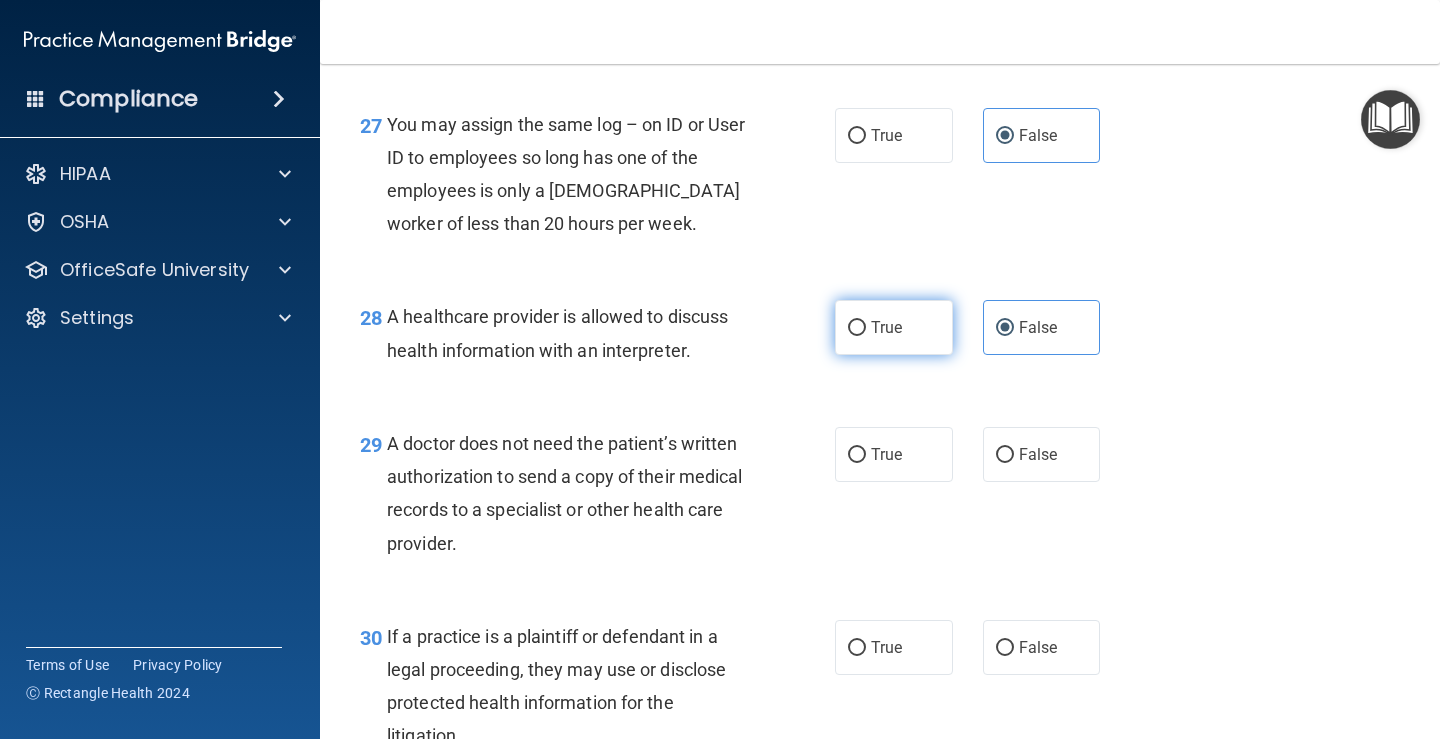 click on "True" at bounding box center (886, 327) 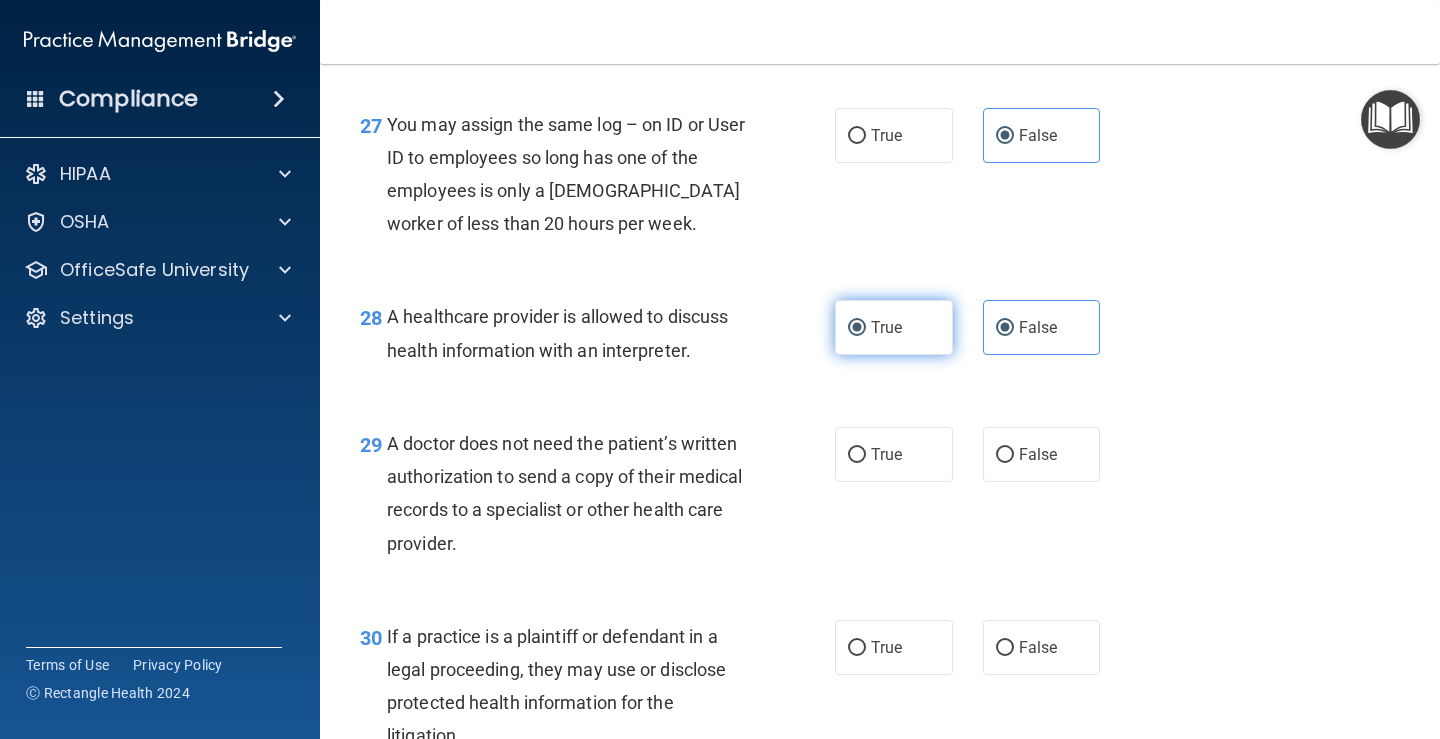 radio on "false" 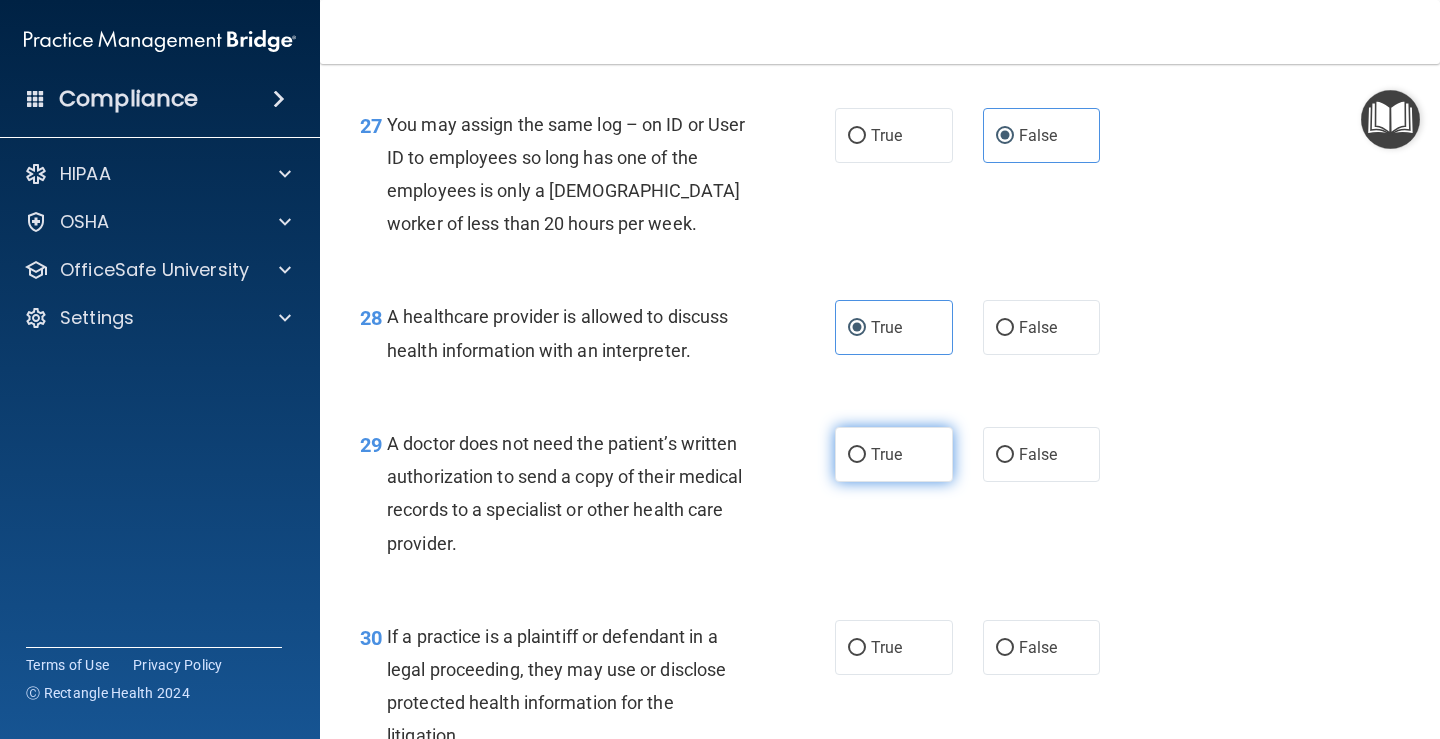 click on "True" at bounding box center (894, 454) 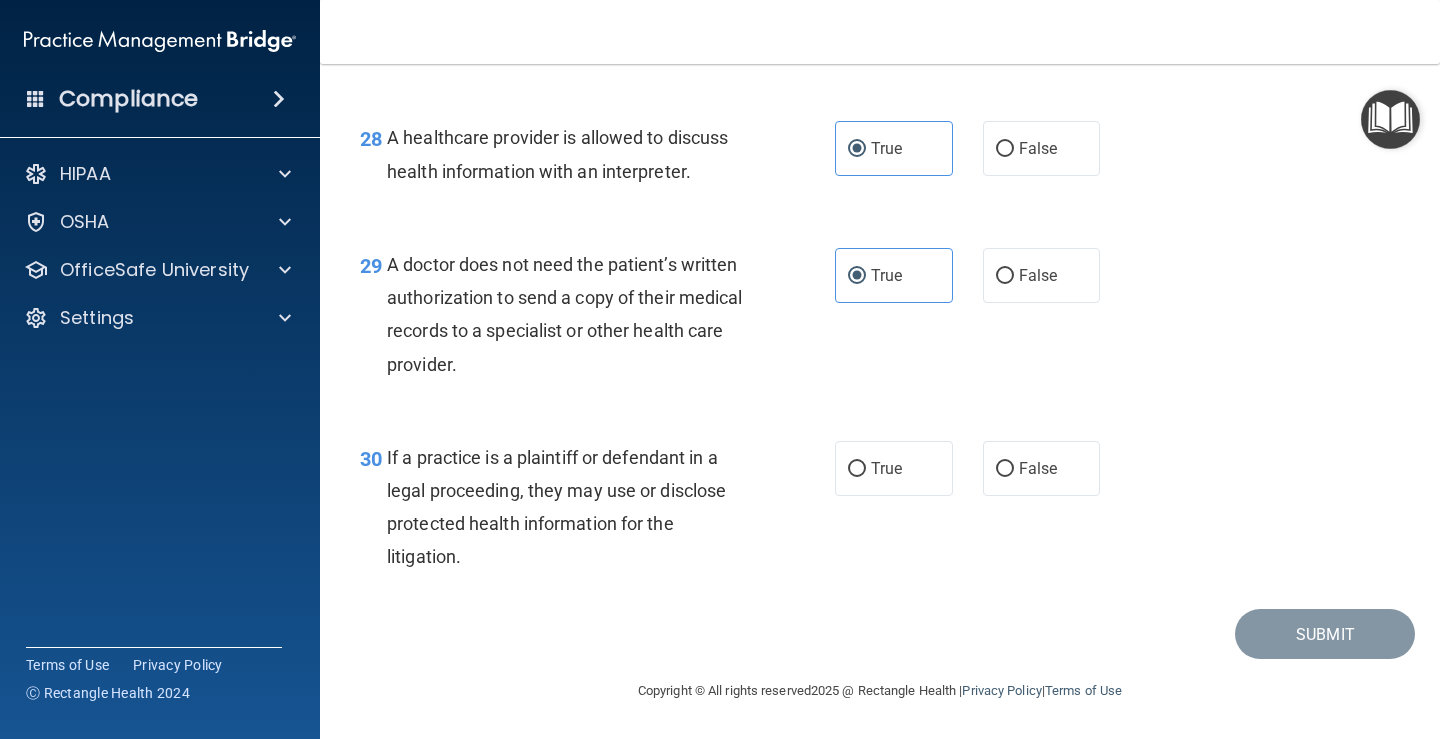 scroll, scrollTop: 5112, scrollLeft: 0, axis: vertical 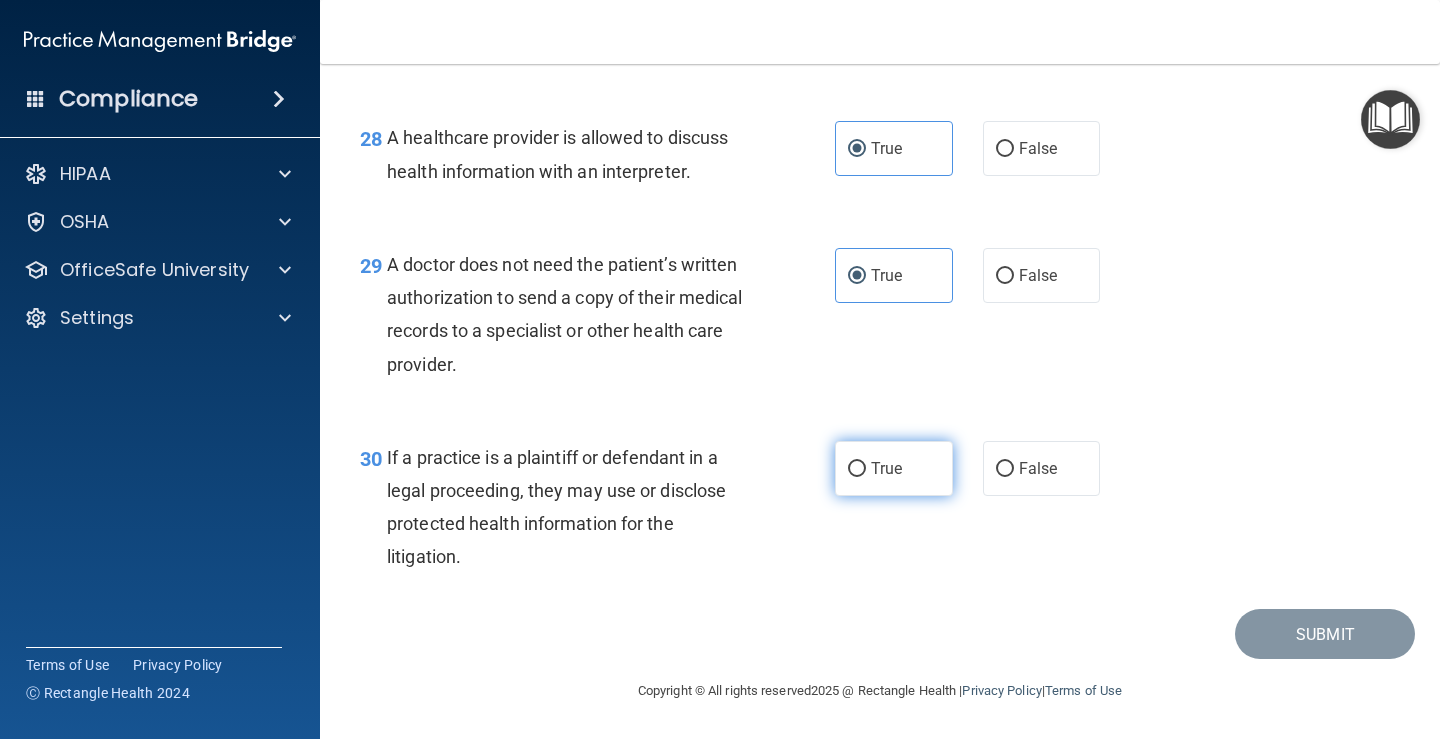 click on "True" at bounding box center [886, 468] 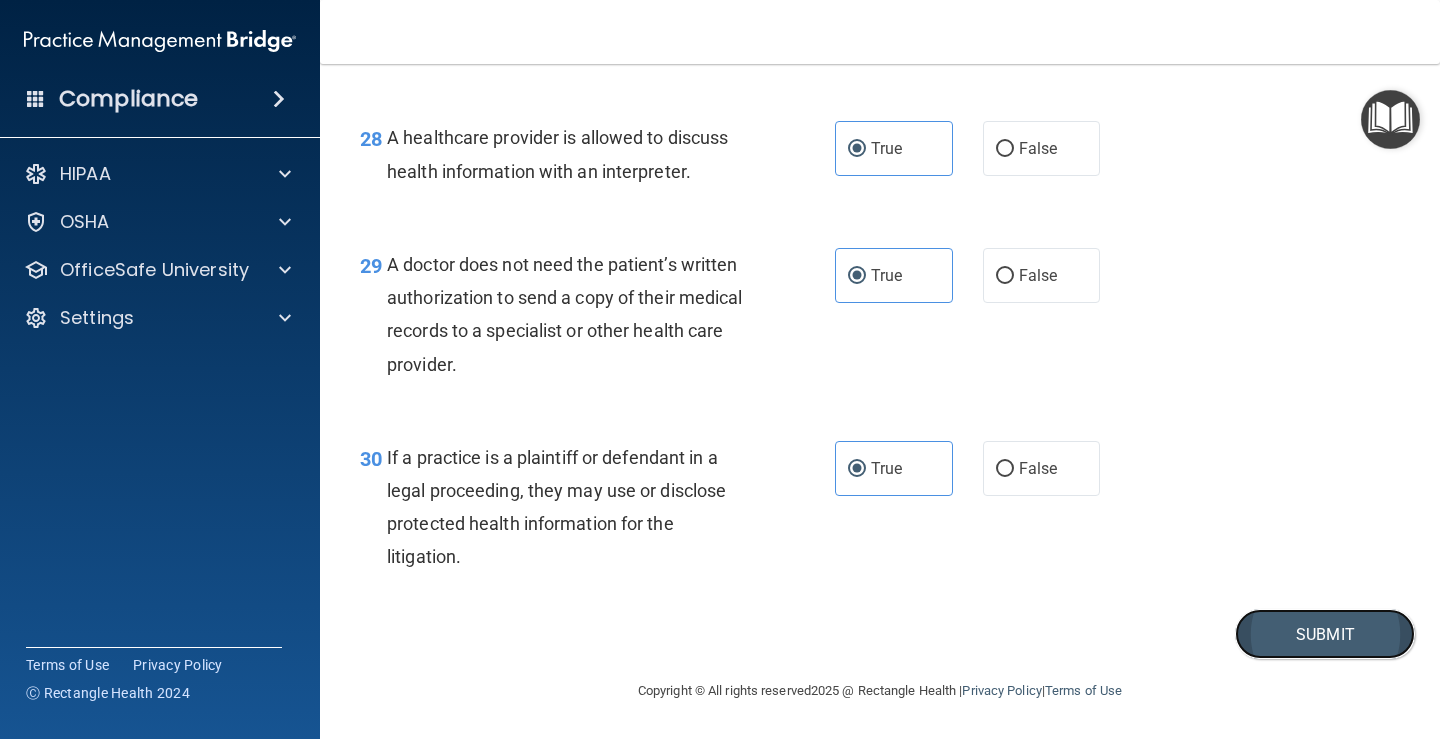 click on "Submit" at bounding box center (1325, 634) 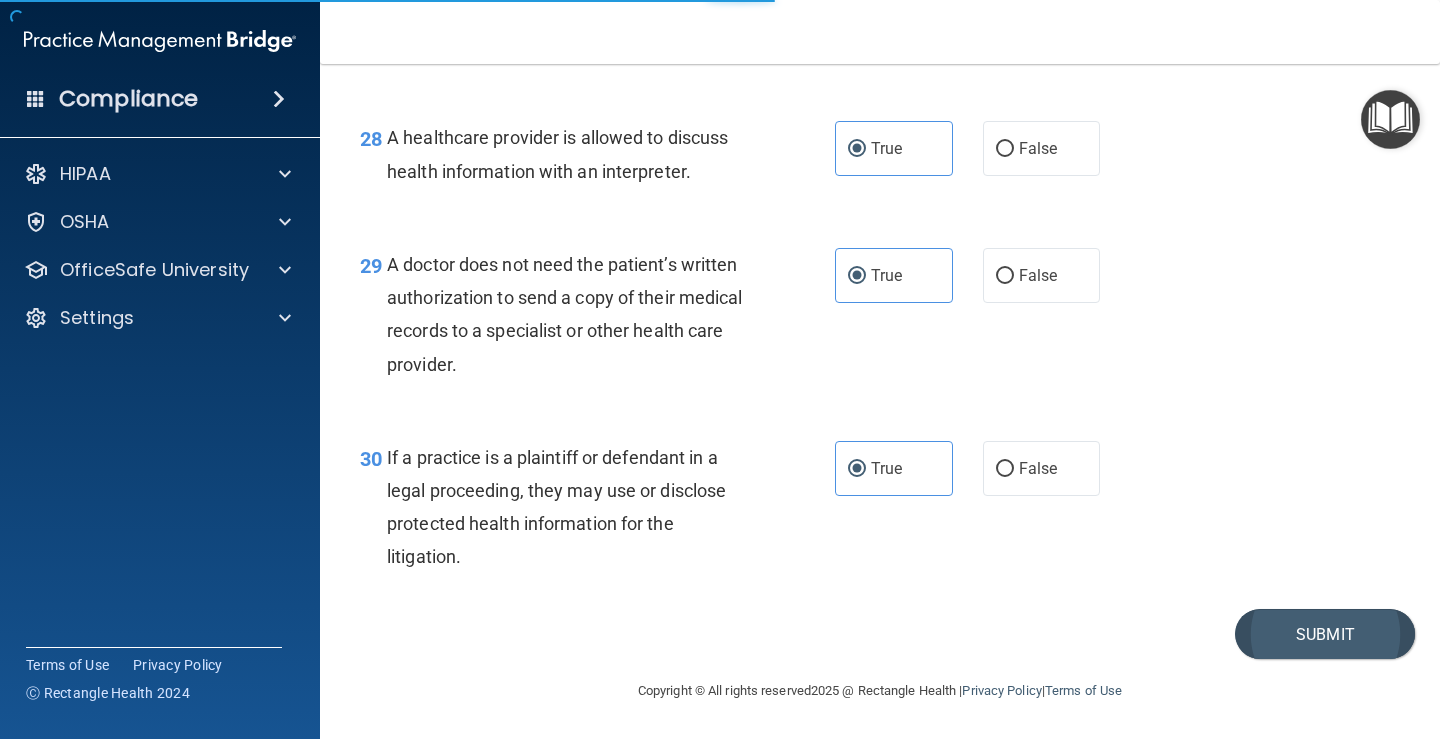 scroll, scrollTop: 0, scrollLeft: 0, axis: both 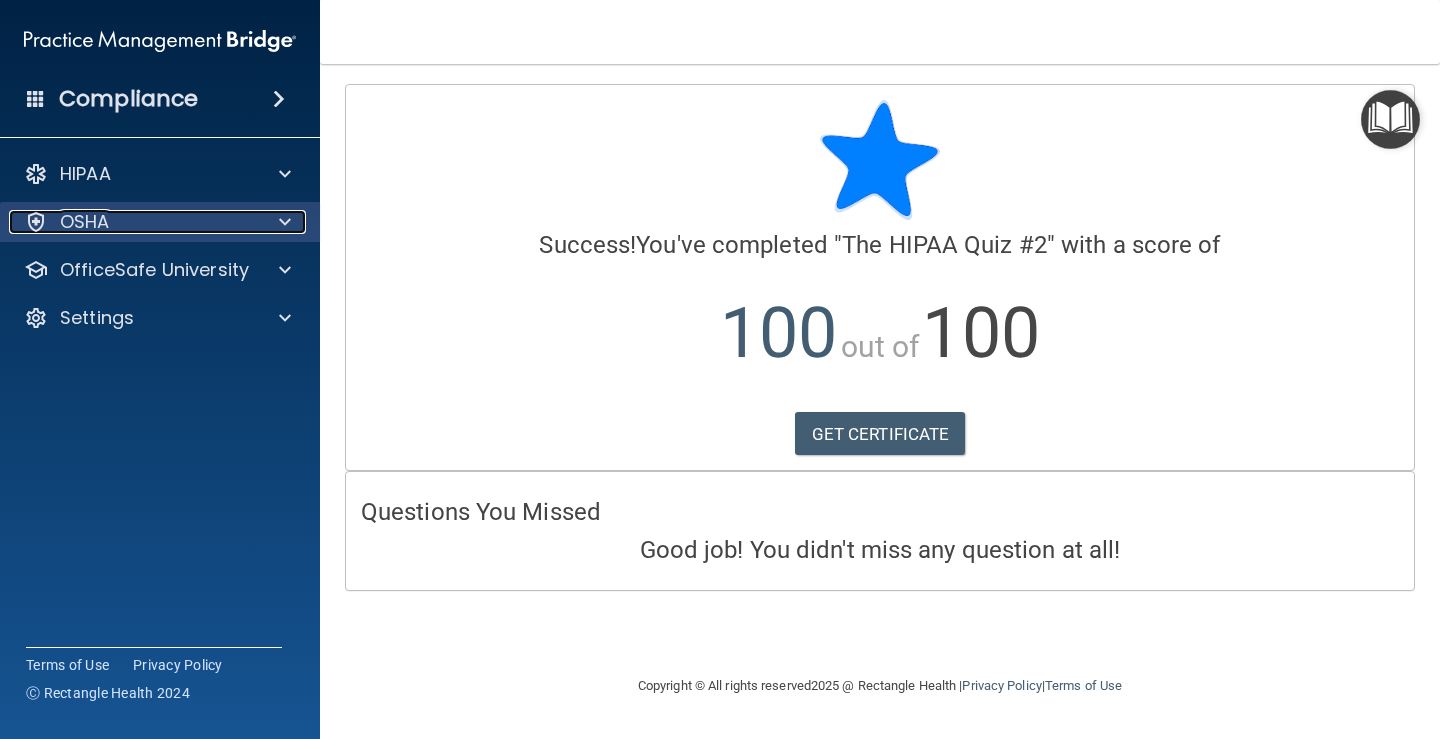 click on "OSHA" at bounding box center (133, 222) 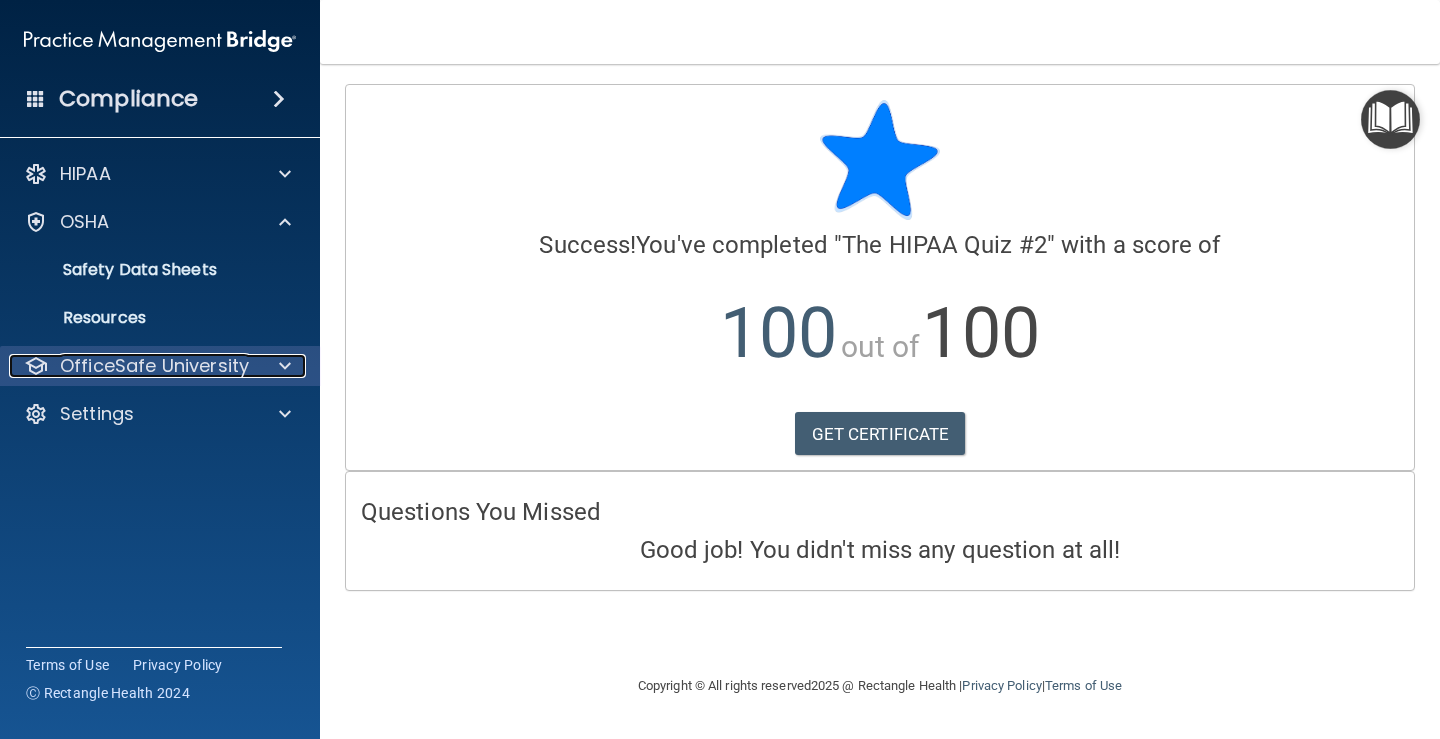 click on "OfficeSafe University" at bounding box center [154, 366] 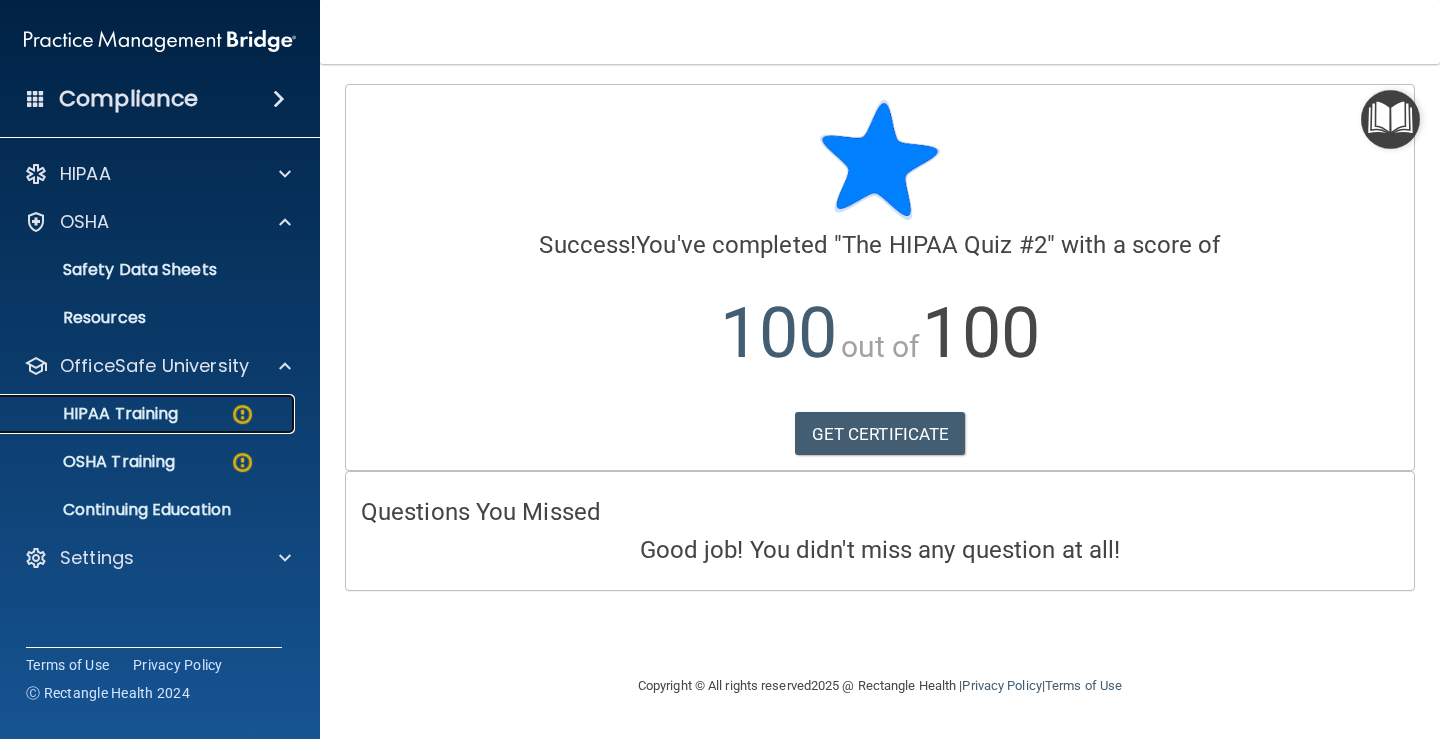 click on "HIPAA Training" at bounding box center [95, 414] 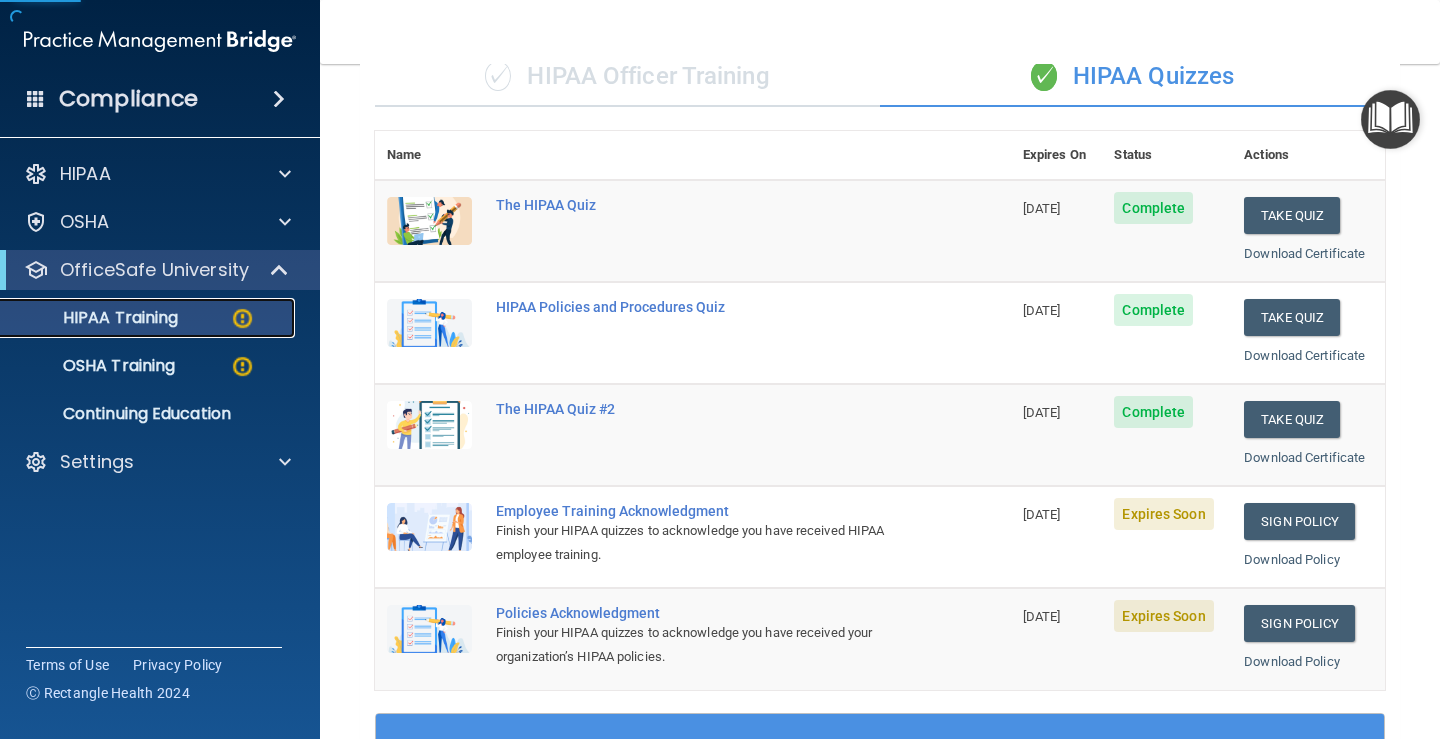 scroll, scrollTop: 333, scrollLeft: 0, axis: vertical 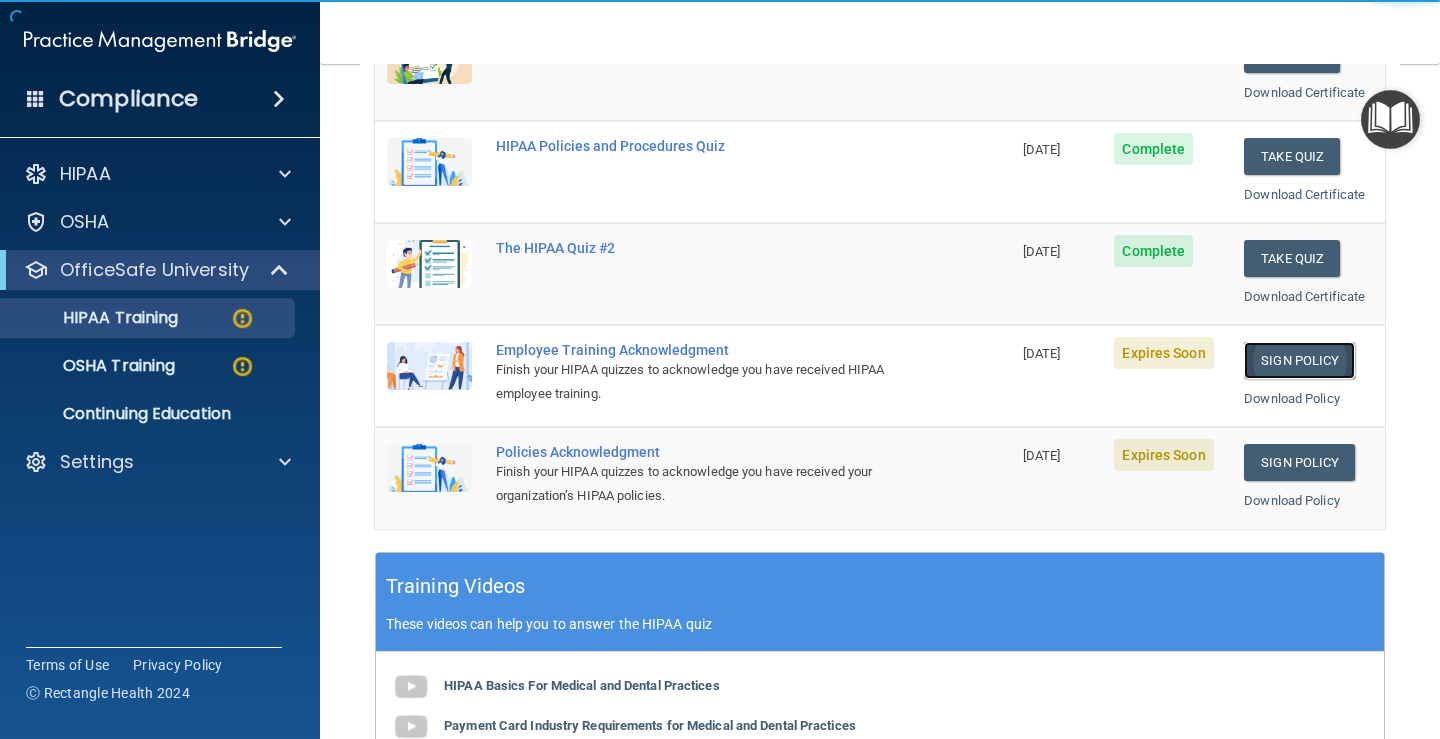 click on "Sign Policy" at bounding box center [1299, 360] 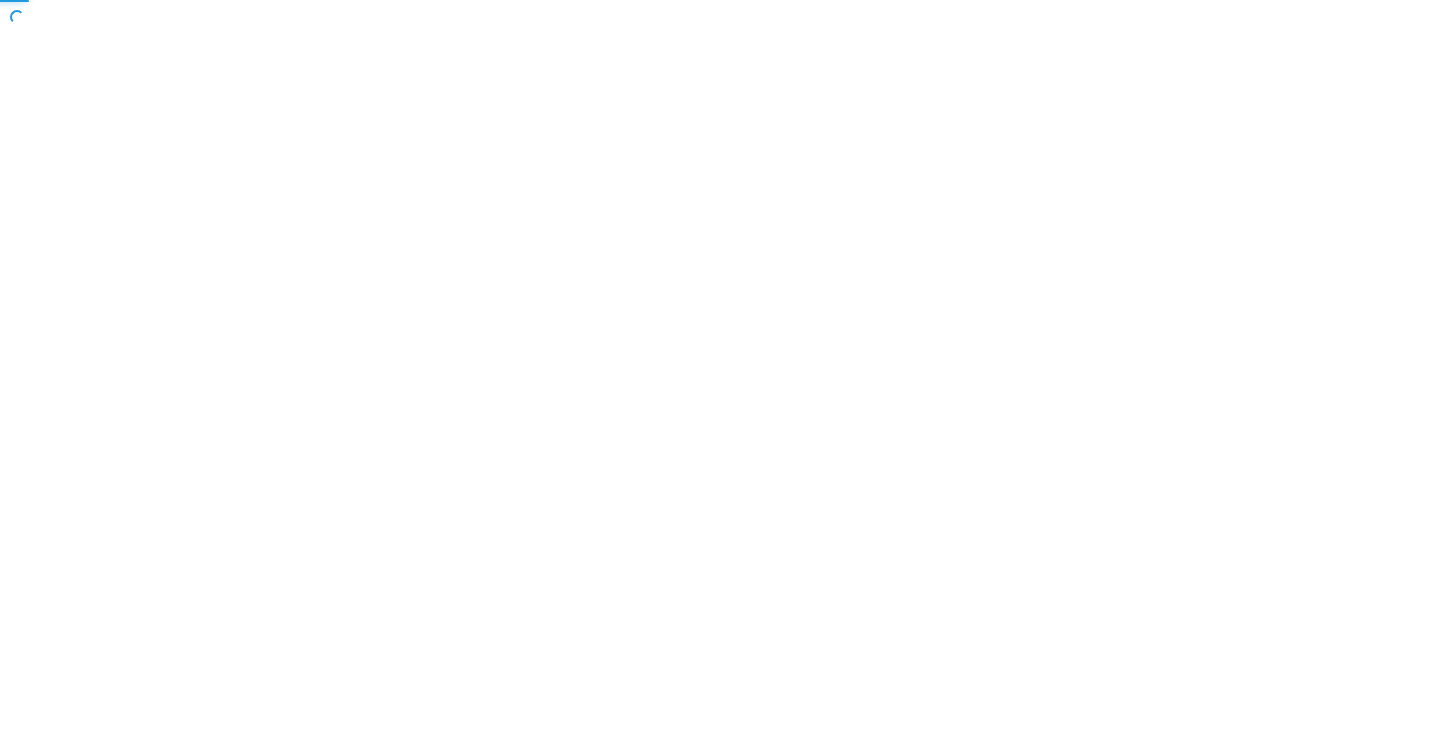 scroll, scrollTop: 0, scrollLeft: 0, axis: both 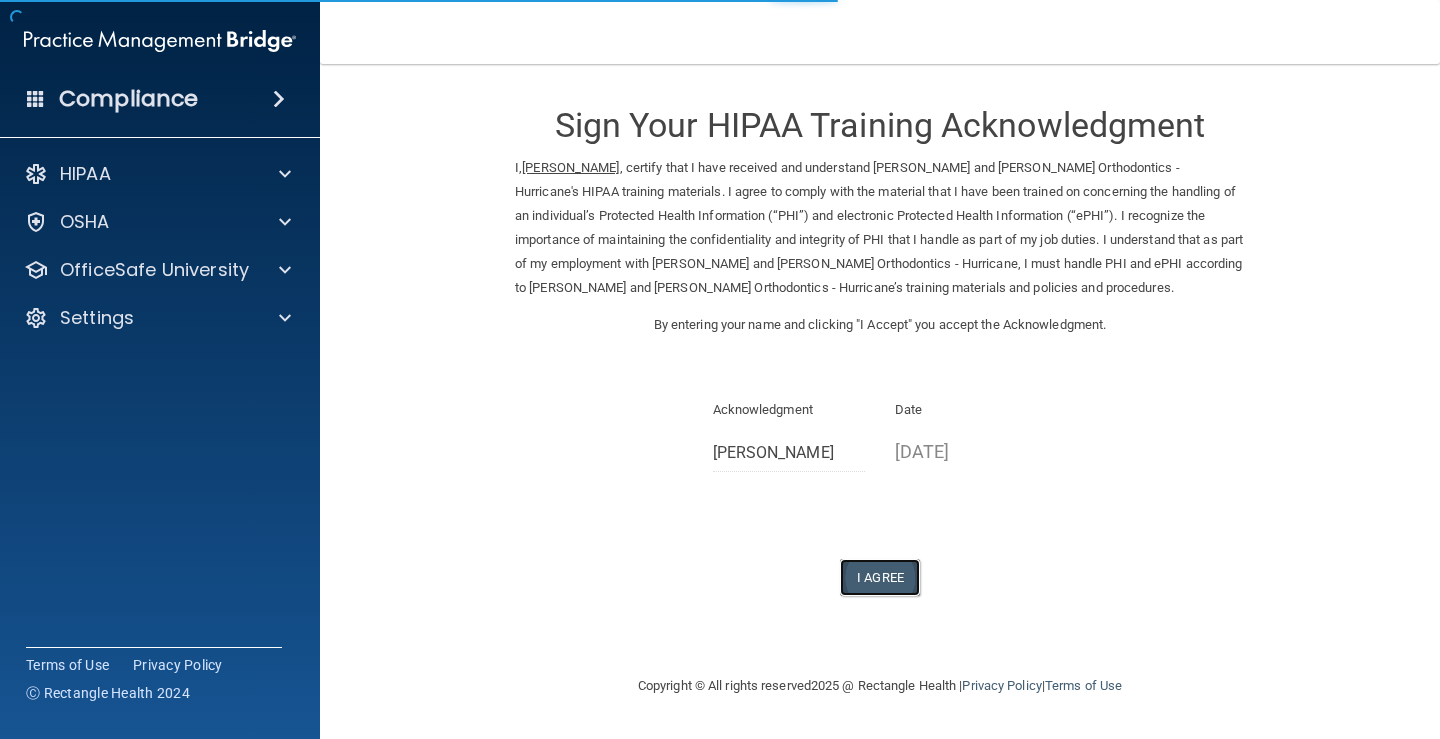 click on "I Agree" at bounding box center (880, 577) 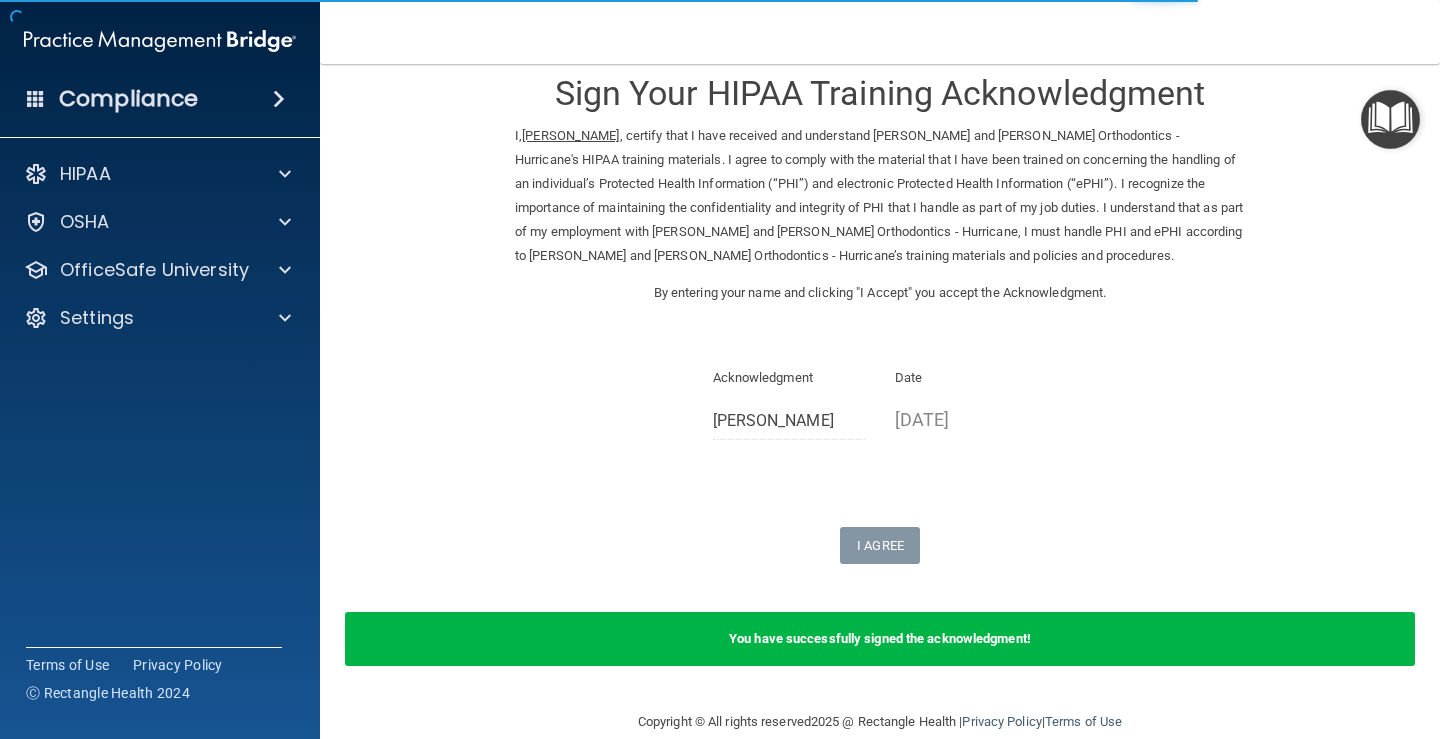 scroll, scrollTop: 63, scrollLeft: 0, axis: vertical 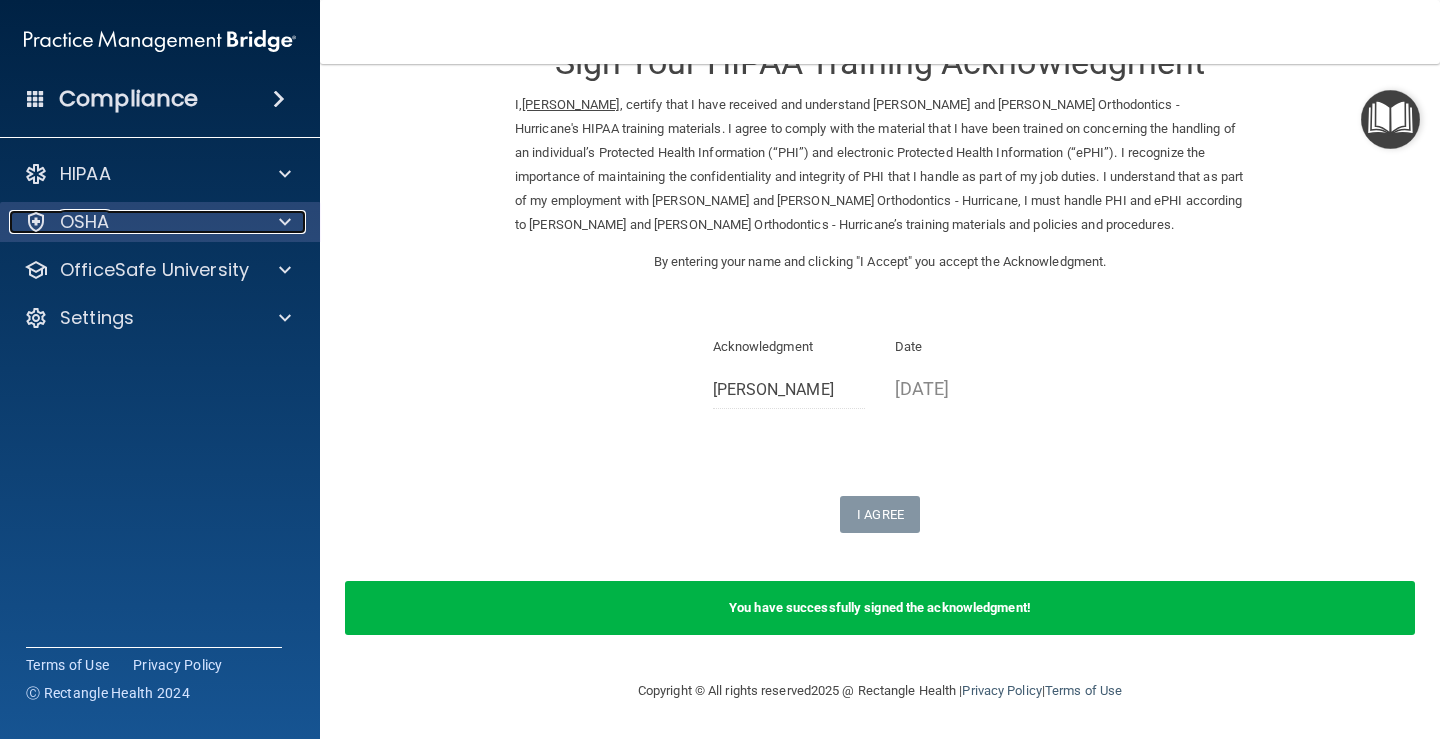 click on "OSHA" at bounding box center (133, 222) 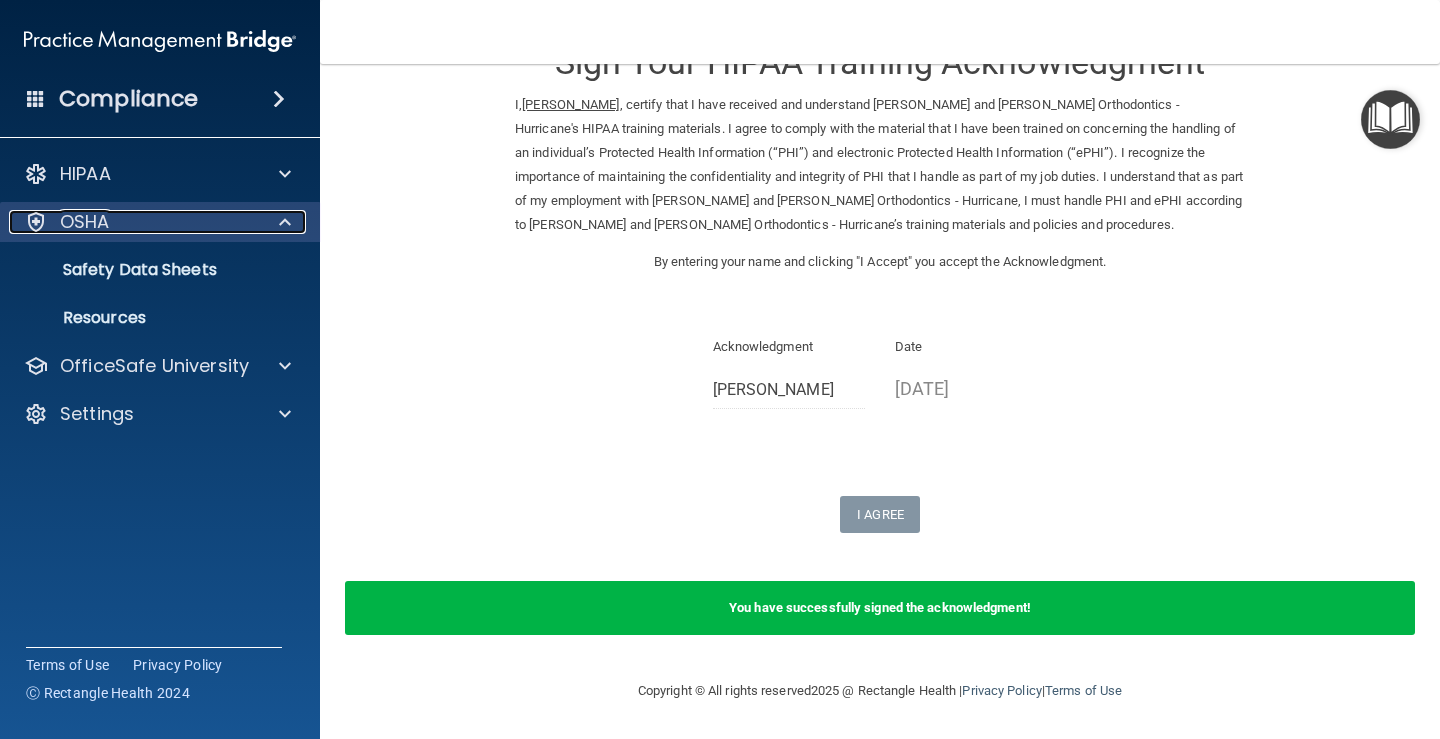 click on "OSHA" at bounding box center [133, 222] 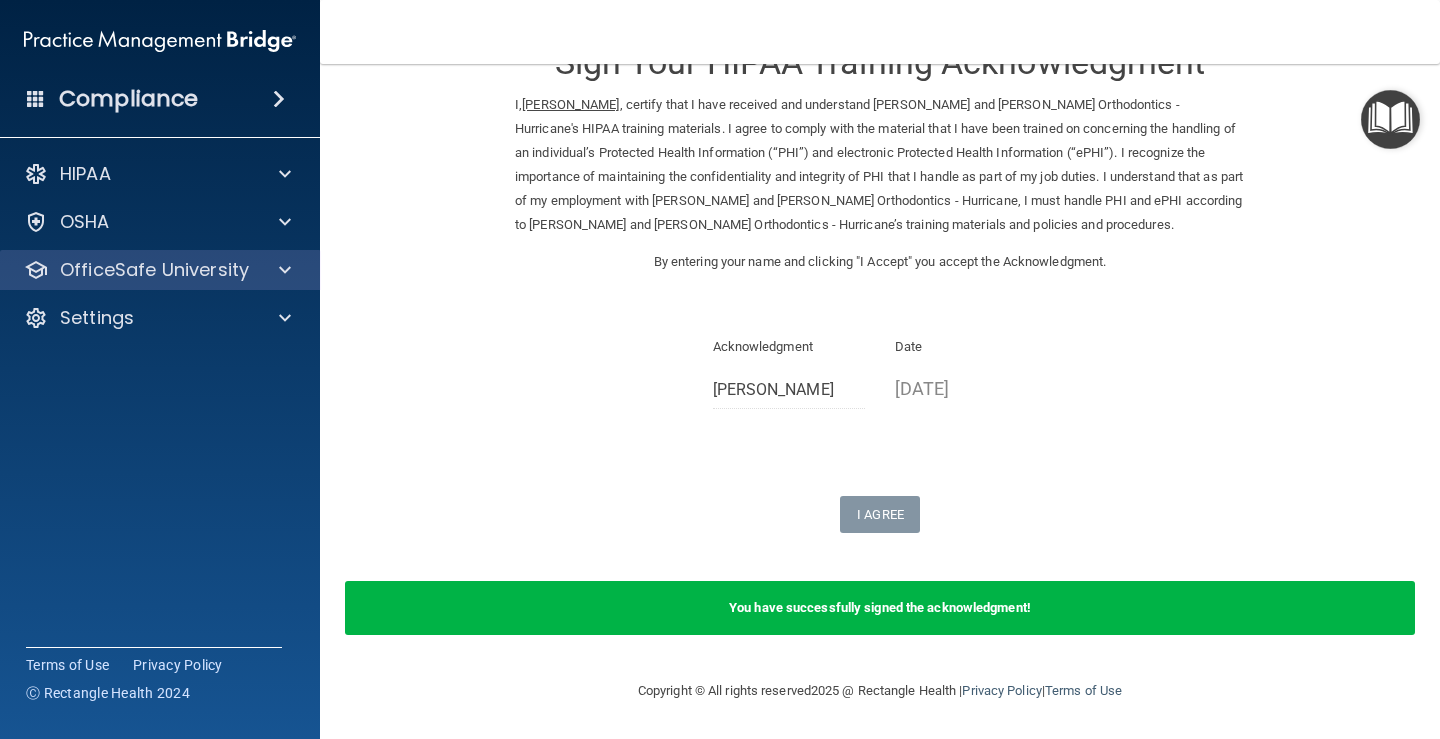 click on "OfficeSafe University" at bounding box center [160, 270] 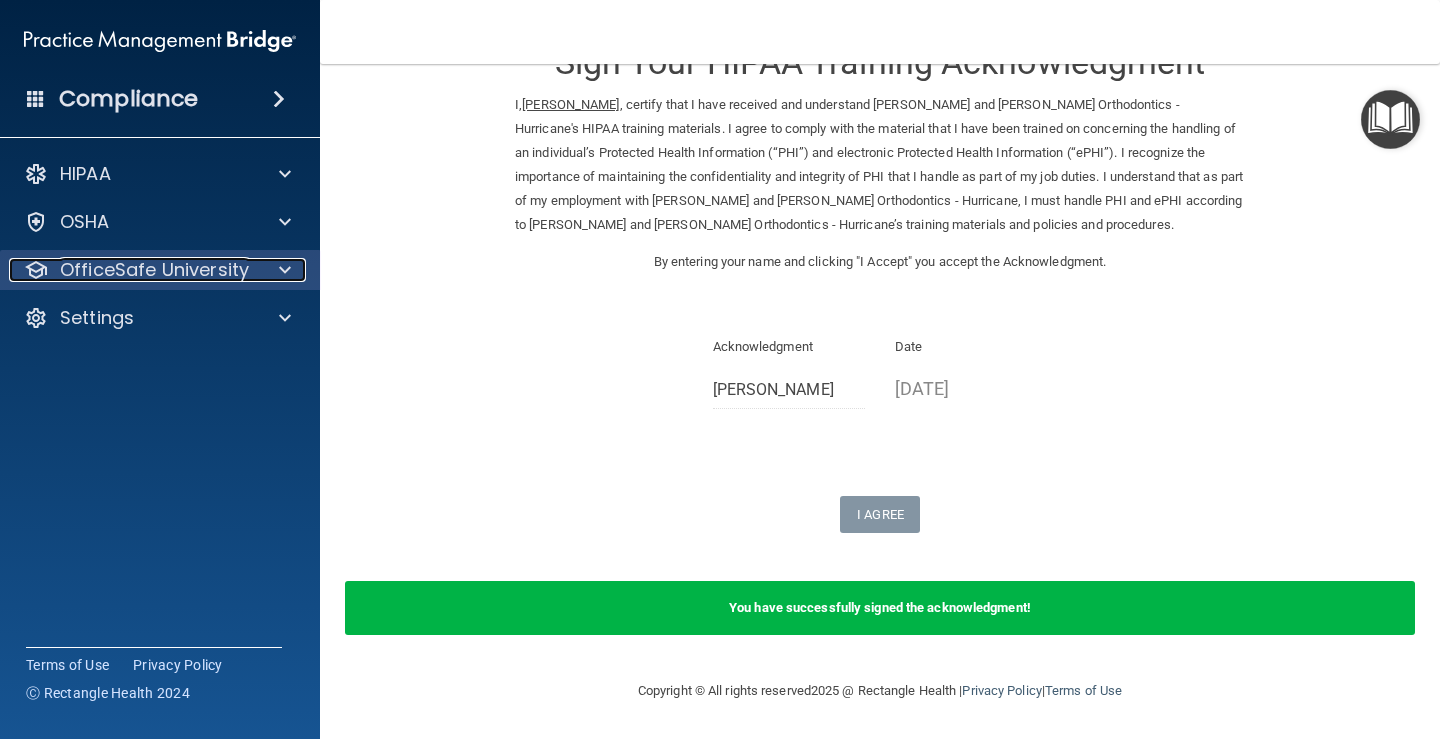 click on "OfficeSafe University" at bounding box center [154, 270] 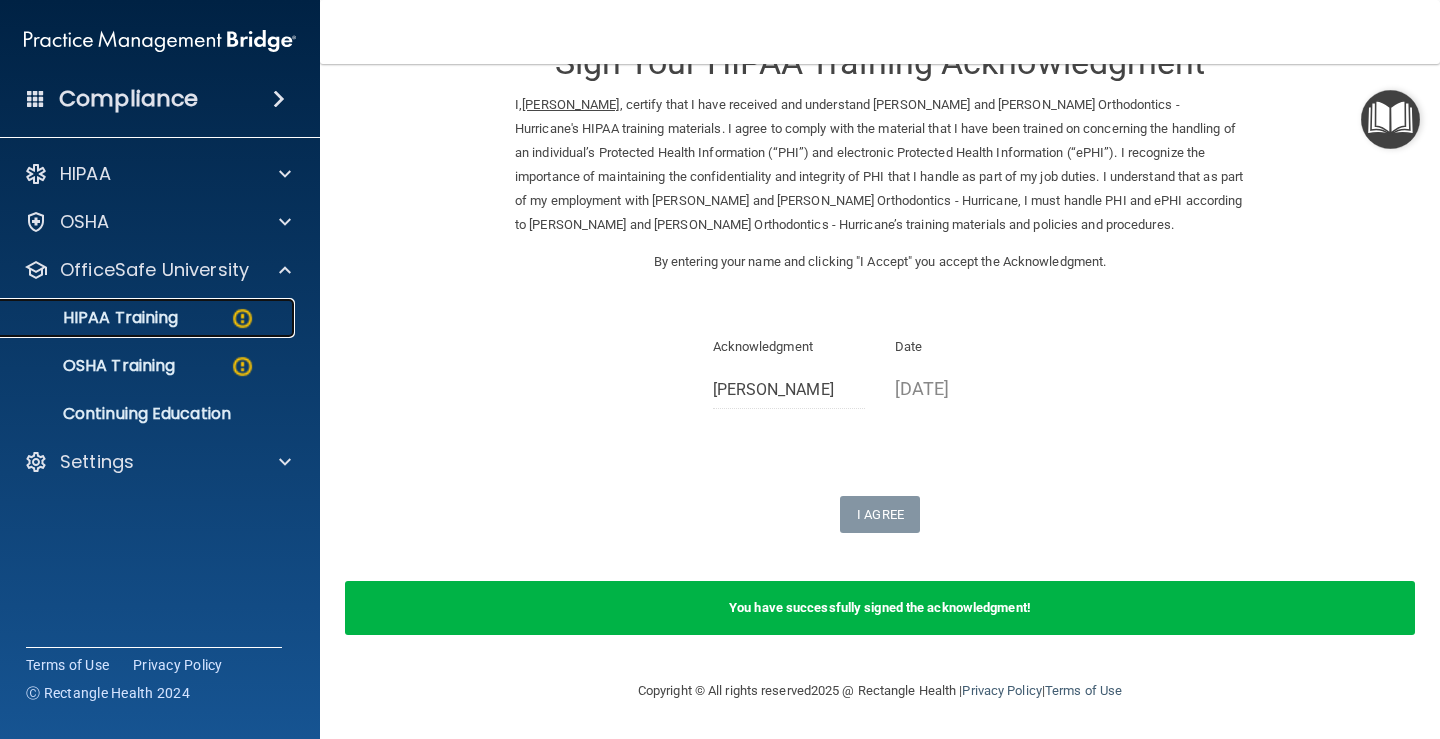 click on "HIPAA Training" at bounding box center (95, 318) 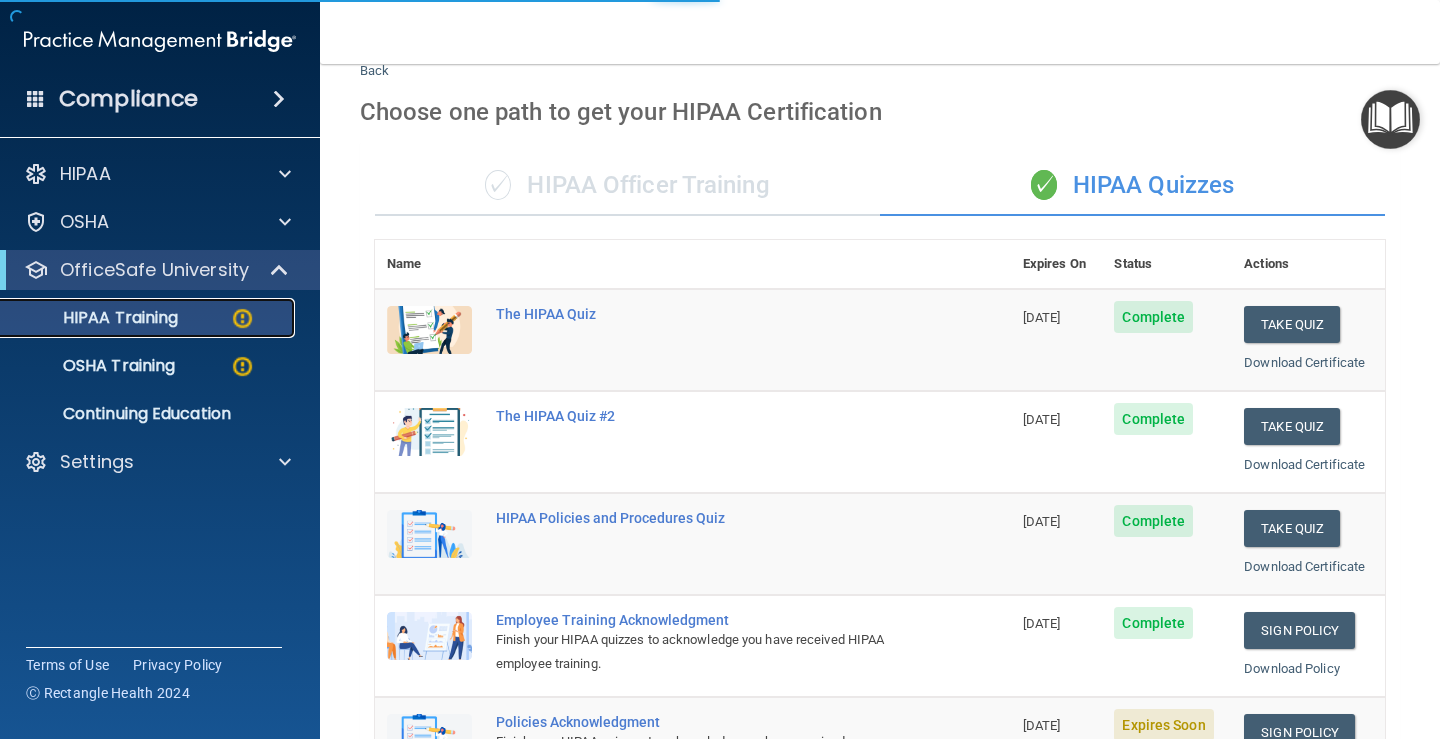 scroll, scrollTop: 767, scrollLeft: 0, axis: vertical 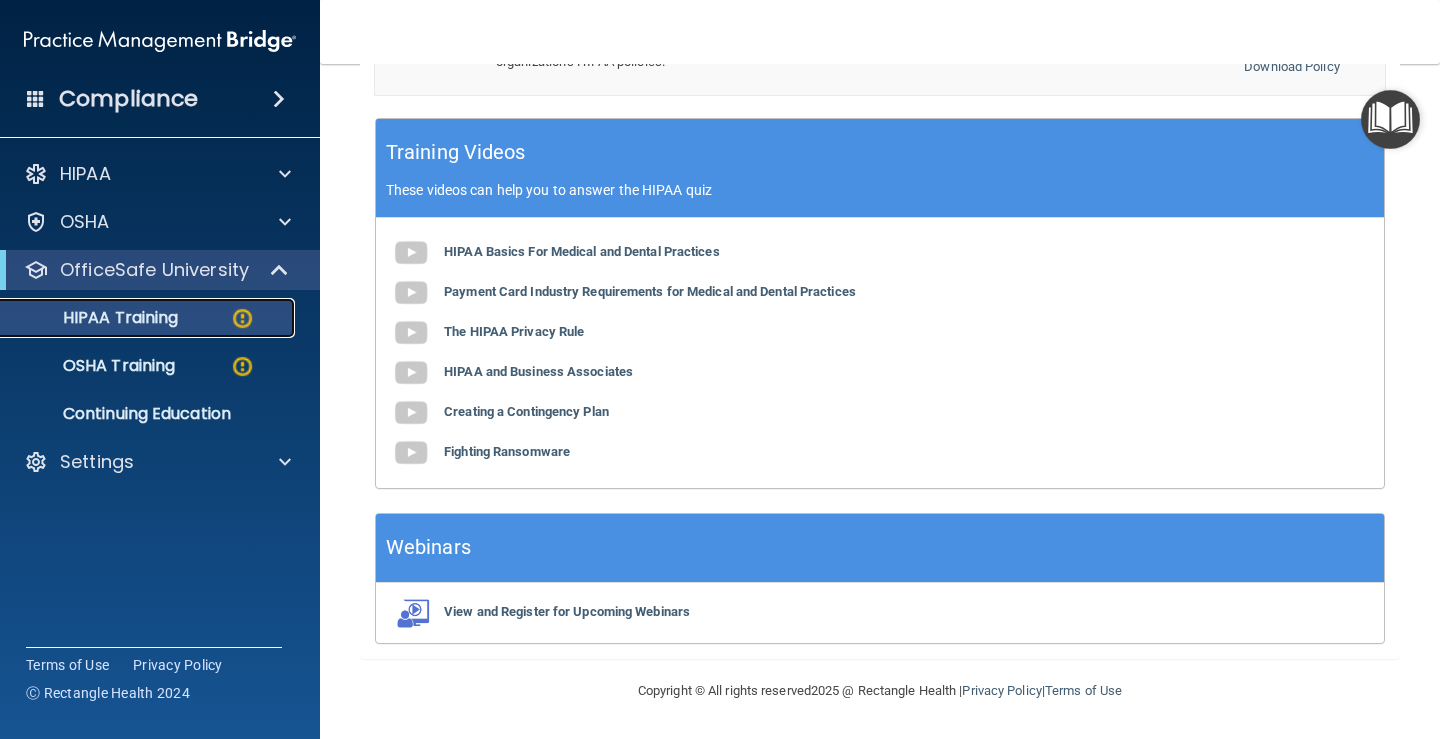 click on "HIPAA Training" at bounding box center (95, 318) 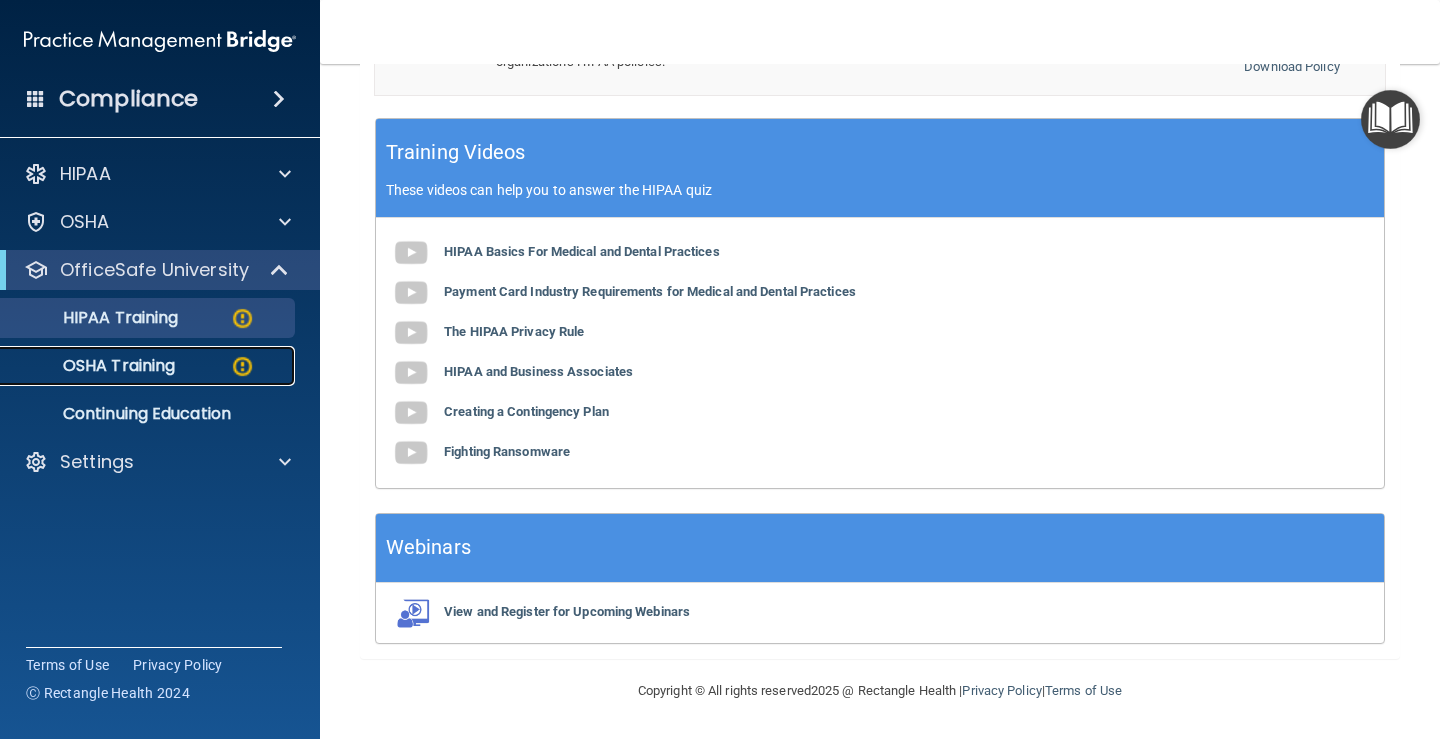 click on "OSHA Training" at bounding box center [94, 366] 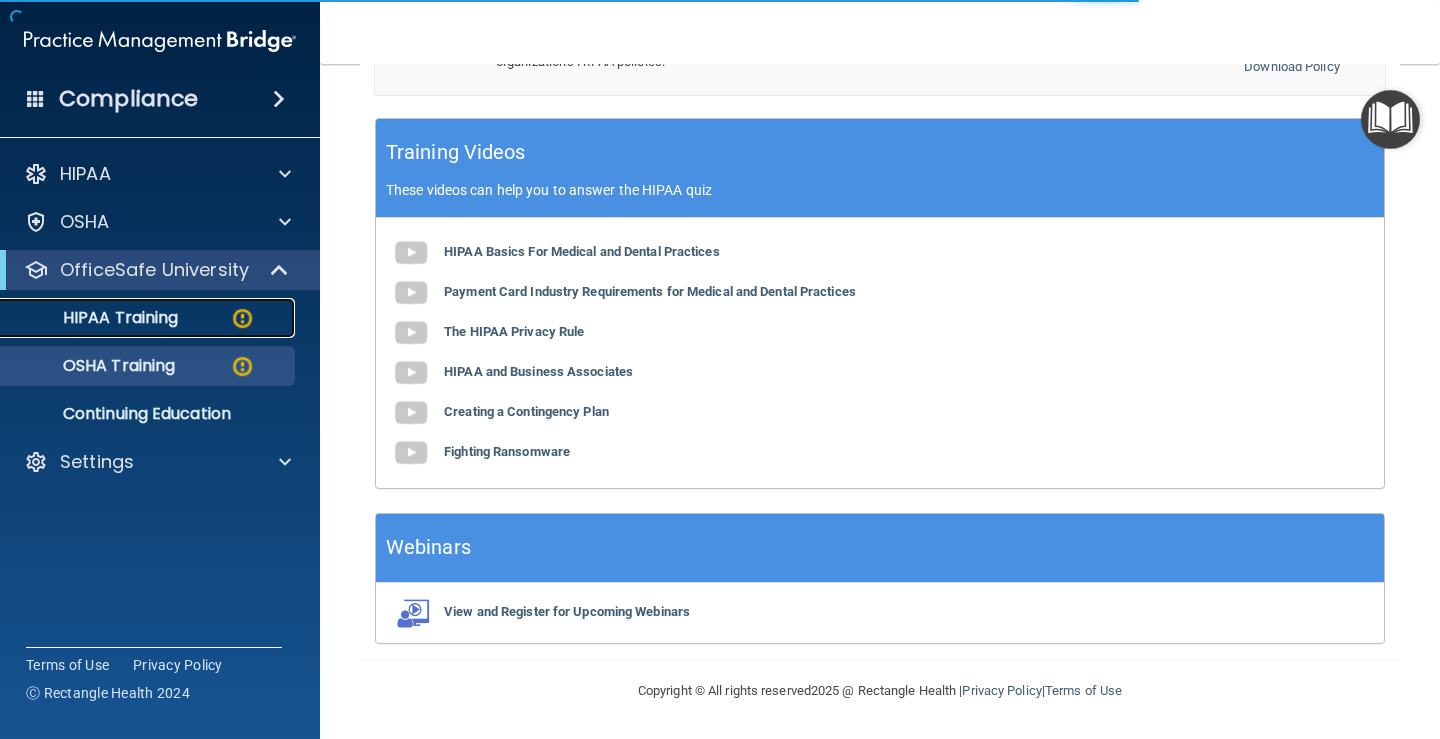 click on "HIPAA Training" at bounding box center [149, 318] 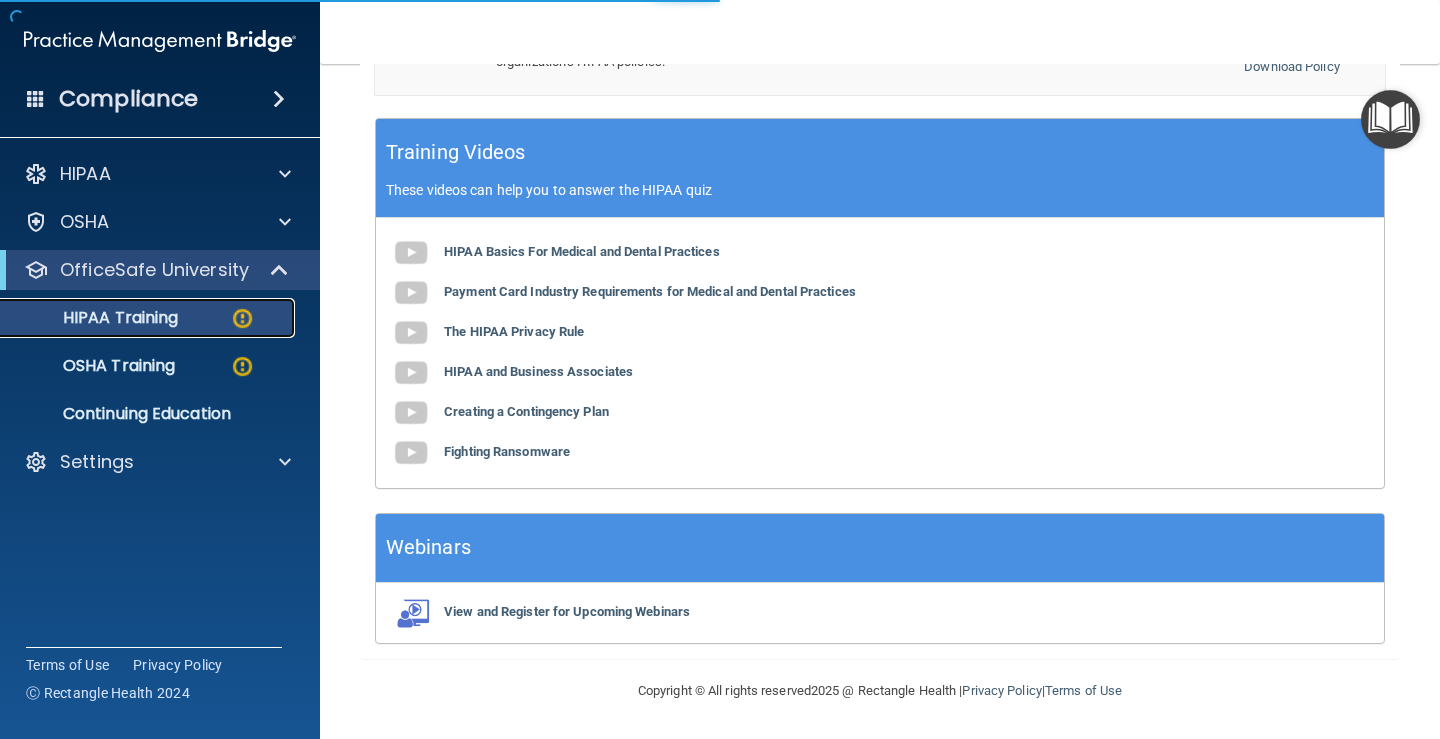 click at bounding box center [242, 318] 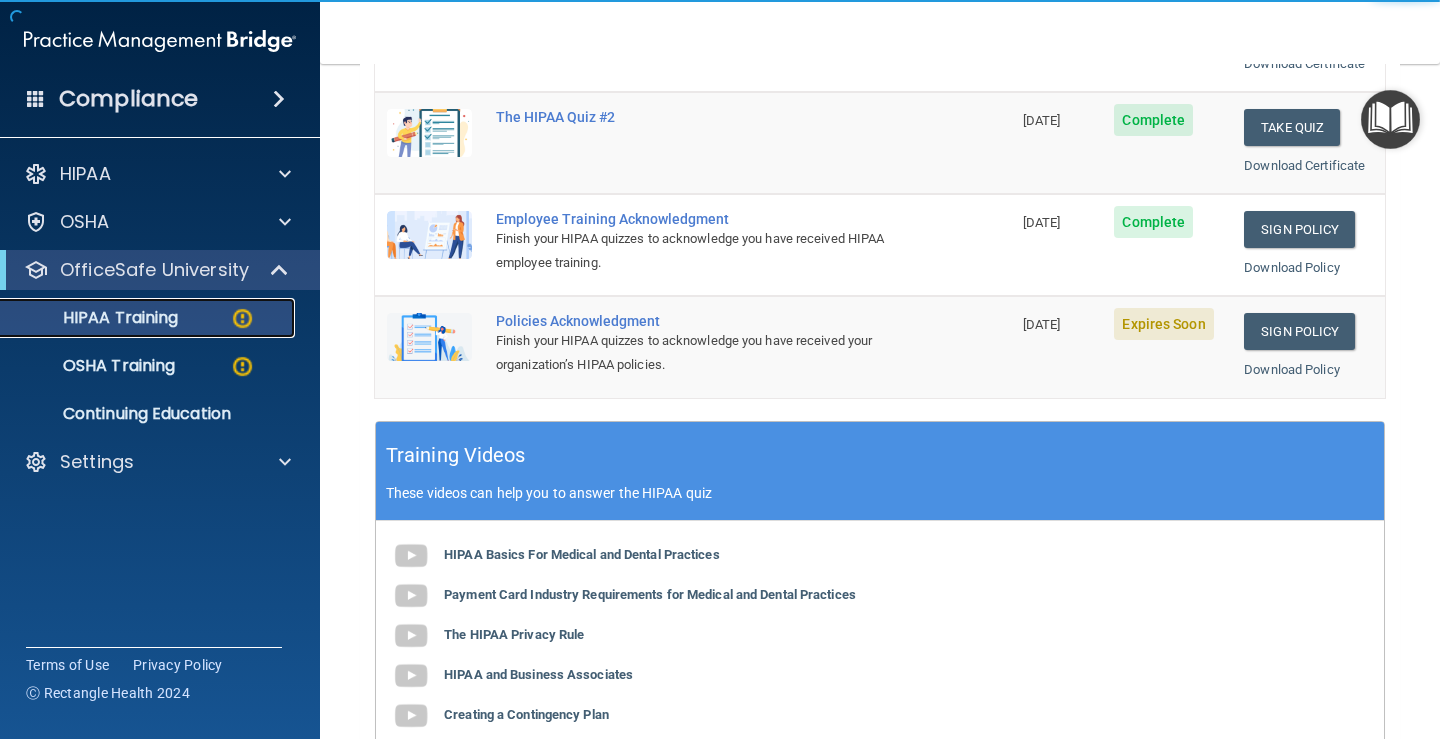 scroll, scrollTop: 267, scrollLeft: 0, axis: vertical 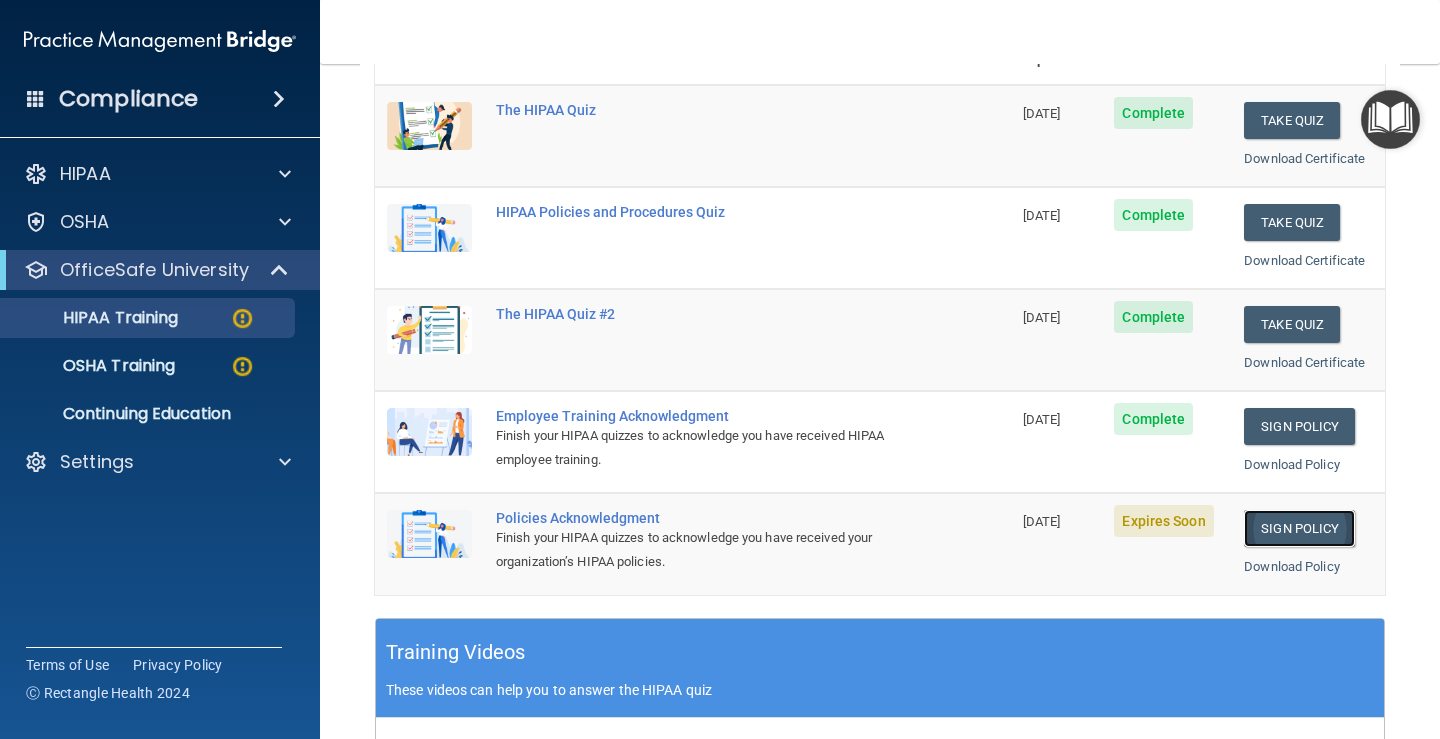 click on "Sign Policy" at bounding box center (1299, 528) 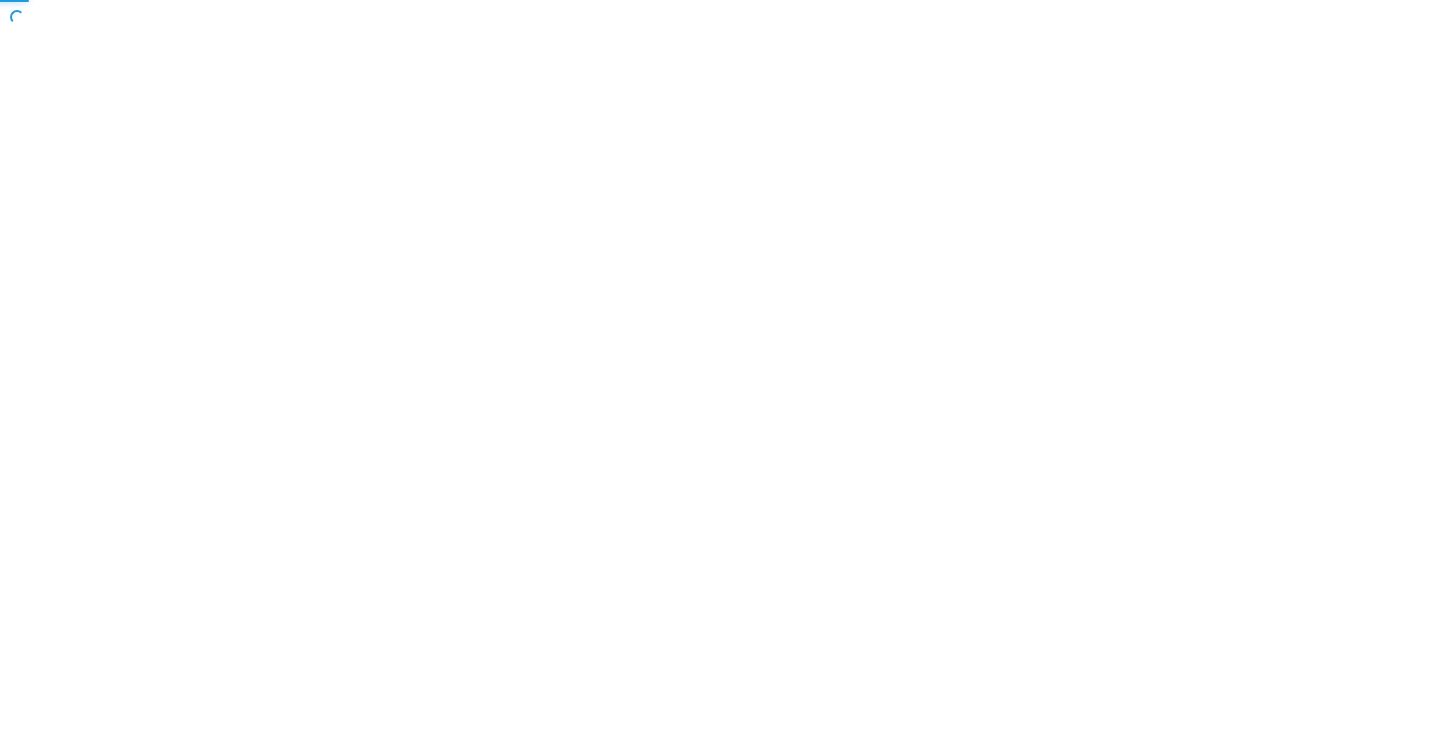 scroll, scrollTop: 0, scrollLeft: 0, axis: both 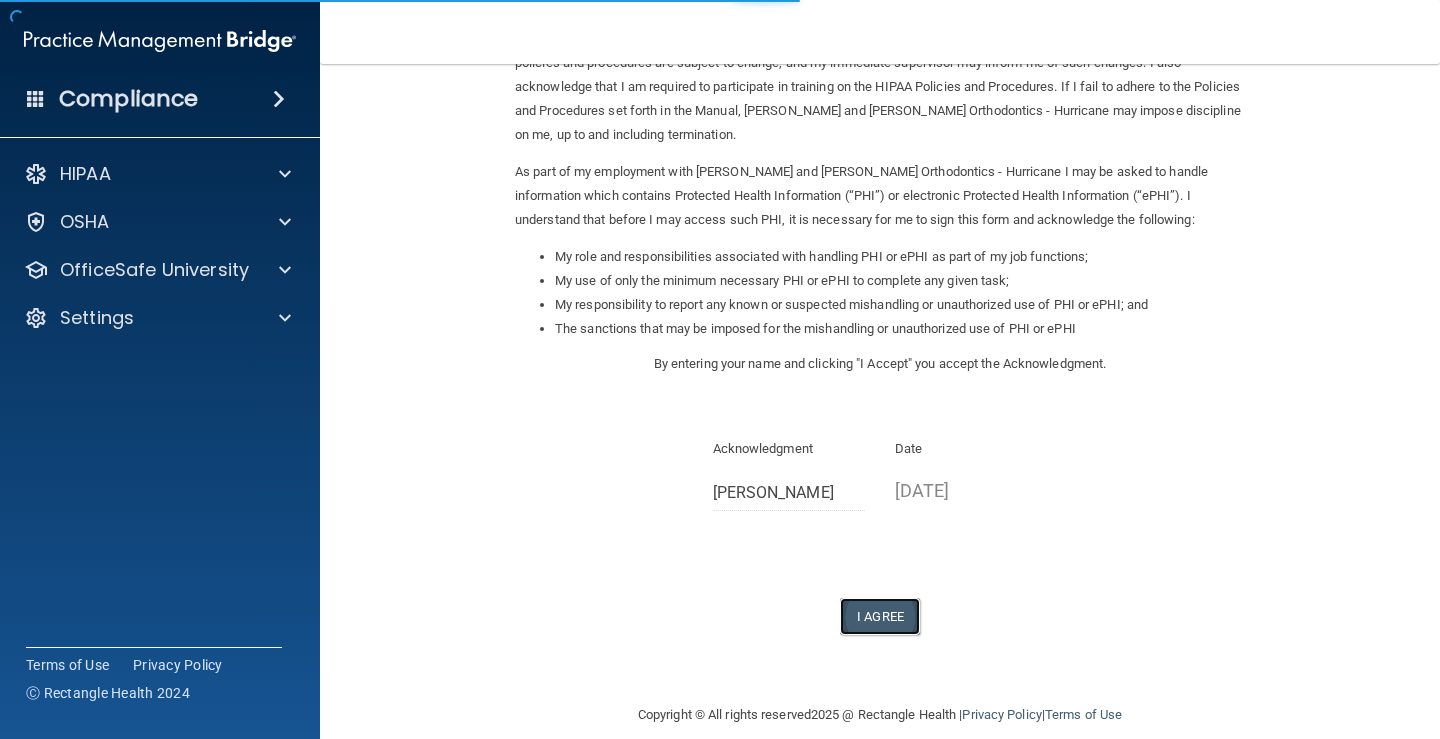 click on "I Agree" at bounding box center (880, 616) 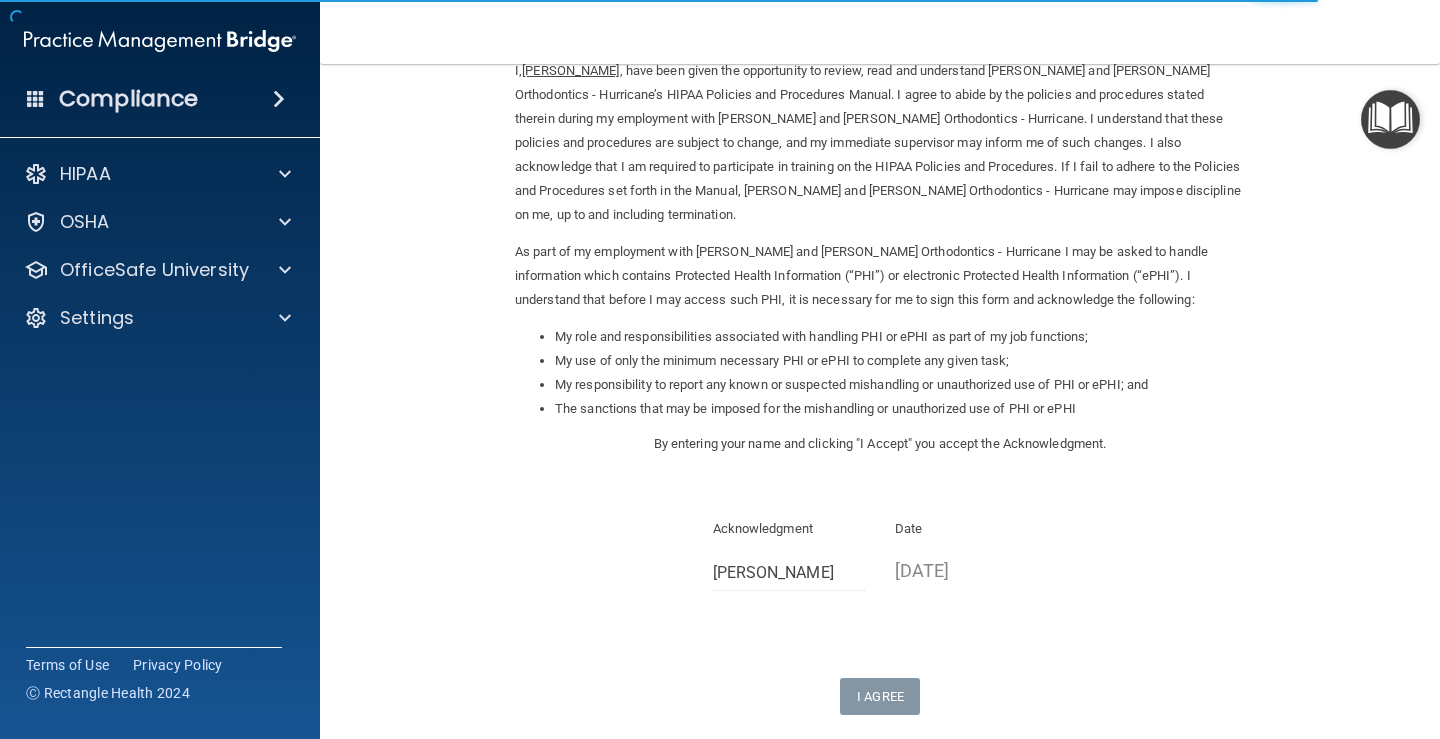 scroll, scrollTop: 0, scrollLeft: 0, axis: both 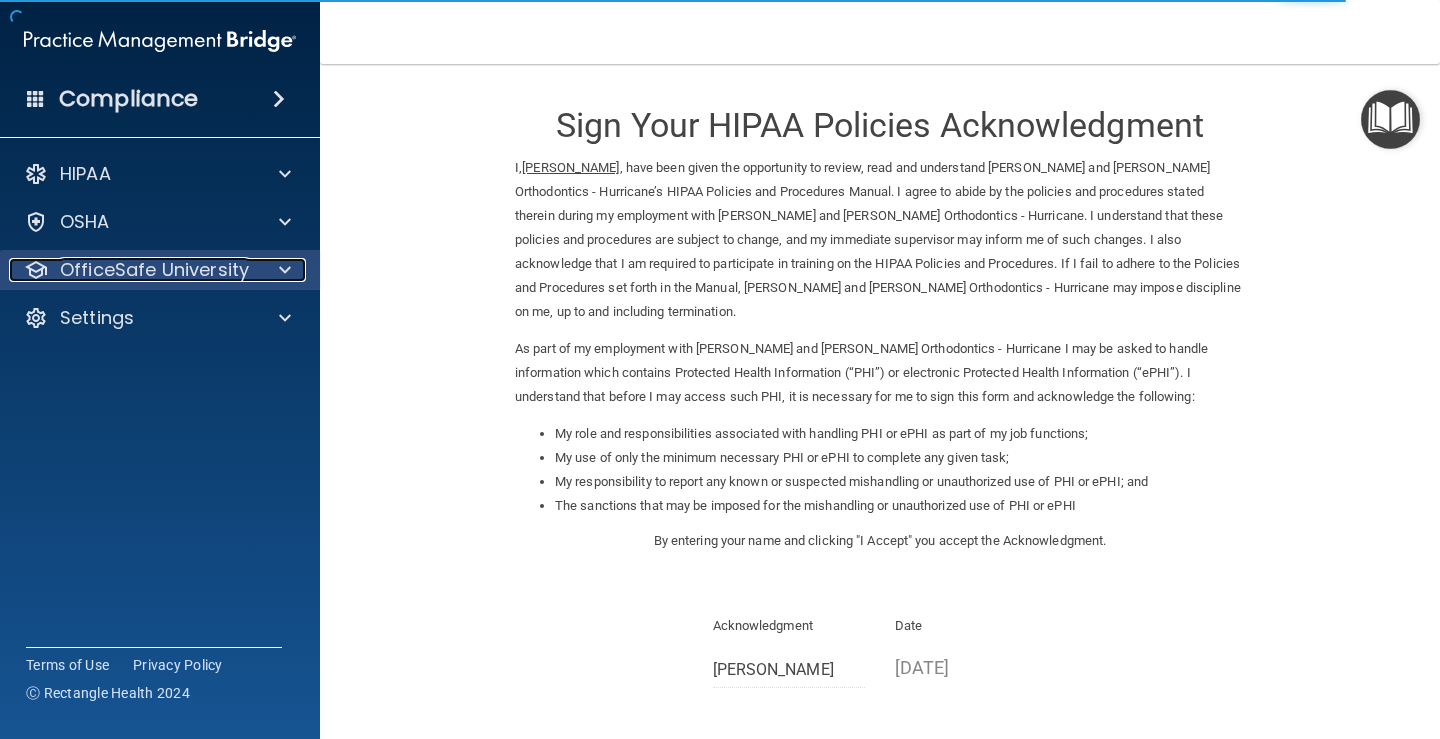 click on "OfficeSafe University" at bounding box center (154, 270) 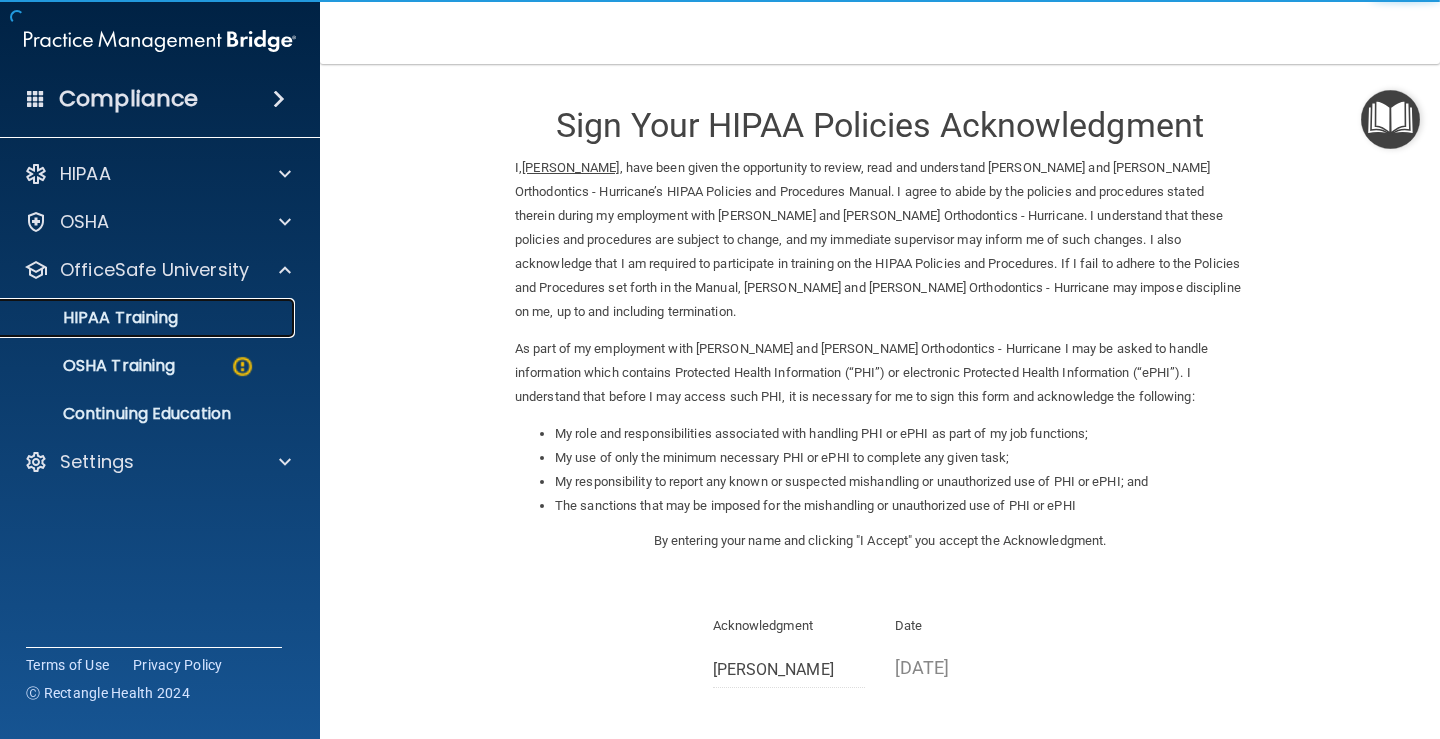 click on "HIPAA Training" at bounding box center [149, 318] 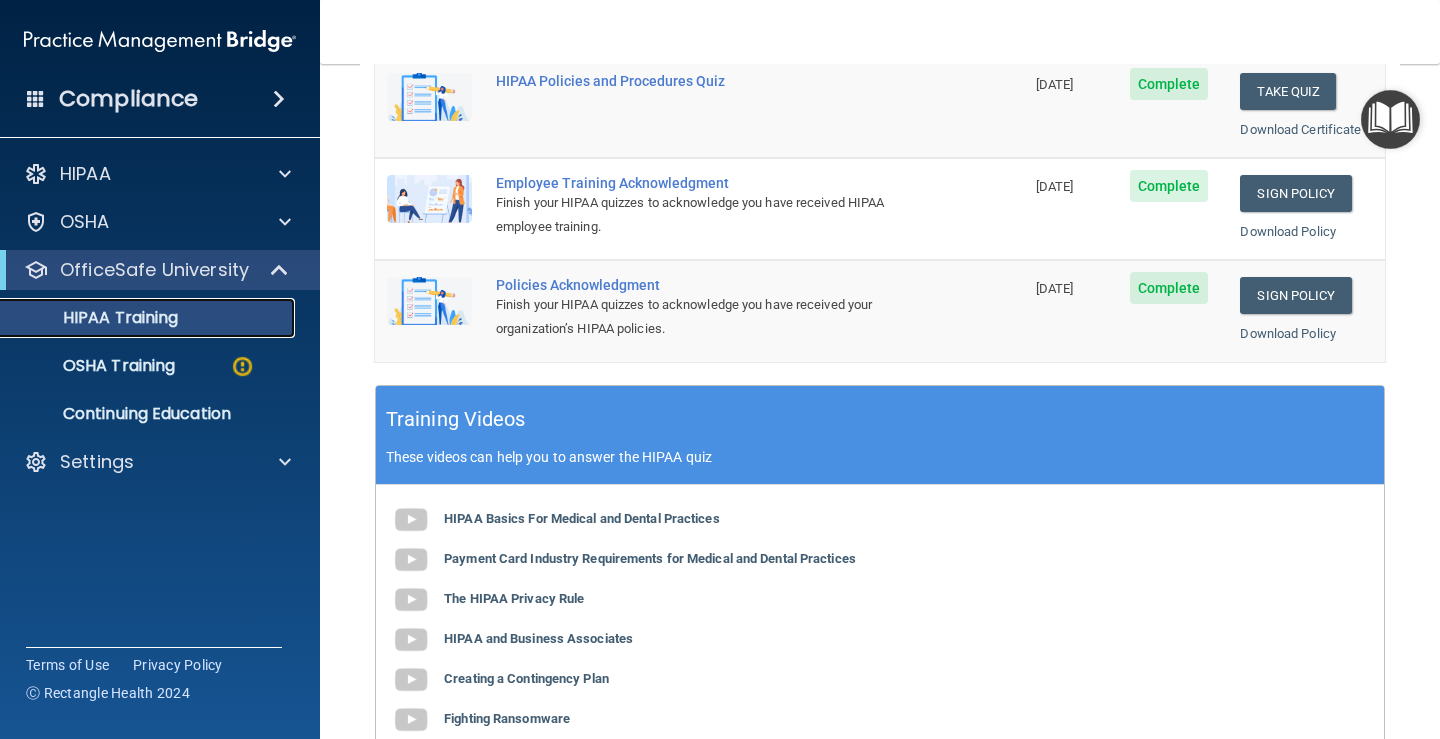 scroll, scrollTop: 0, scrollLeft: 0, axis: both 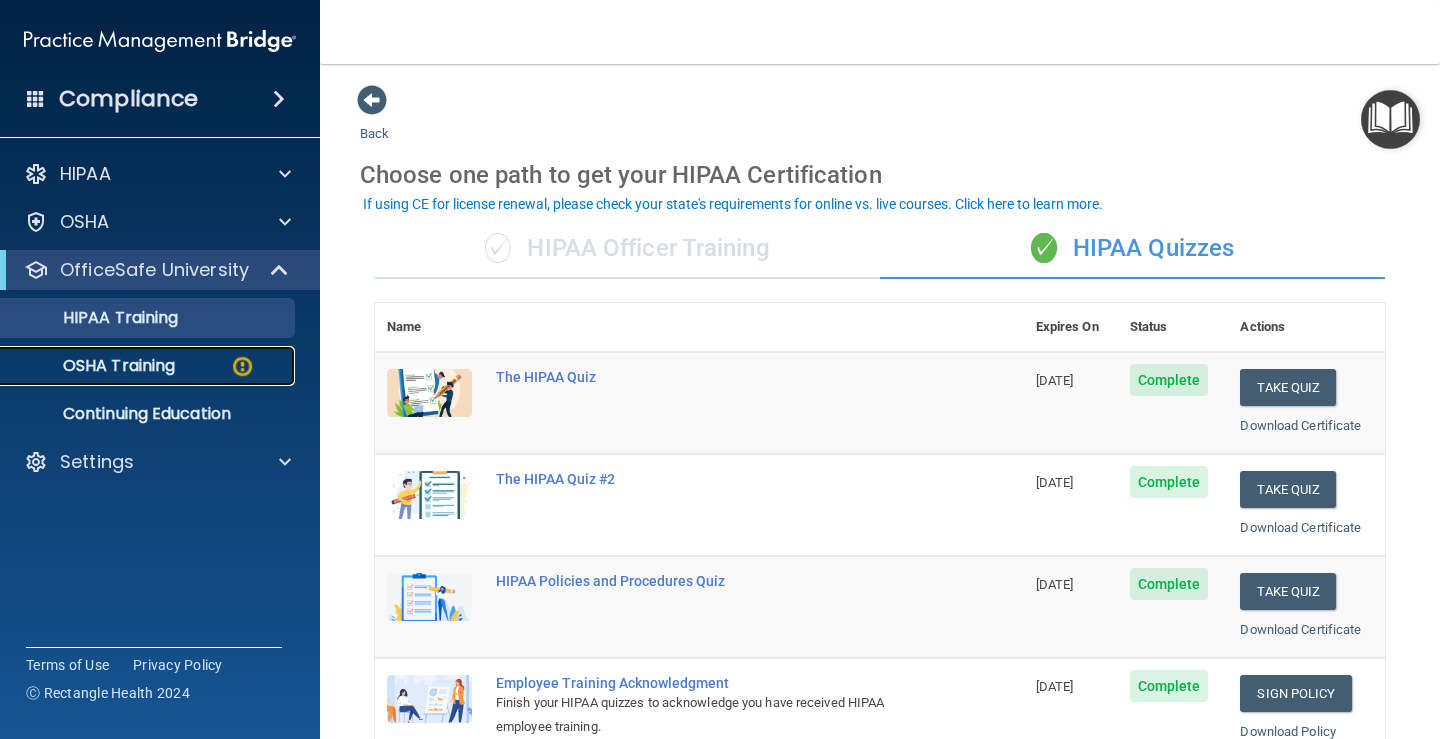 click on "OSHA Training" at bounding box center [94, 366] 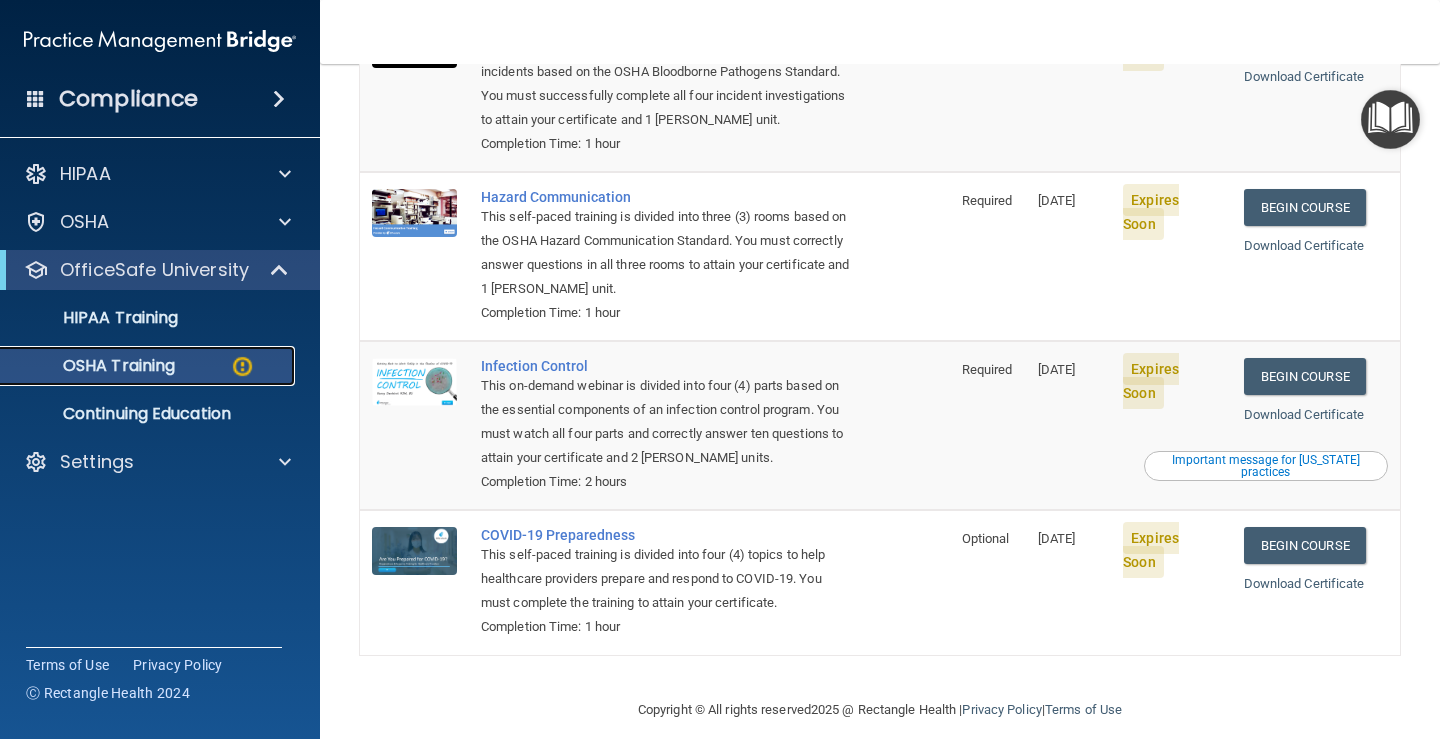 scroll, scrollTop: 0, scrollLeft: 0, axis: both 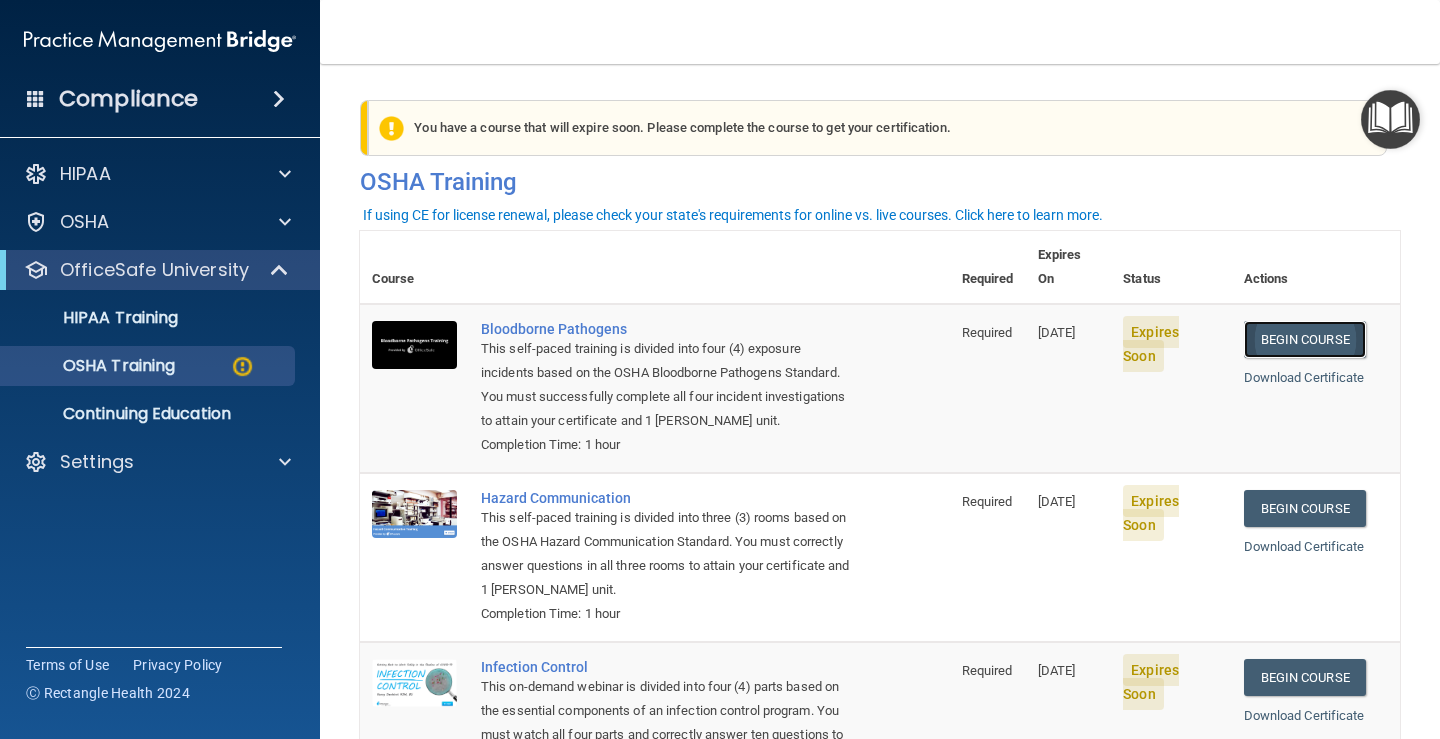 click on "Begin Course" at bounding box center [1305, 339] 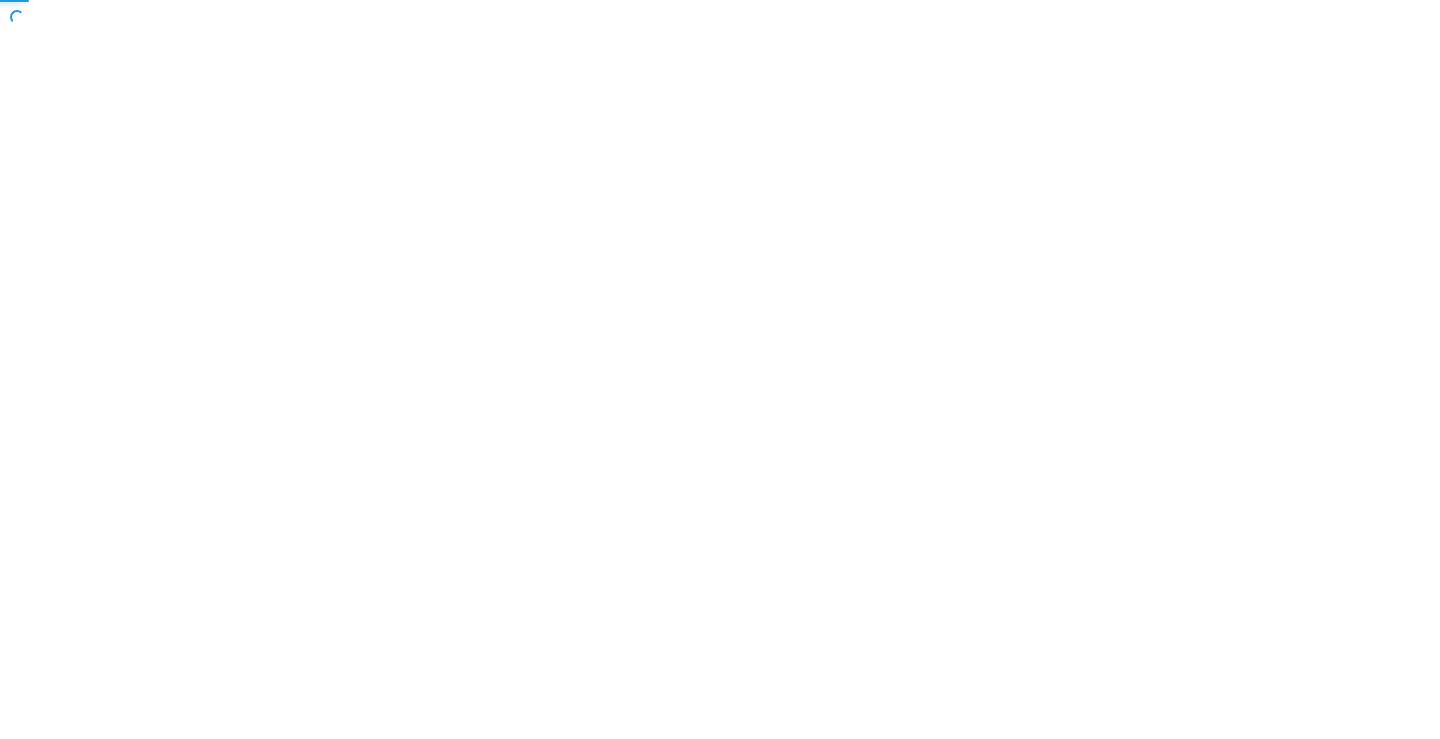scroll, scrollTop: 0, scrollLeft: 0, axis: both 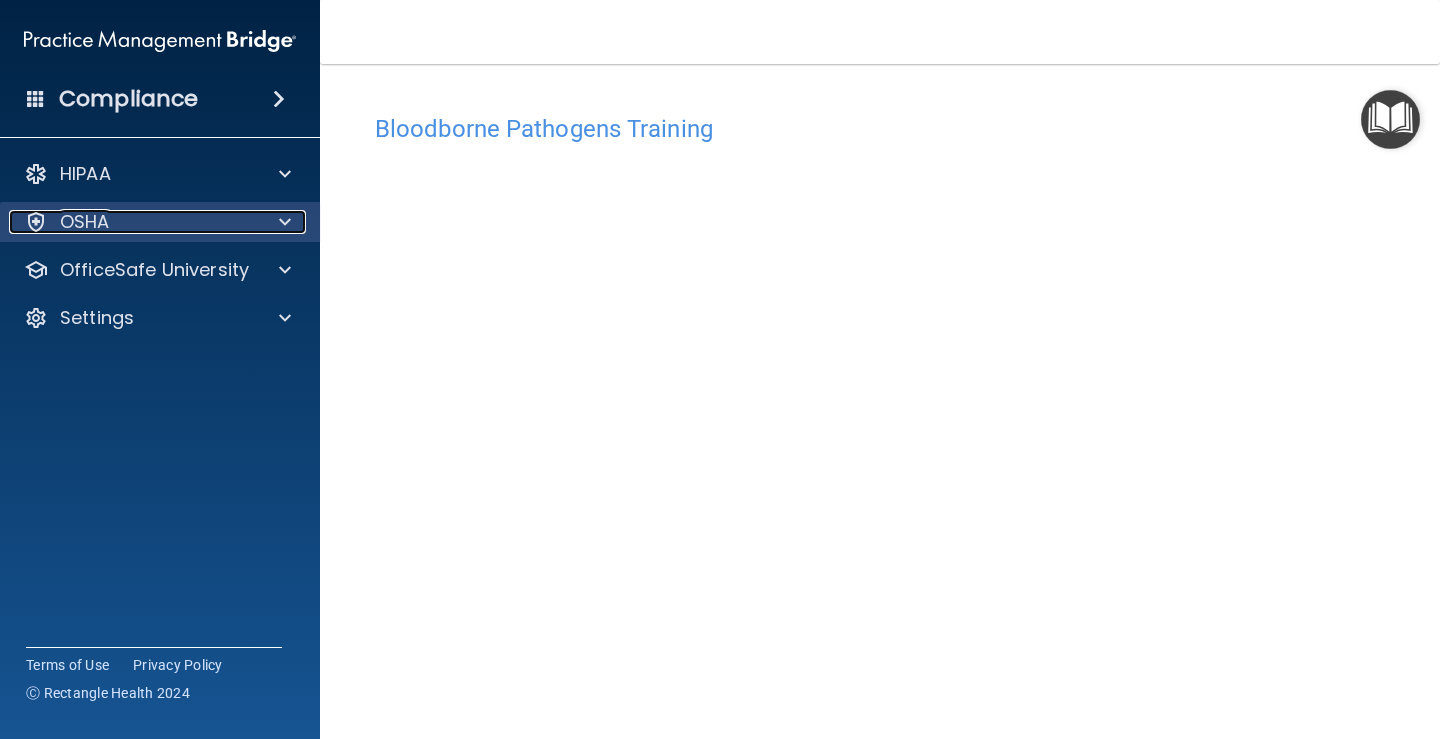 click on "OSHA" at bounding box center (133, 222) 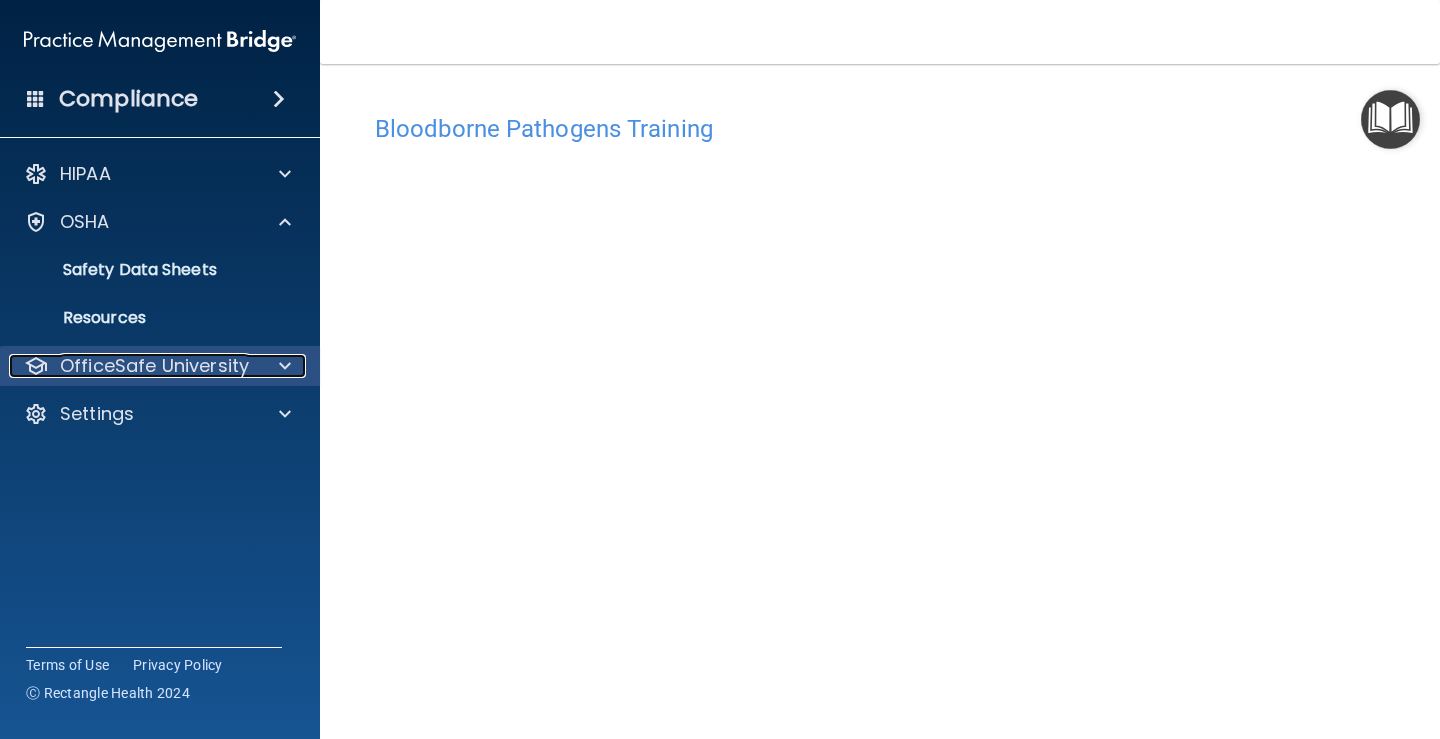 click on "OfficeSafe University" at bounding box center (154, 366) 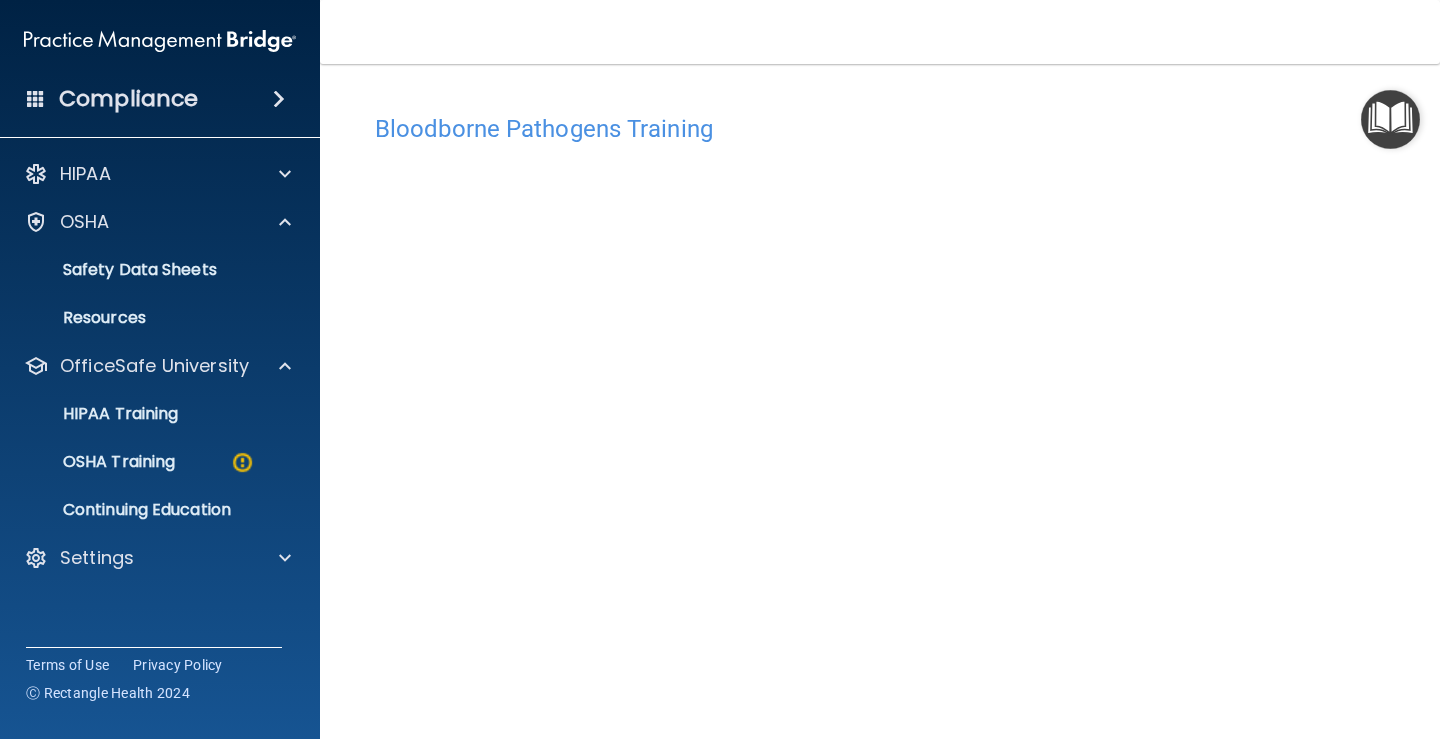 click on "HIPAA Training                   OSHA Training                   Continuing Education" at bounding box center (161, 458) 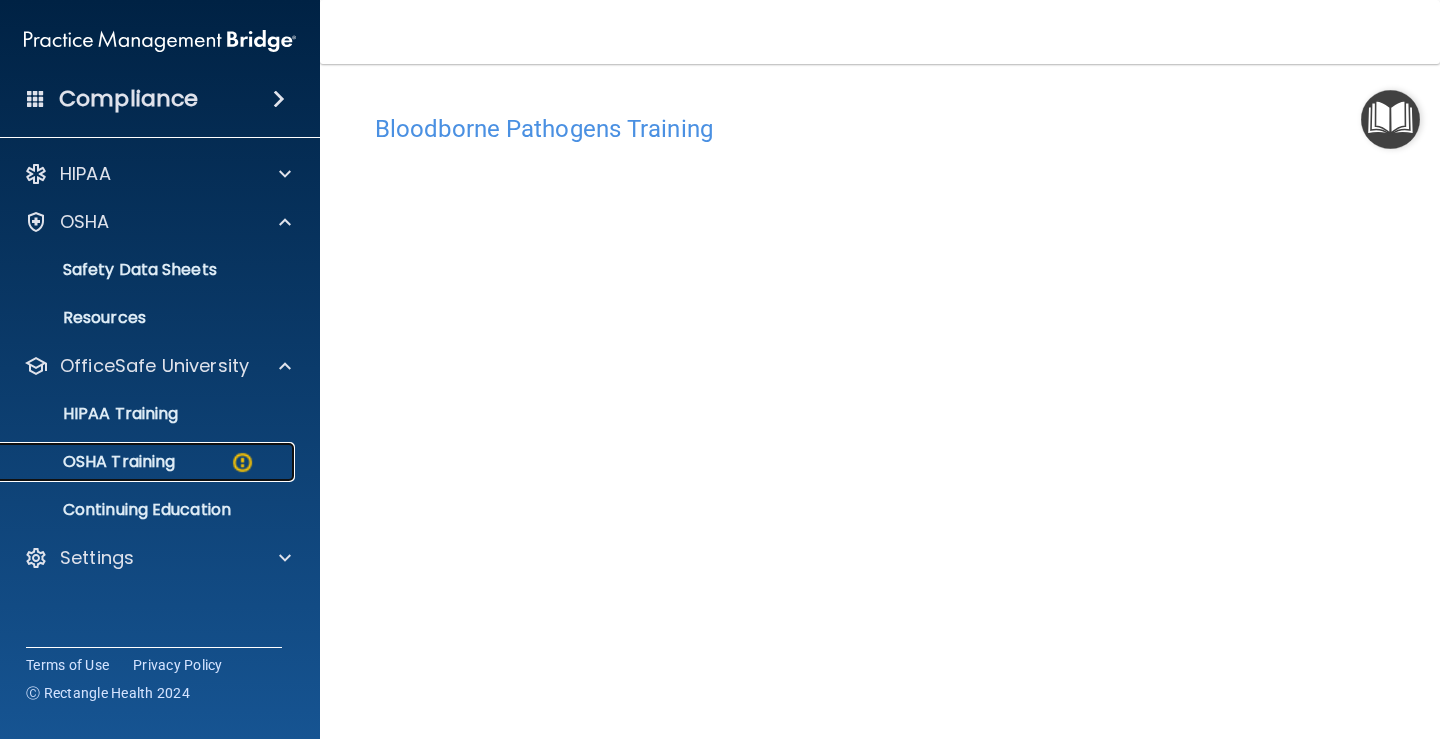 click on "OSHA Training" at bounding box center [94, 462] 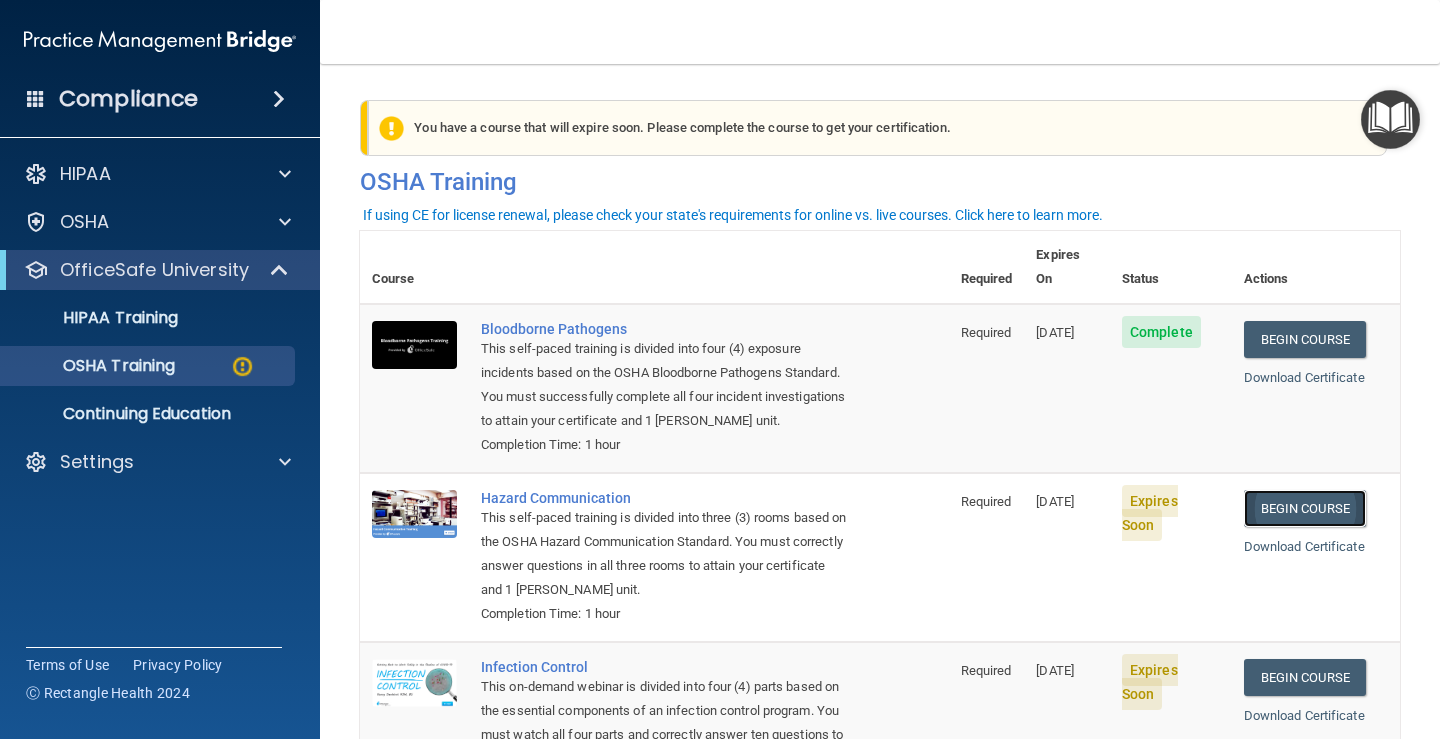 click on "Begin Course" at bounding box center (1305, 508) 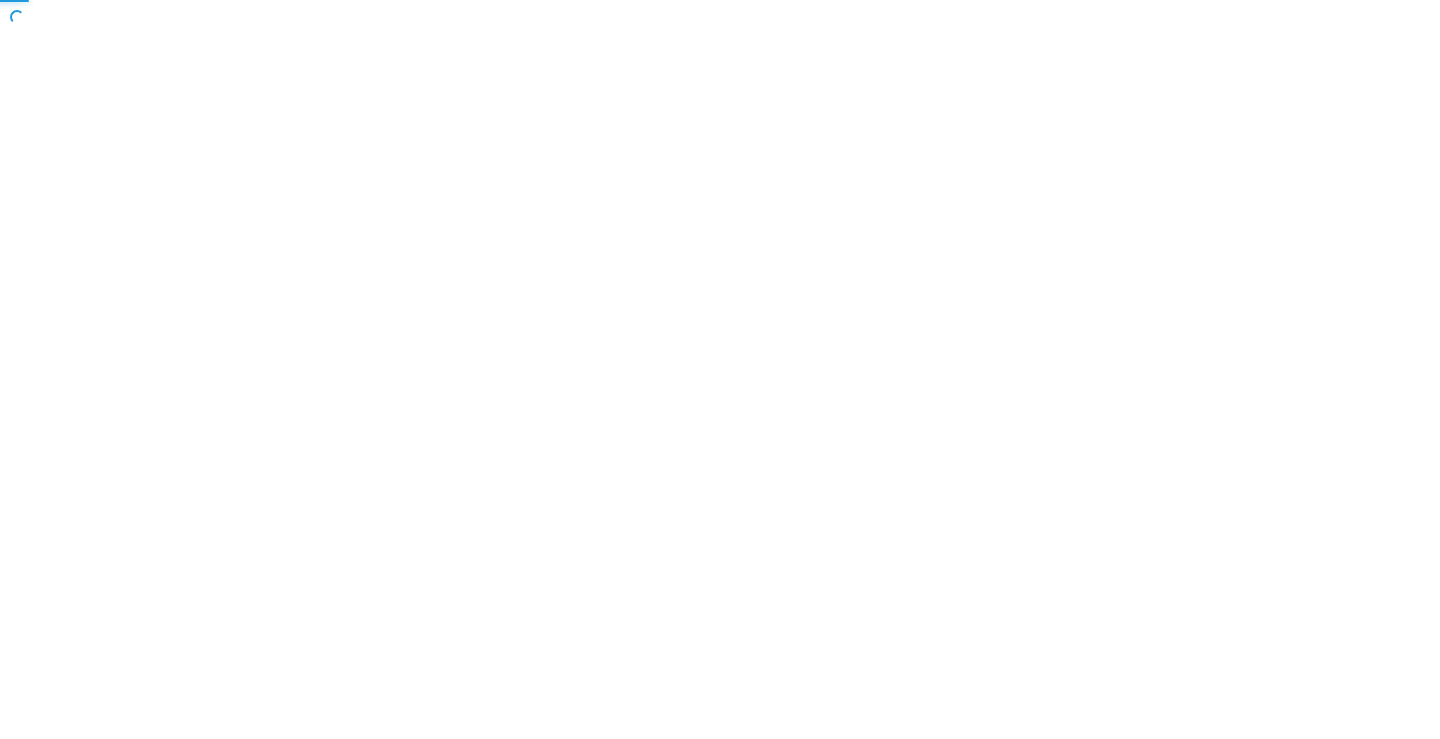 scroll, scrollTop: 0, scrollLeft: 0, axis: both 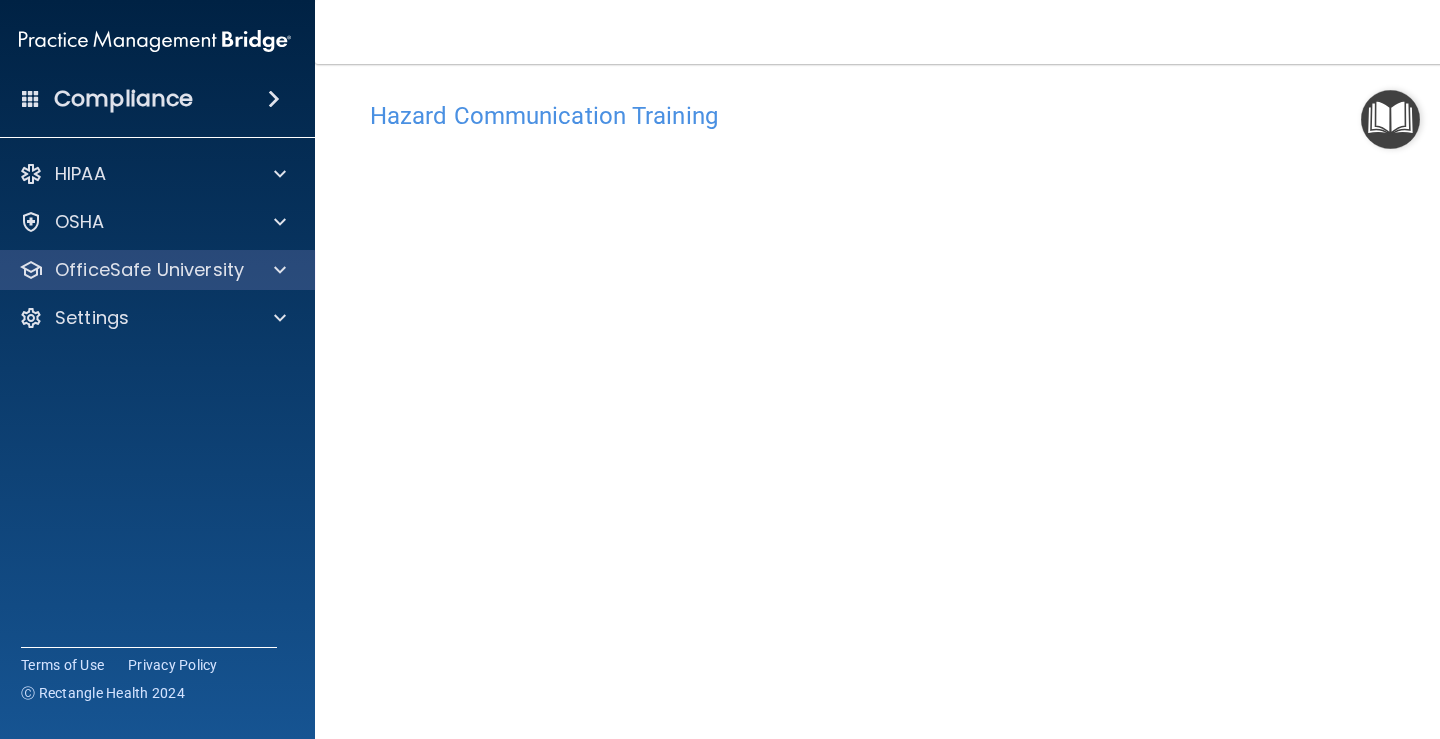 click on "OfficeSafe University" at bounding box center (155, 270) 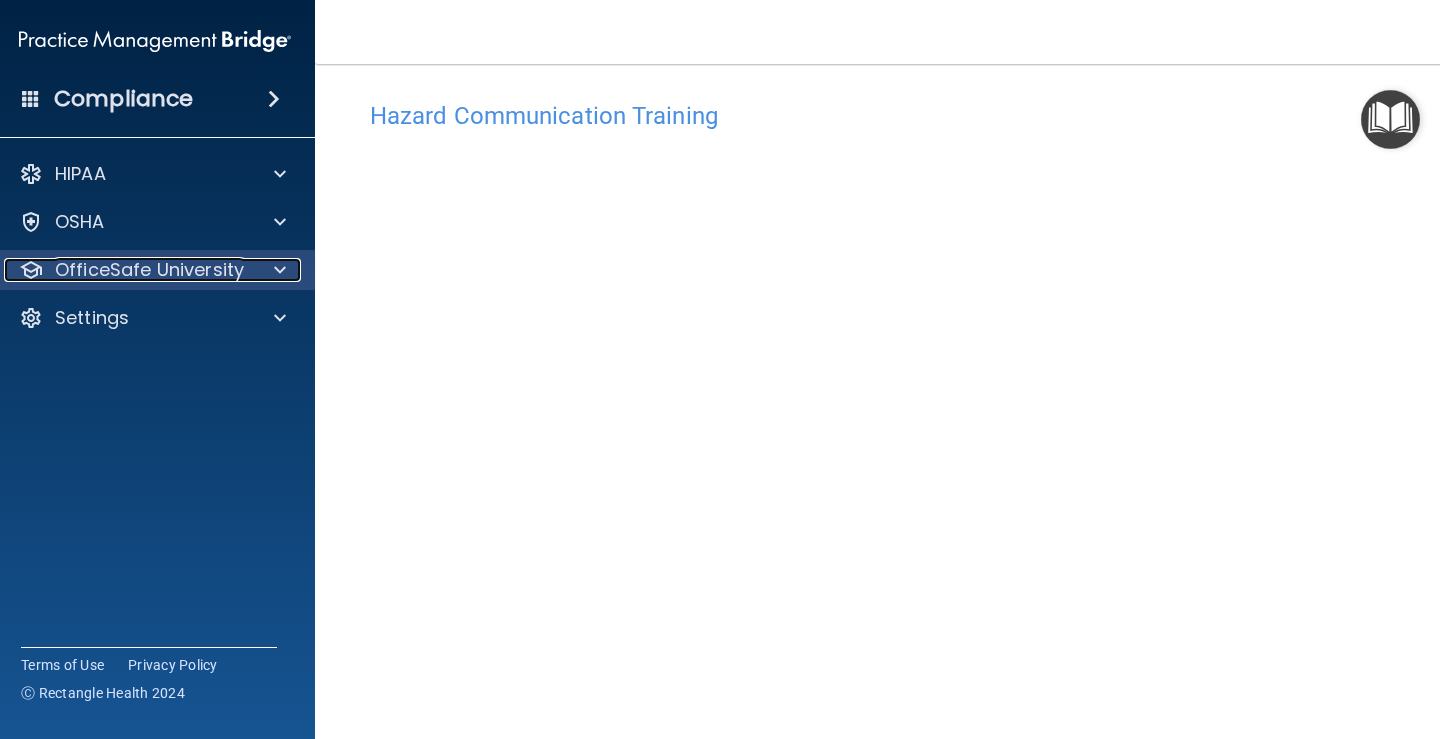 click on "OfficeSafe University" at bounding box center (149, 270) 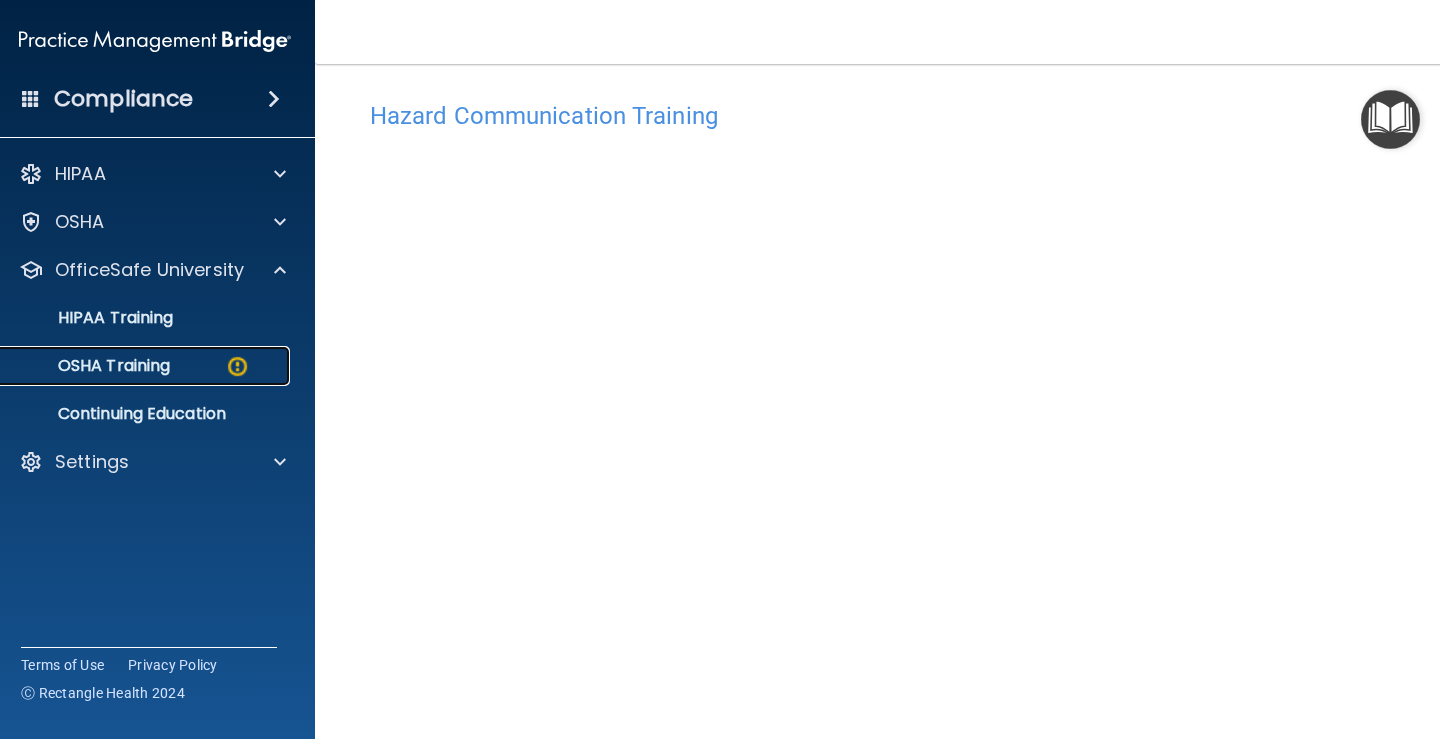 click on "OSHA Training" at bounding box center (144, 366) 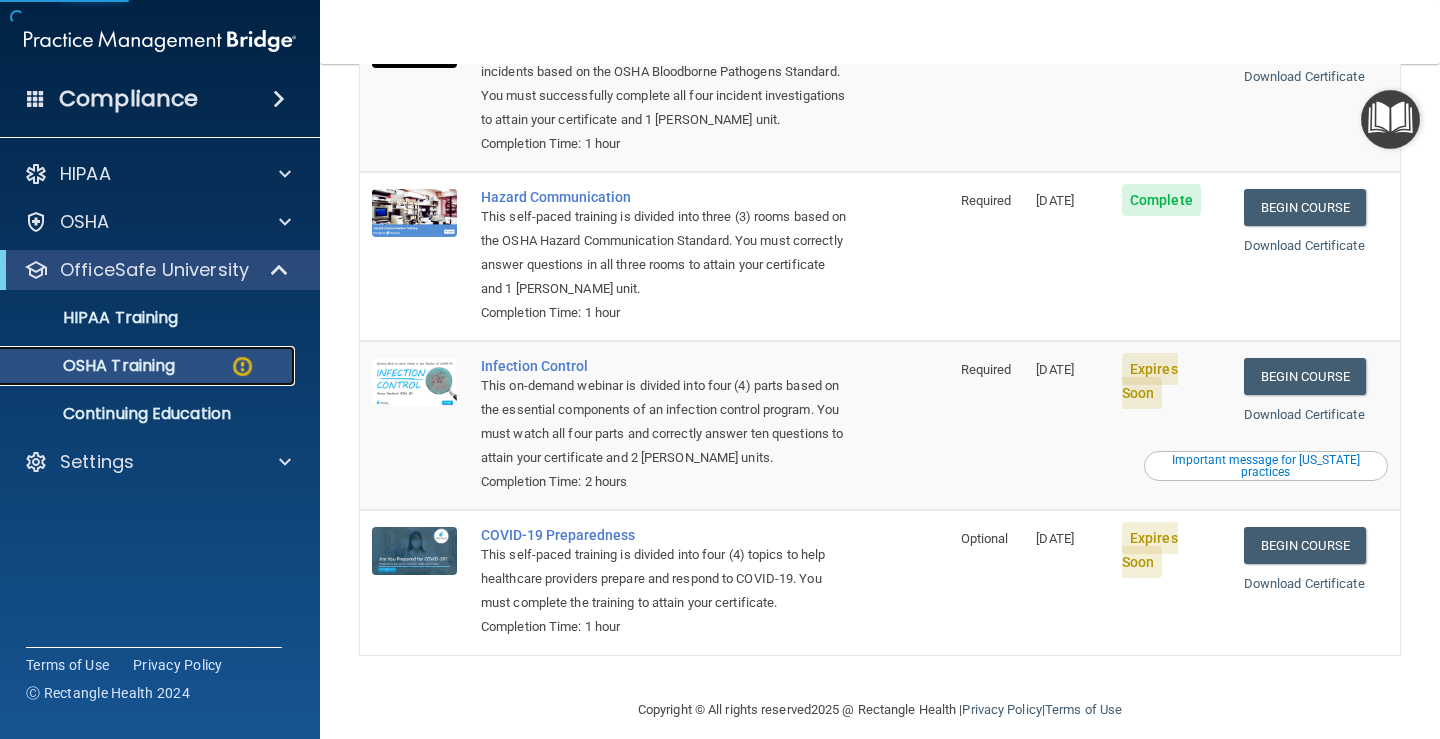 scroll, scrollTop: 134, scrollLeft: 0, axis: vertical 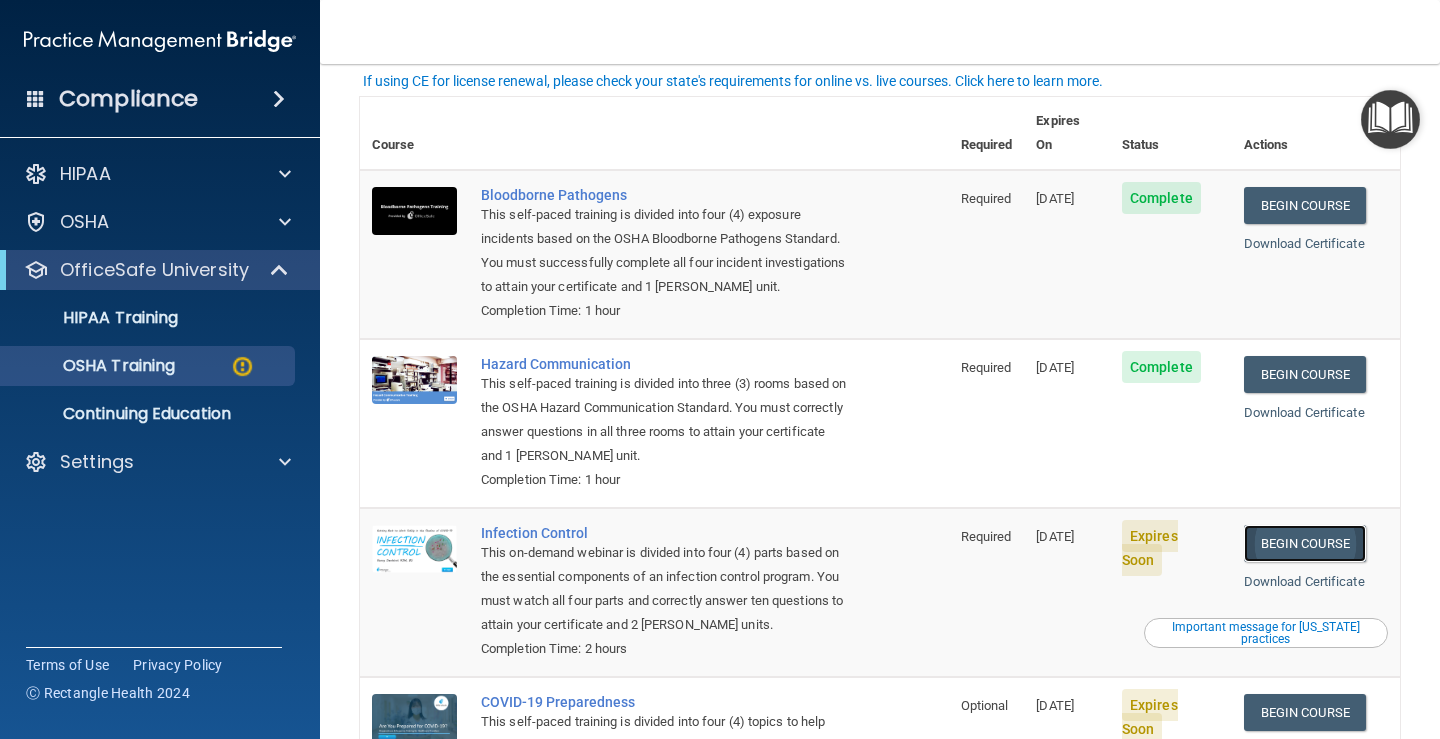 click on "Begin Course" at bounding box center (1305, 543) 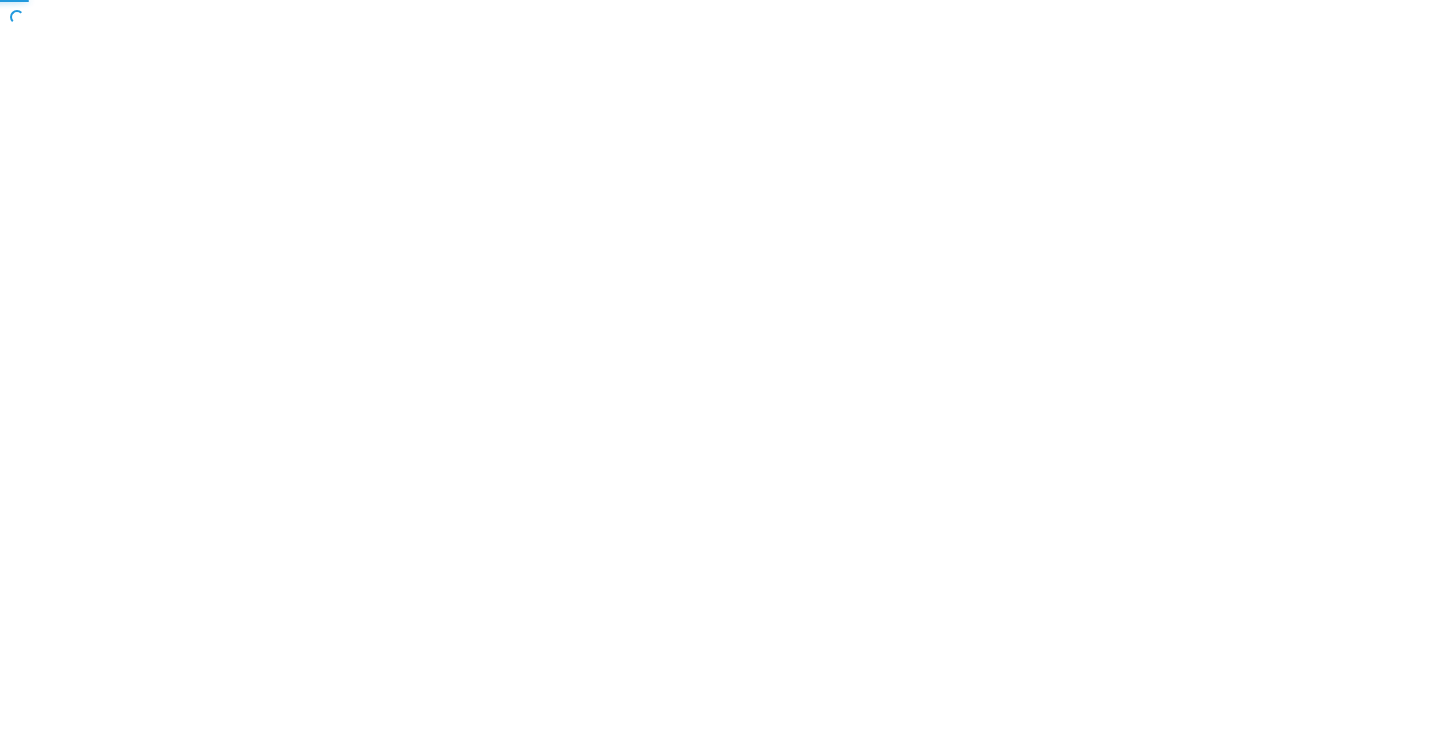 scroll, scrollTop: 0, scrollLeft: 0, axis: both 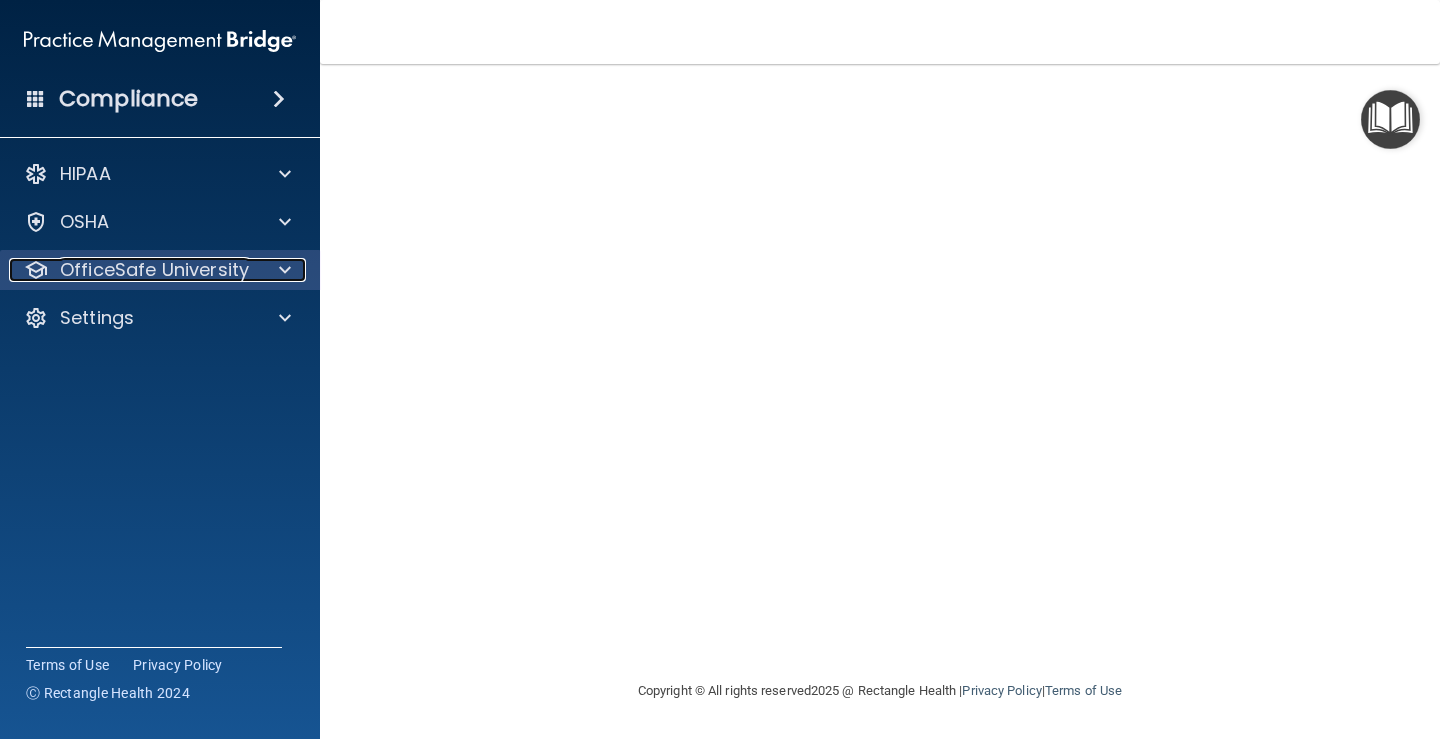 click on "OfficeSafe University" at bounding box center [154, 270] 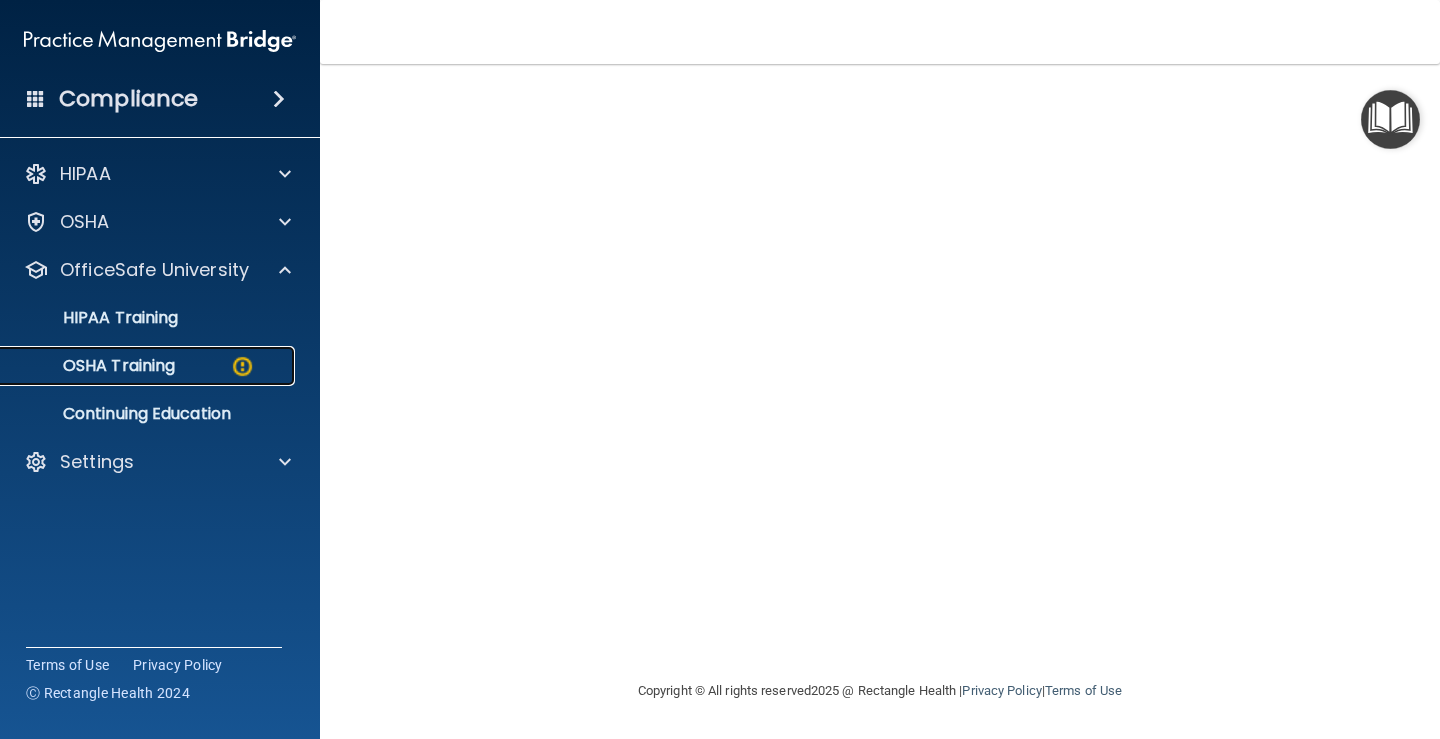 click on "OSHA Training" at bounding box center [94, 366] 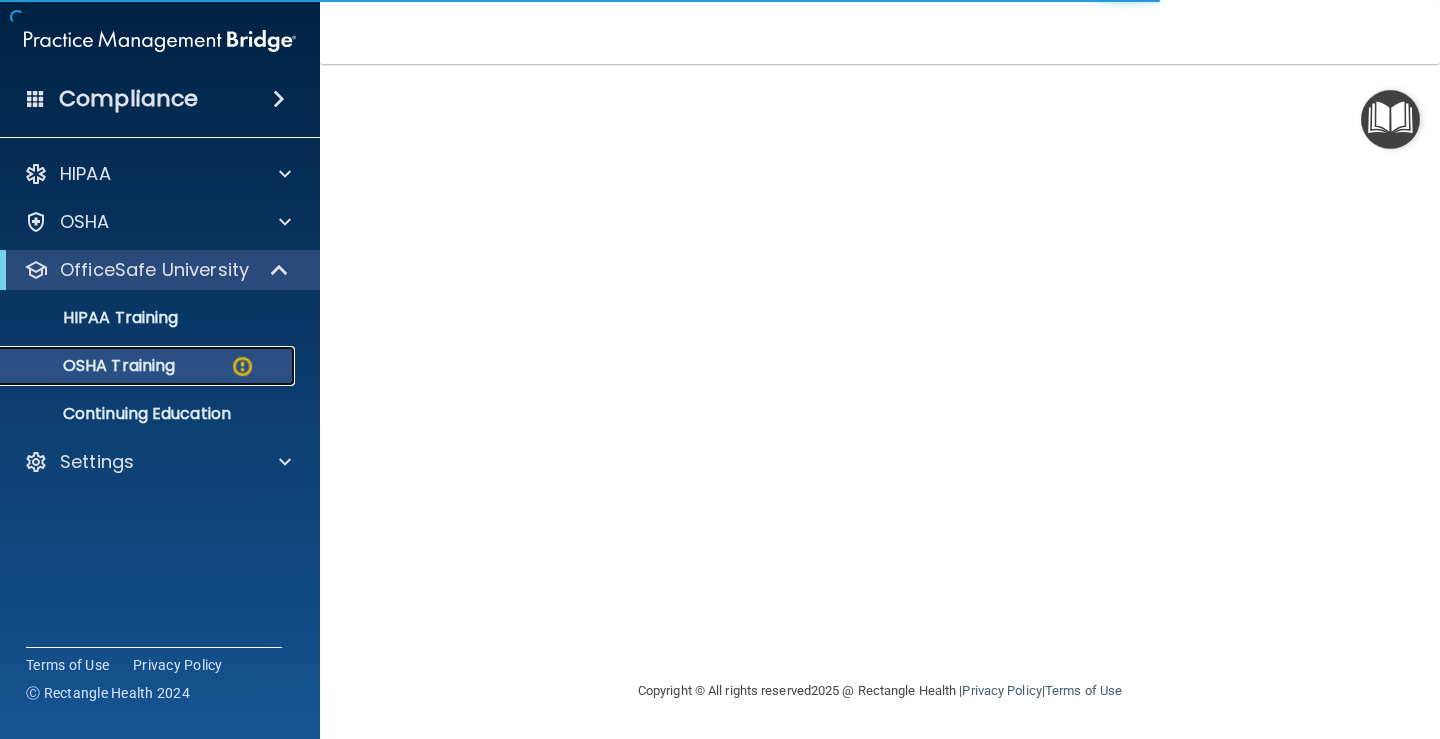 scroll, scrollTop: 301, scrollLeft: 0, axis: vertical 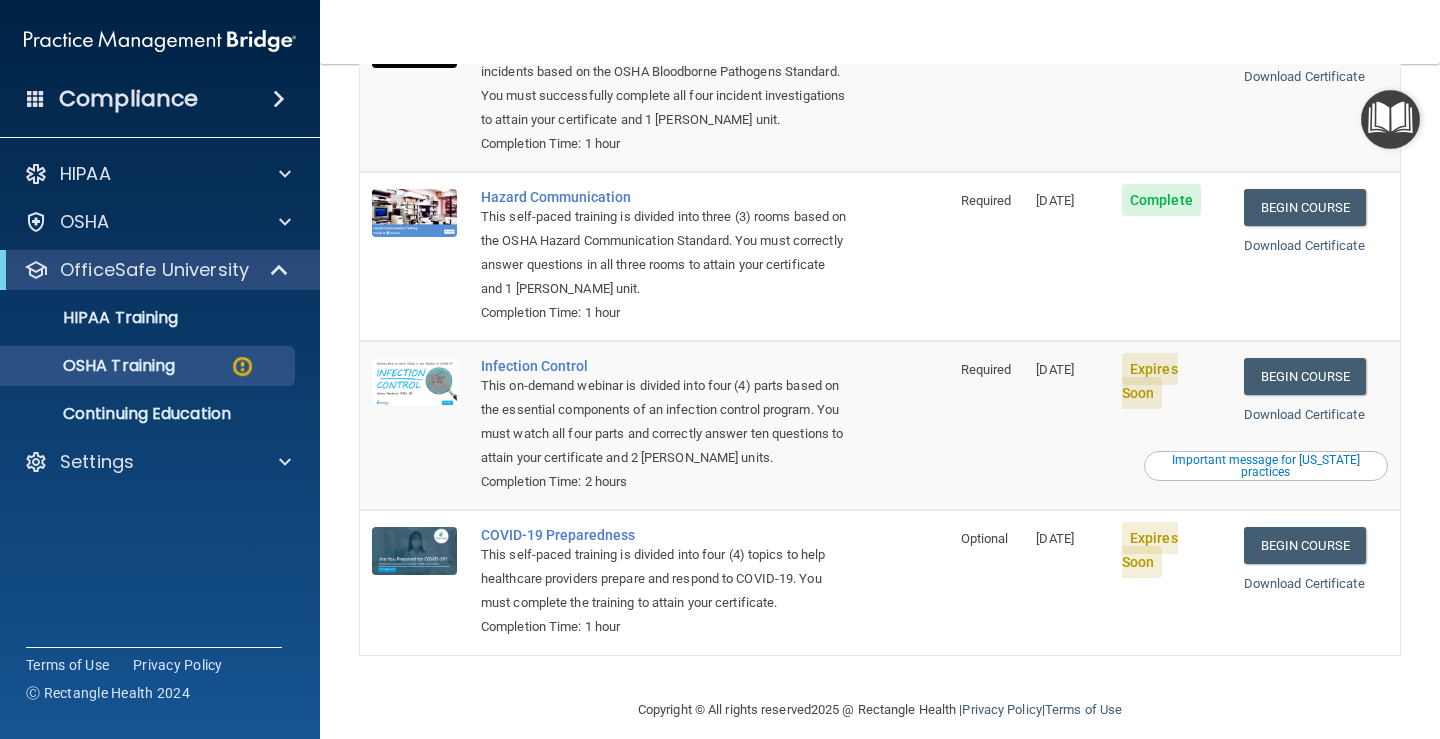 click on "Expires Soon" at bounding box center [1150, 381] 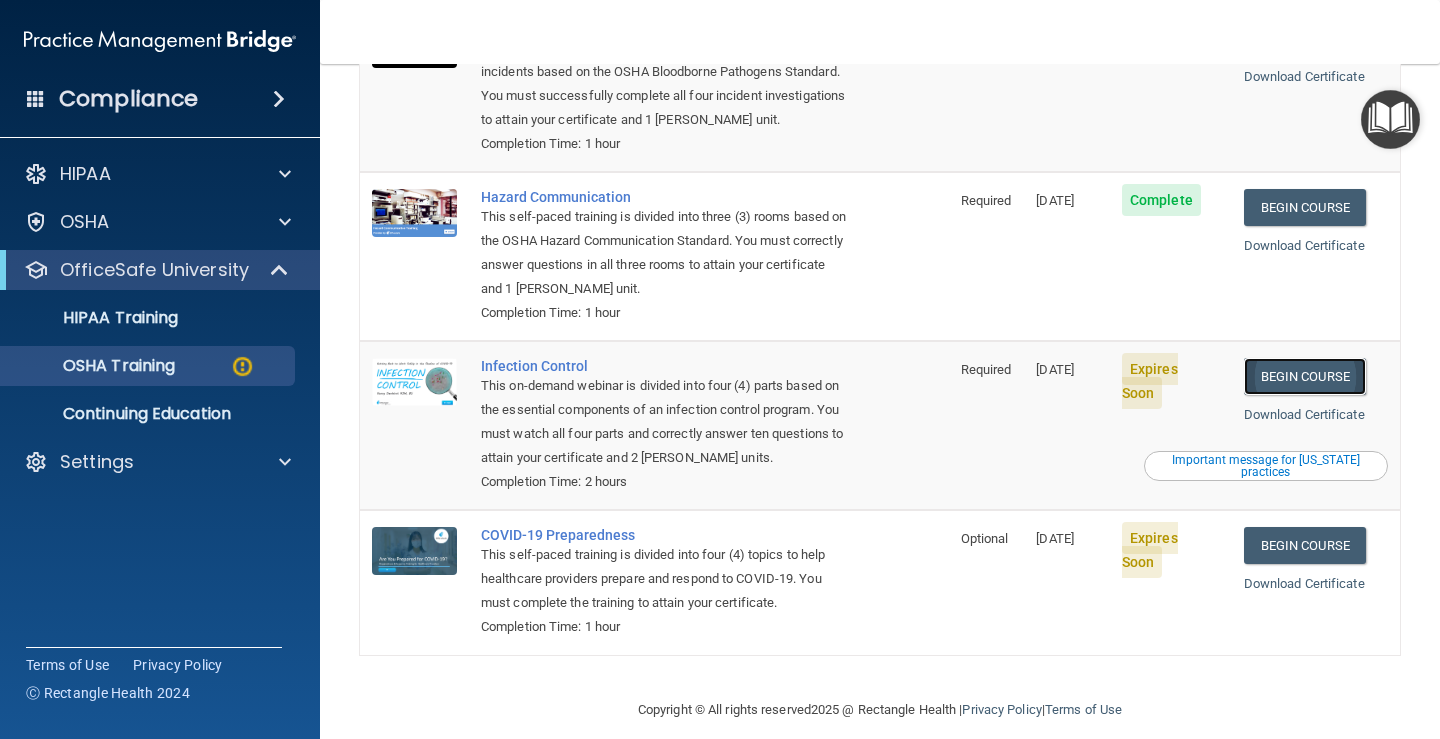 click on "Begin Course" at bounding box center (1305, 376) 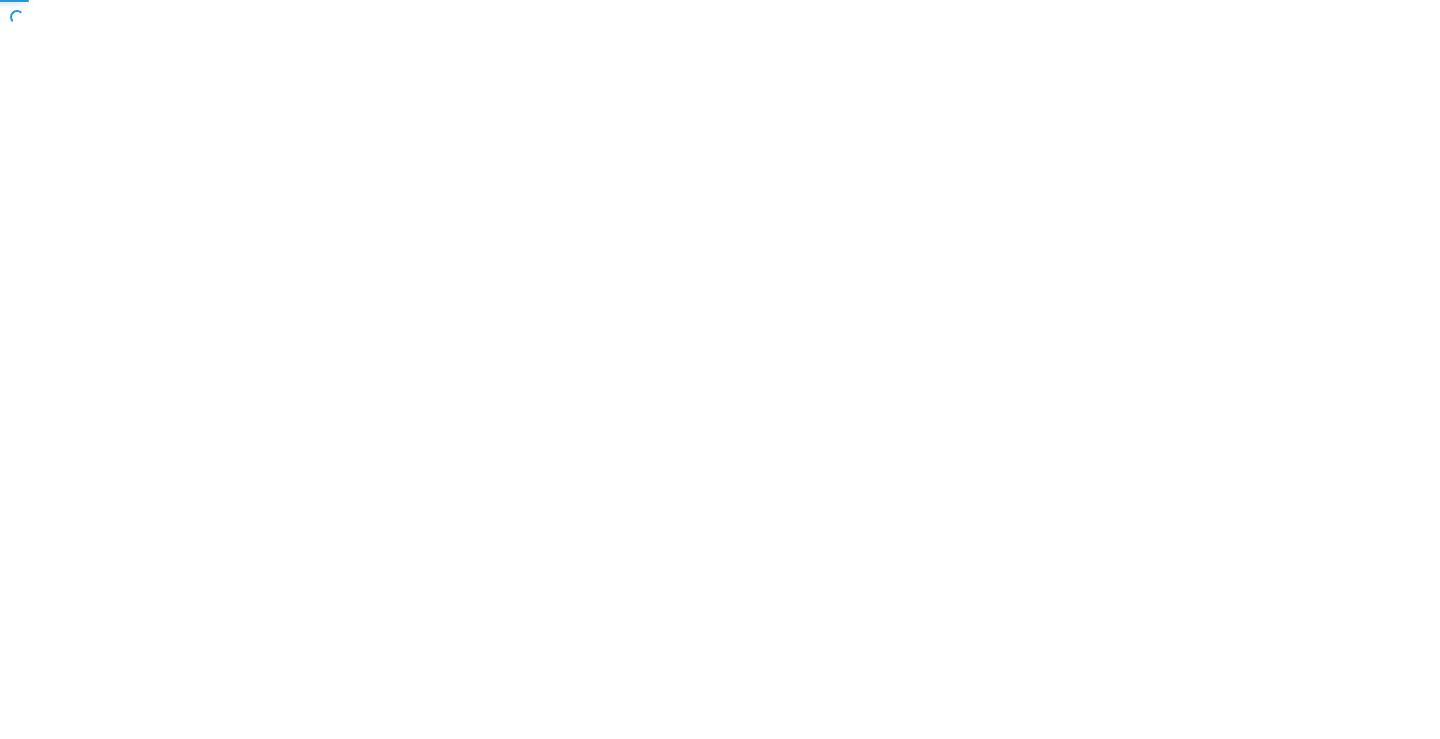 scroll, scrollTop: 0, scrollLeft: 0, axis: both 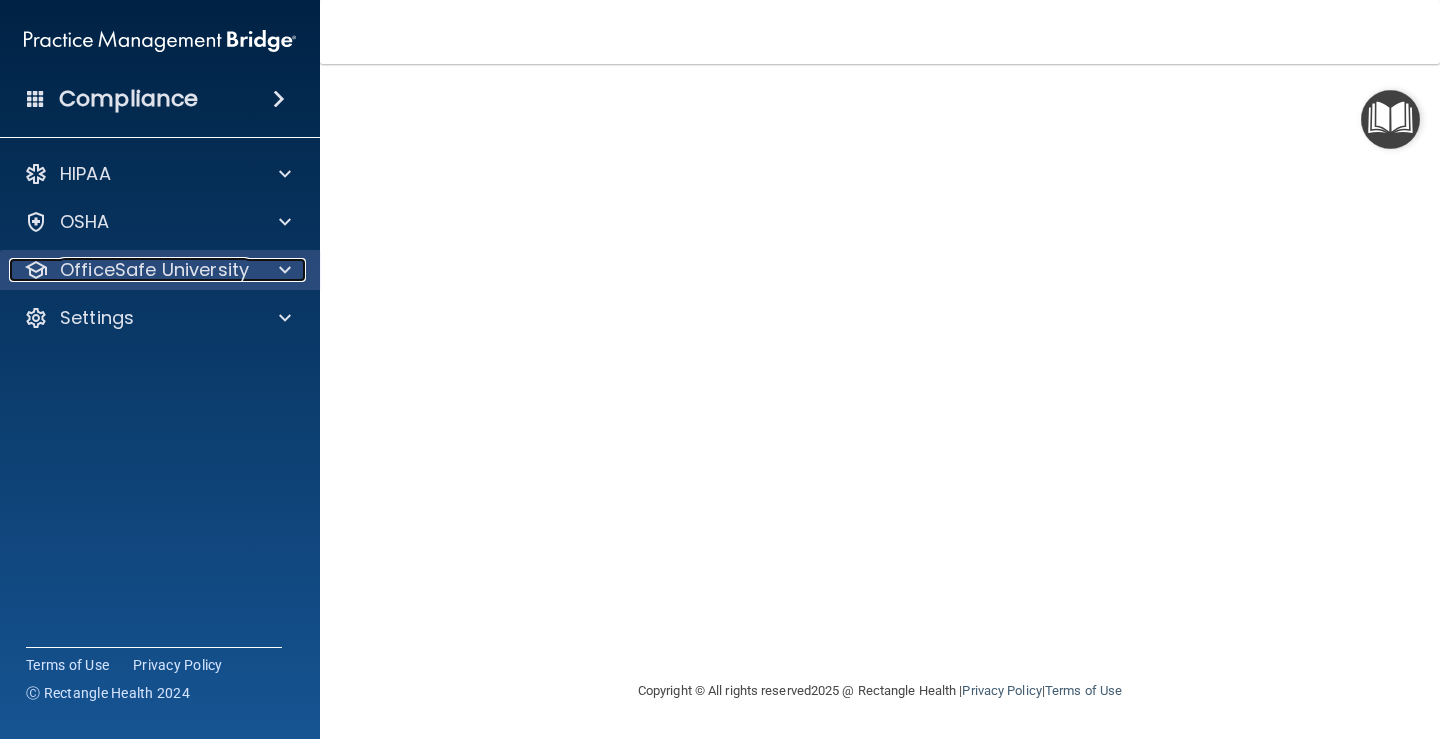 click on "OfficeSafe University" at bounding box center [154, 270] 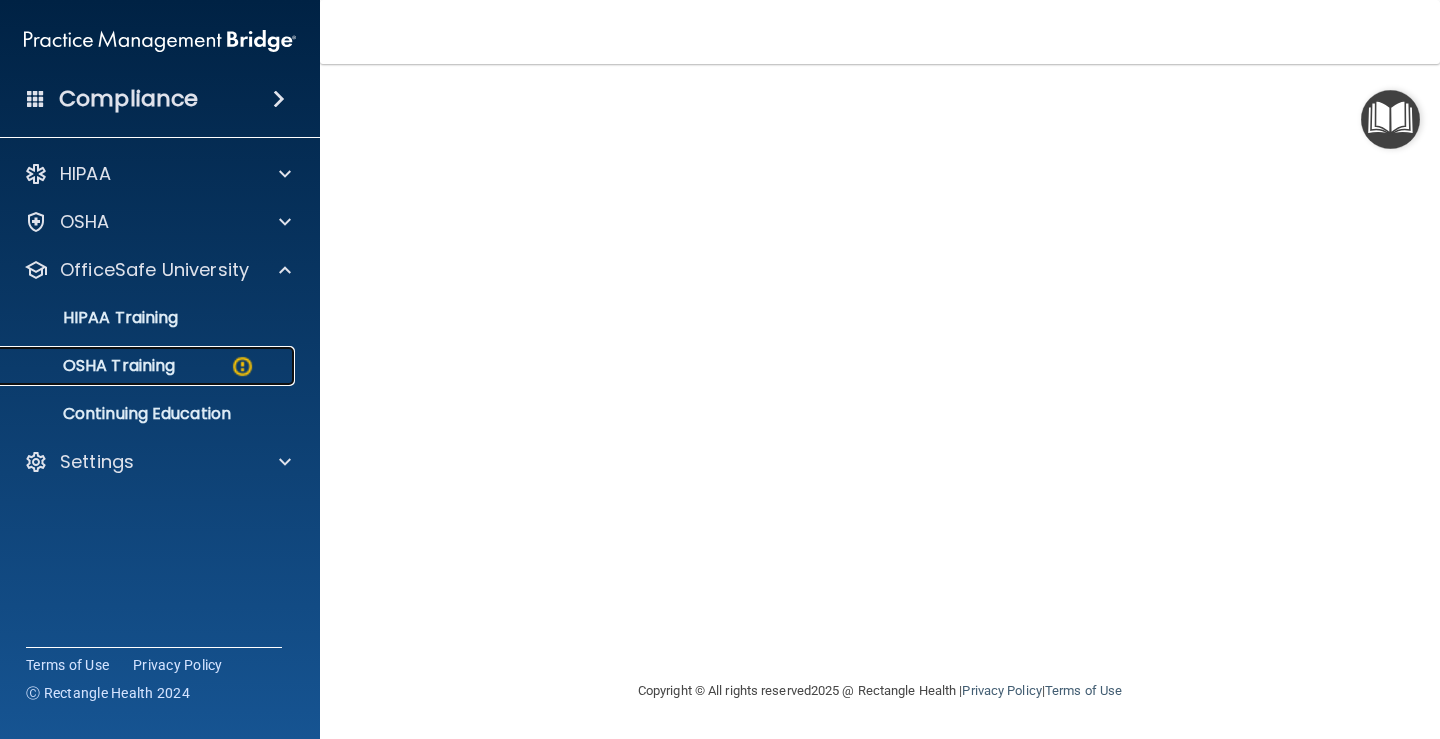 click on "OSHA Training" at bounding box center (94, 366) 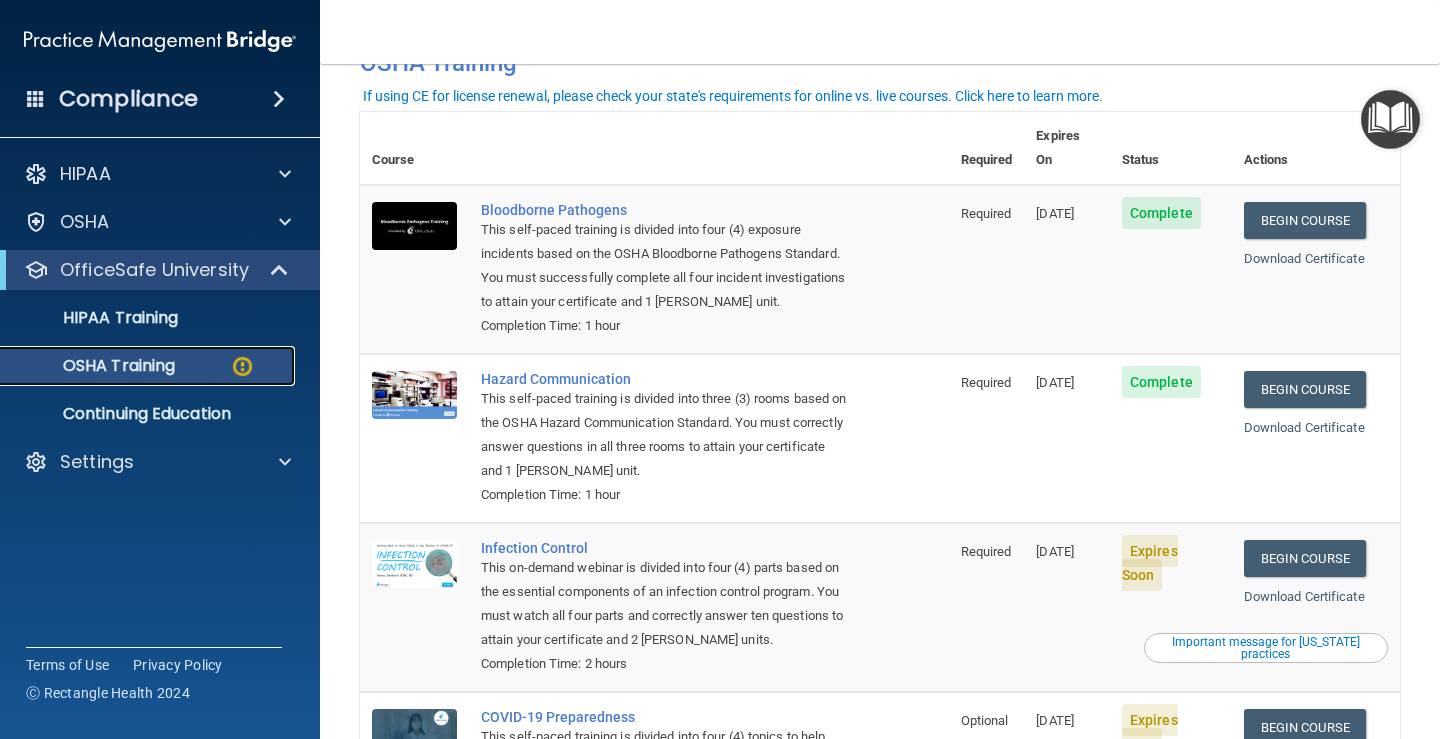 scroll, scrollTop: 167, scrollLeft: 0, axis: vertical 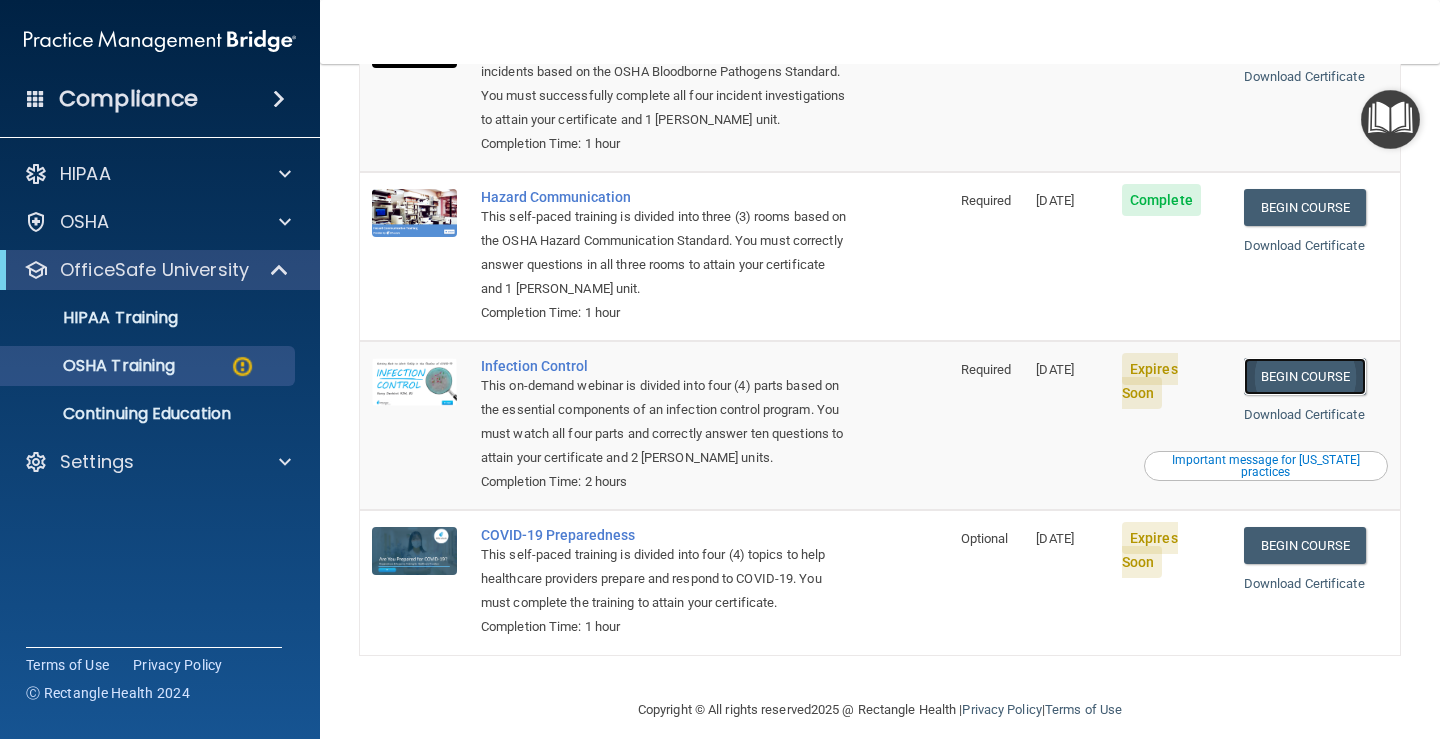 click on "Begin Course" at bounding box center (1305, 376) 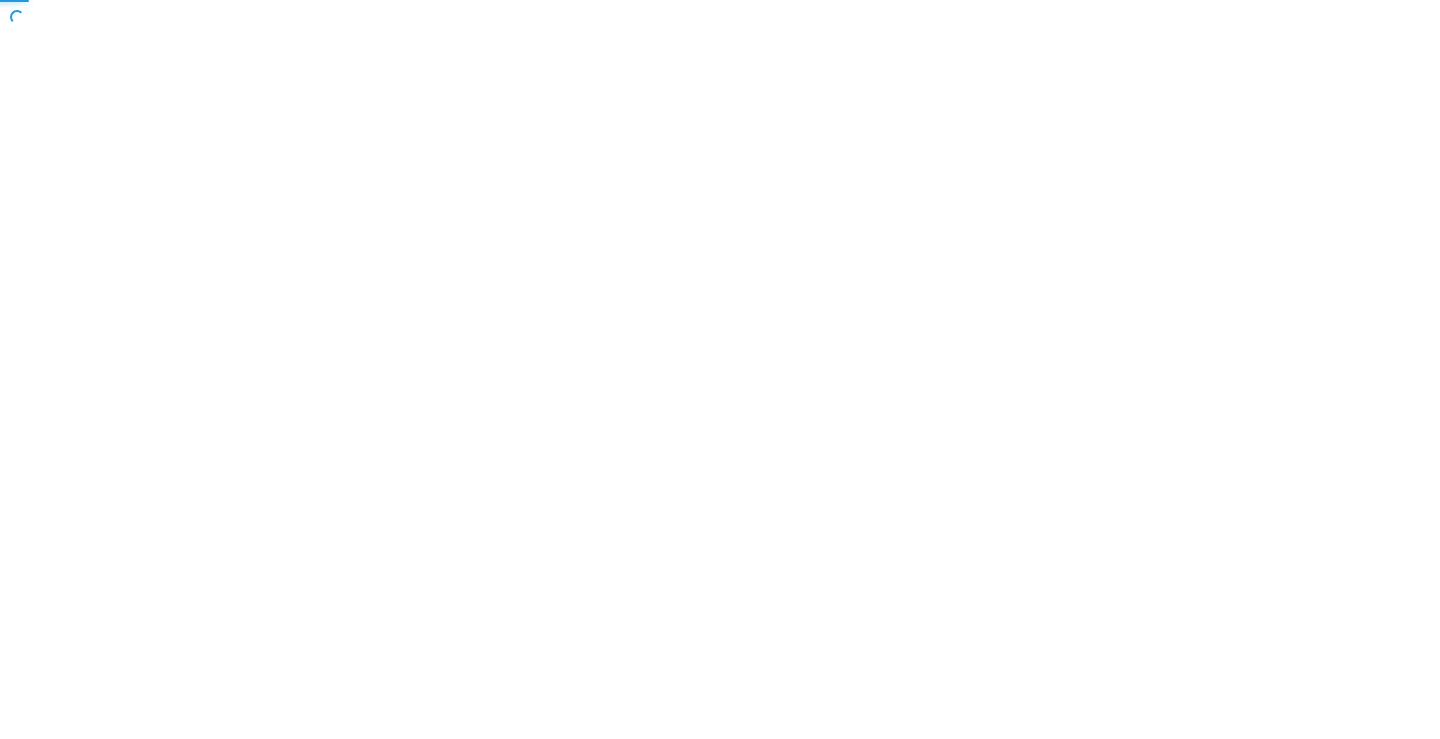 scroll, scrollTop: 0, scrollLeft: 0, axis: both 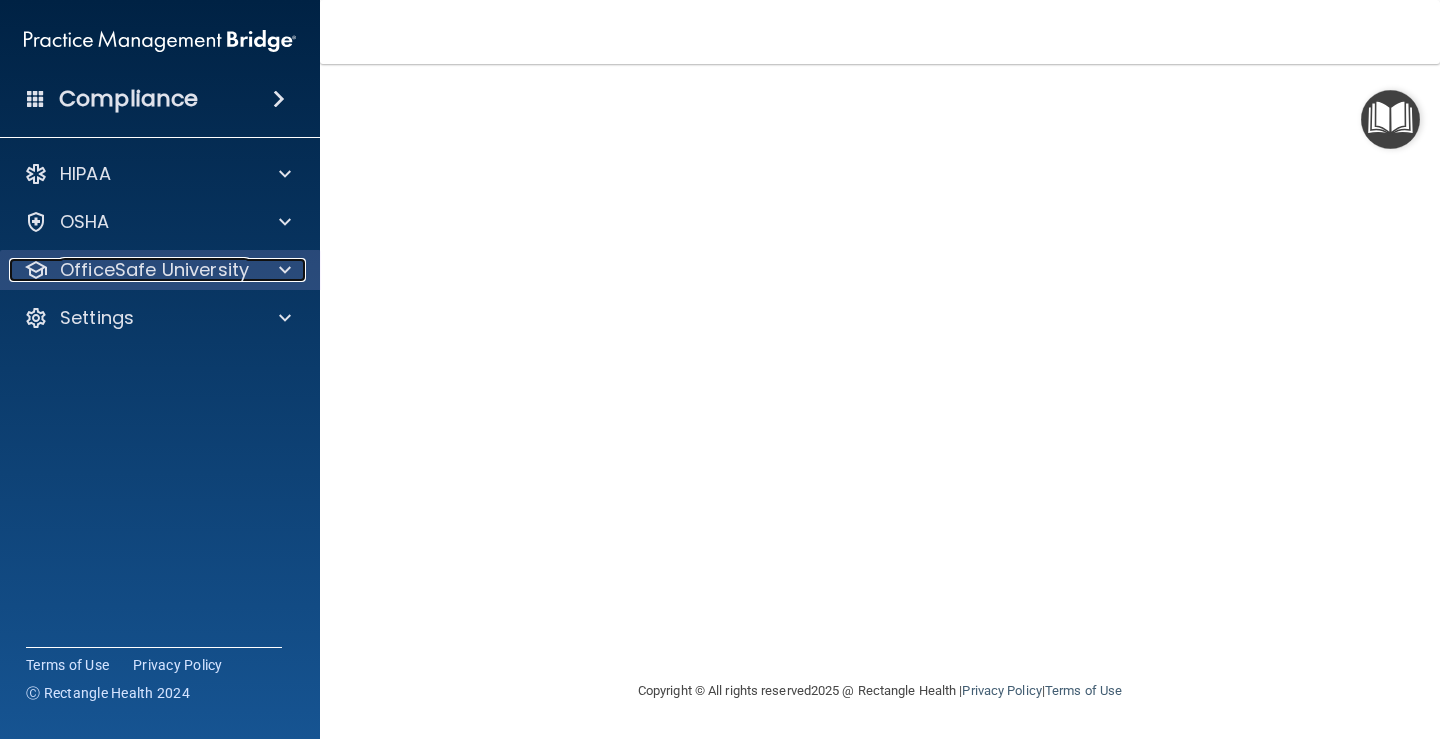 click on "OfficeSafe University" at bounding box center (154, 270) 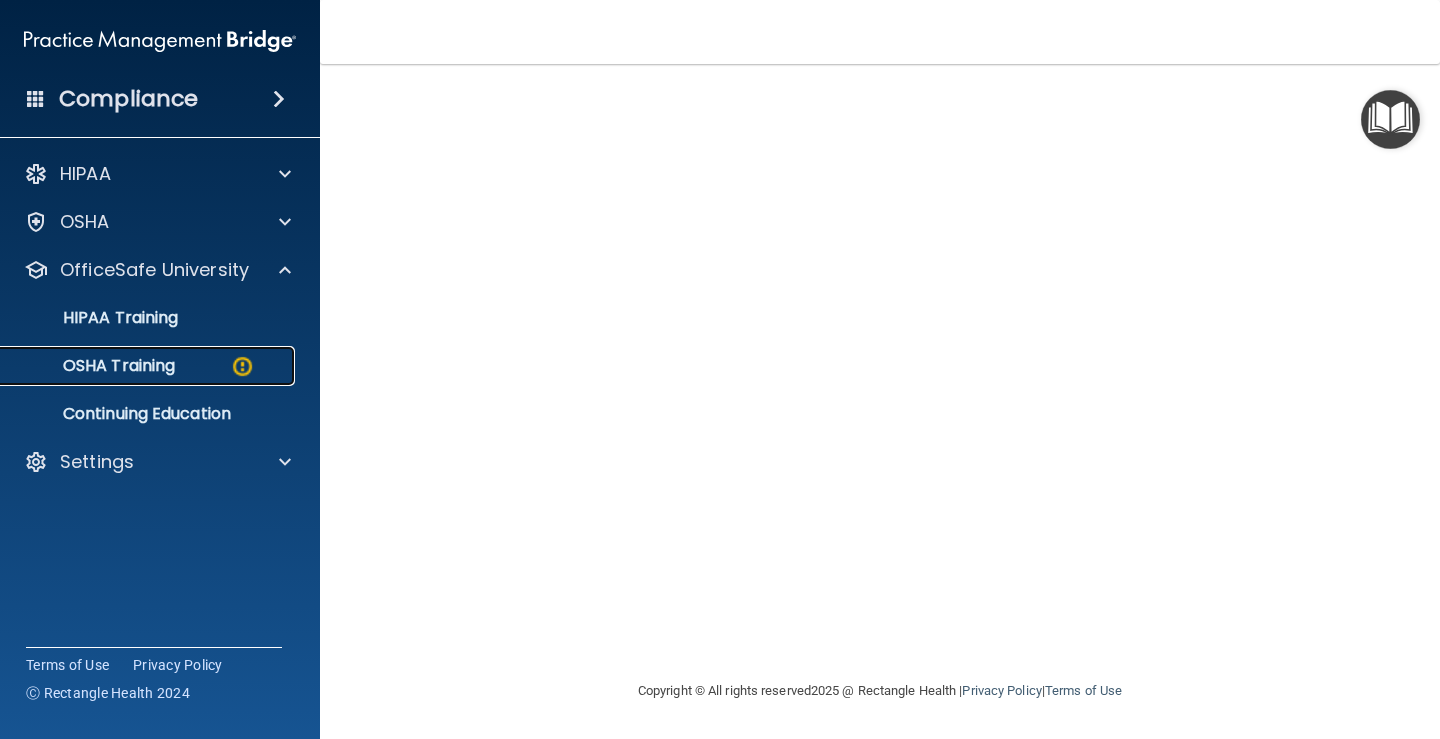 click on "OSHA Training" at bounding box center (149, 366) 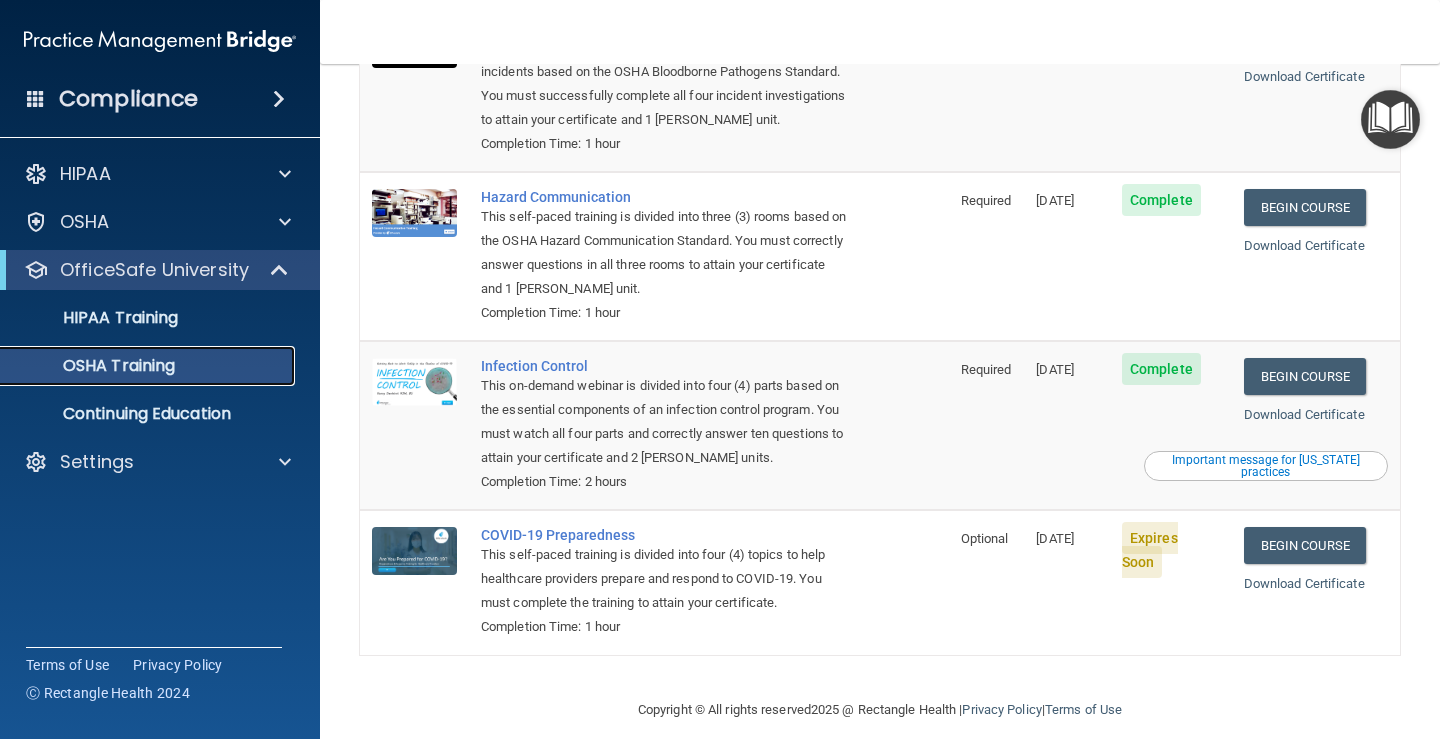 scroll, scrollTop: 0, scrollLeft: 0, axis: both 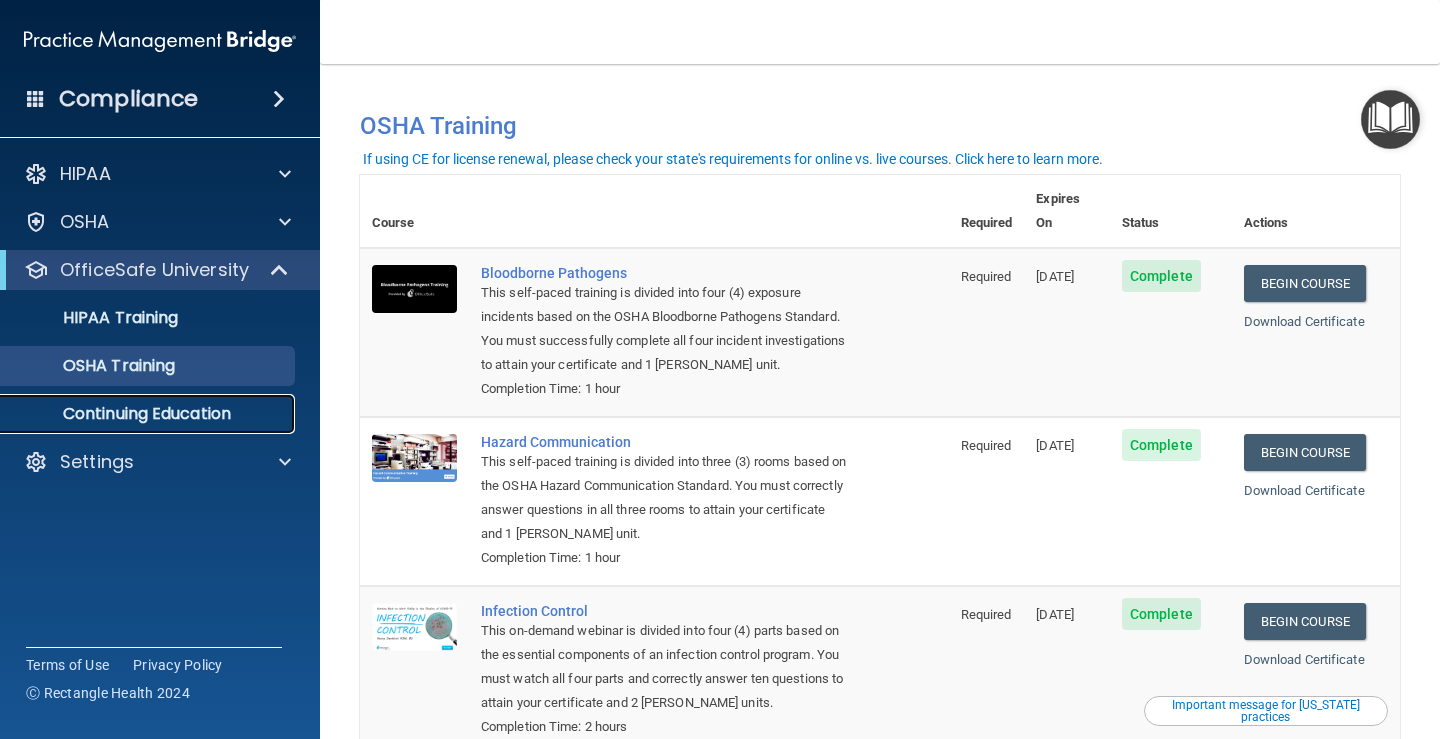 click on "Continuing Education" at bounding box center [149, 414] 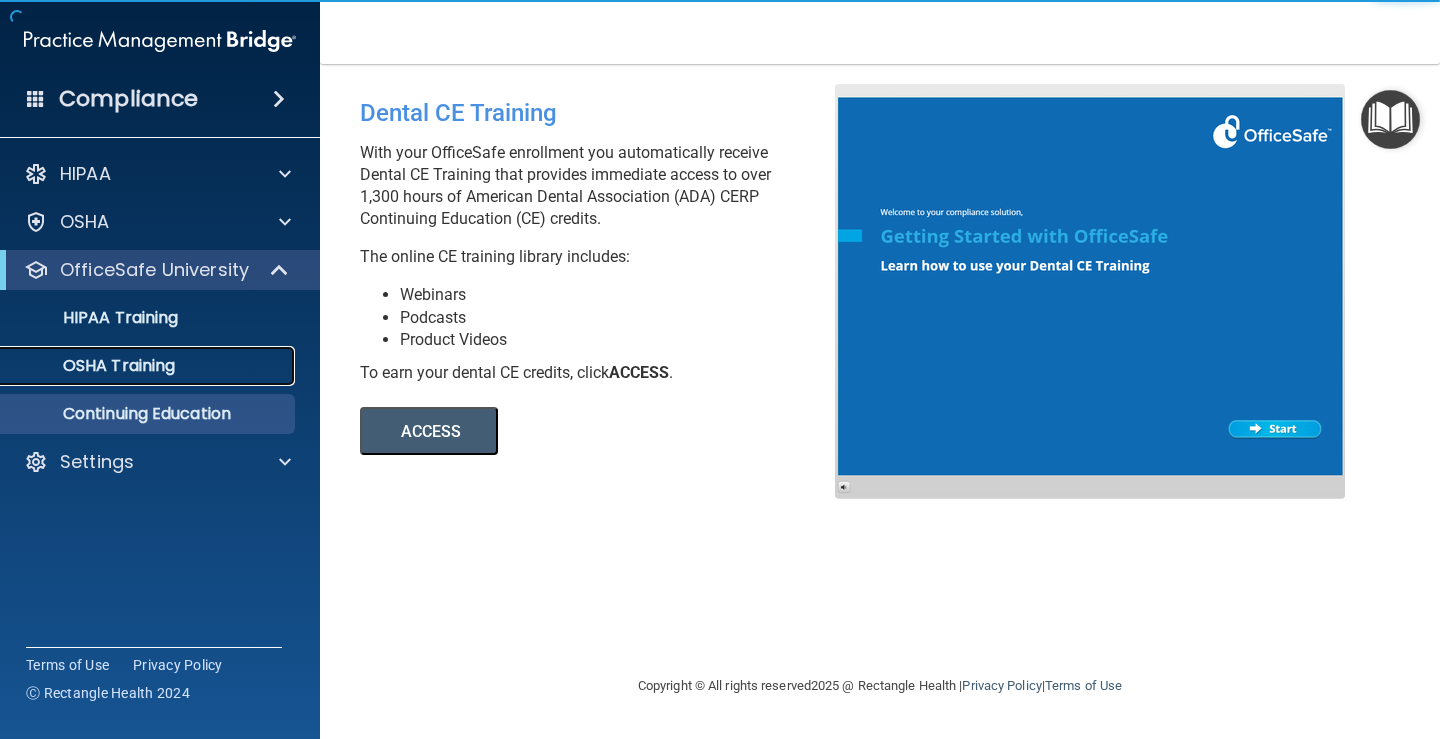 click on "OSHA Training" at bounding box center [94, 366] 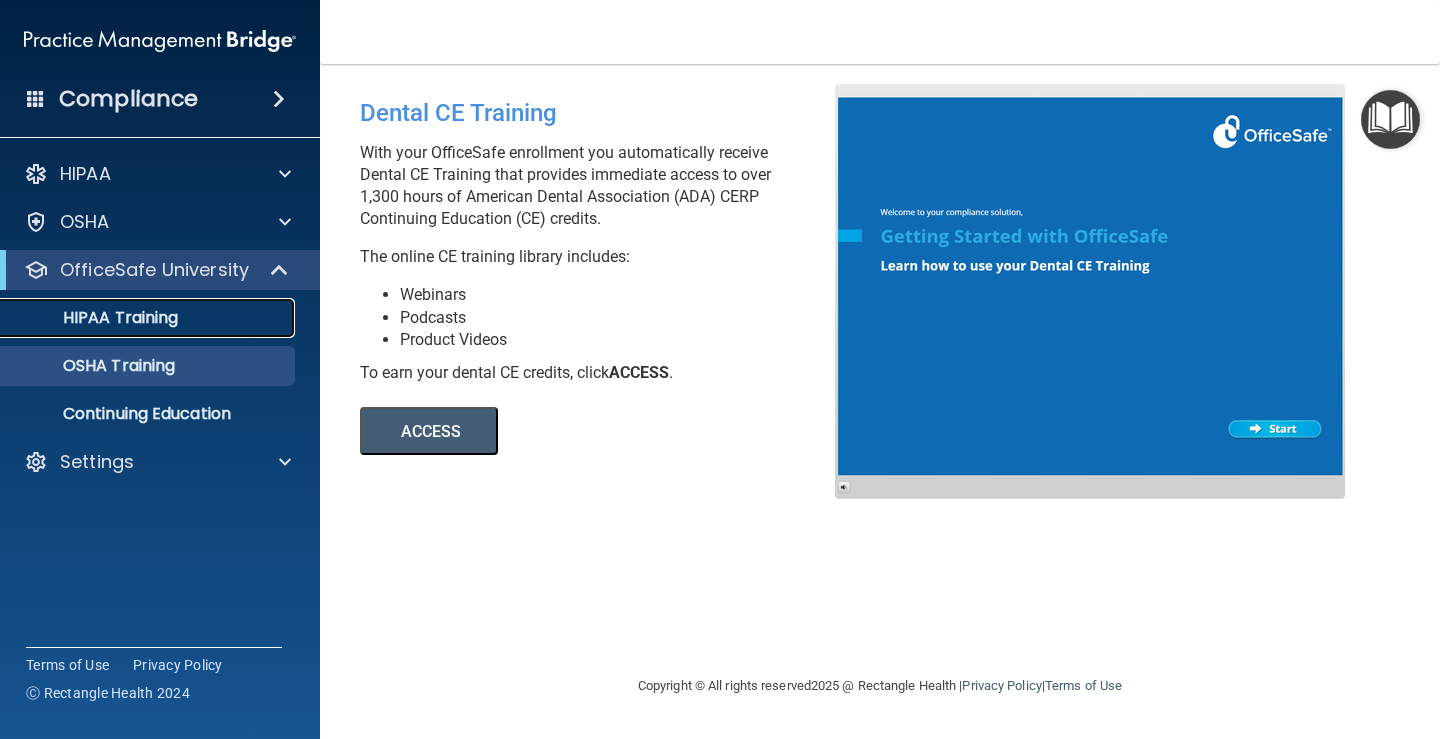 click on "HIPAA Training" at bounding box center (95, 318) 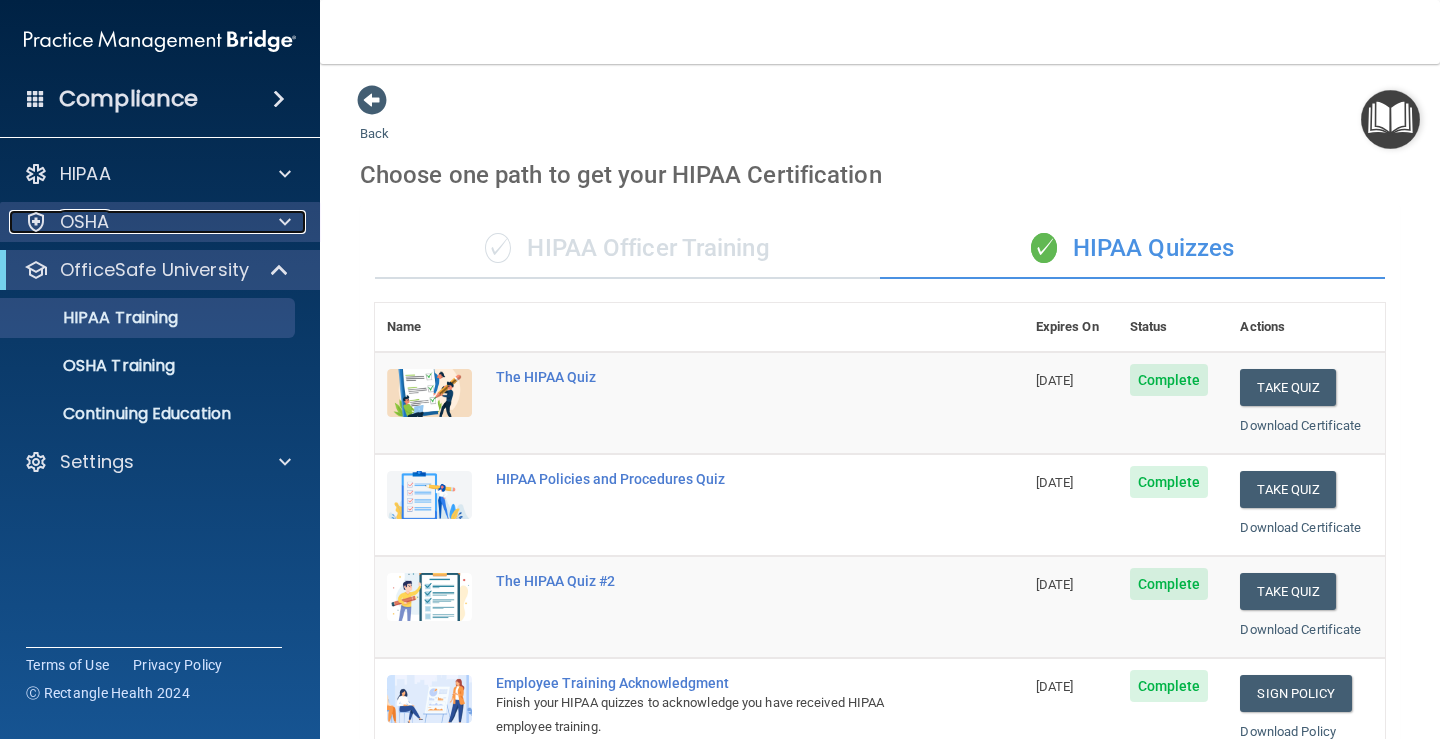 click on "OSHA" at bounding box center (85, 222) 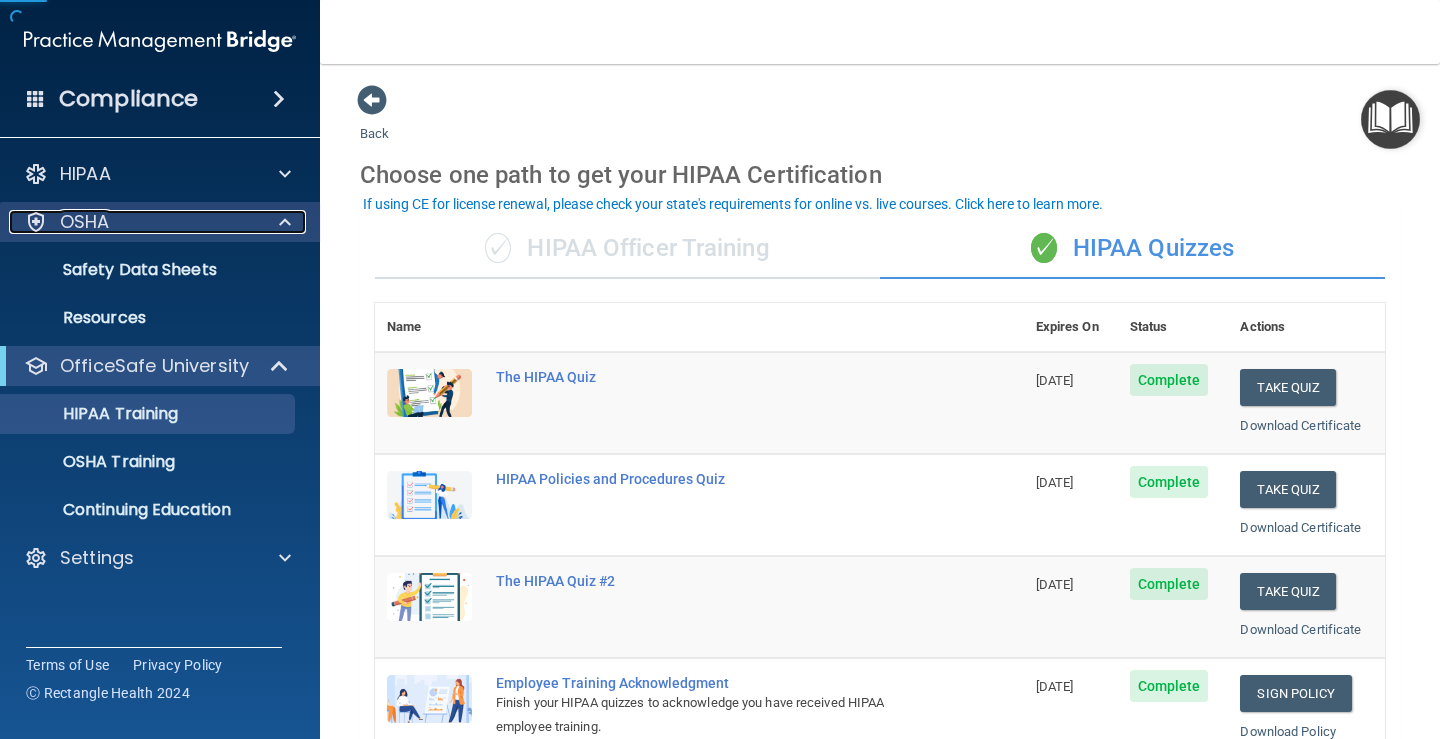 click on "OSHA" at bounding box center [85, 222] 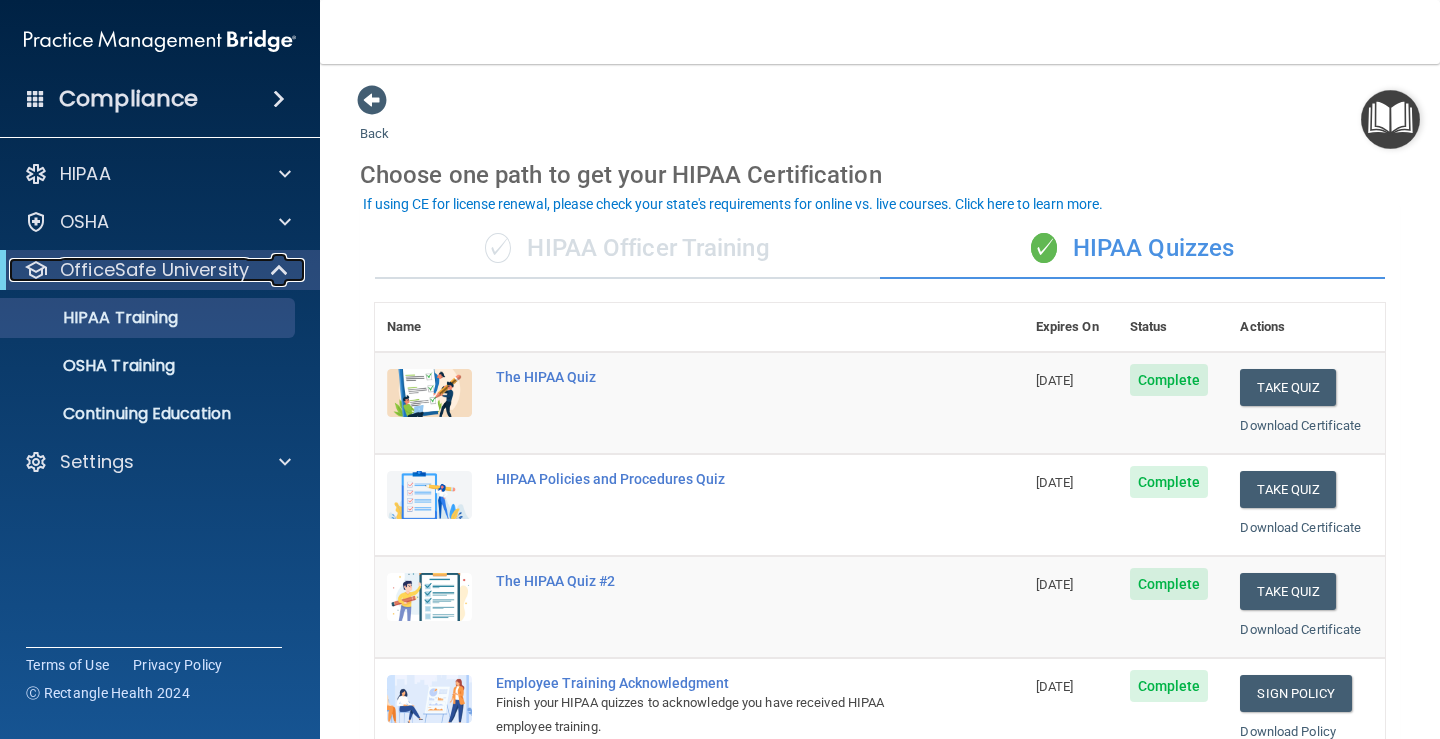 click at bounding box center (281, 270) 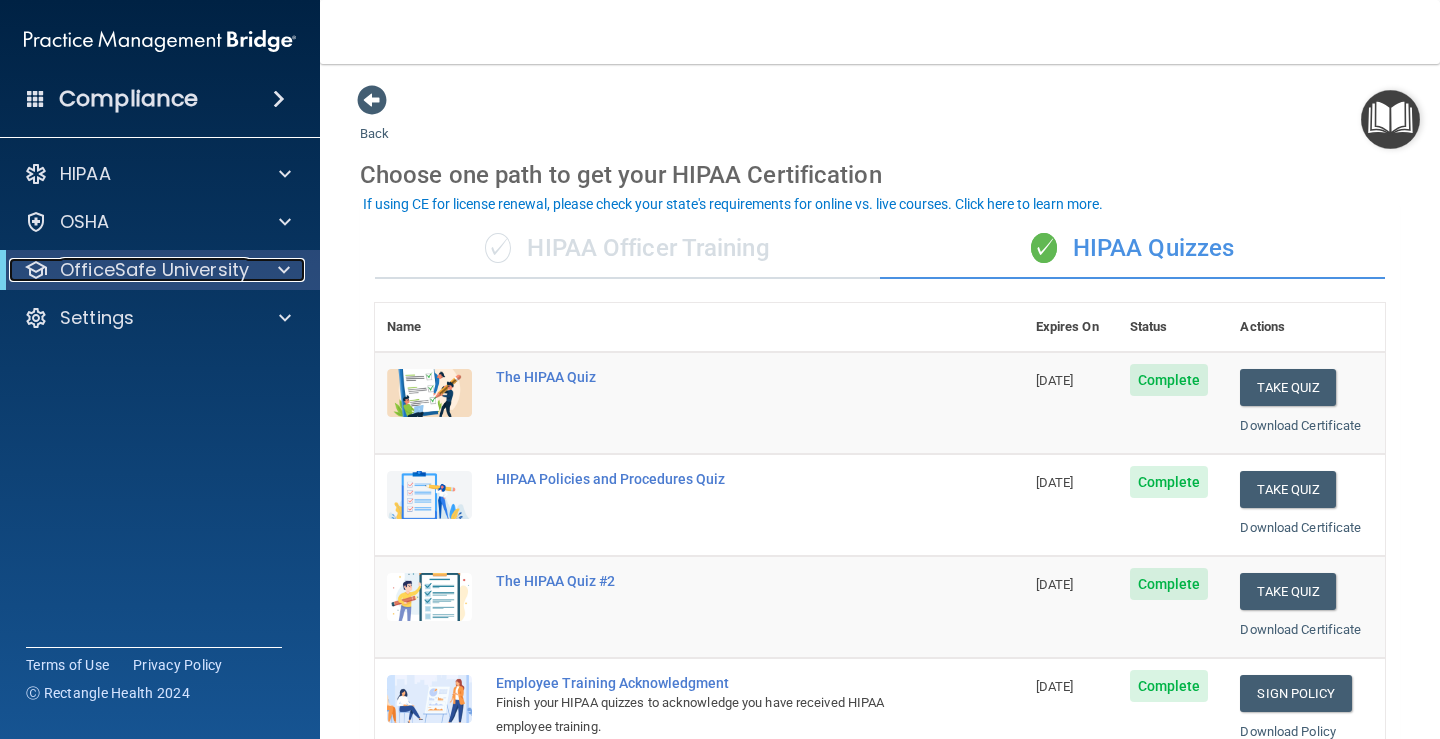 click at bounding box center (280, 270) 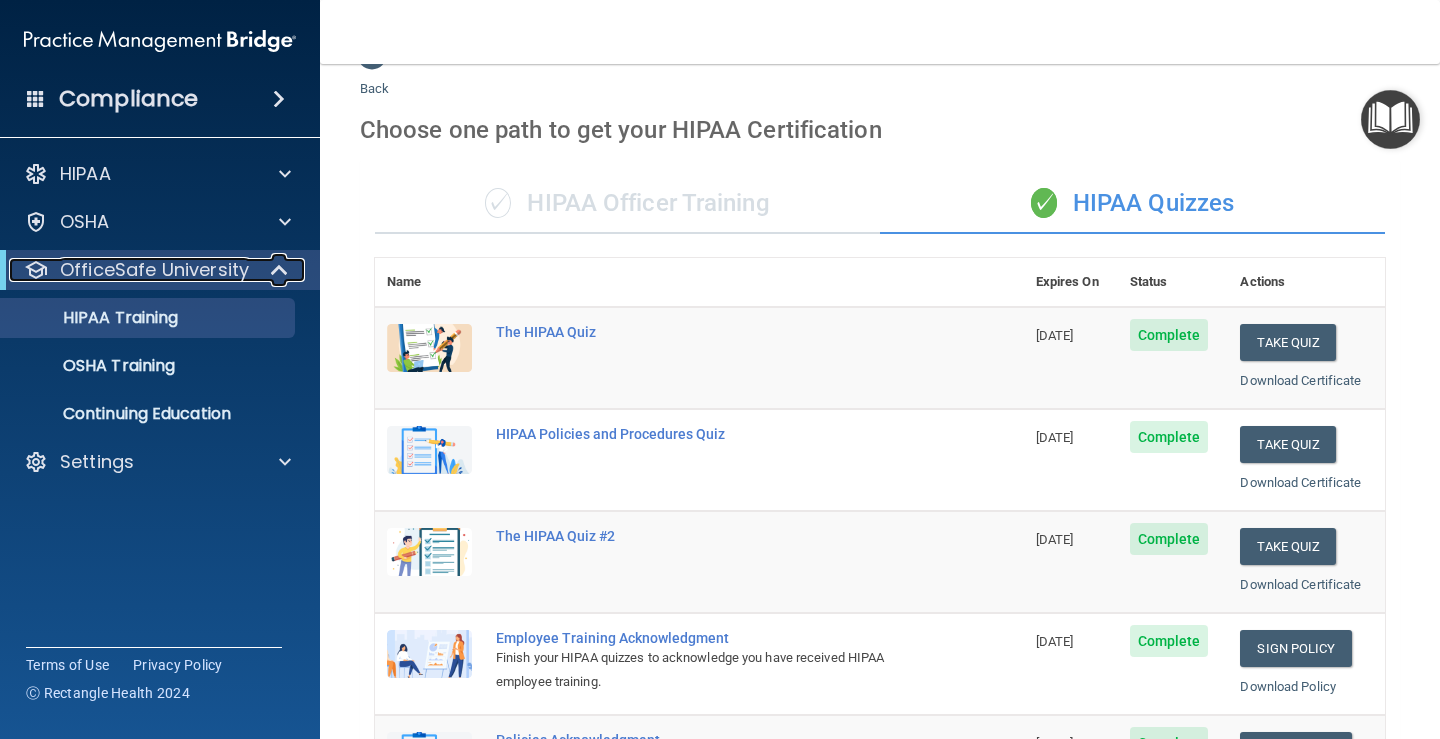 scroll, scrollTop: 0, scrollLeft: 0, axis: both 